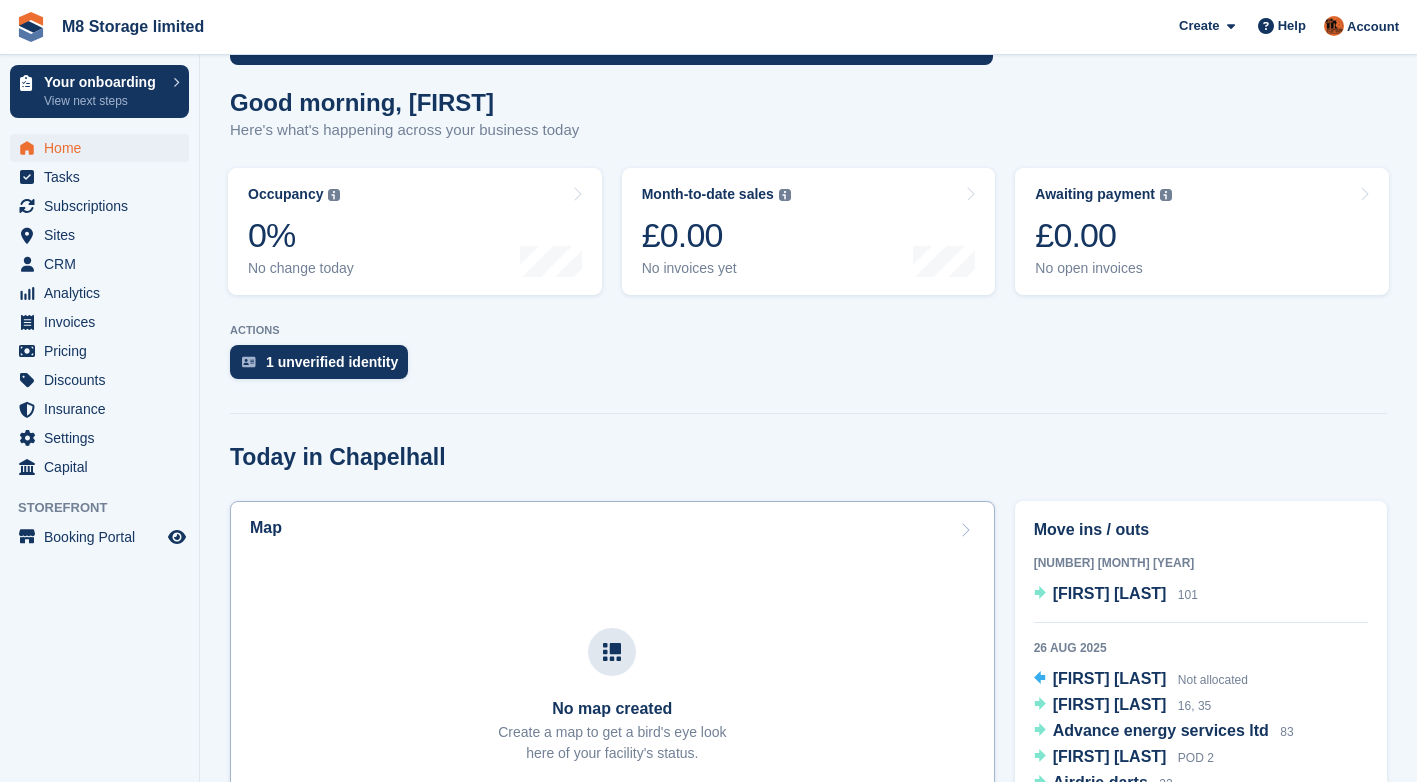 scroll, scrollTop: 300, scrollLeft: 0, axis: vertical 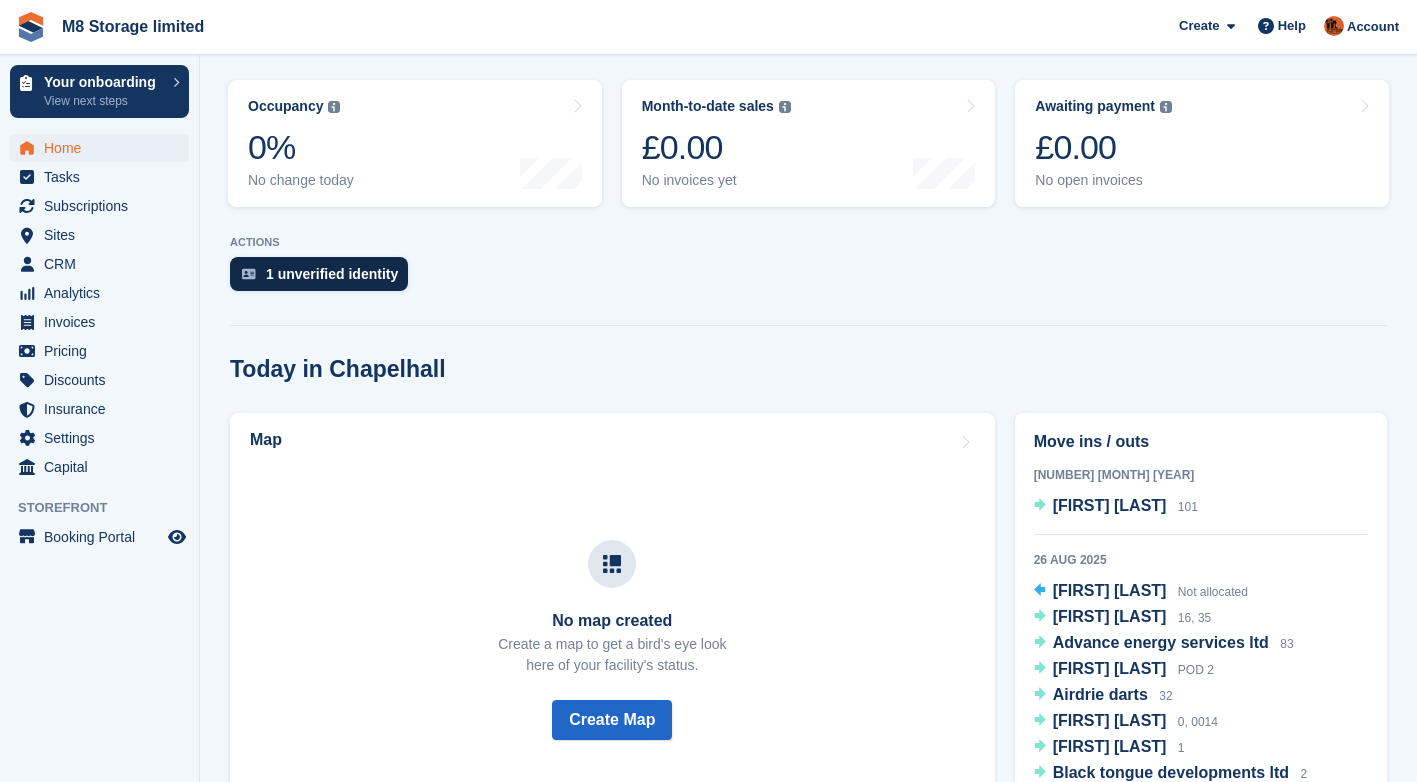 click on "1
unverified identity" at bounding box center (332, 274) 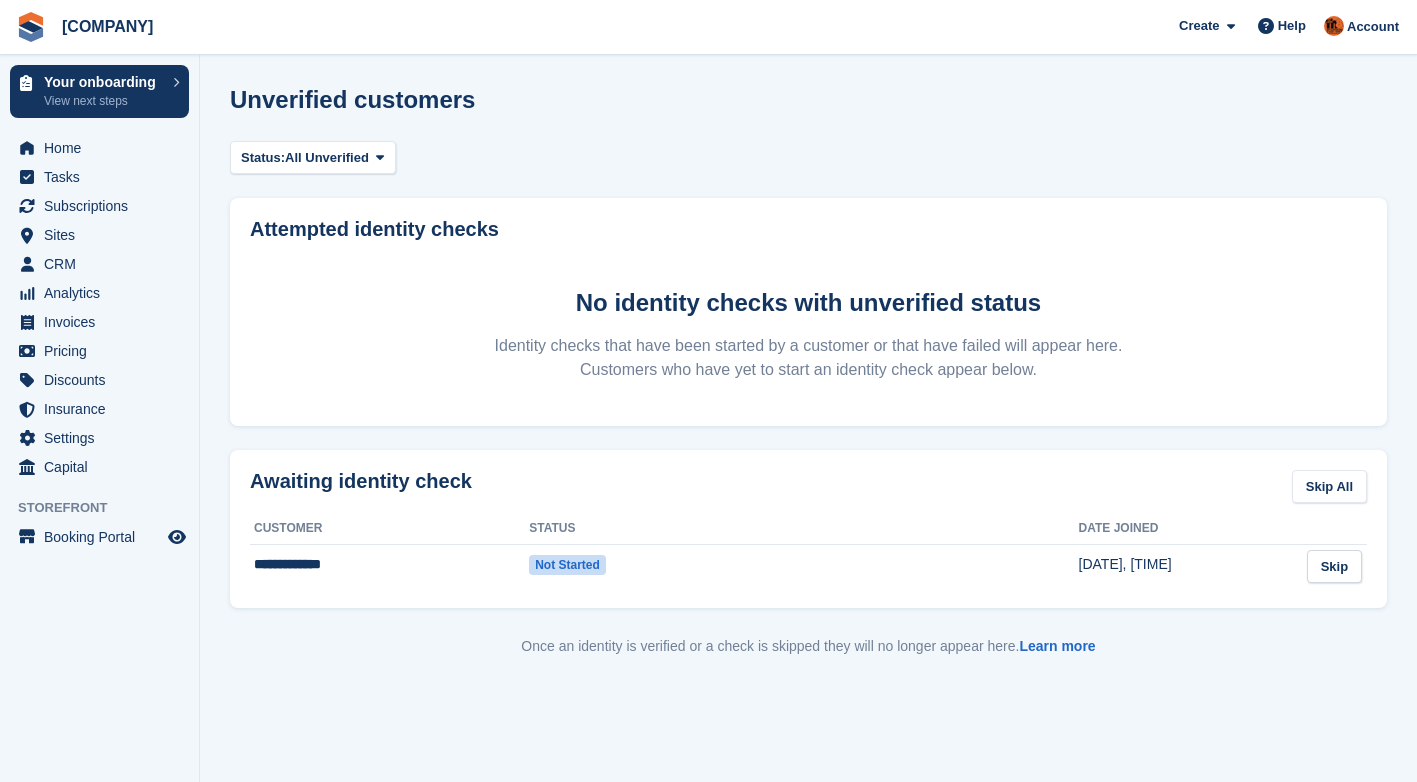 scroll, scrollTop: 0, scrollLeft: 0, axis: both 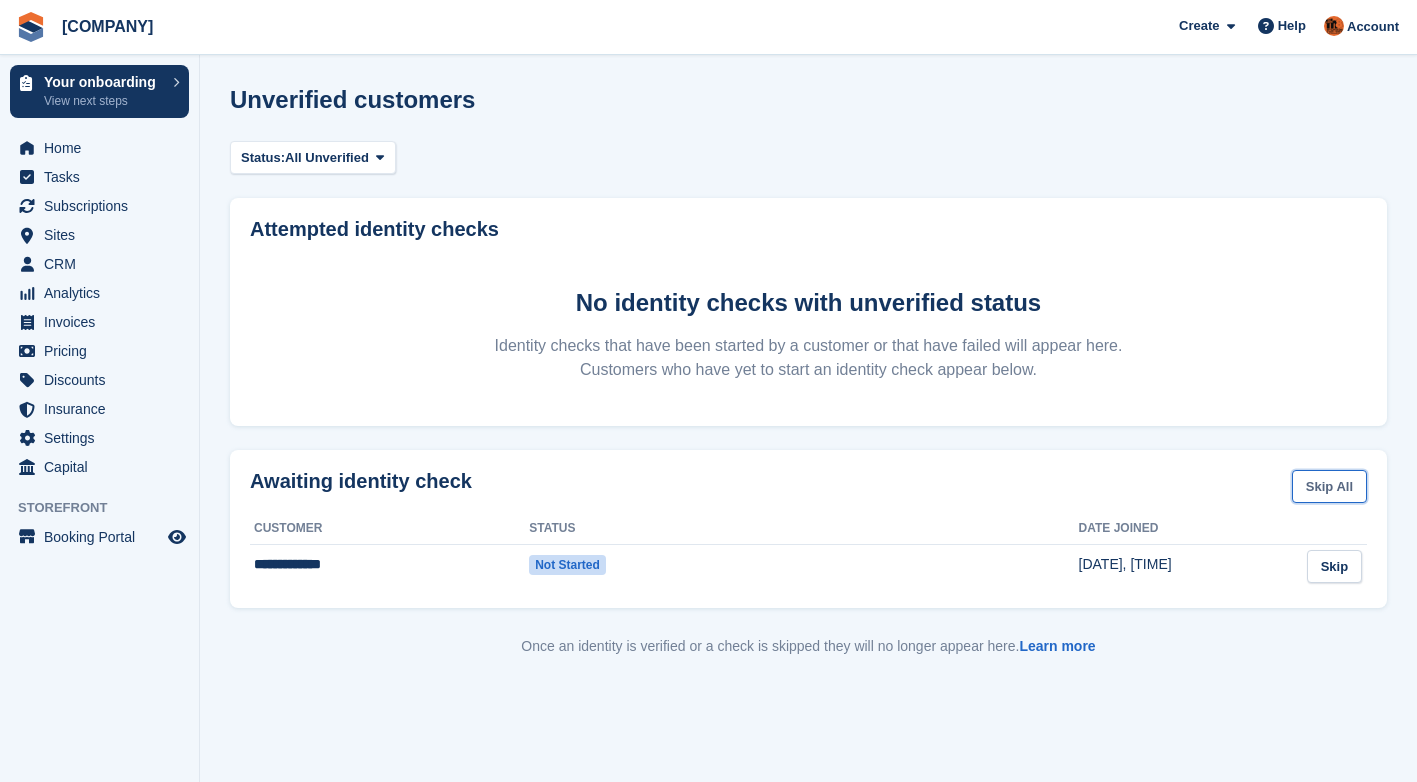 click on "Skip All" at bounding box center [1329, 486] 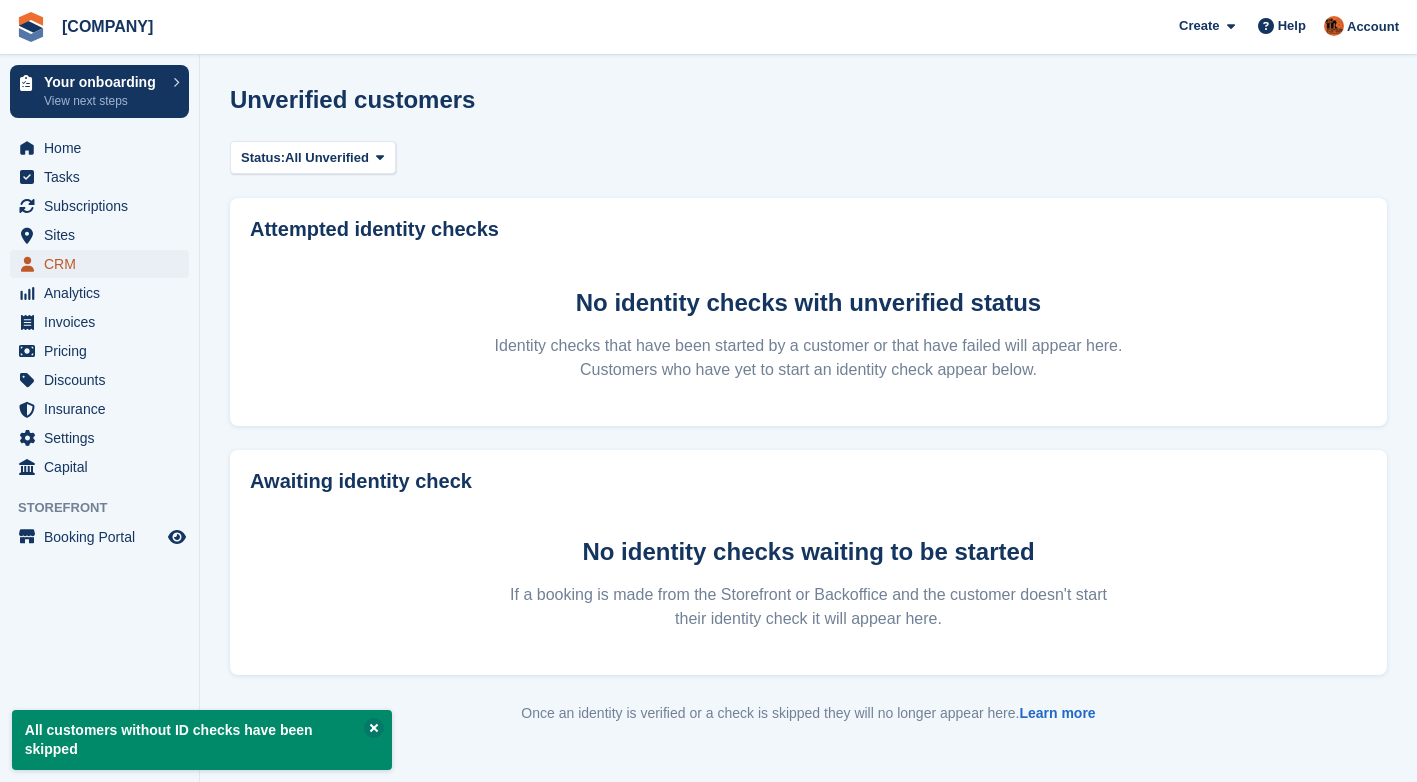 click on "CRM" at bounding box center [104, 264] 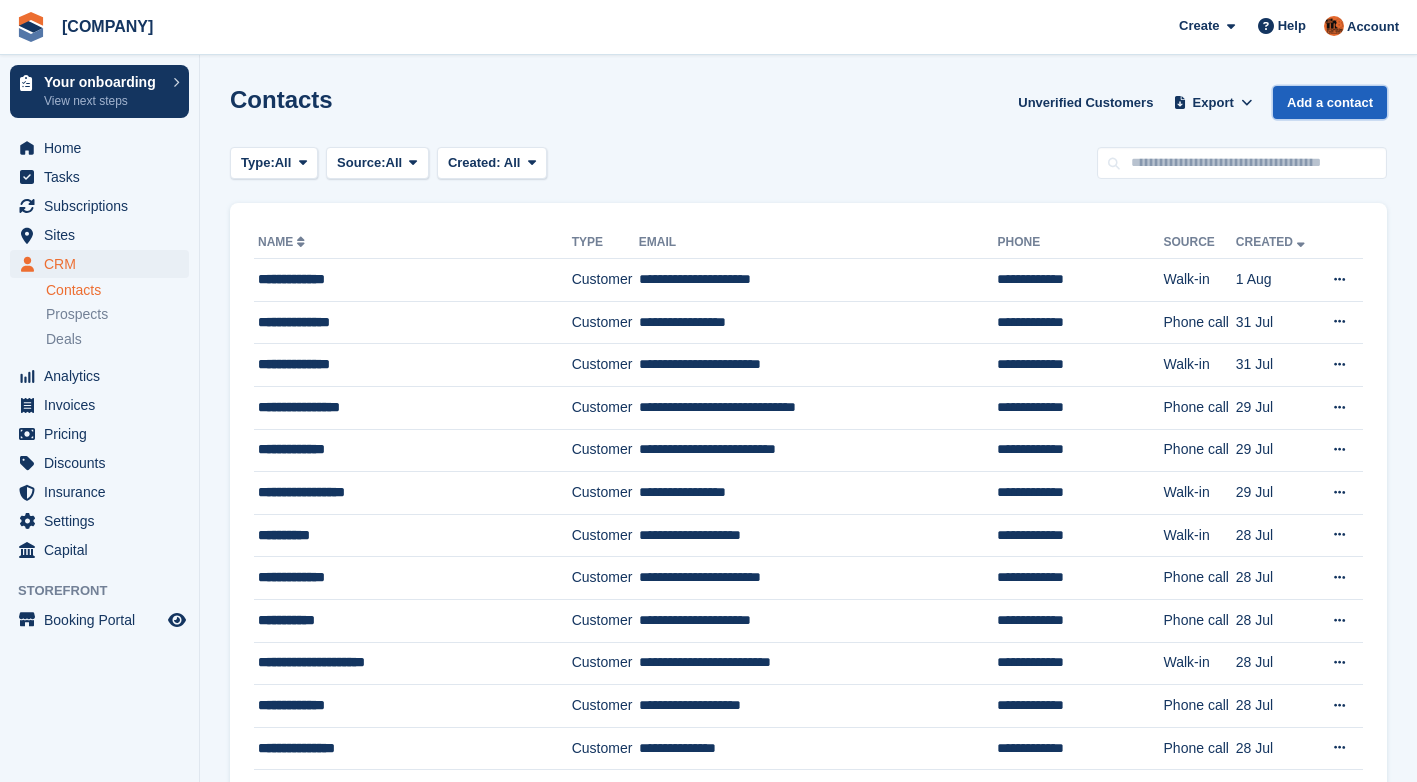click on "Add a contact" at bounding box center (1330, 102) 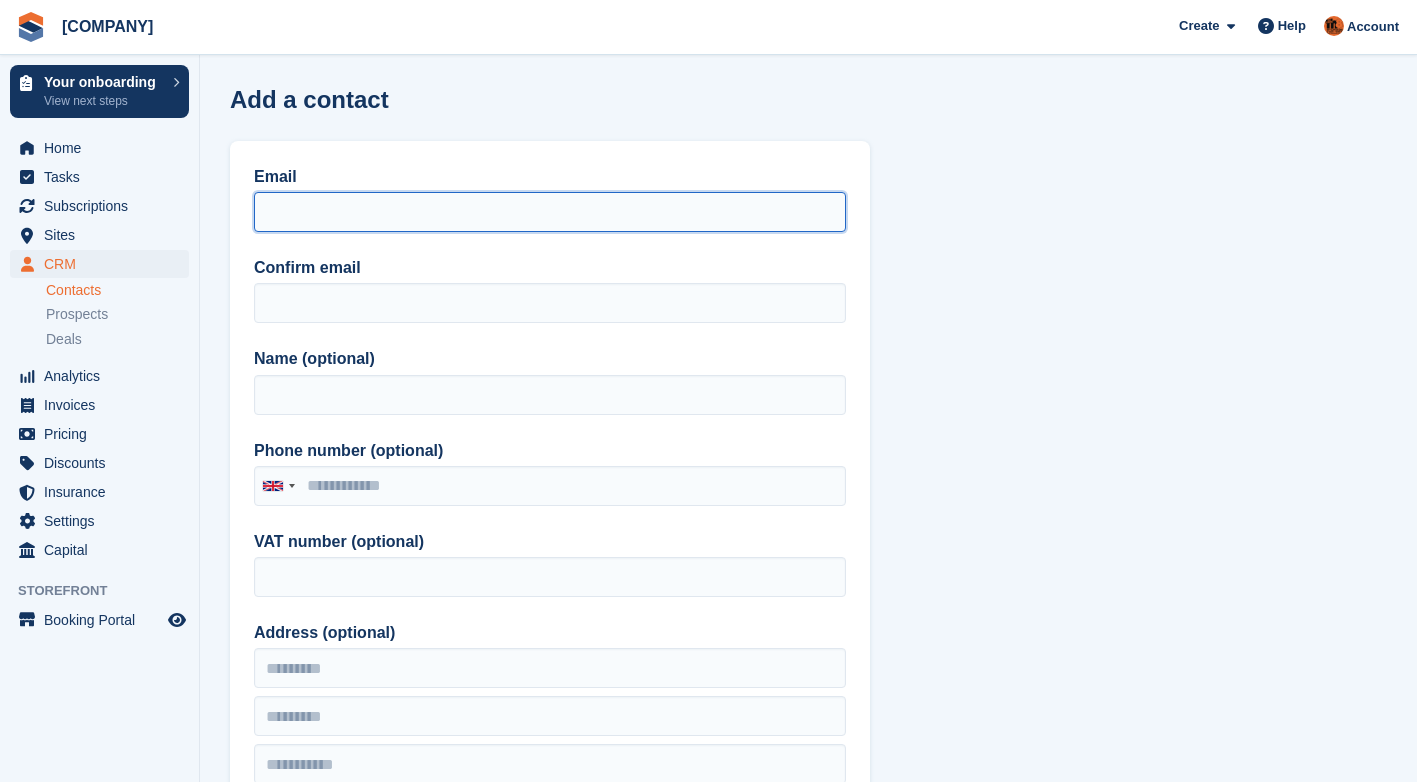 click on "Email" at bounding box center [550, 212] 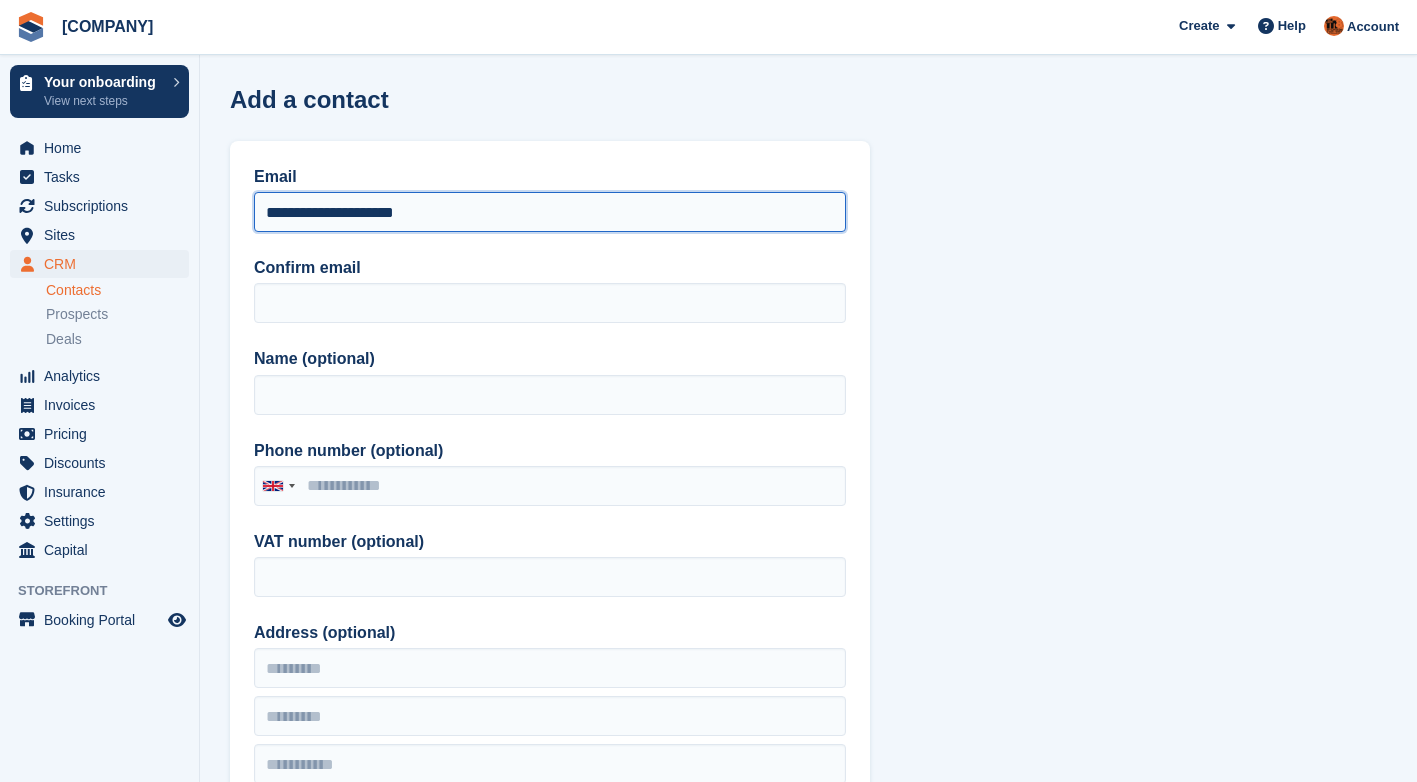 drag, startPoint x: 433, startPoint y: 211, endPoint x: 257, endPoint y: 214, distance: 176.02557 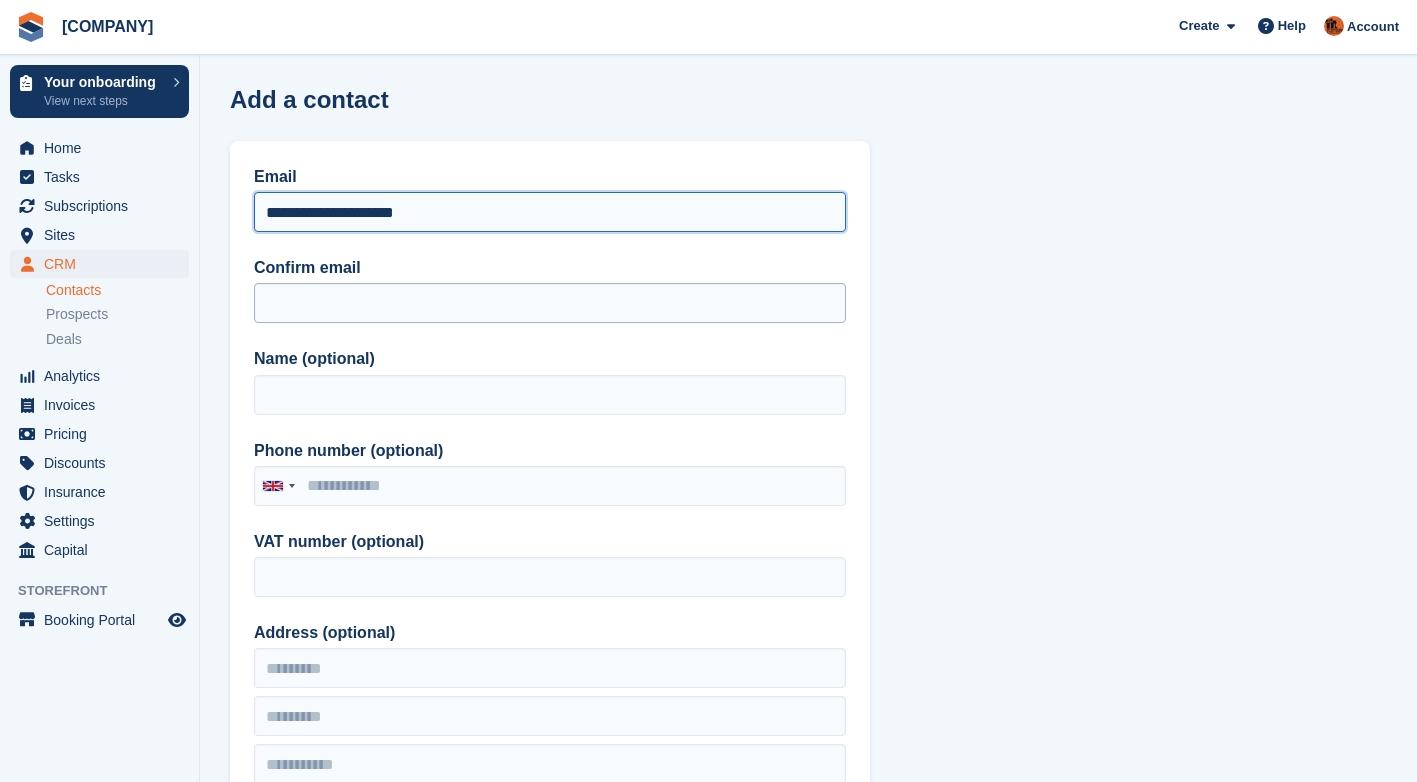 type on "**********" 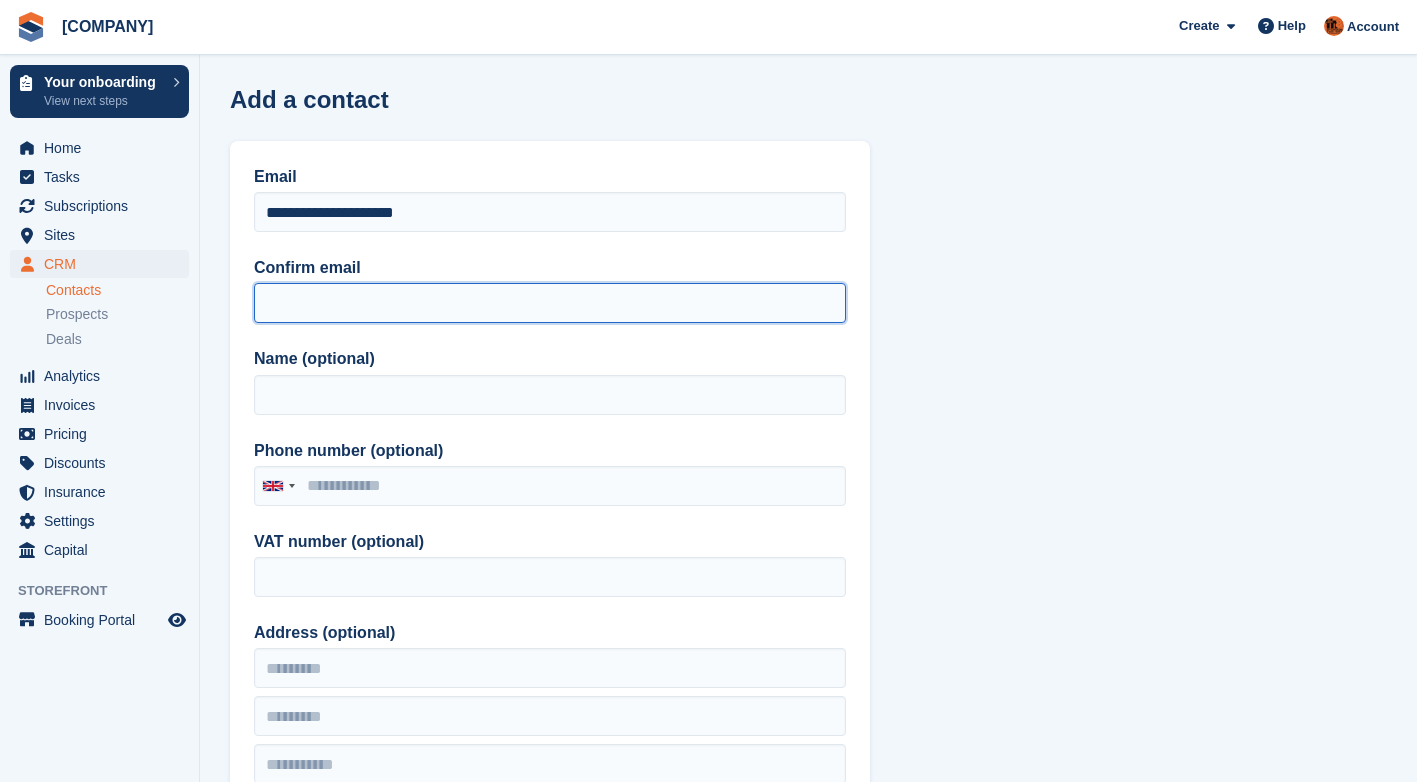 paste on "**********" 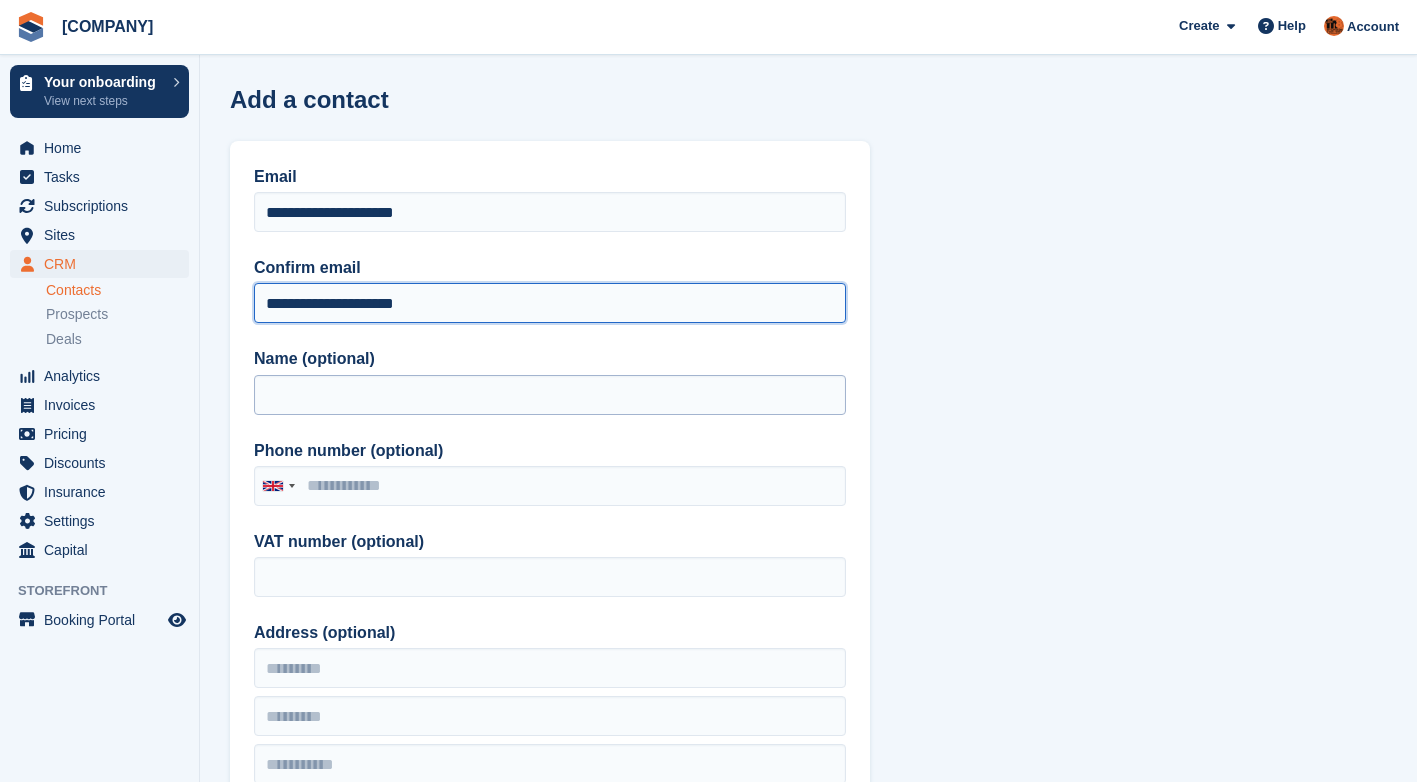 type on "**********" 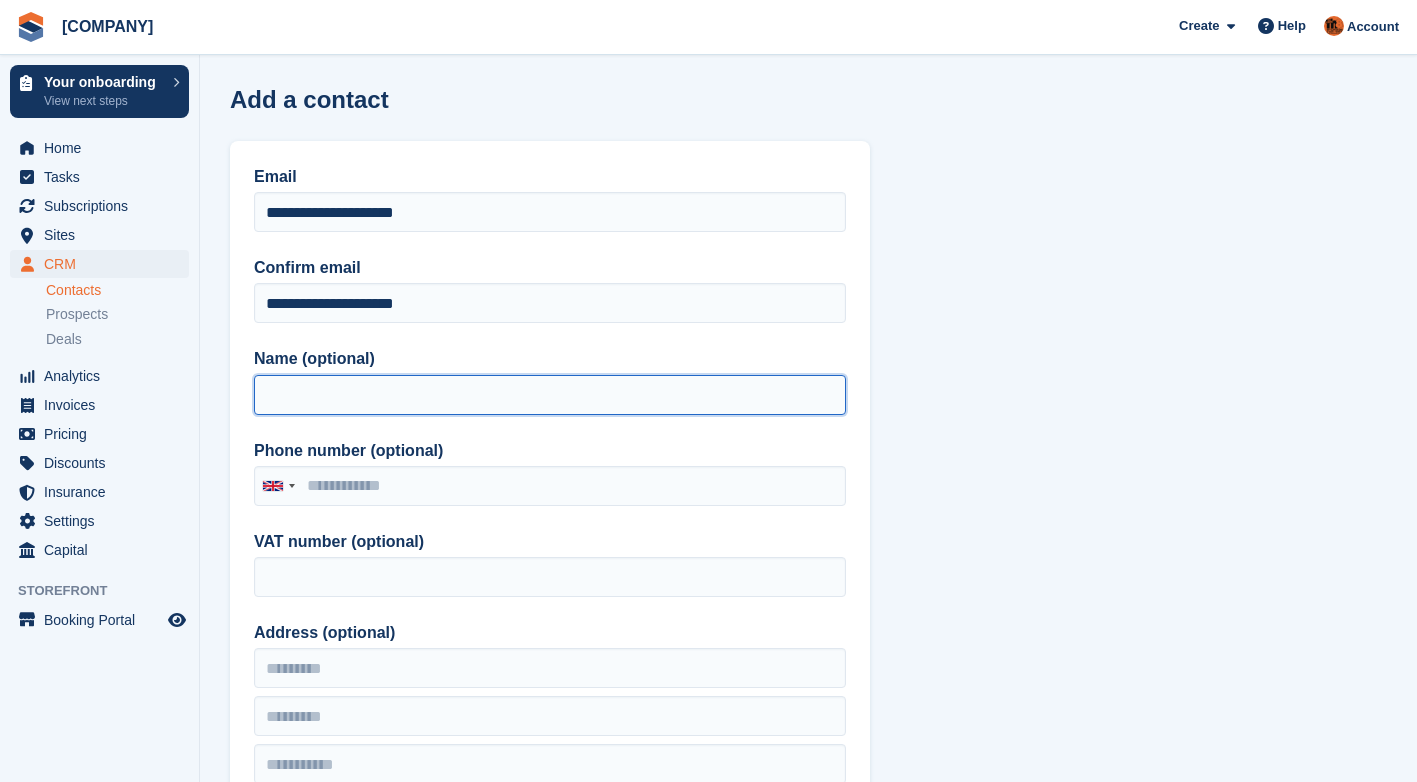 drag, startPoint x: 392, startPoint y: 387, endPoint x: 407, endPoint y: 384, distance: 15.297058 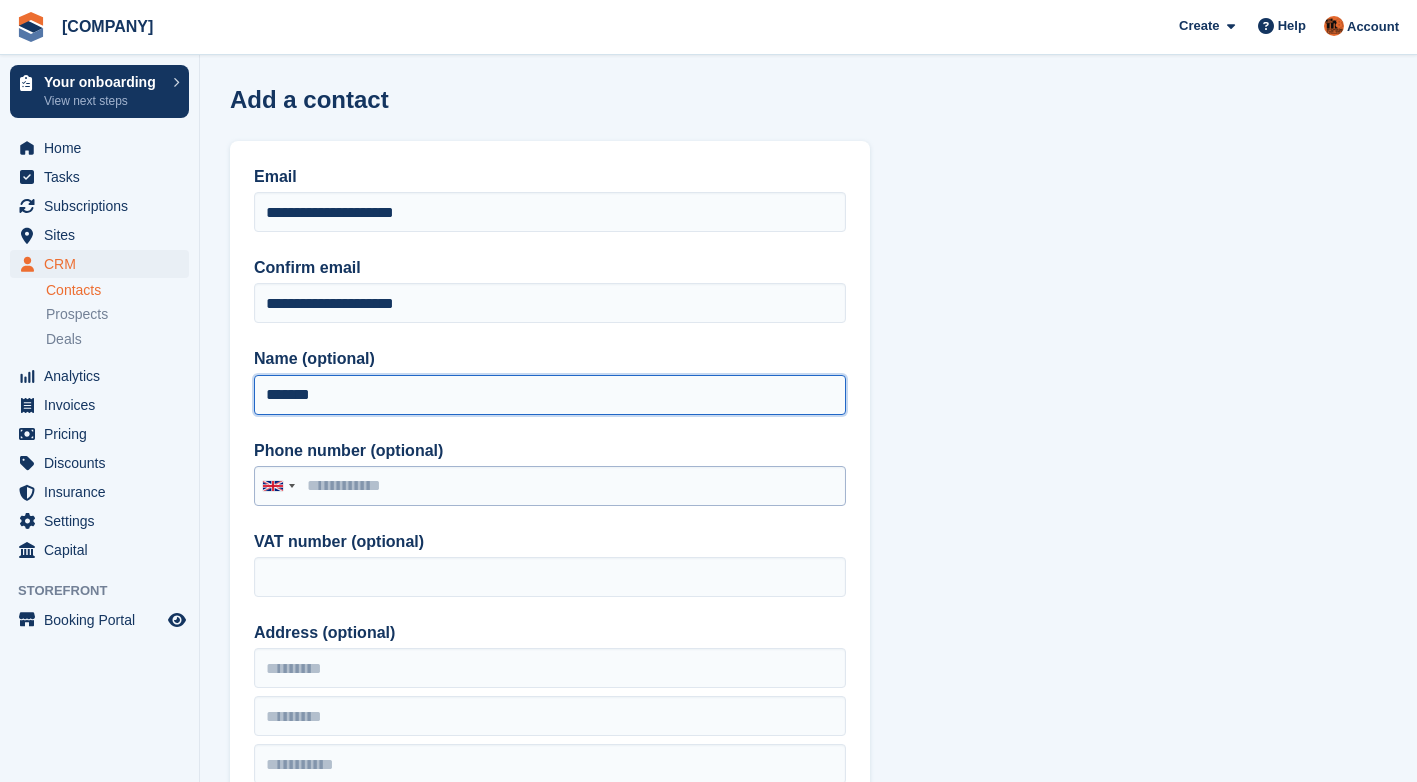 type on "*******" 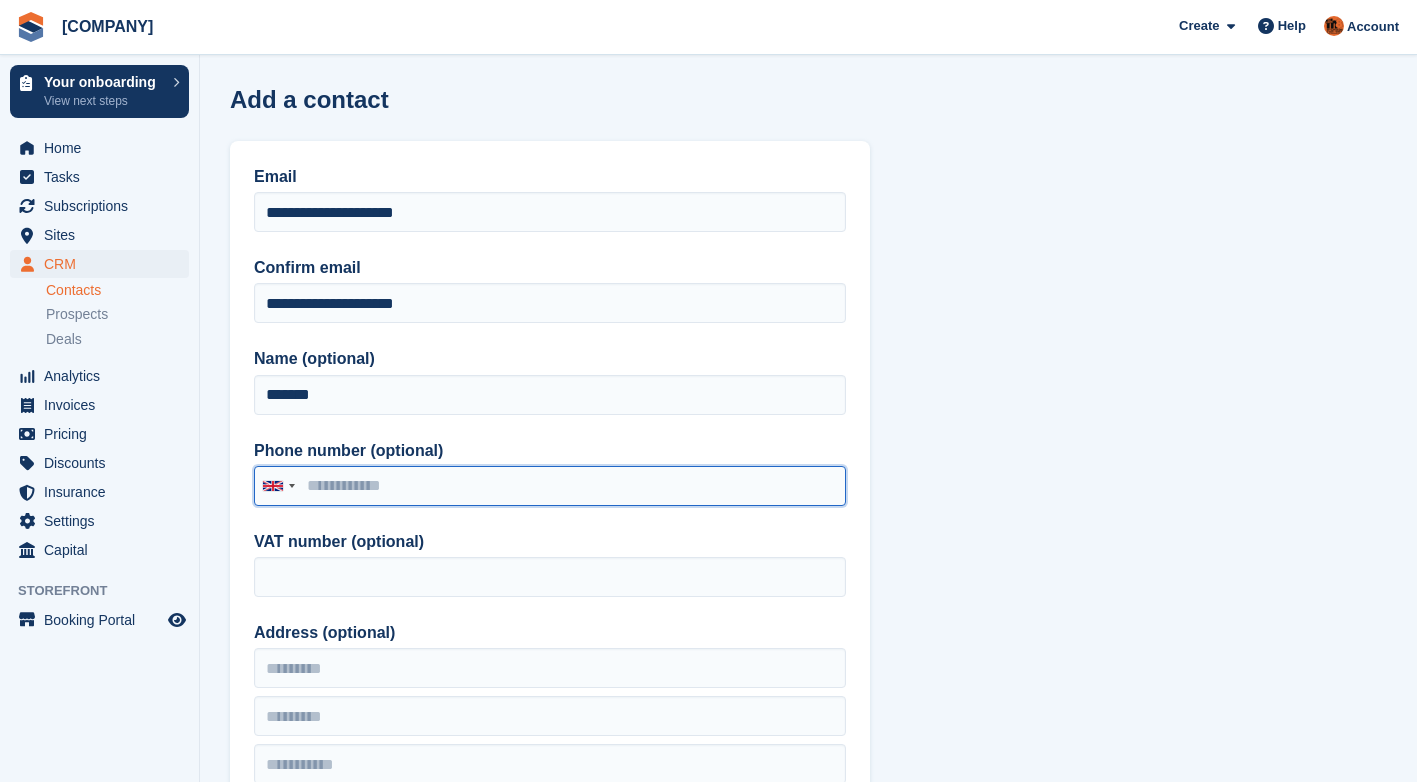 click on "Phone number (optional)" at bounding box center (550, 486) 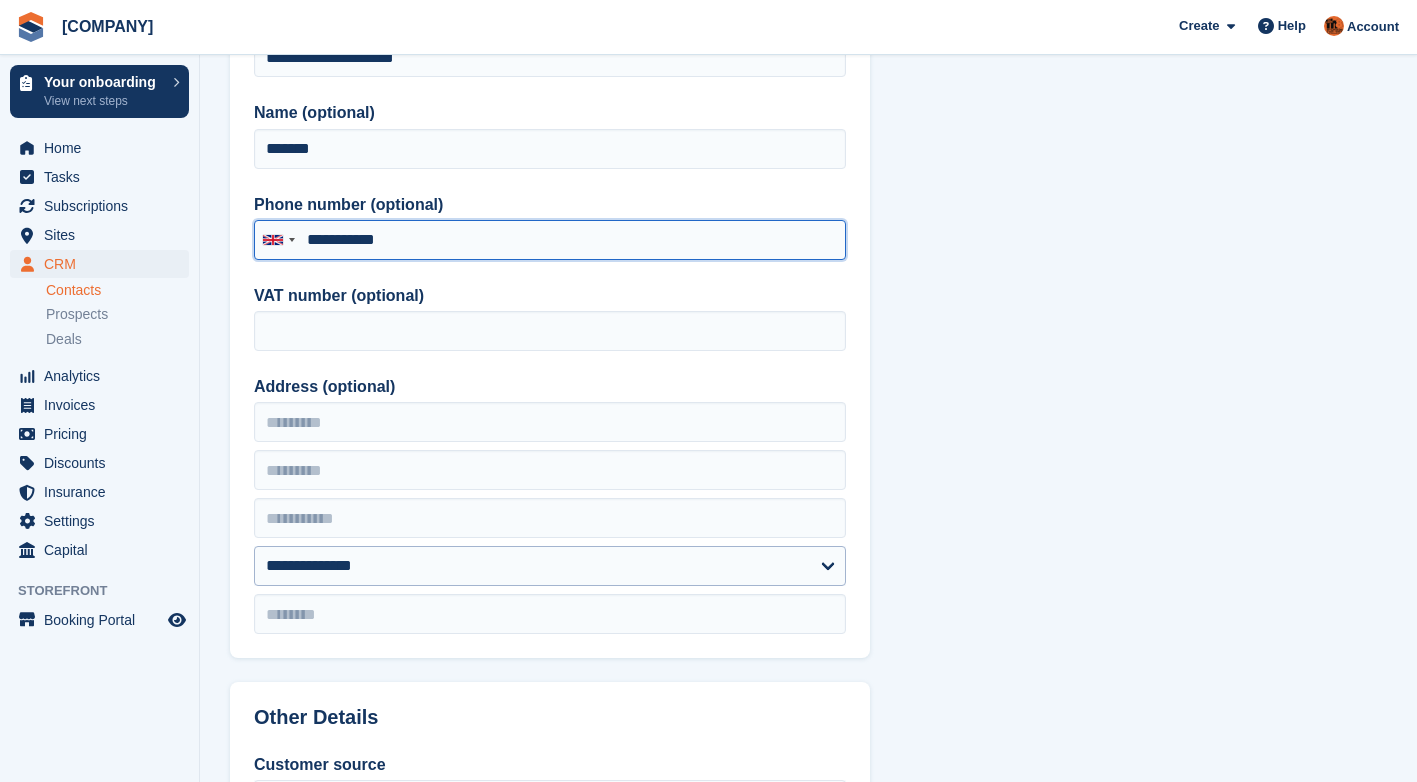 scroll, scrollTop: 300, scrollLeft: 0, axis: vertical 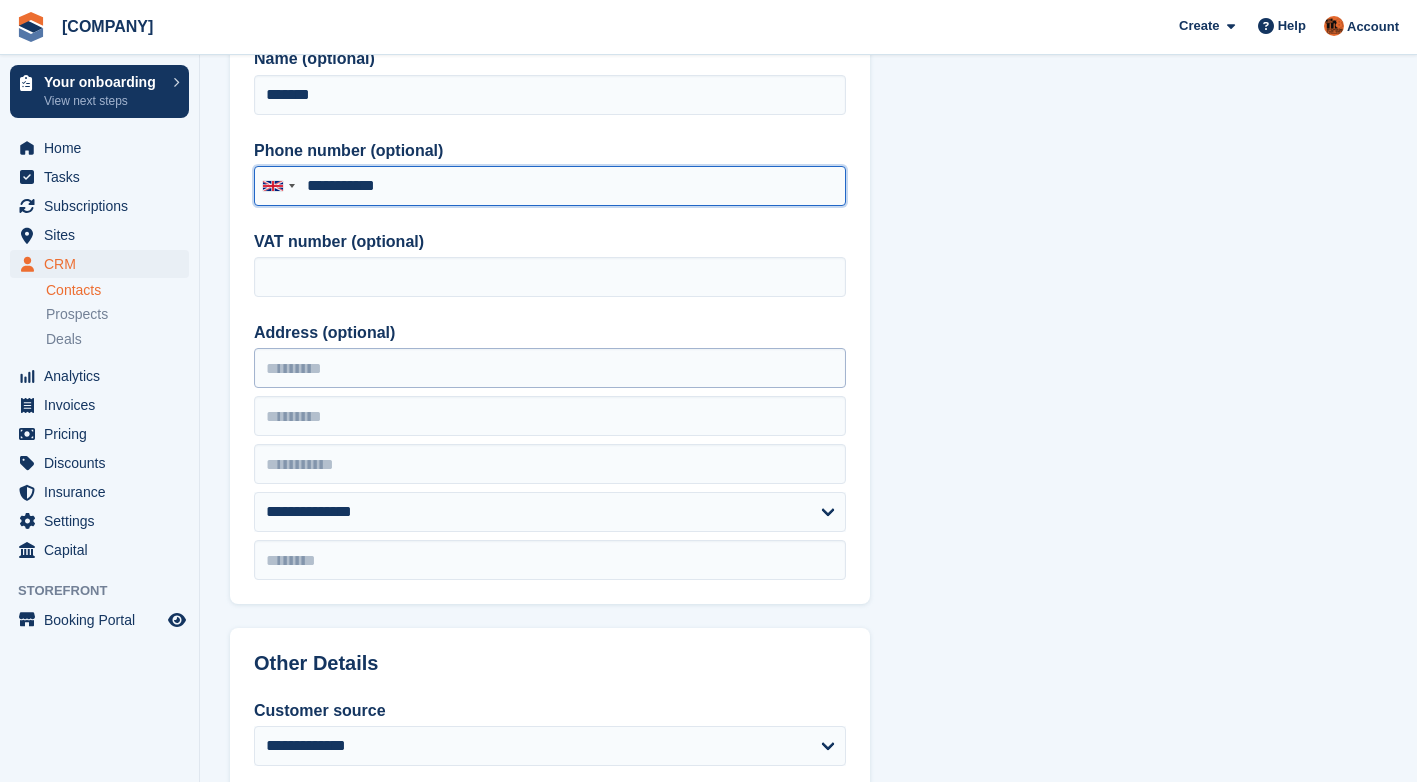 type on "**********" 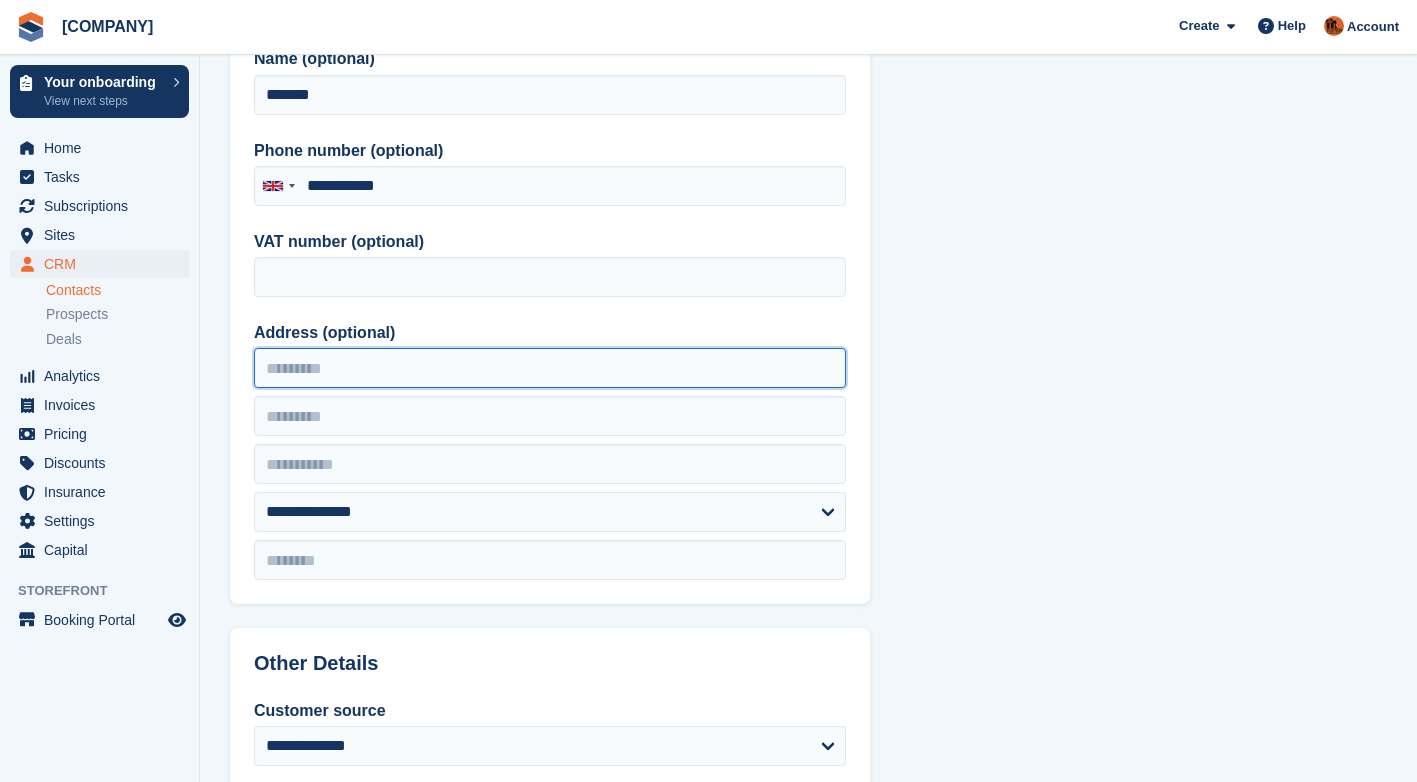 click on "Address (optional)" at bounding box center [550, 368] 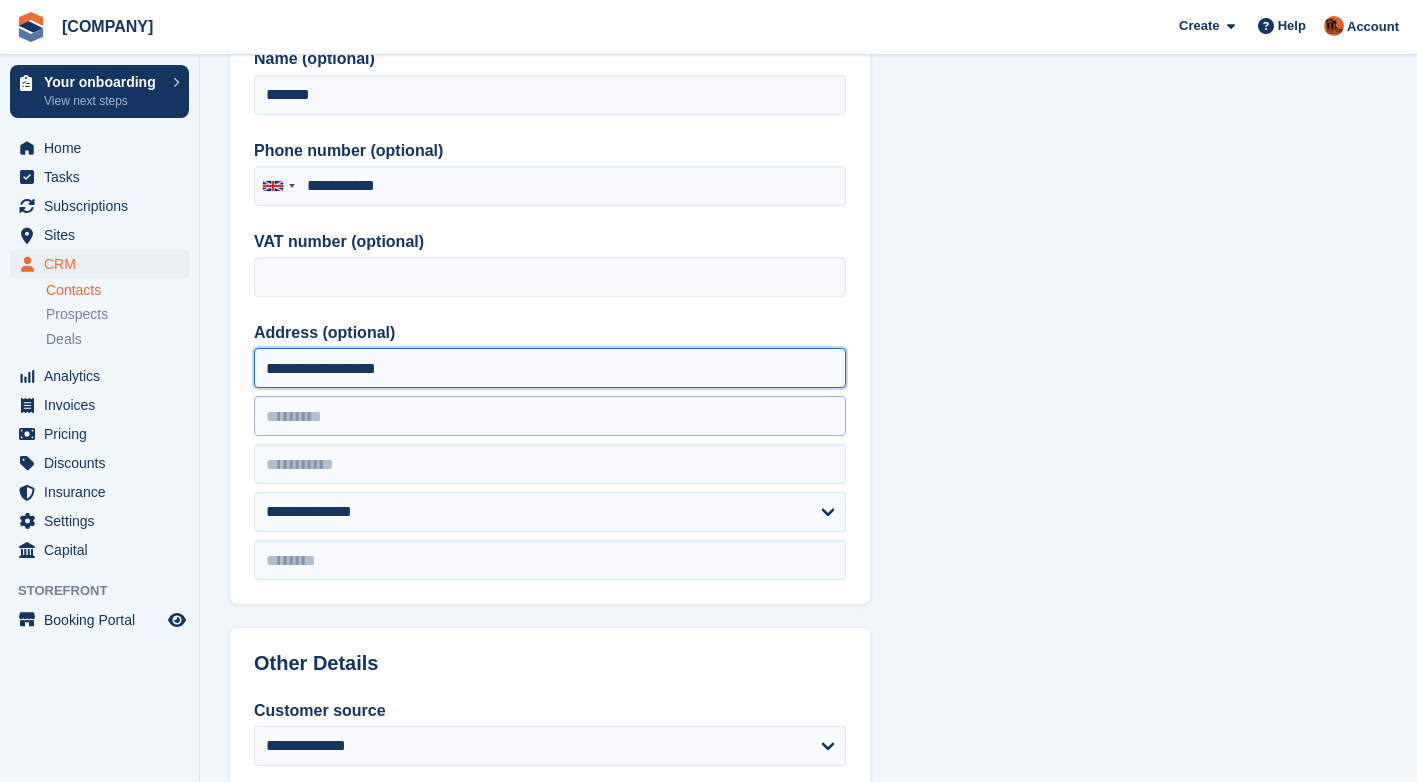 type on "**********" 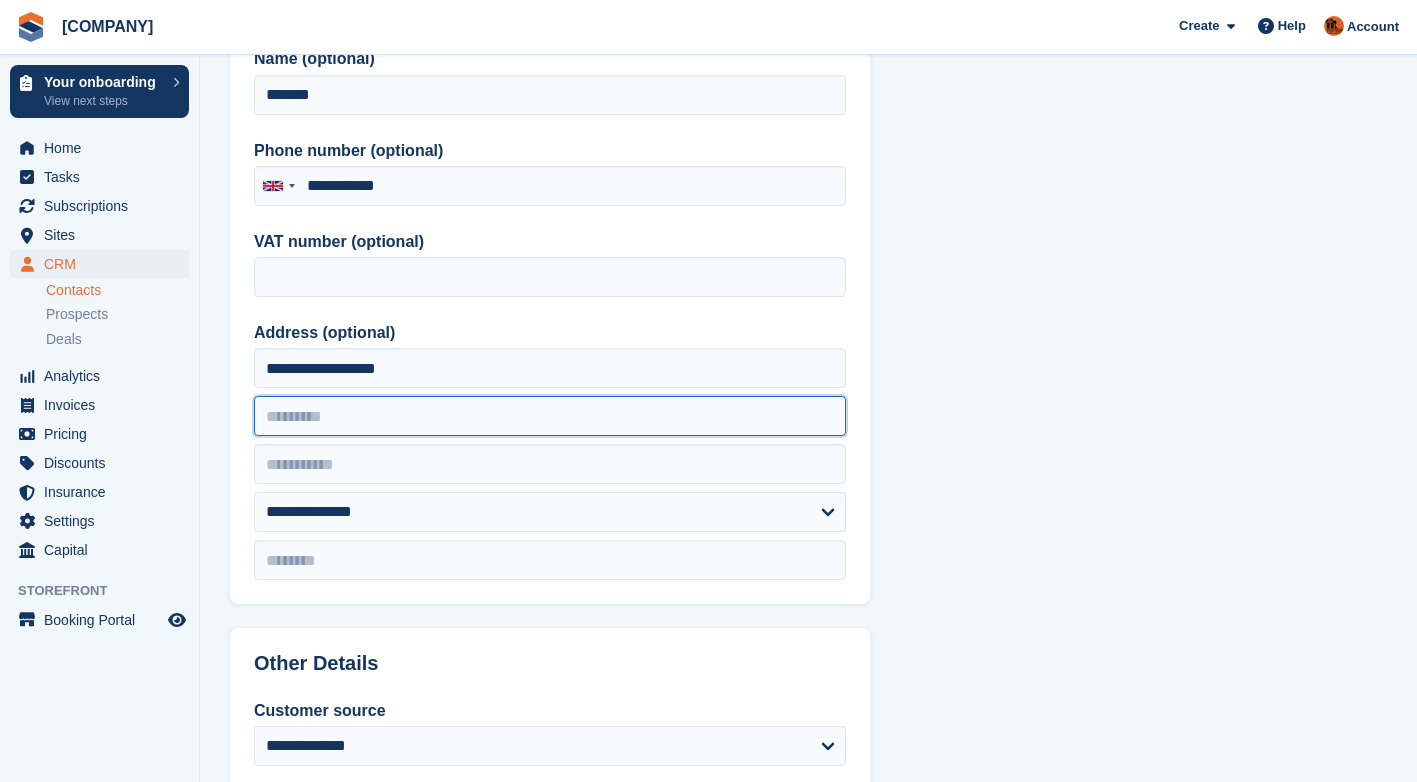click at bounding box center (550, 416) 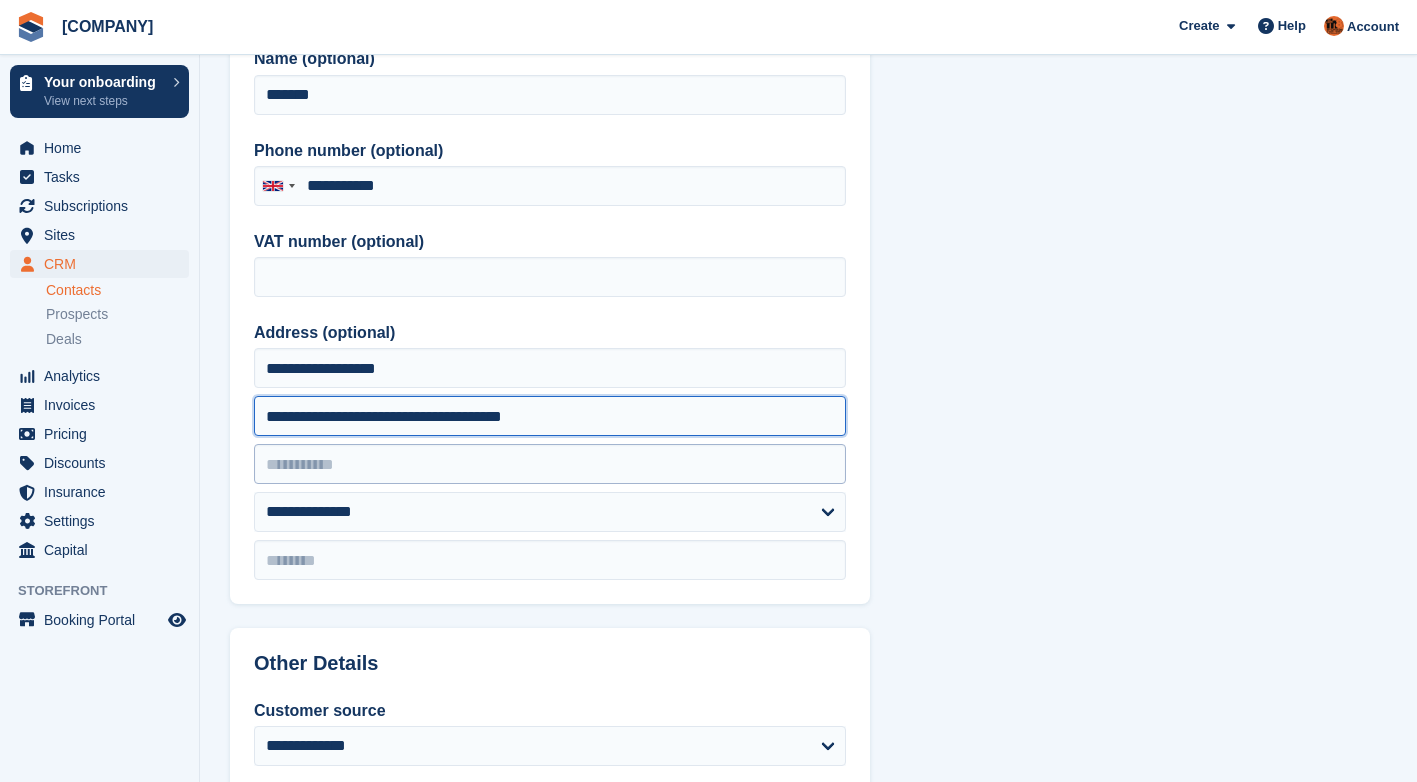 type on "**********" 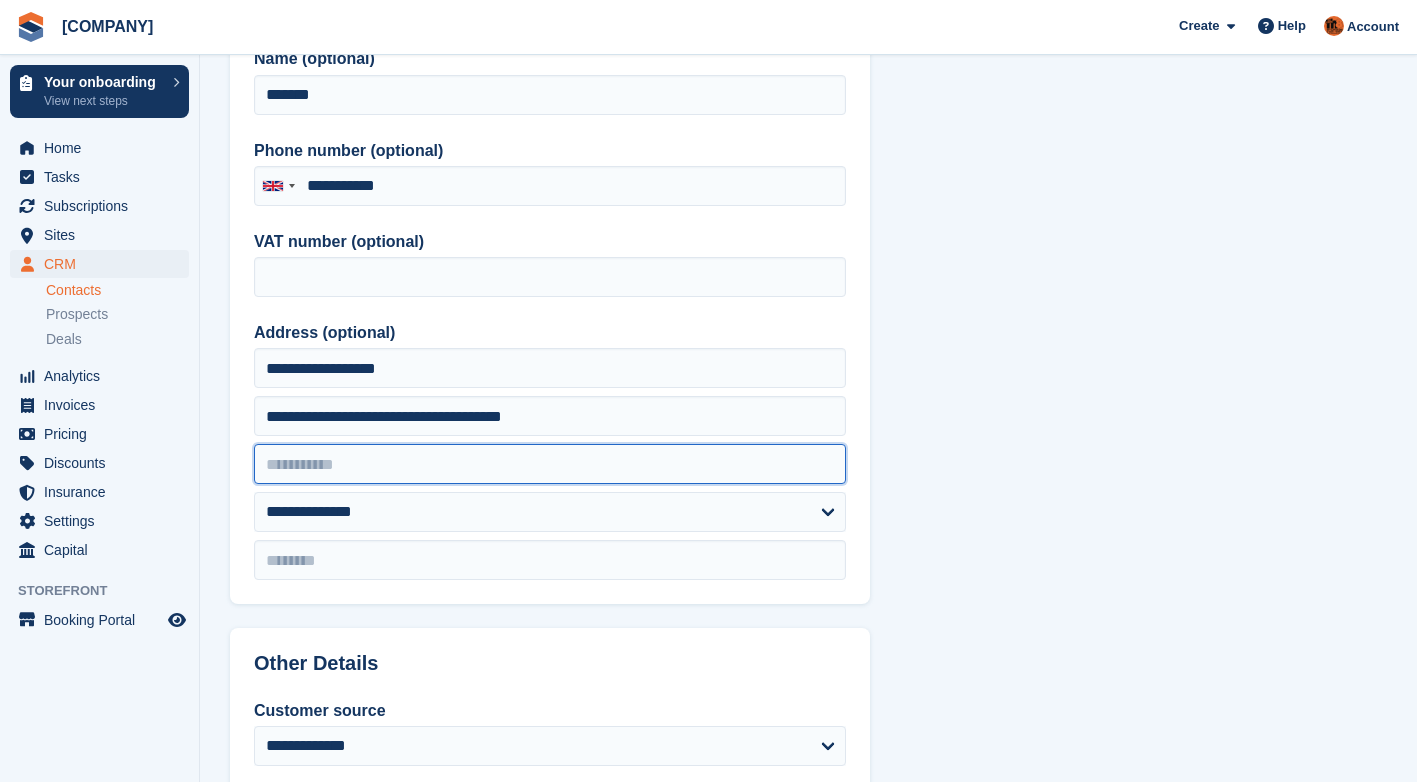 click at bounding box center [550, 464] 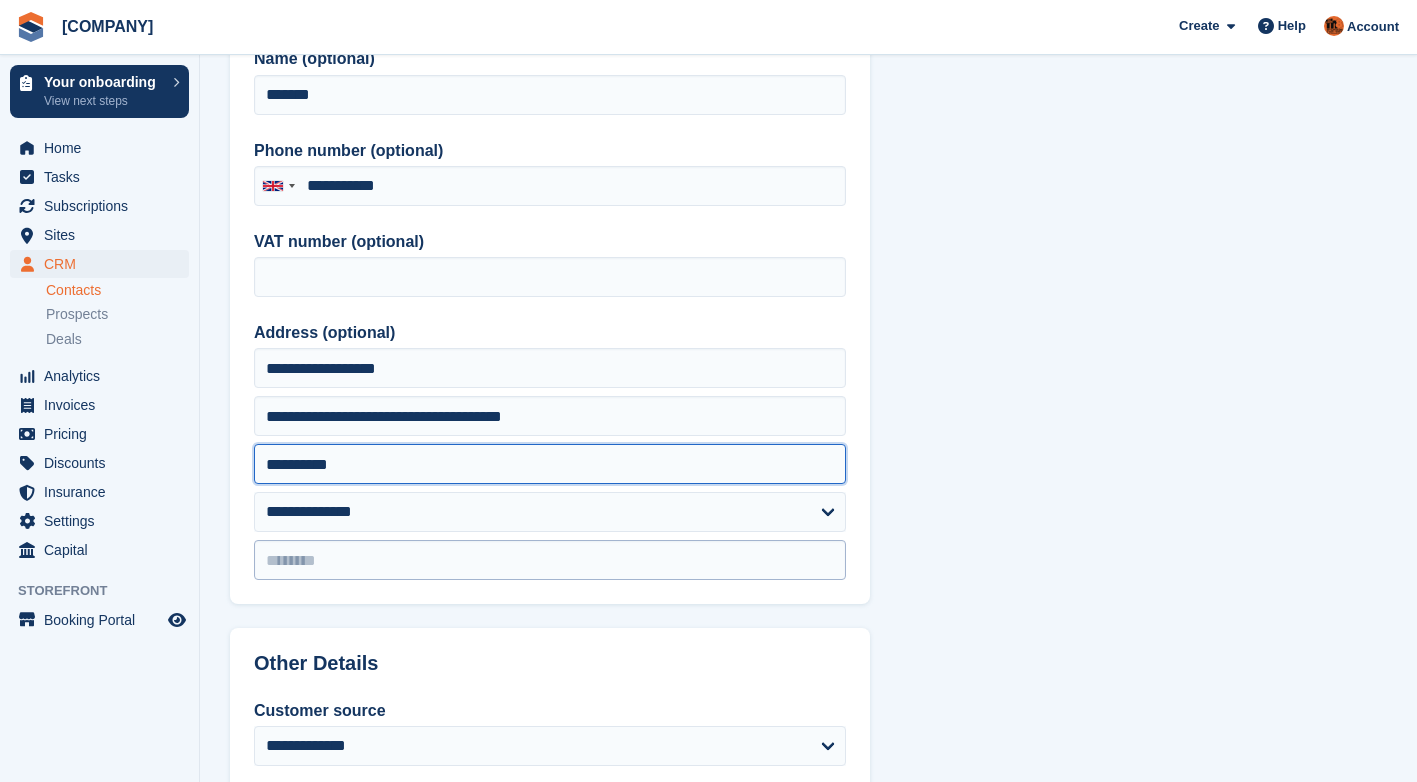 type on "**********" 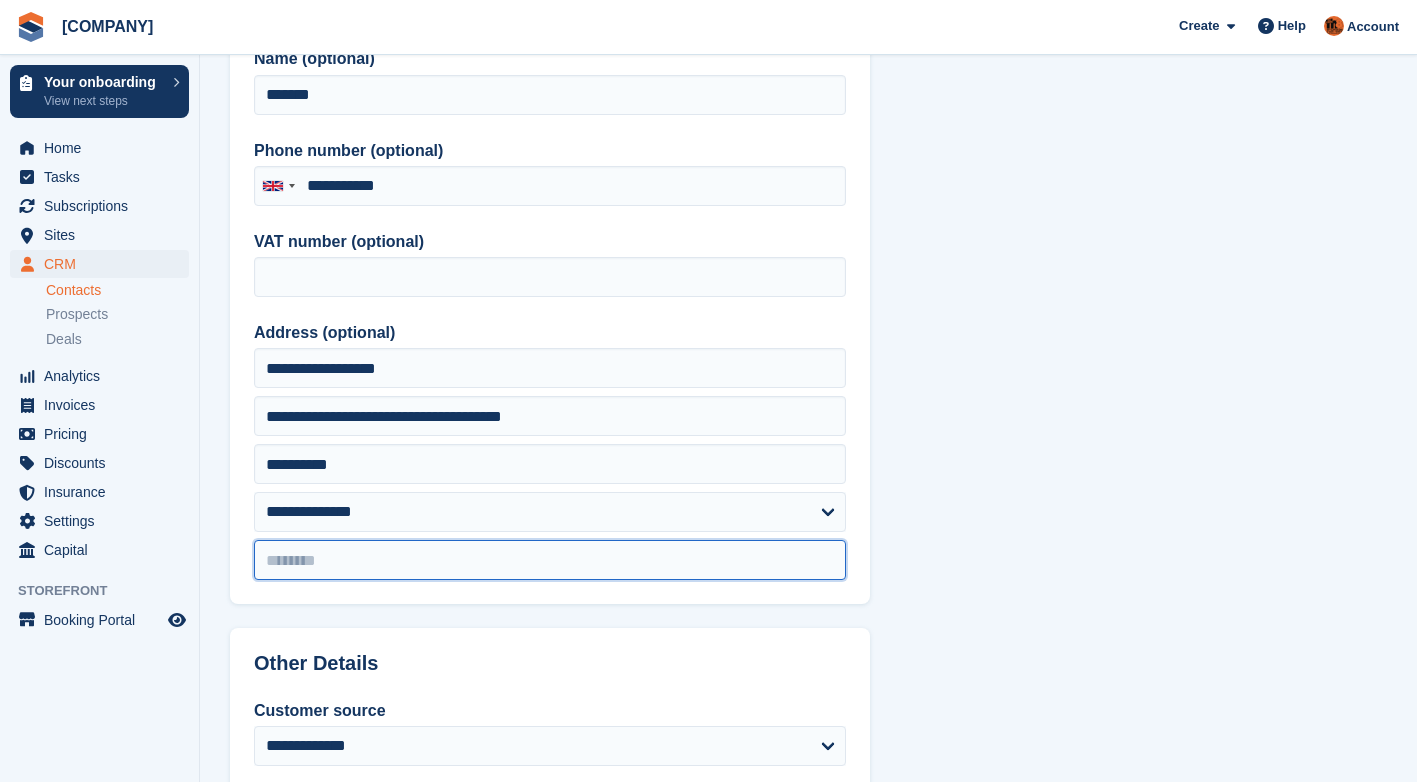 click at bounding box center (550, 560) 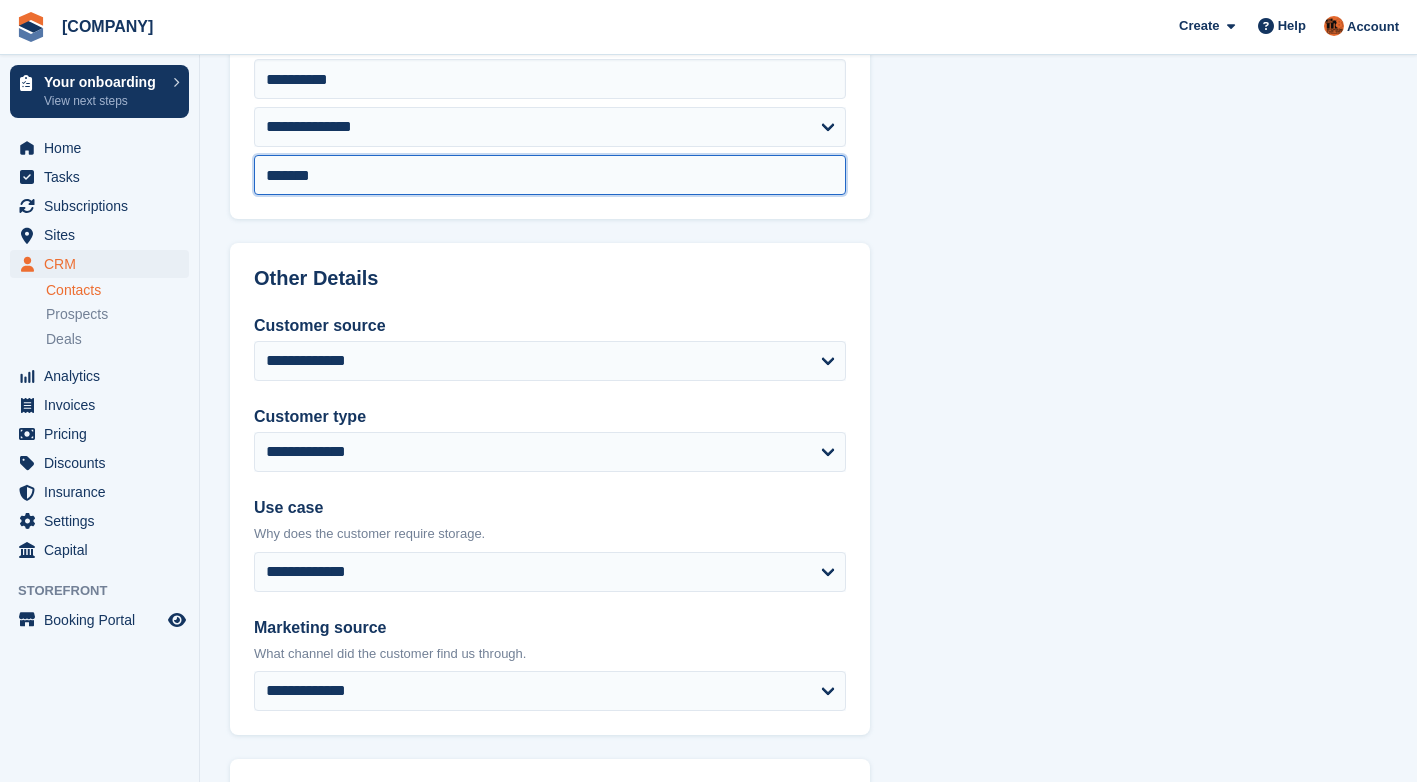 scroll, scrollTop: 700, scrollLeft: 0, axis: vertical 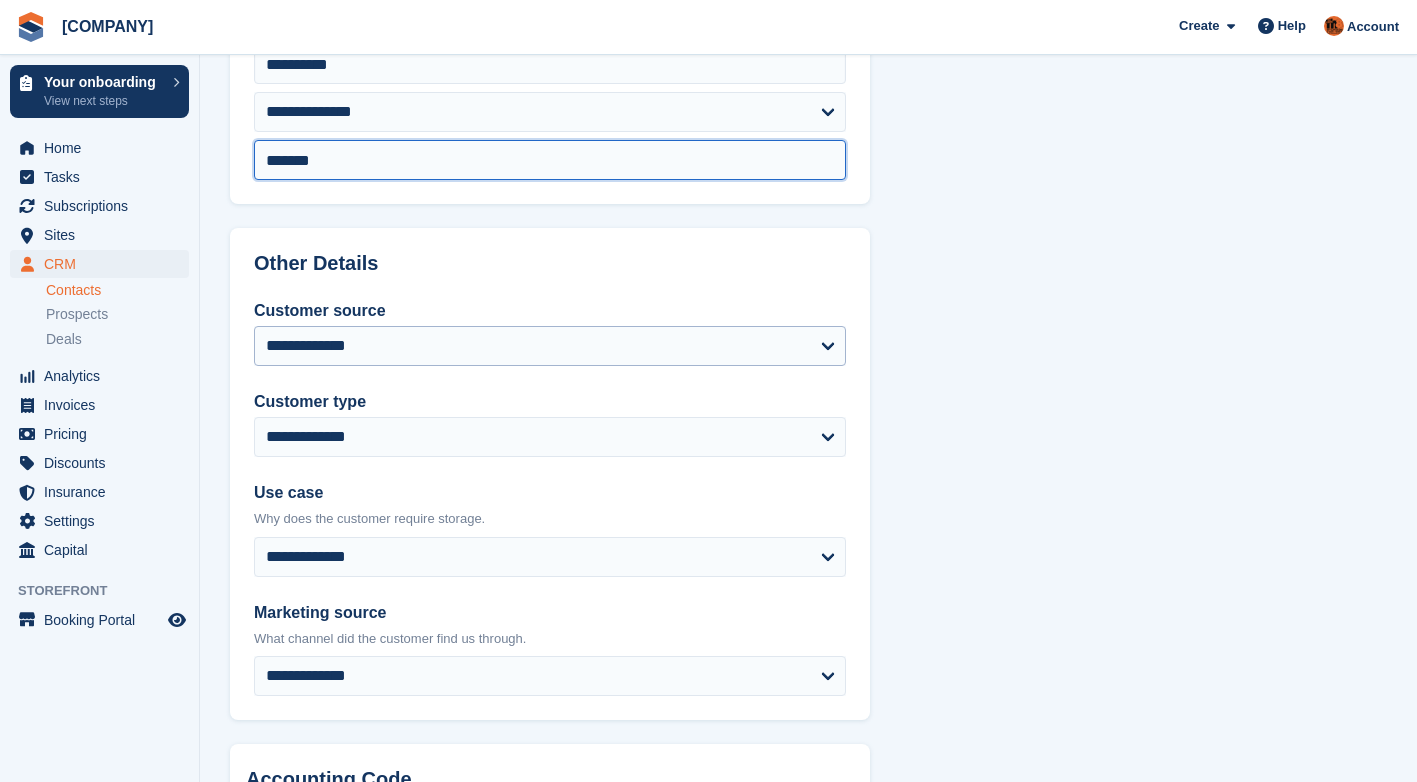 type on "*******" 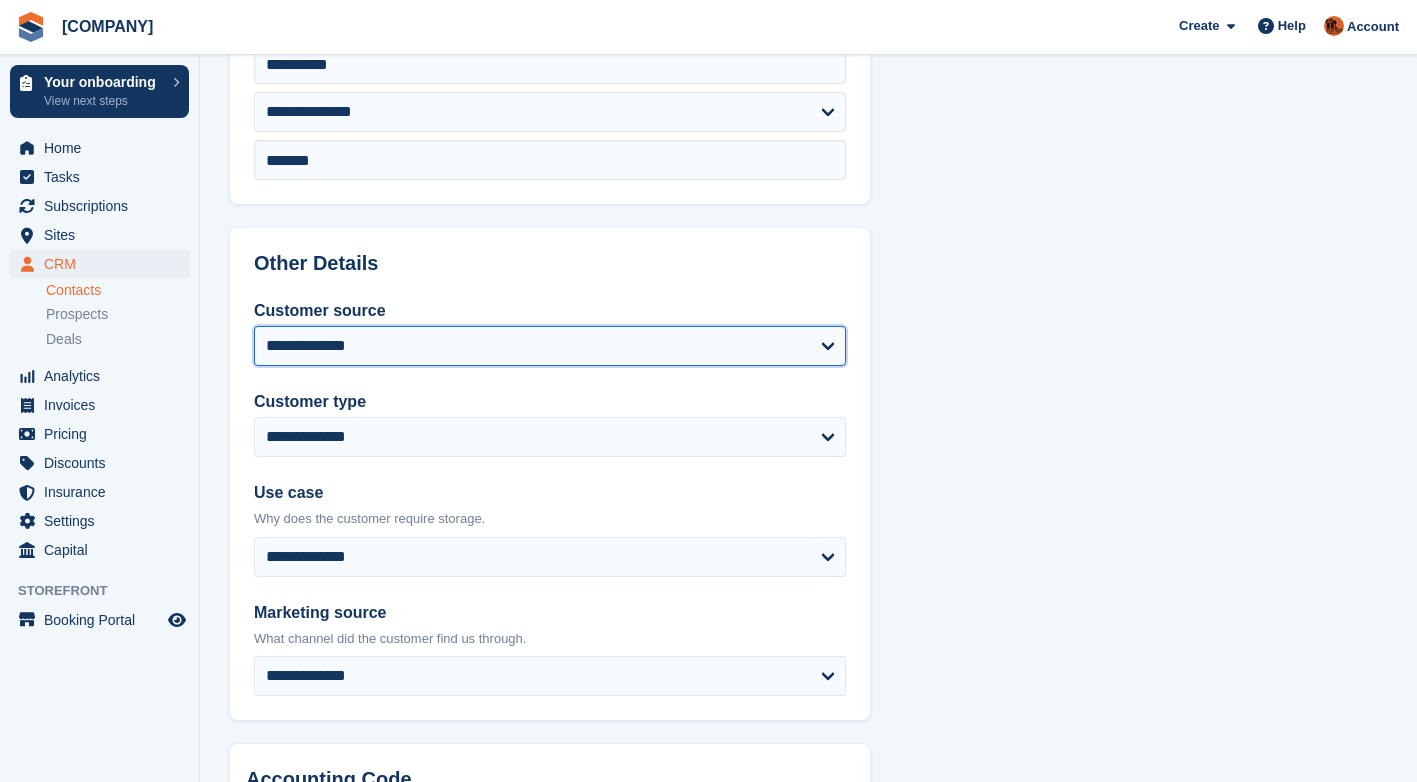 click on "**********" at bounding box center [550, 346] 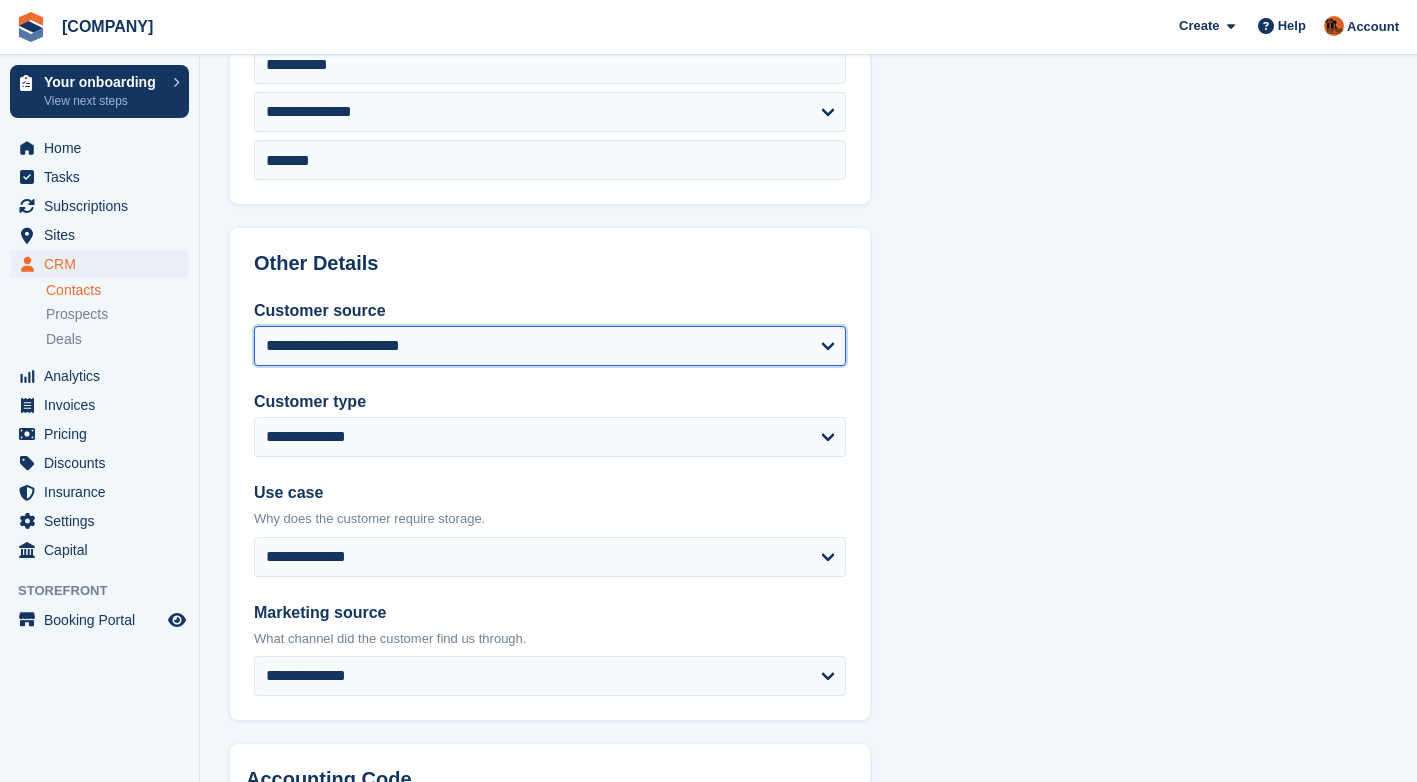 click on "**********" at bounding box center [550, 346] 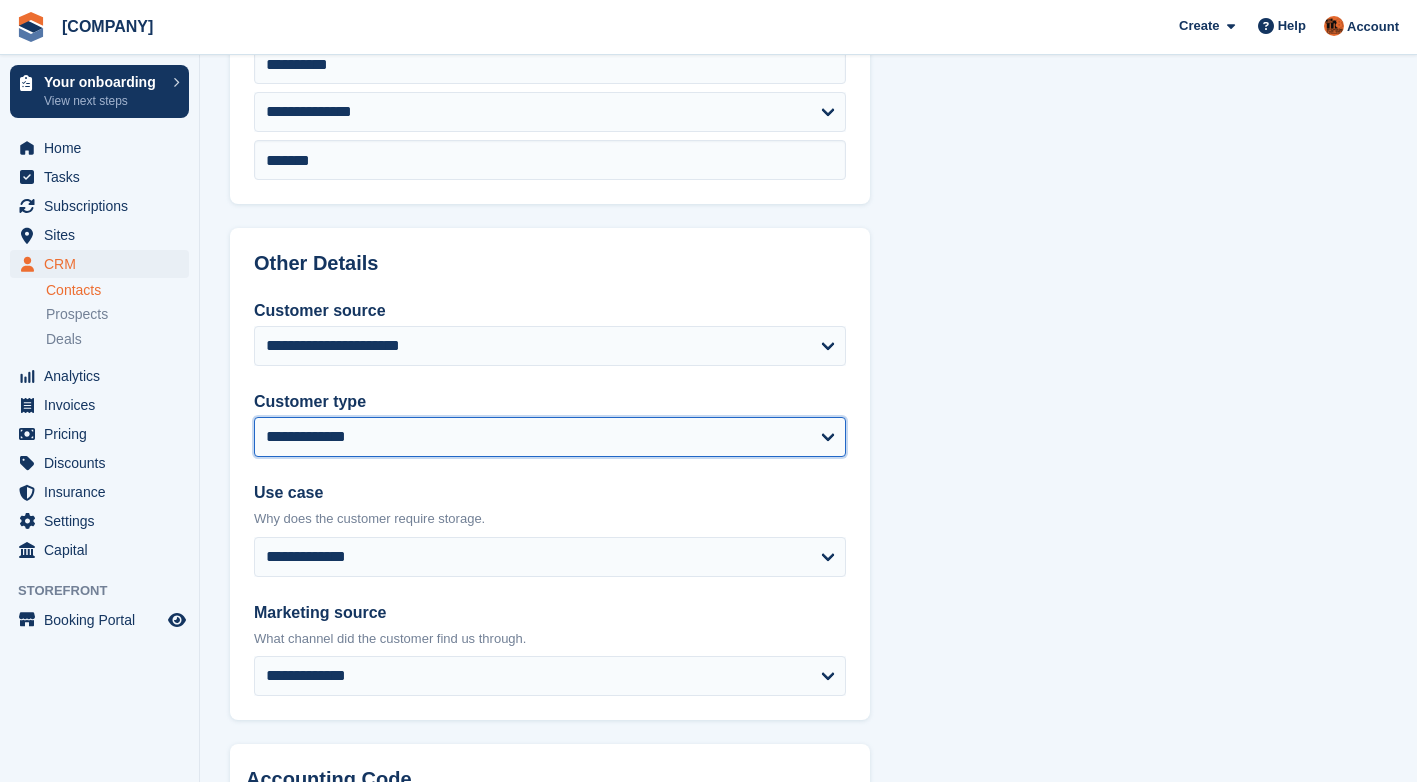 click on "**********" at bounding box center [550, 437] 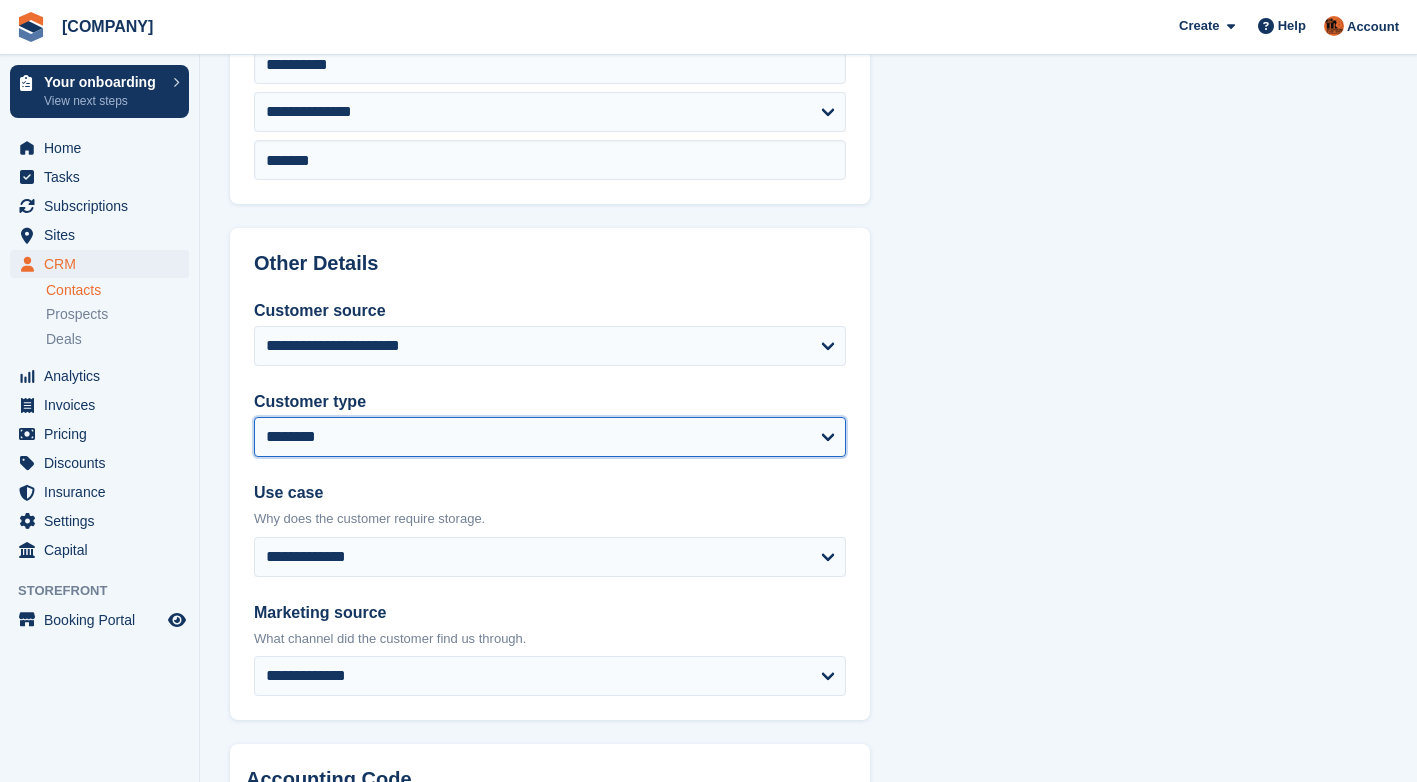 click on "**********" at bounding box center (550, 437) 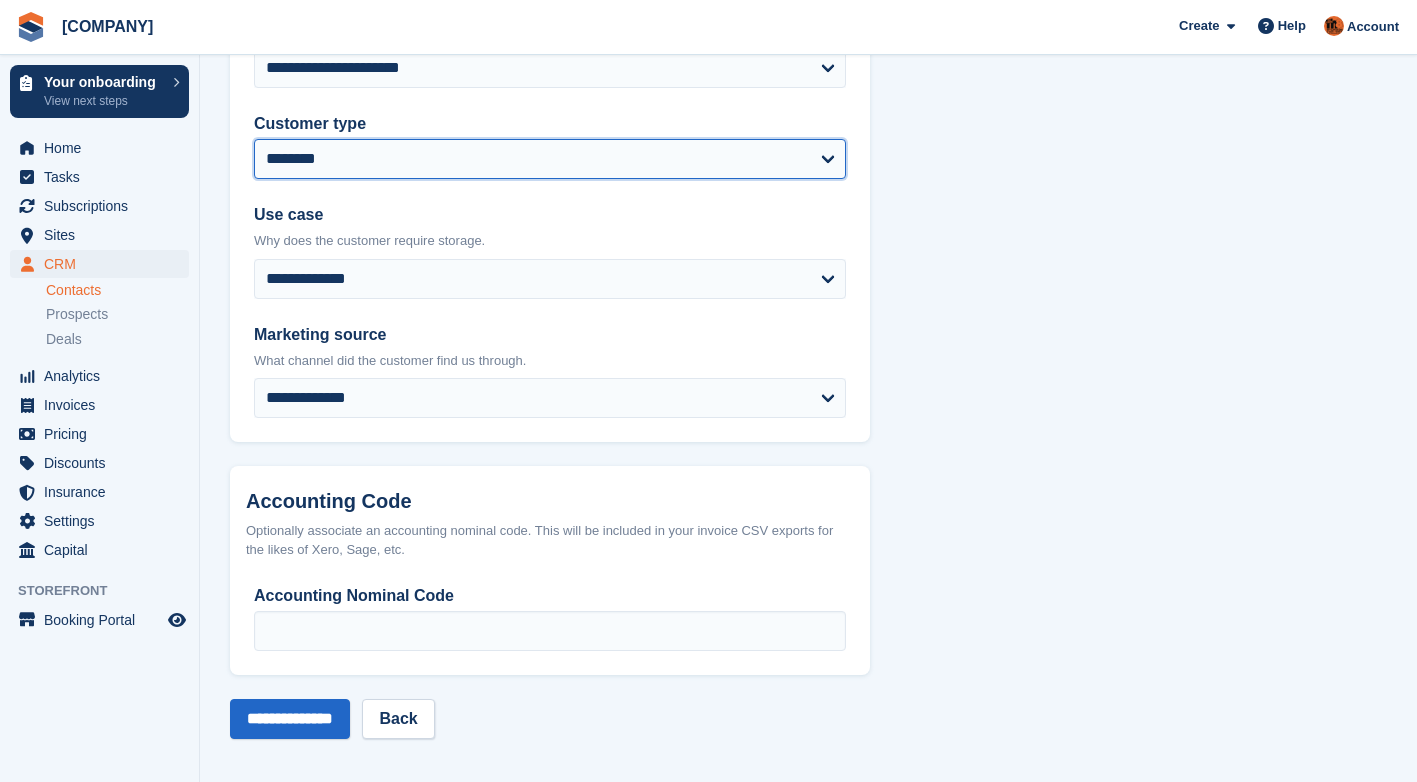 scroll, scrollTop: 981, scrollLeft: 0, axis: vertical 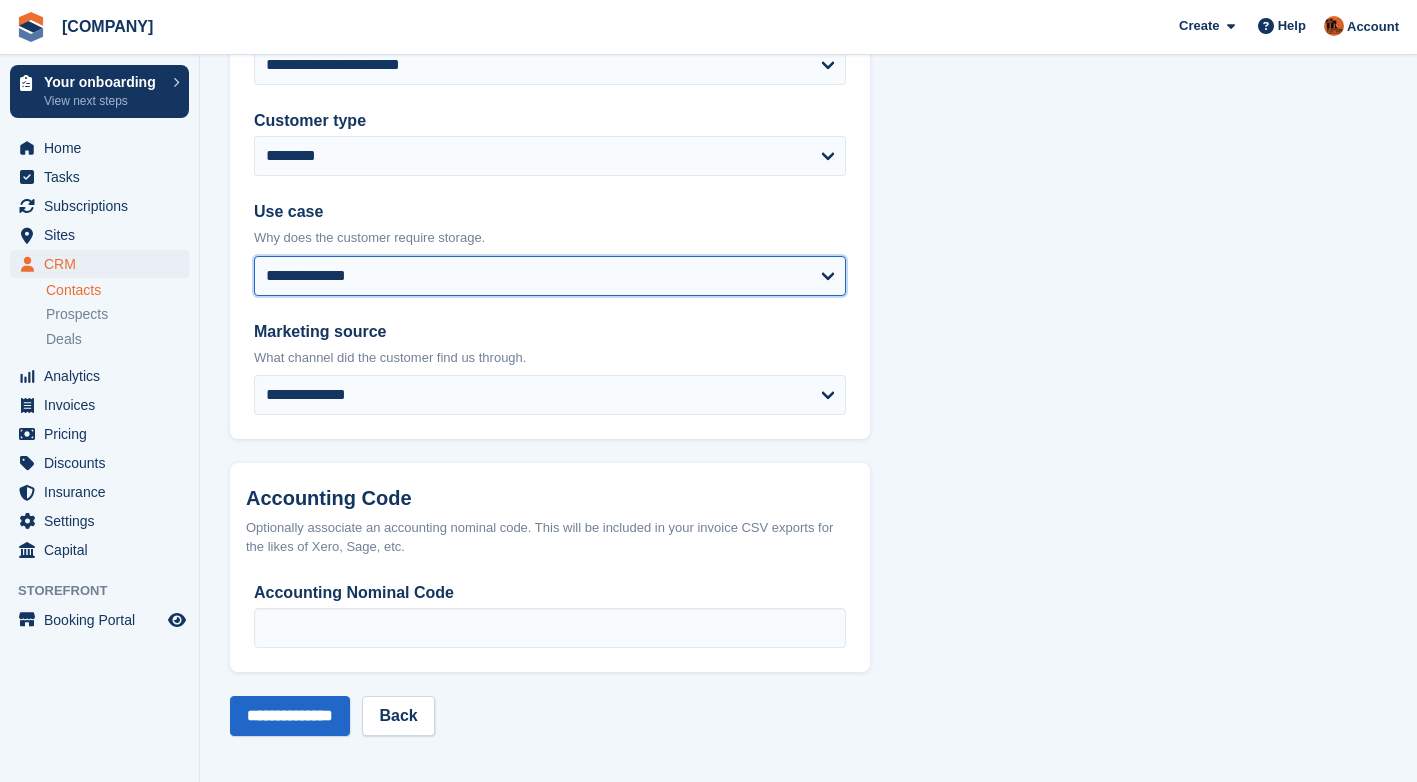 click on "**********" at bounding box center [550, 276] 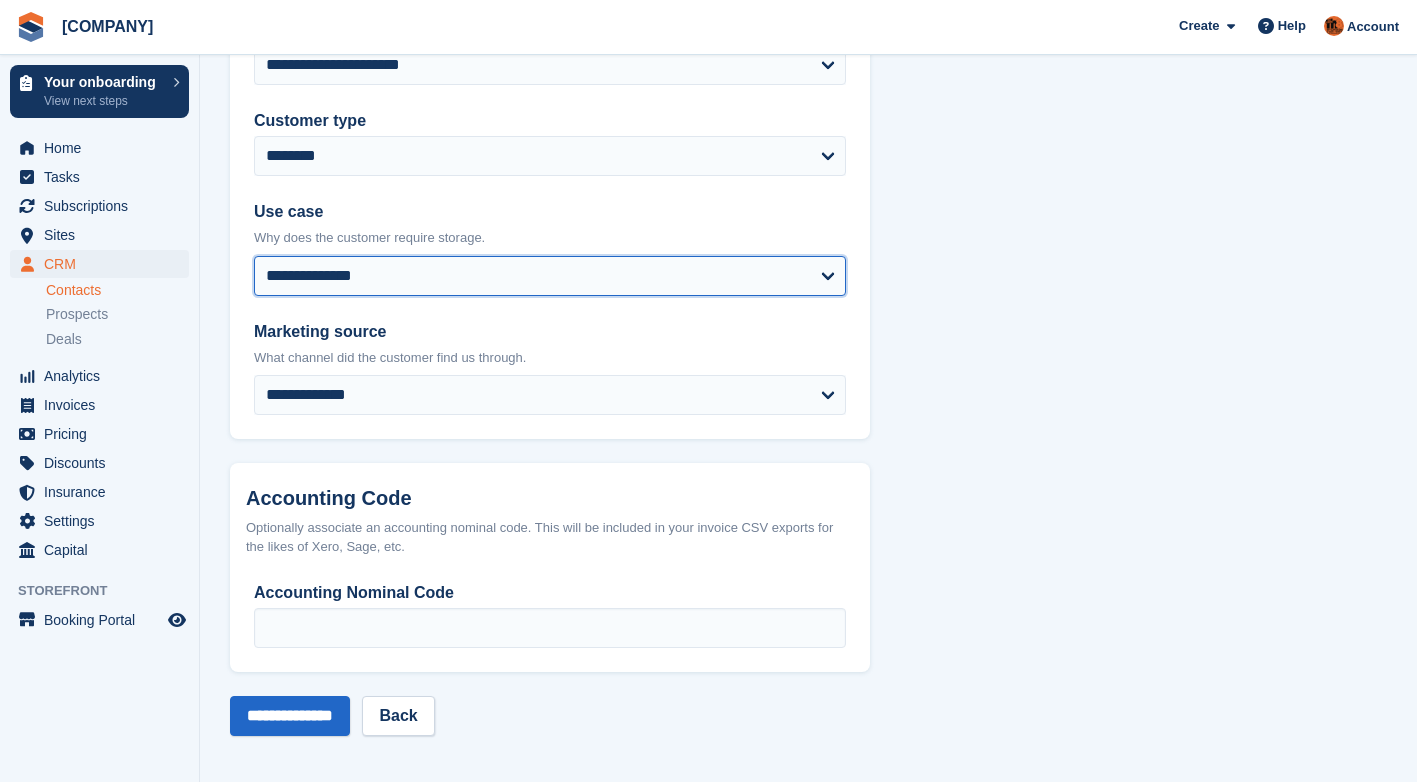 click on "**********" at bounding box center (550, 276) 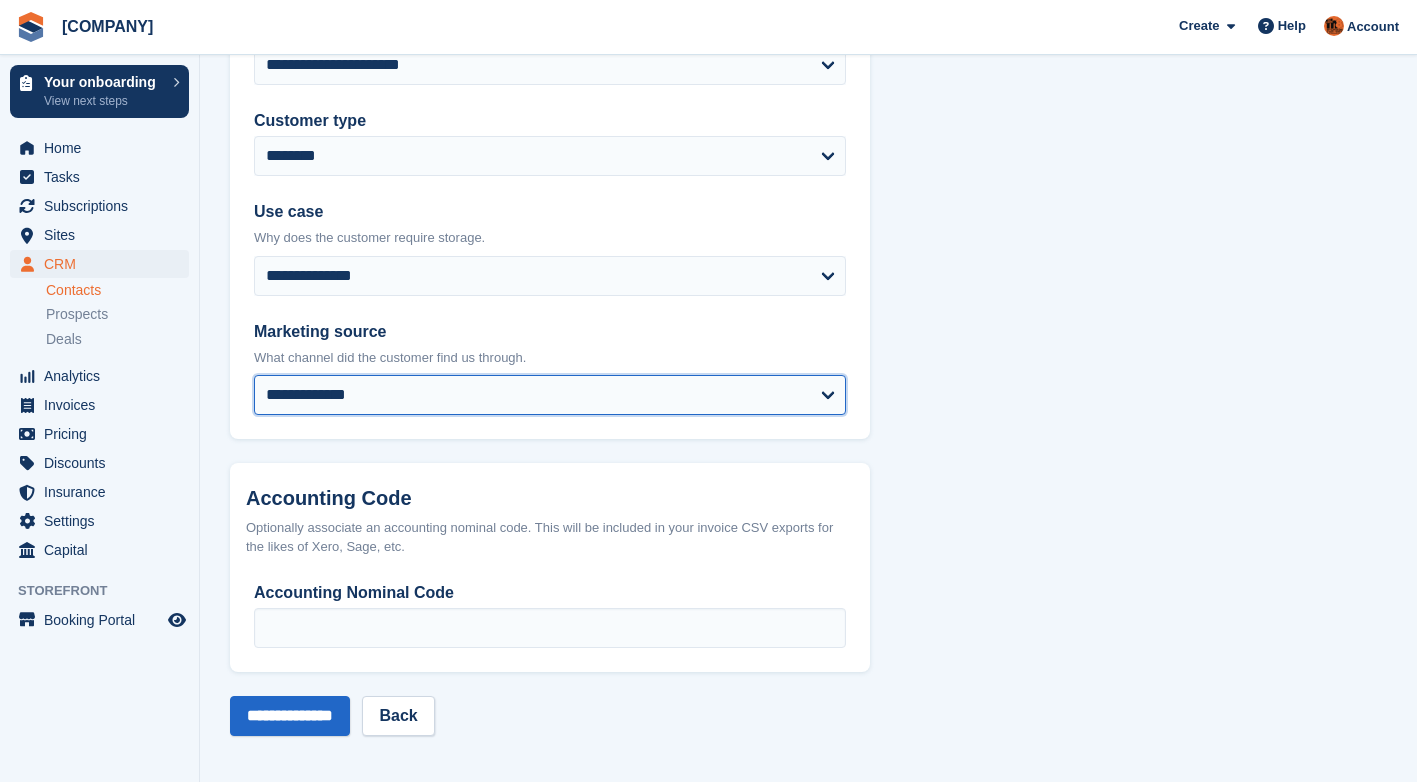 click on "**********" at bounding box center [550, 395] 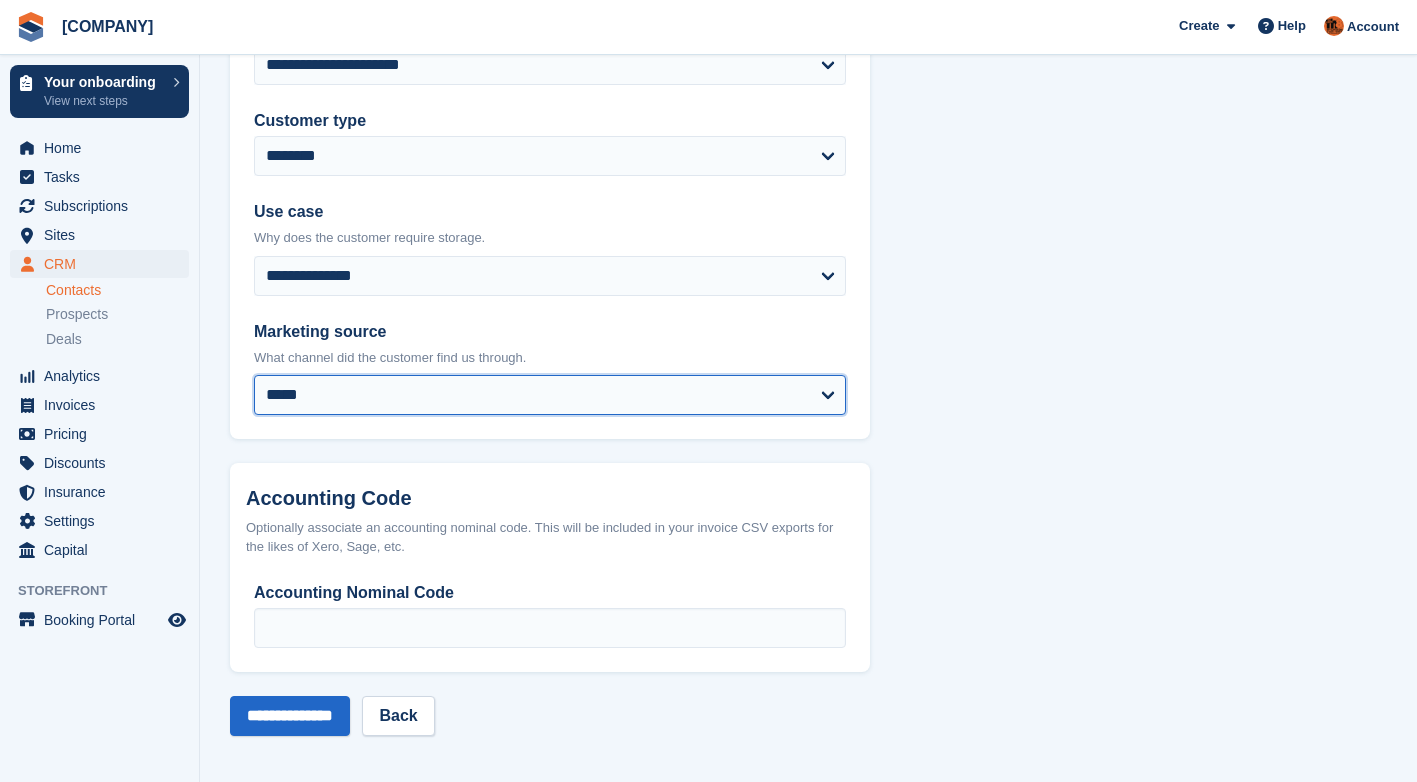 click on "**********" at bounding box center (550, 395) 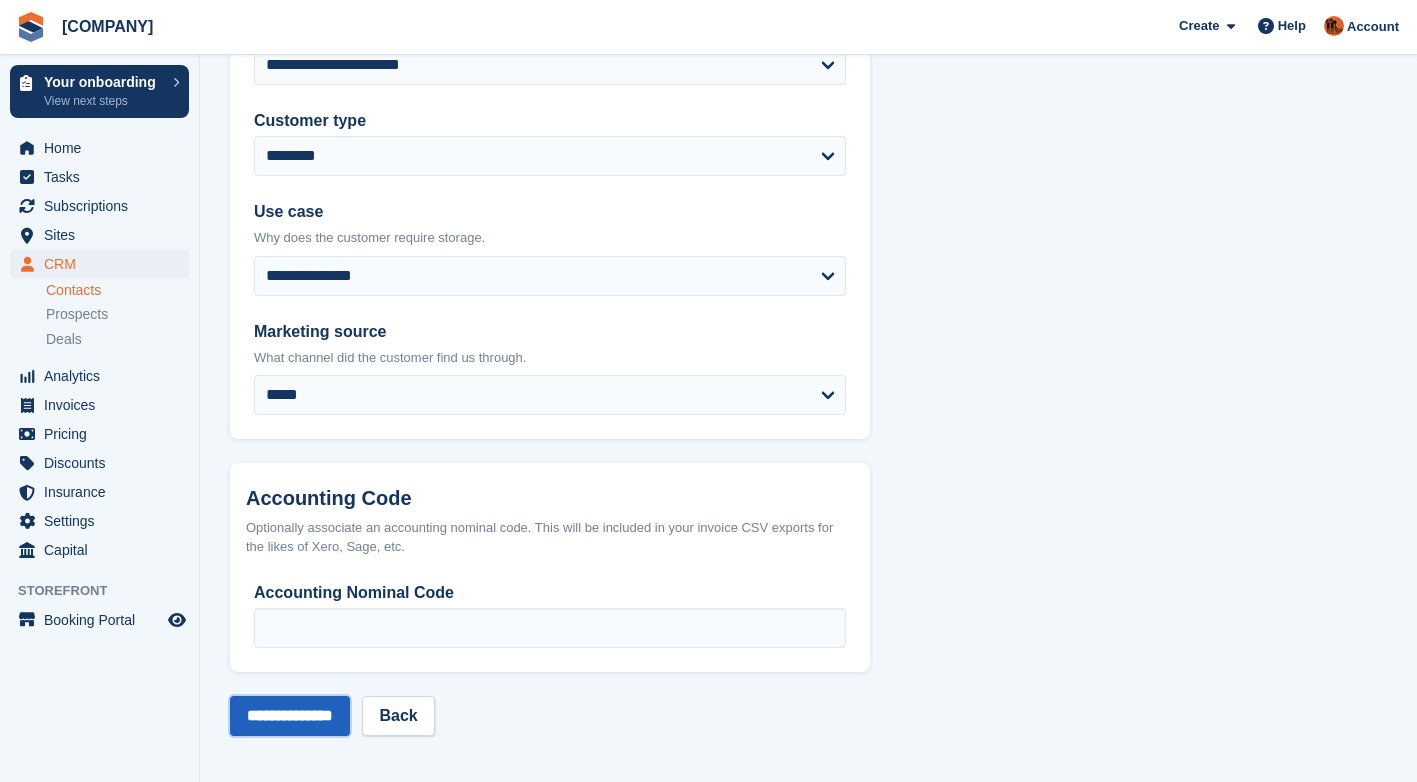 click on "**********" at bounding box center [290, 716] 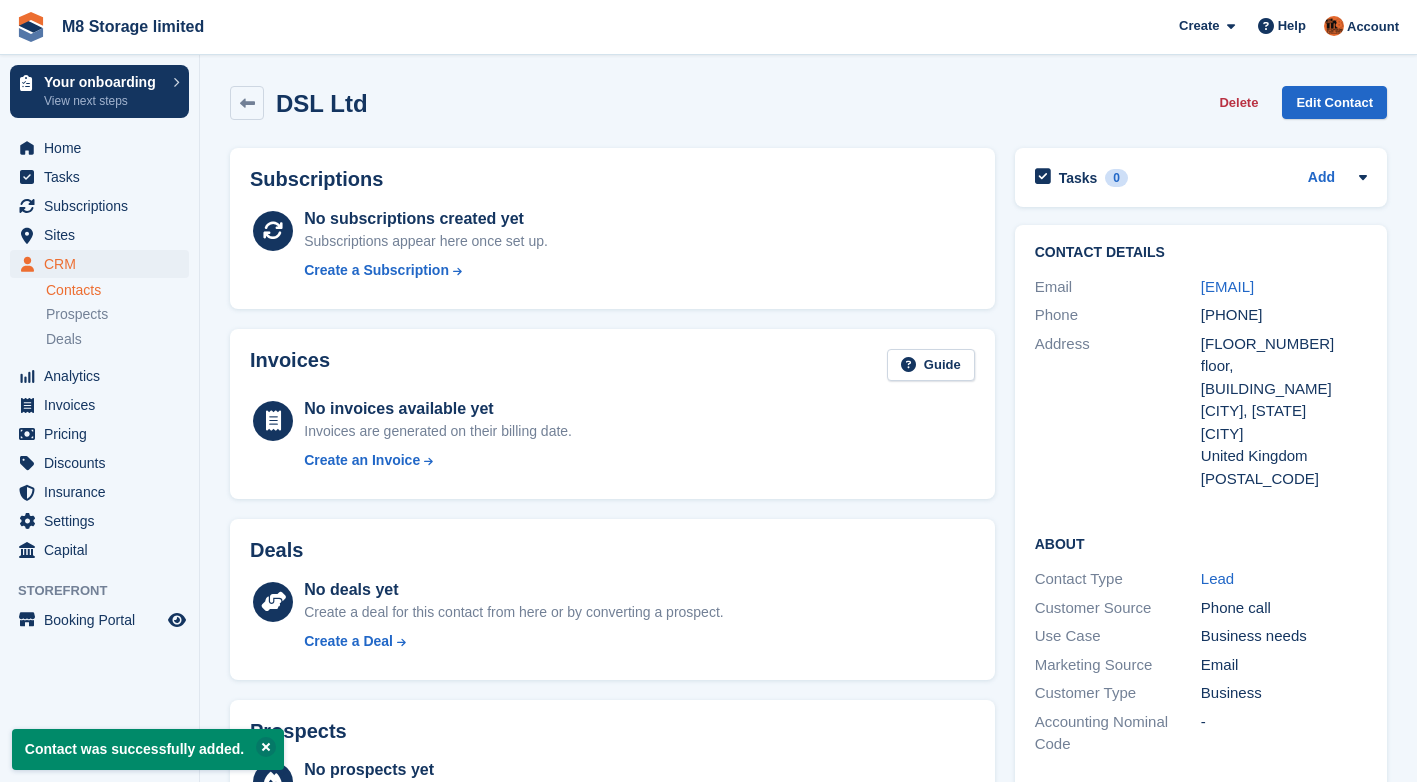 scroll, scrollTop: 0, scrollLeft: 0, axis: both 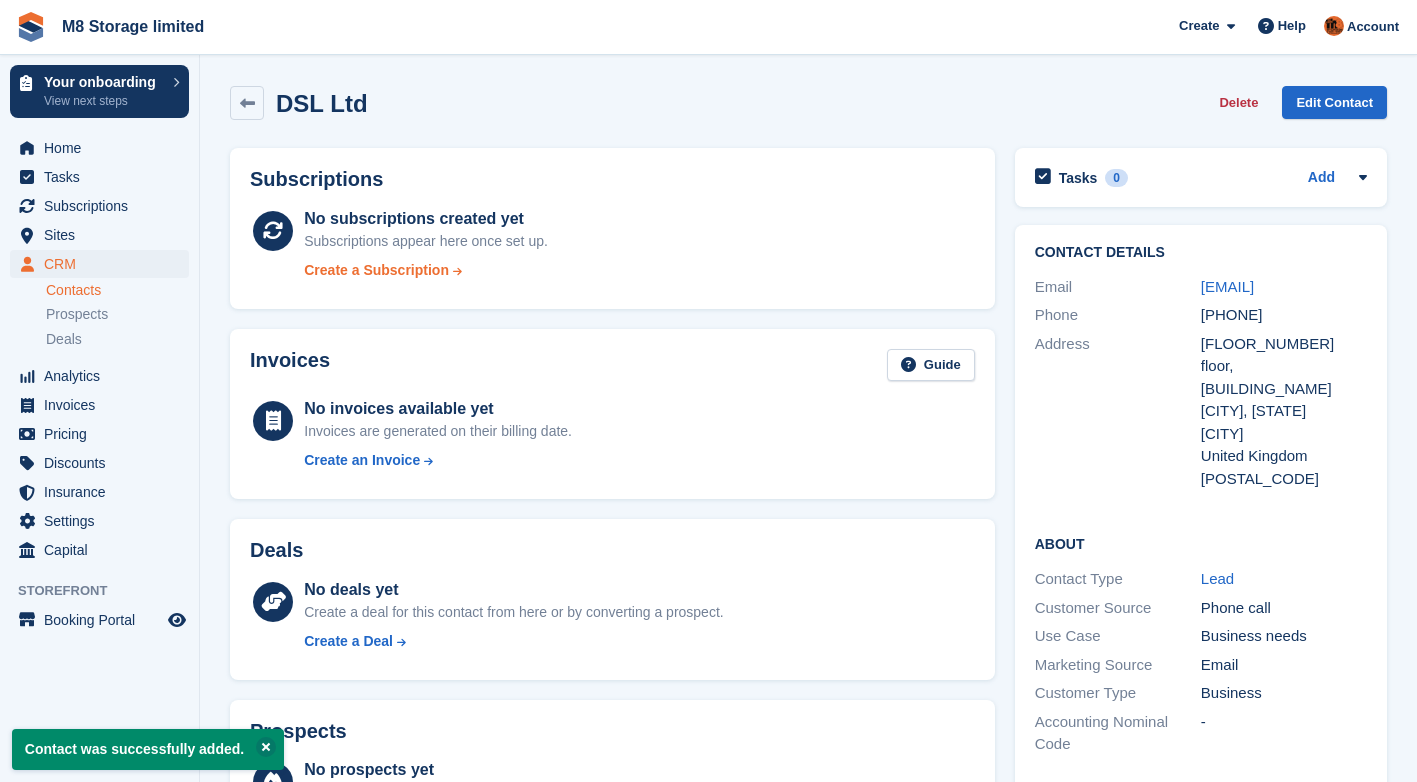 click on "Create a Subscription" at bounding box center [376, 270] 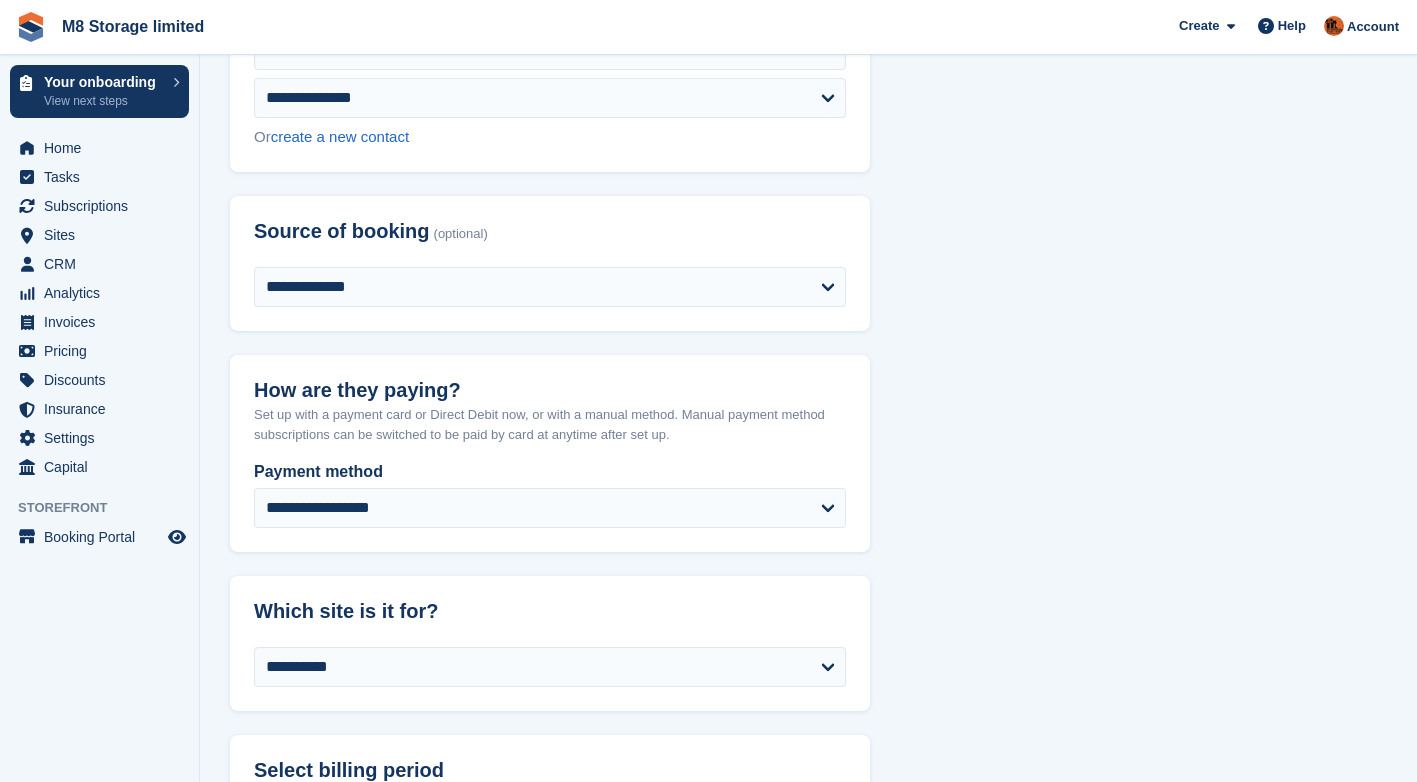 scroll, scrollTop: 700, scrollLeft: 0, axis: vertical 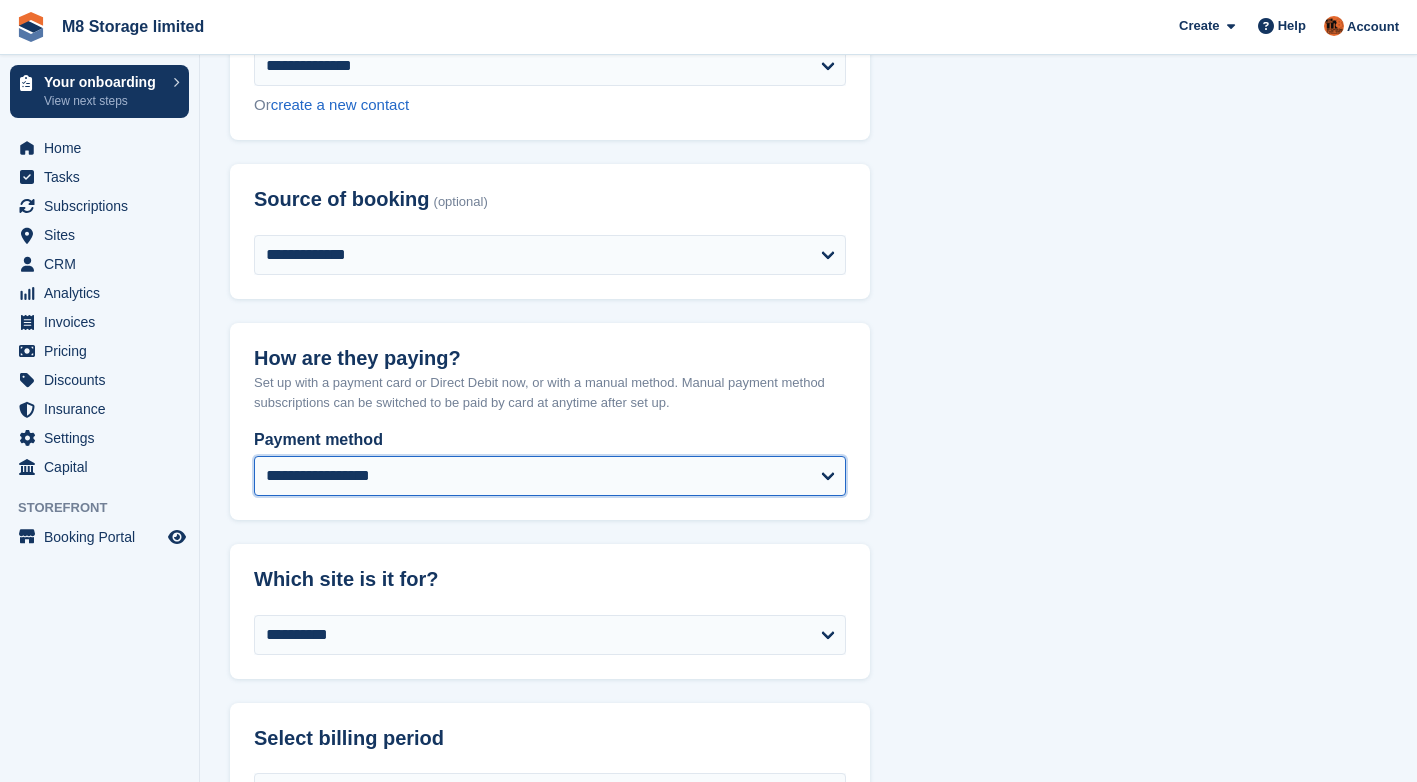 click on "**********" at bounding box center (550, 476) 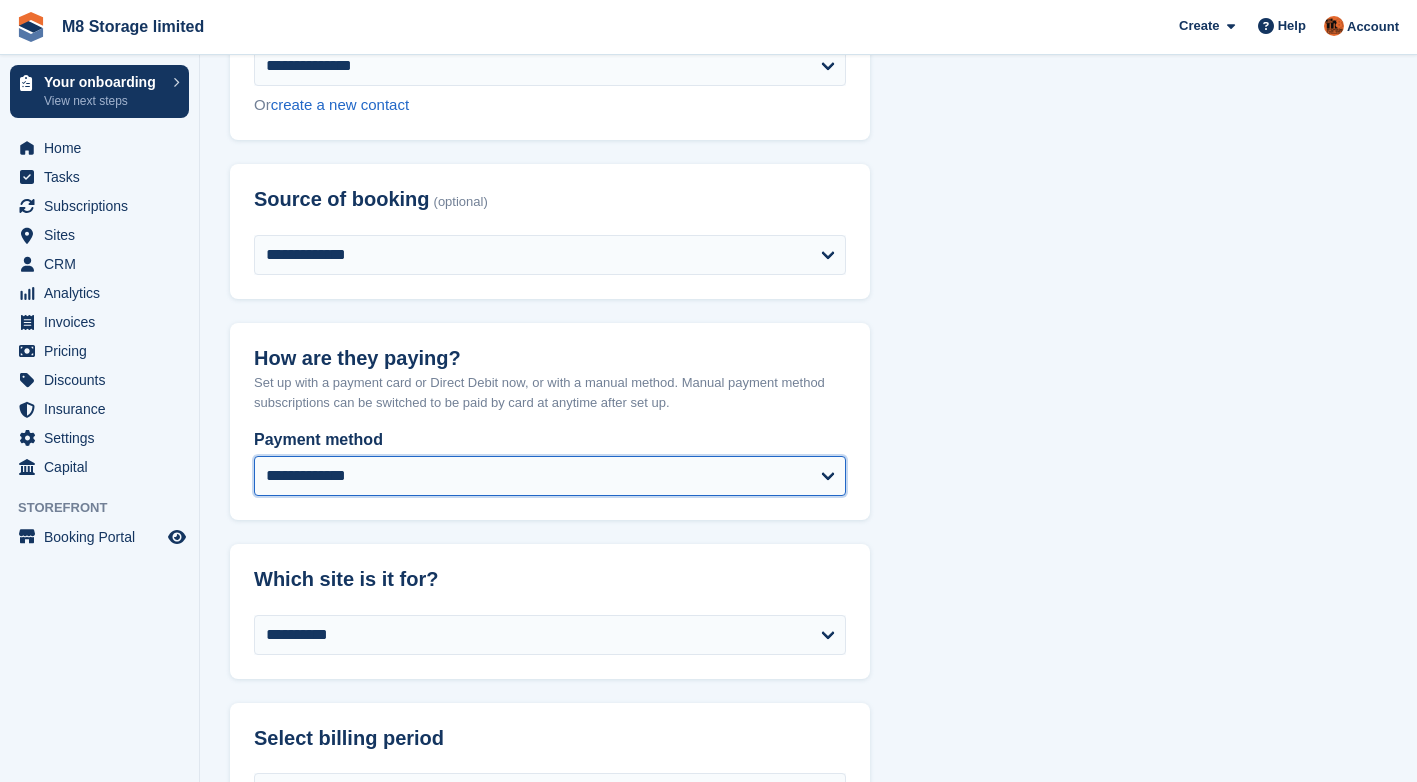 click on "**********" at bounding box center (550, 476) 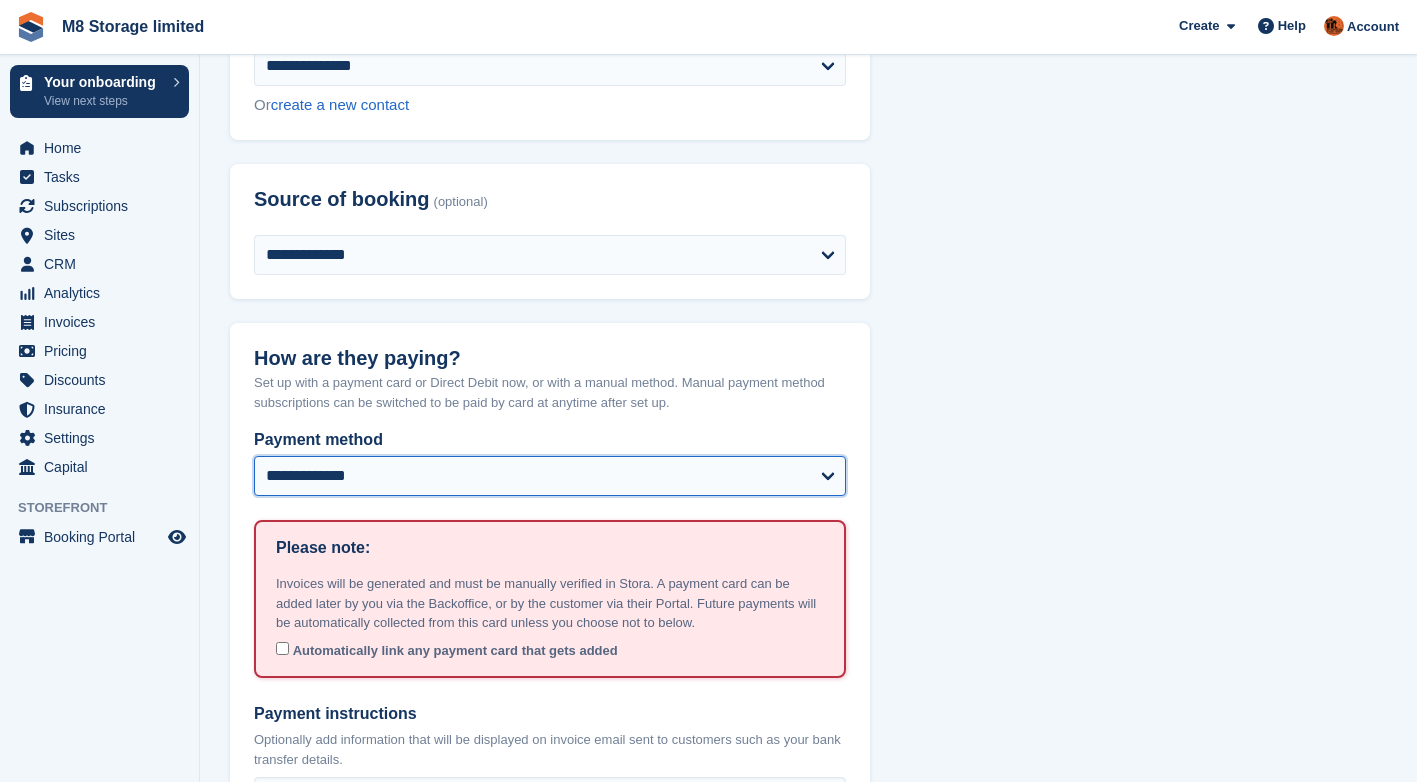 scroll, scrollTop: 1000, scrollLeft: 0, axis: vertical 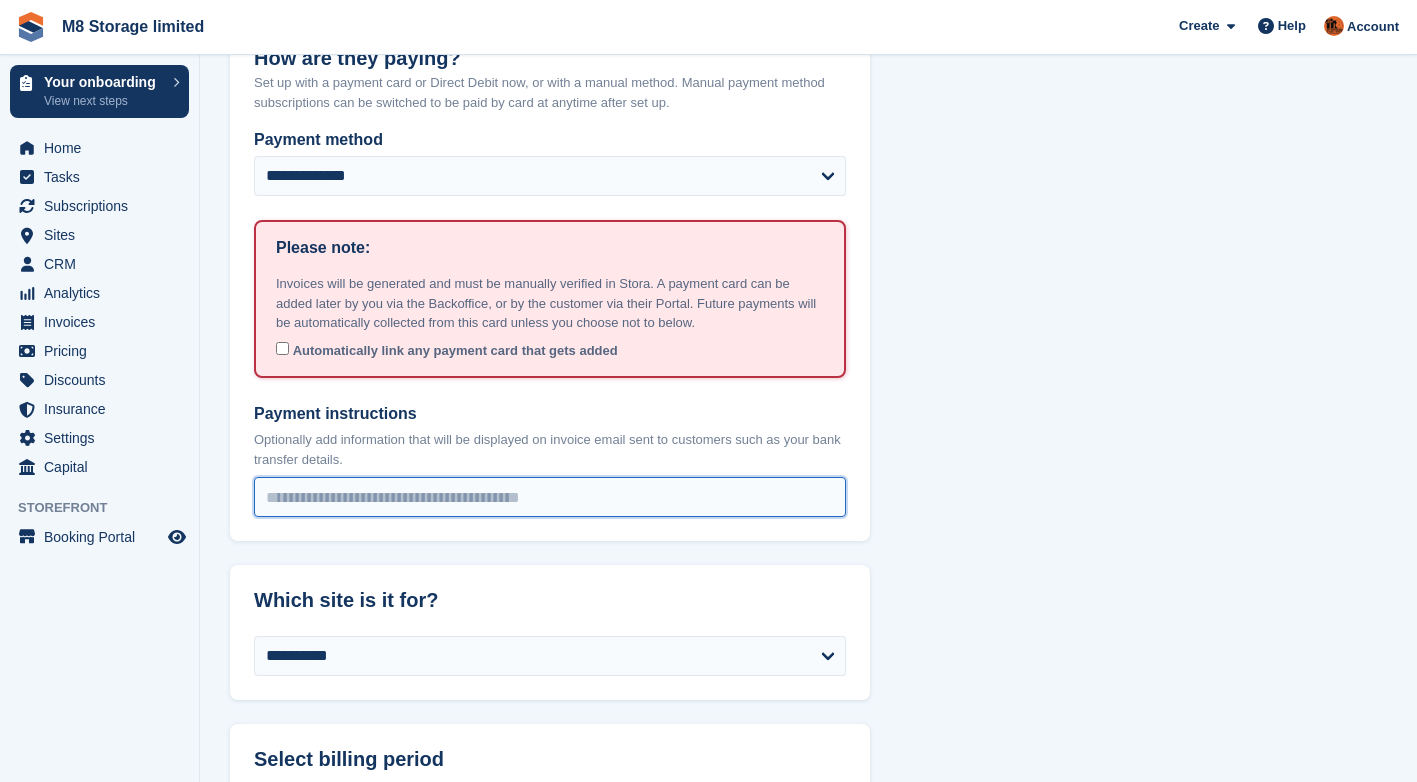 click on "Payment instructions" at bounding box center (550, 497) 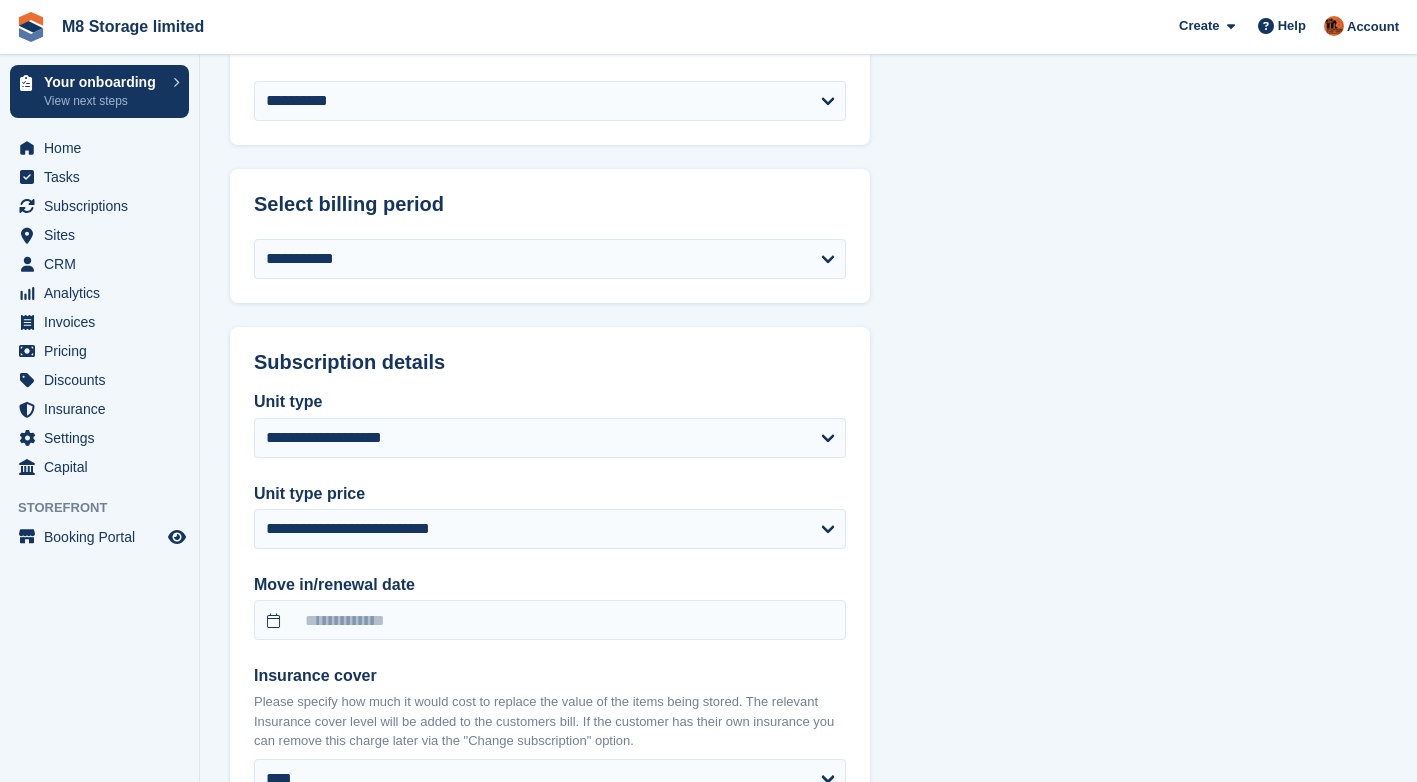 scroll, scrollTop: 1600, scrollLeft: 0, axis: vertical 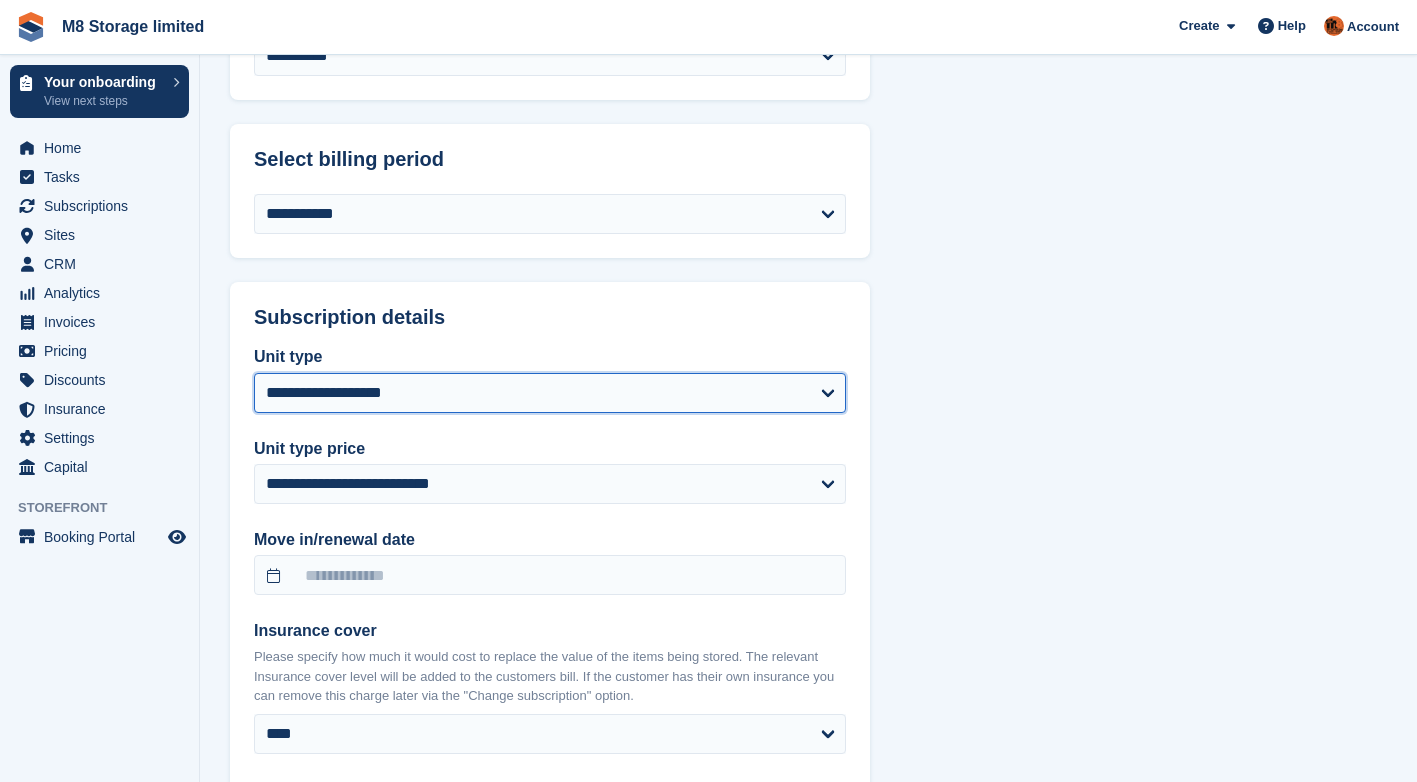 click on "**********" at bounding box center (550, 393) 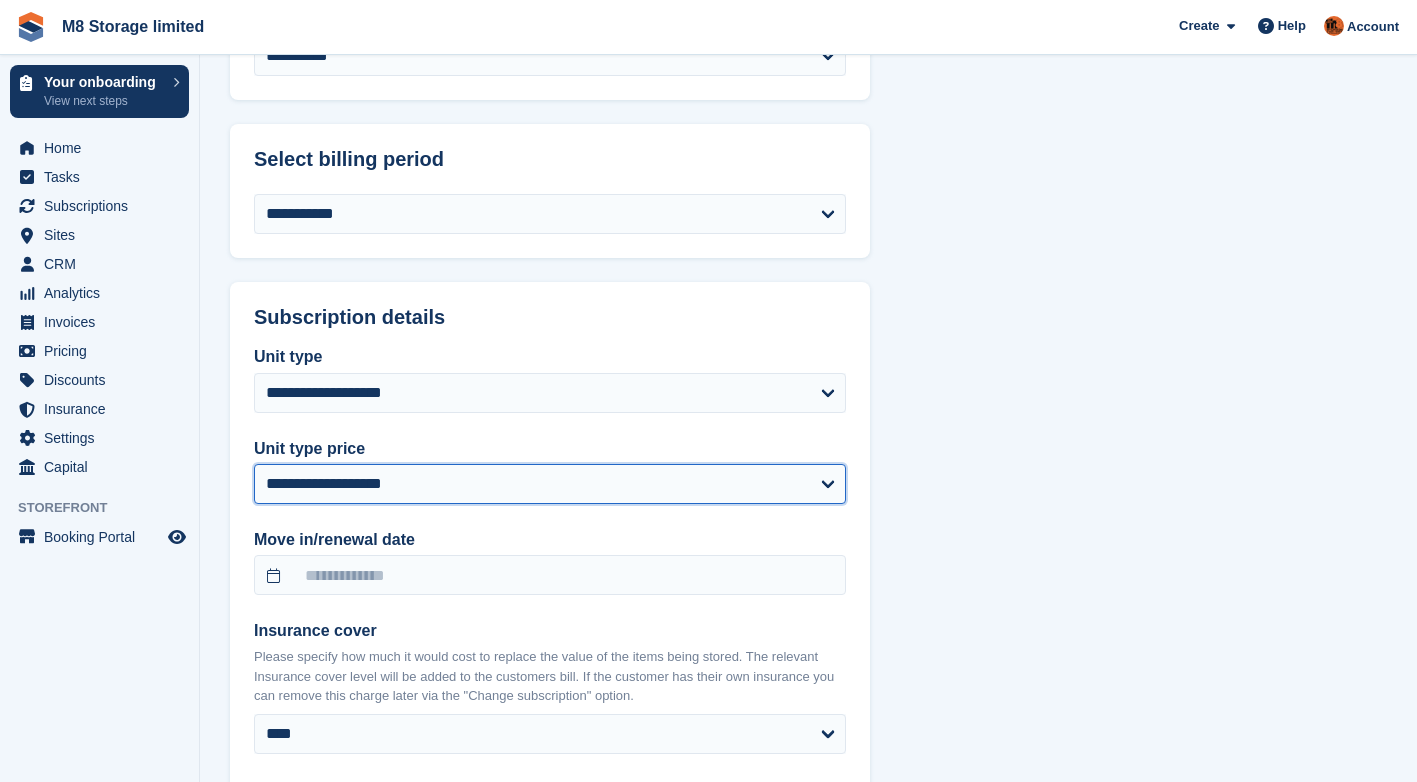 click on "**********" at bounding box center (550, 484) 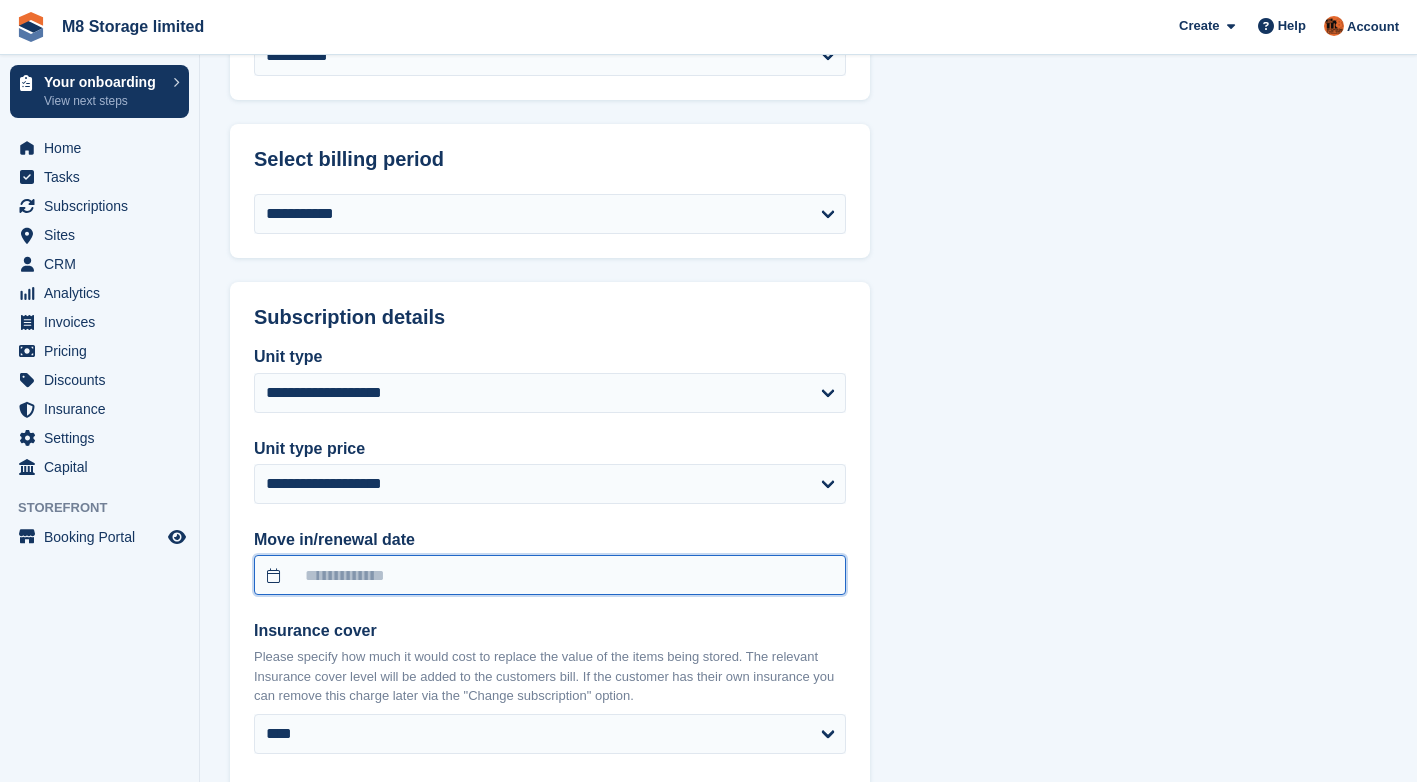 click at bounding box center [550, 575] 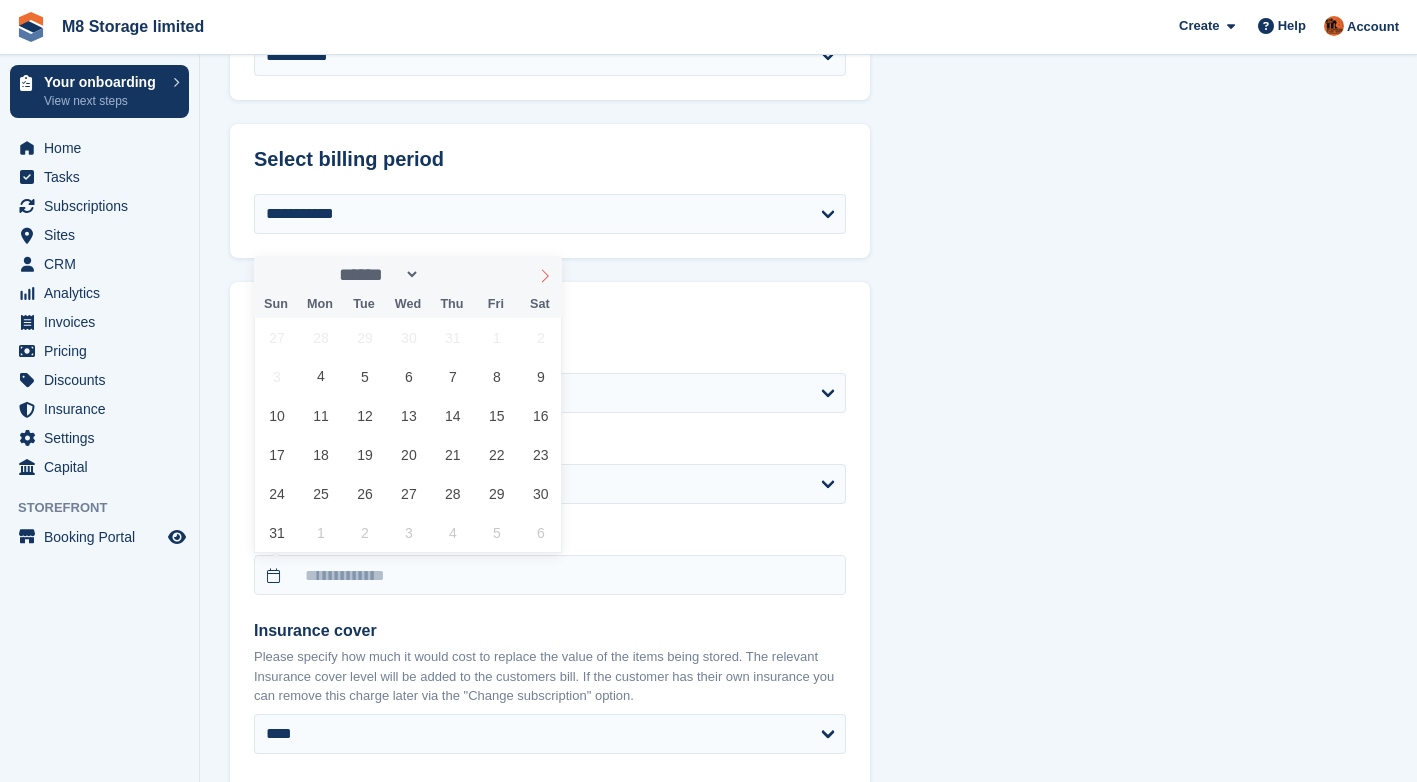 click 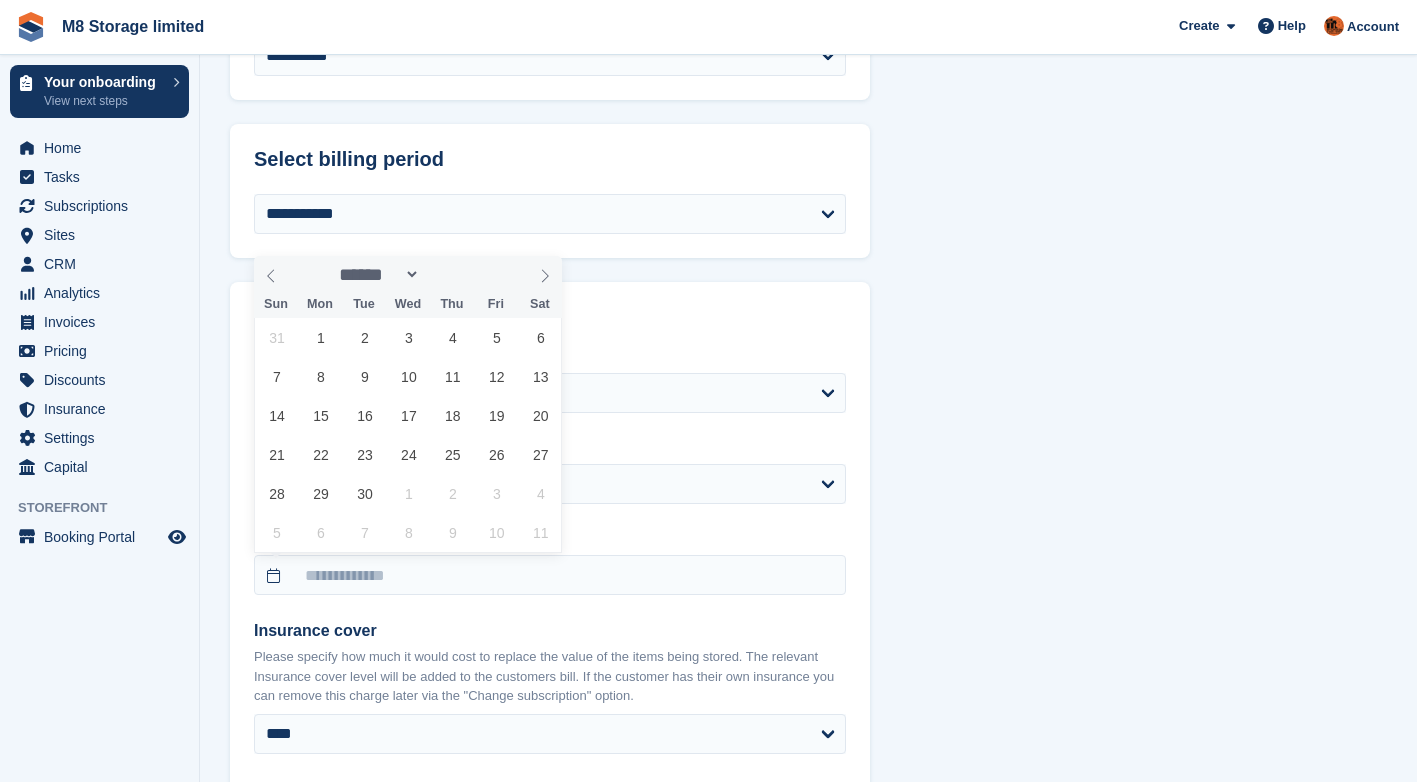 click 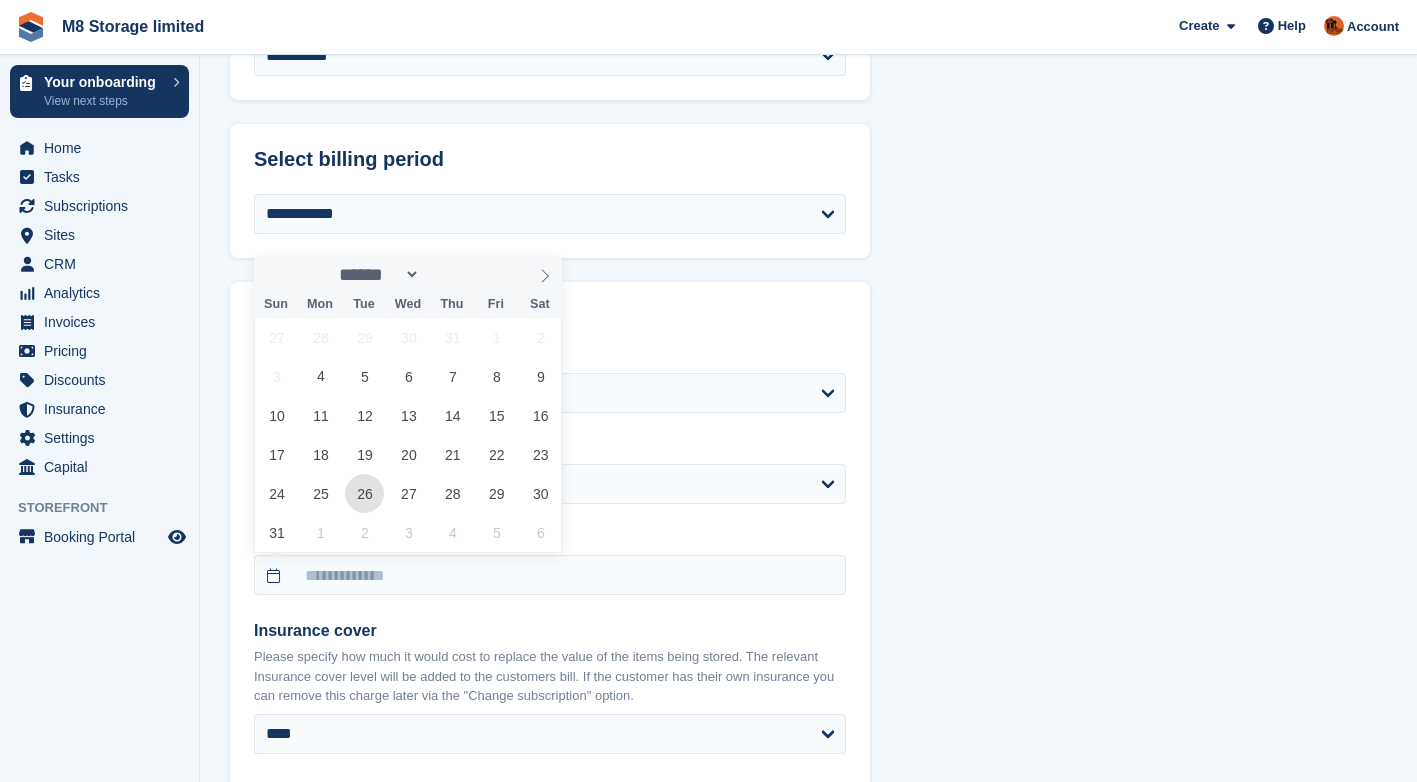 click on "26" at bounding box center (364, 493) 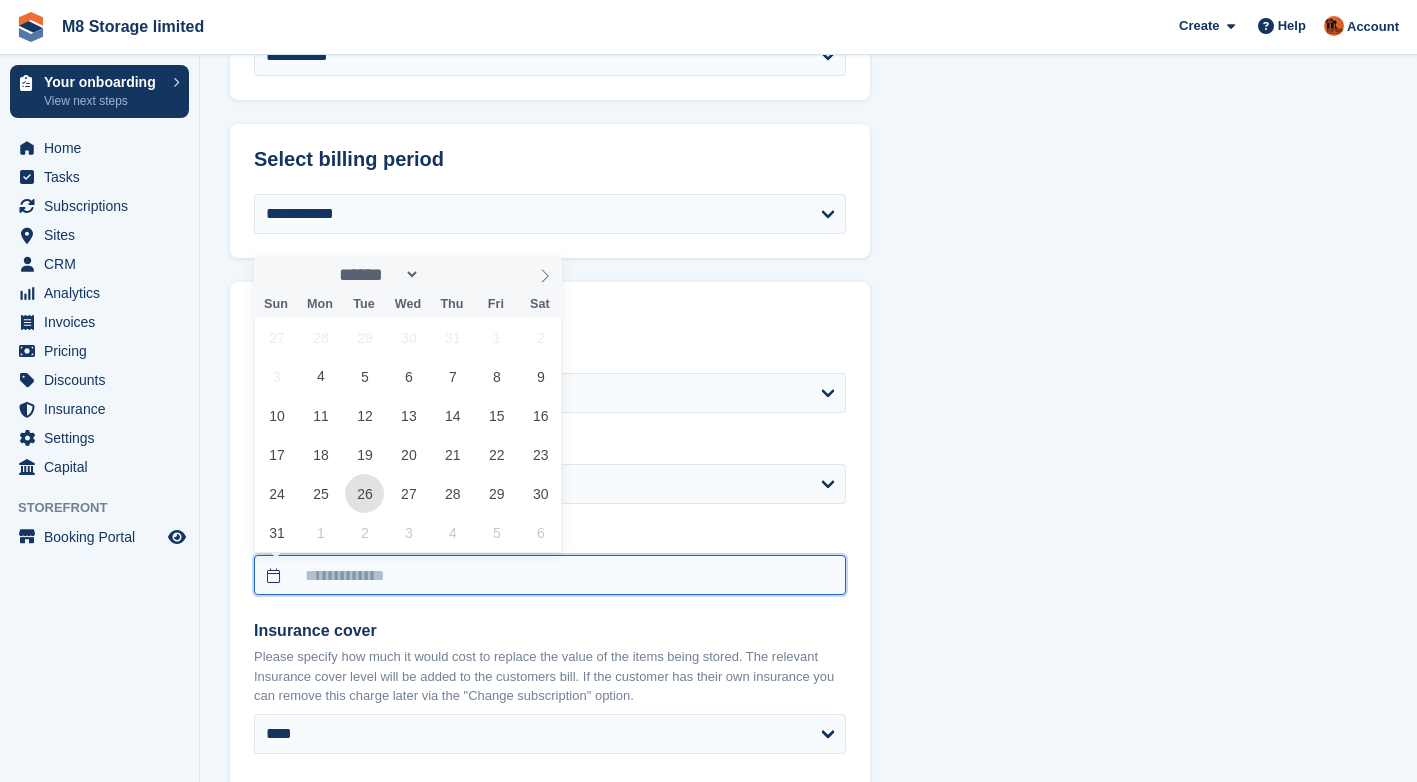 type on "**********" 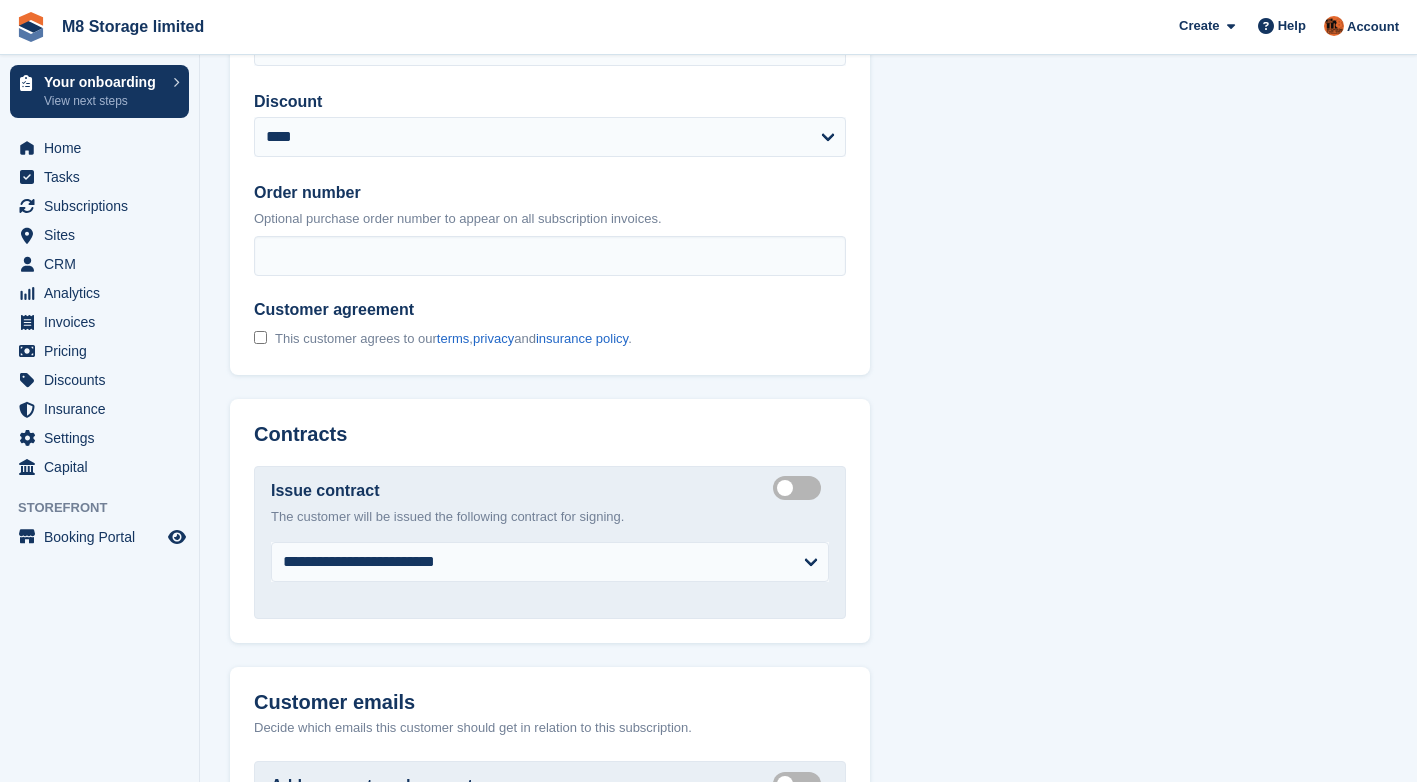 scroll, scrollTop: 2300, scrollLeft: 0, axis: vertical 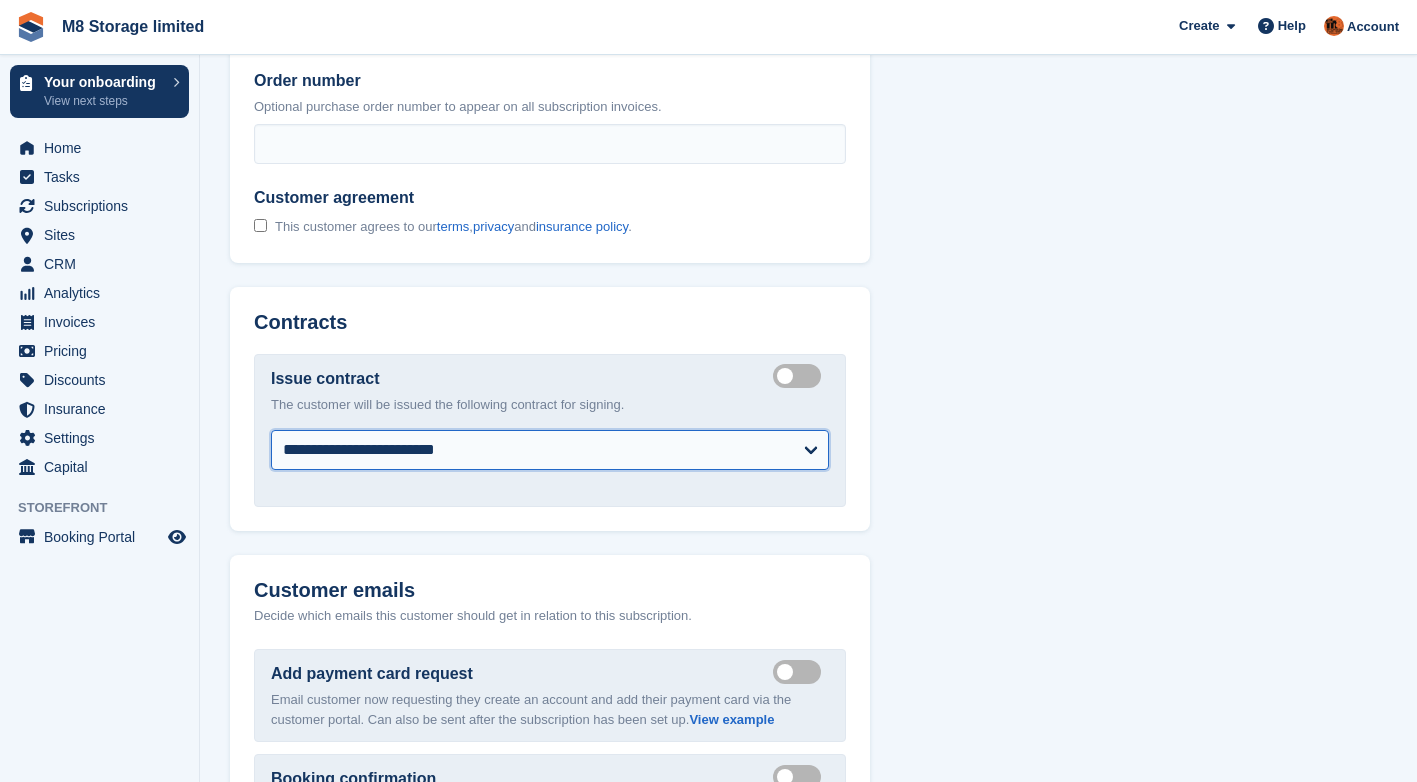 click on "**********" at bounding box center [550, 450] 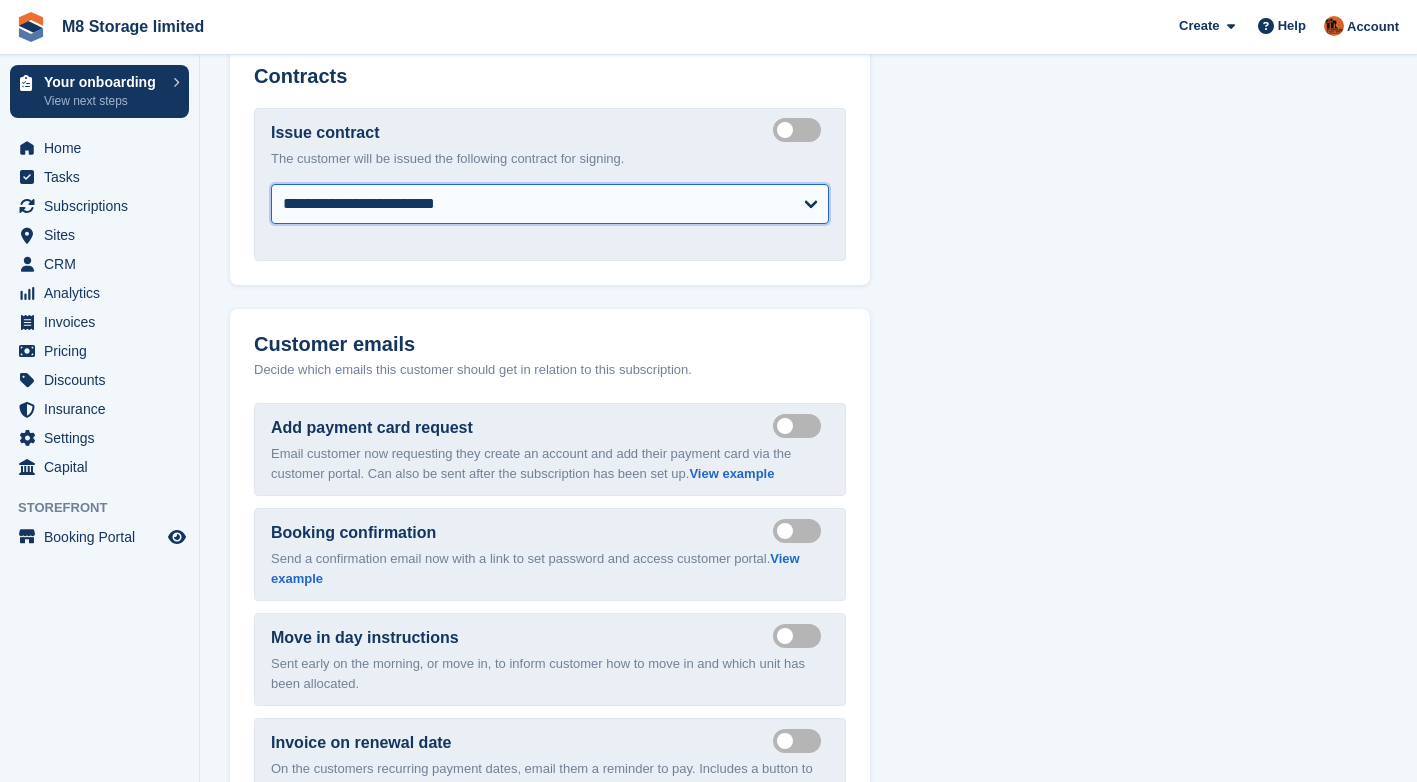 scroll, scrollTop: 2700, scrollLeft: 0, axis: vertical 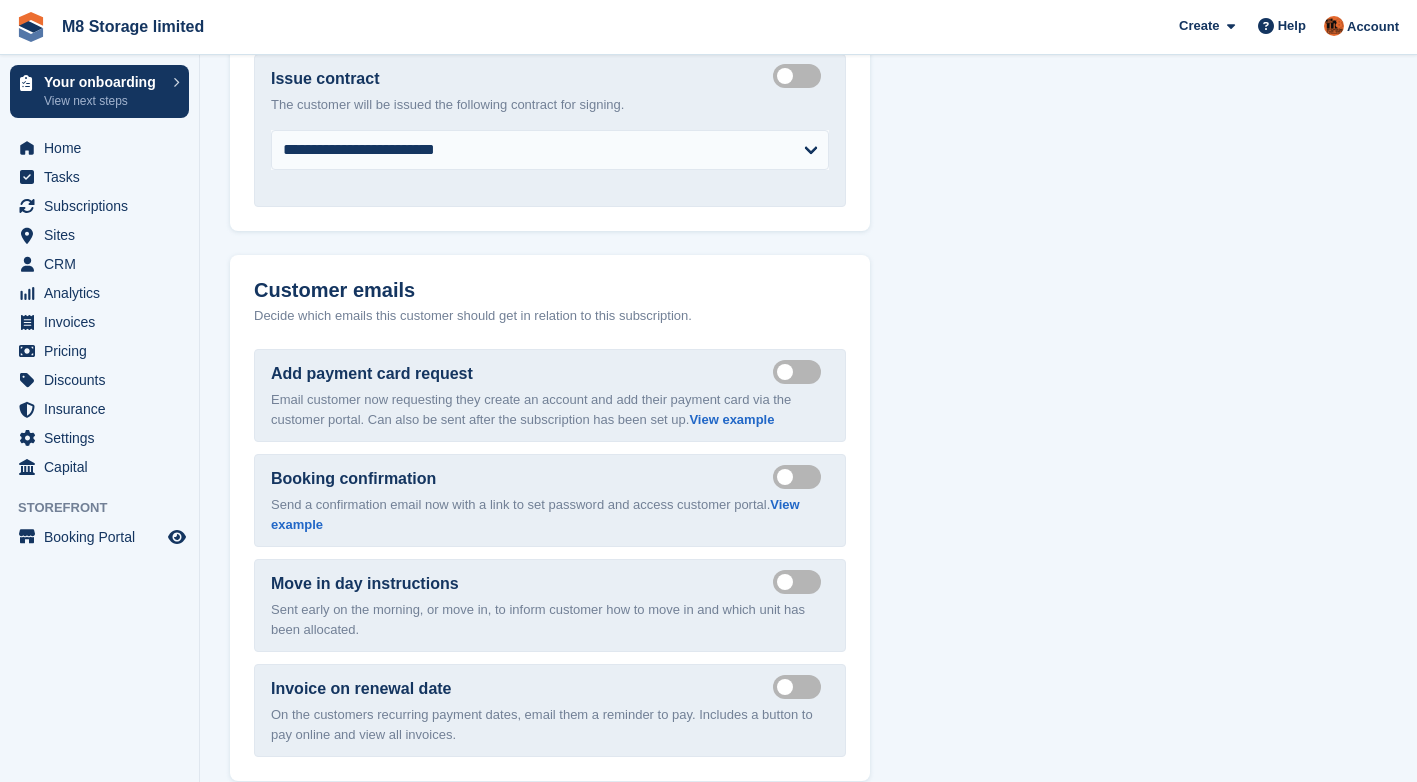 click on "Send payment card request email" at bounding box center (801, 371) 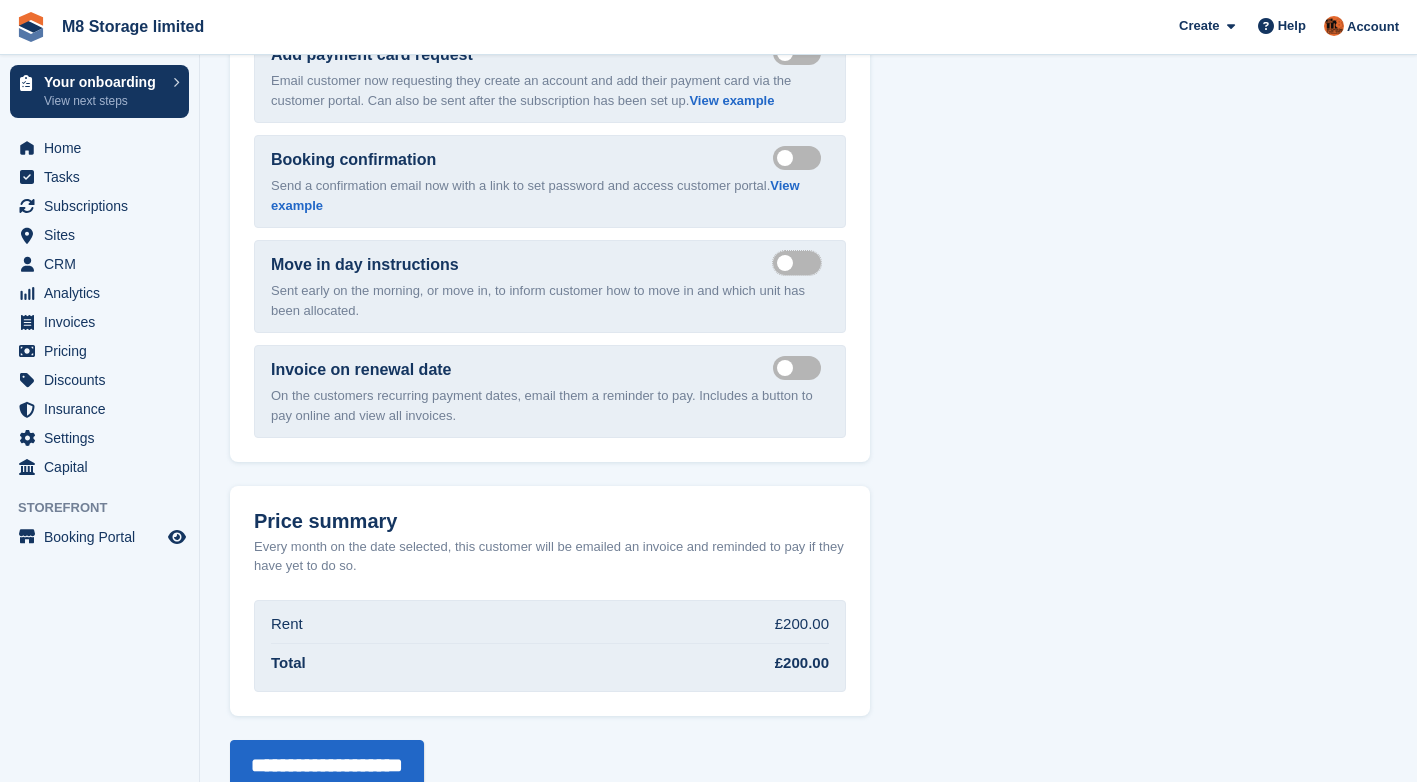 scroll, scrollTop: 3057, scrollLeft: 0, axis: vertical 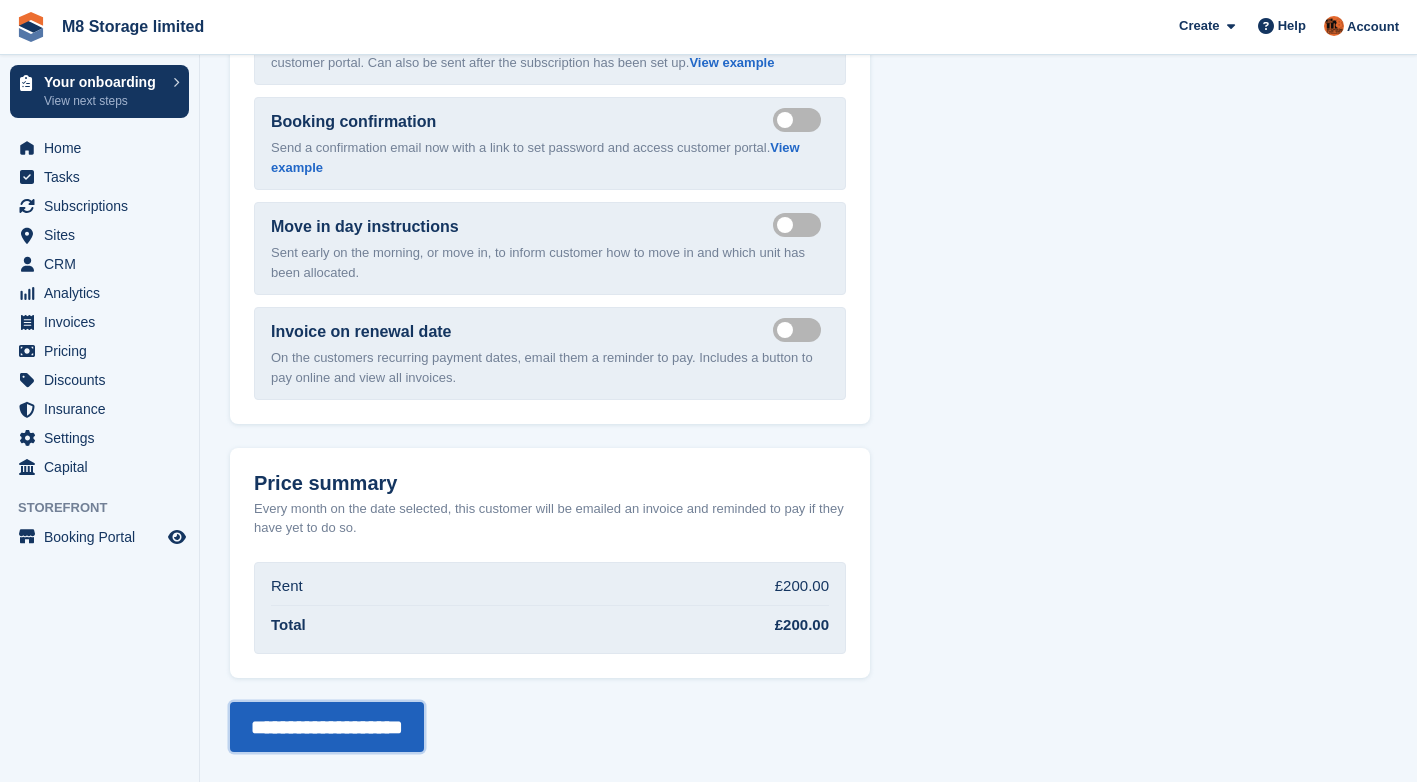 click on "**********" at bounding box center (327, 727) 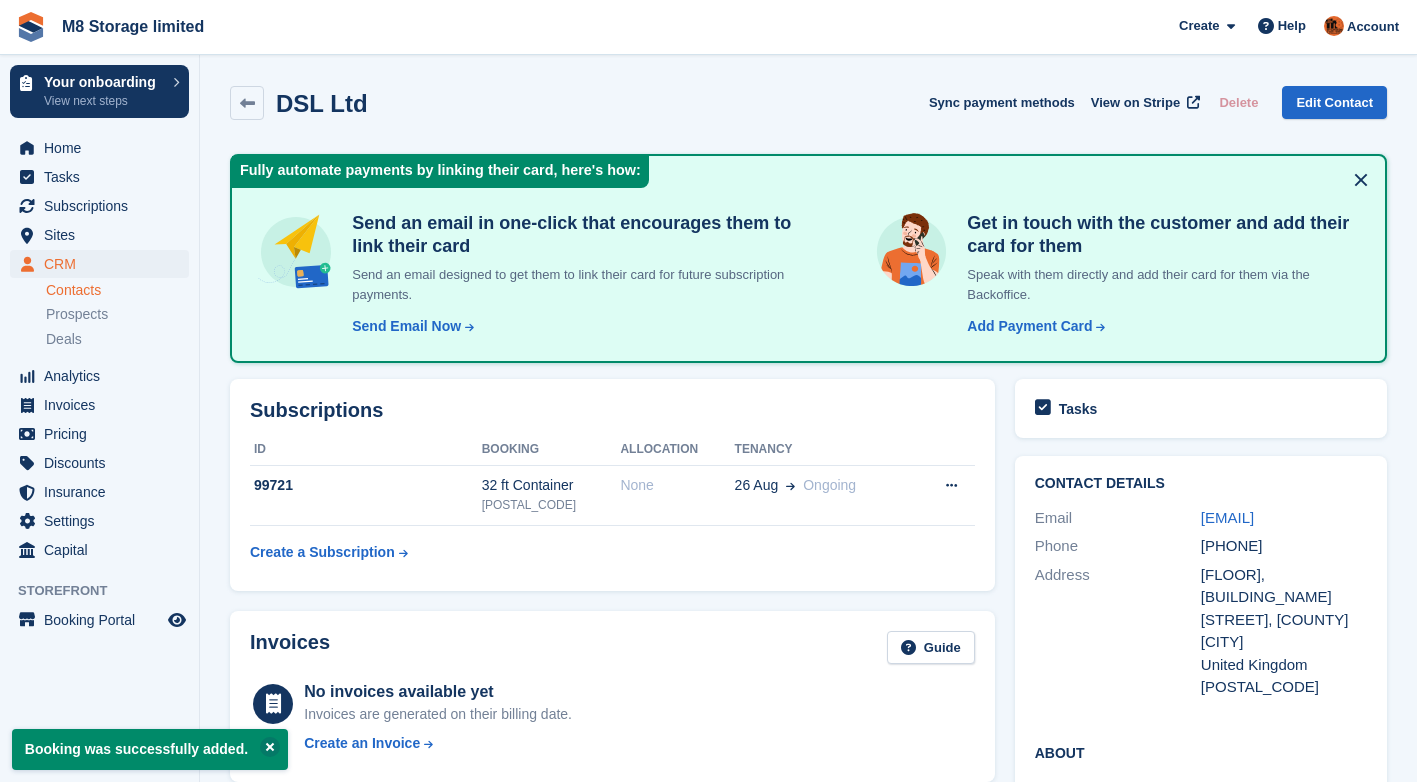 scroll, scrollTop: 0, scrollLeft: 0, axis: both 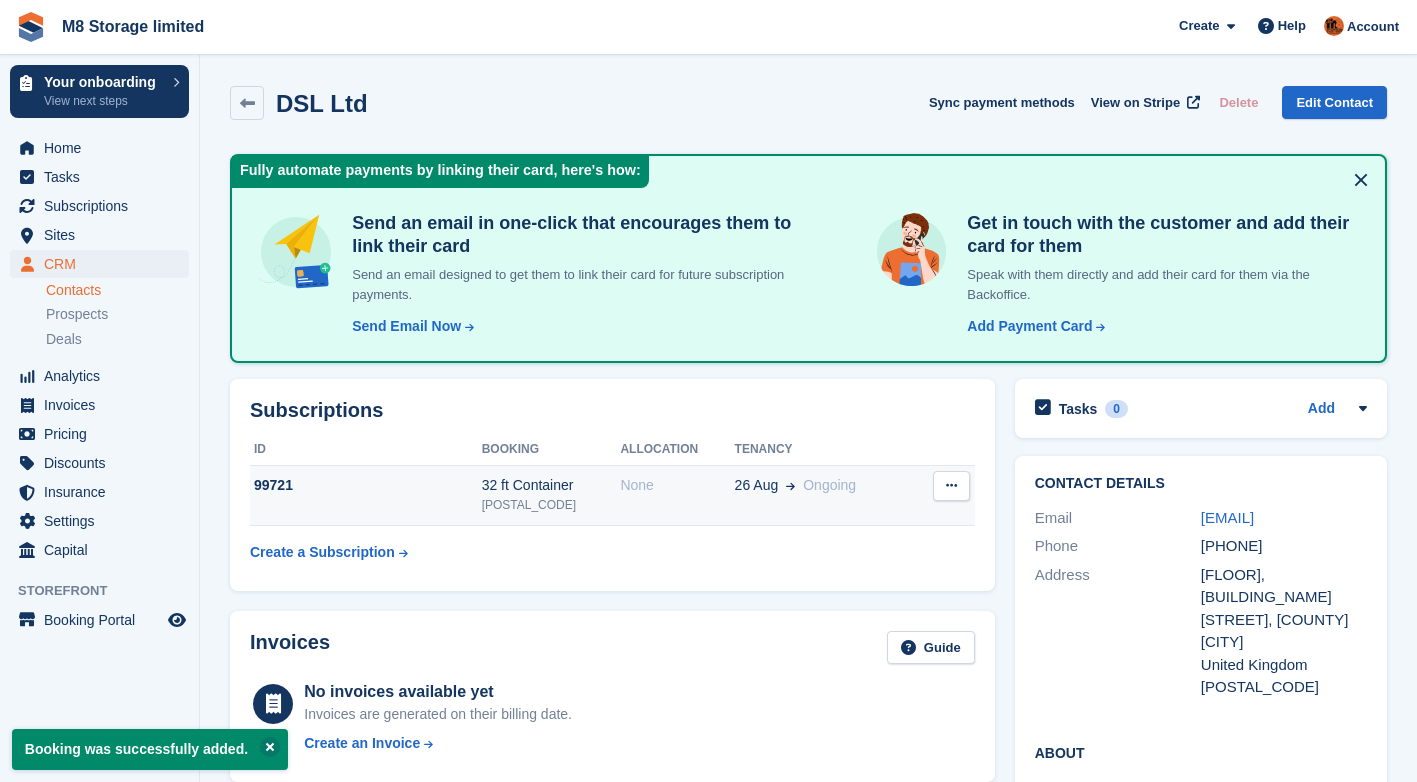 click on "None" at bounding box center (677, 485) 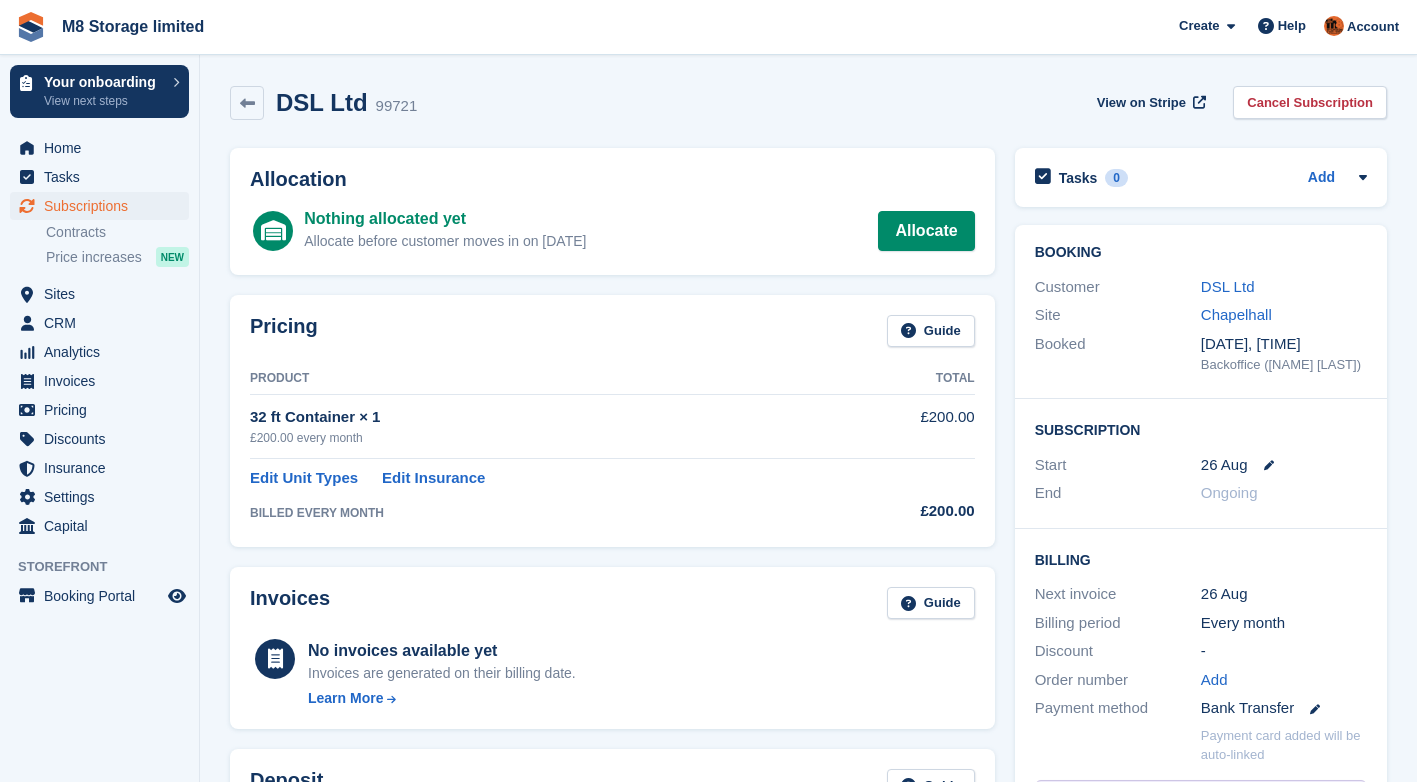 scroll, scrollTop: 0, scrollLeft: 0, axis: both 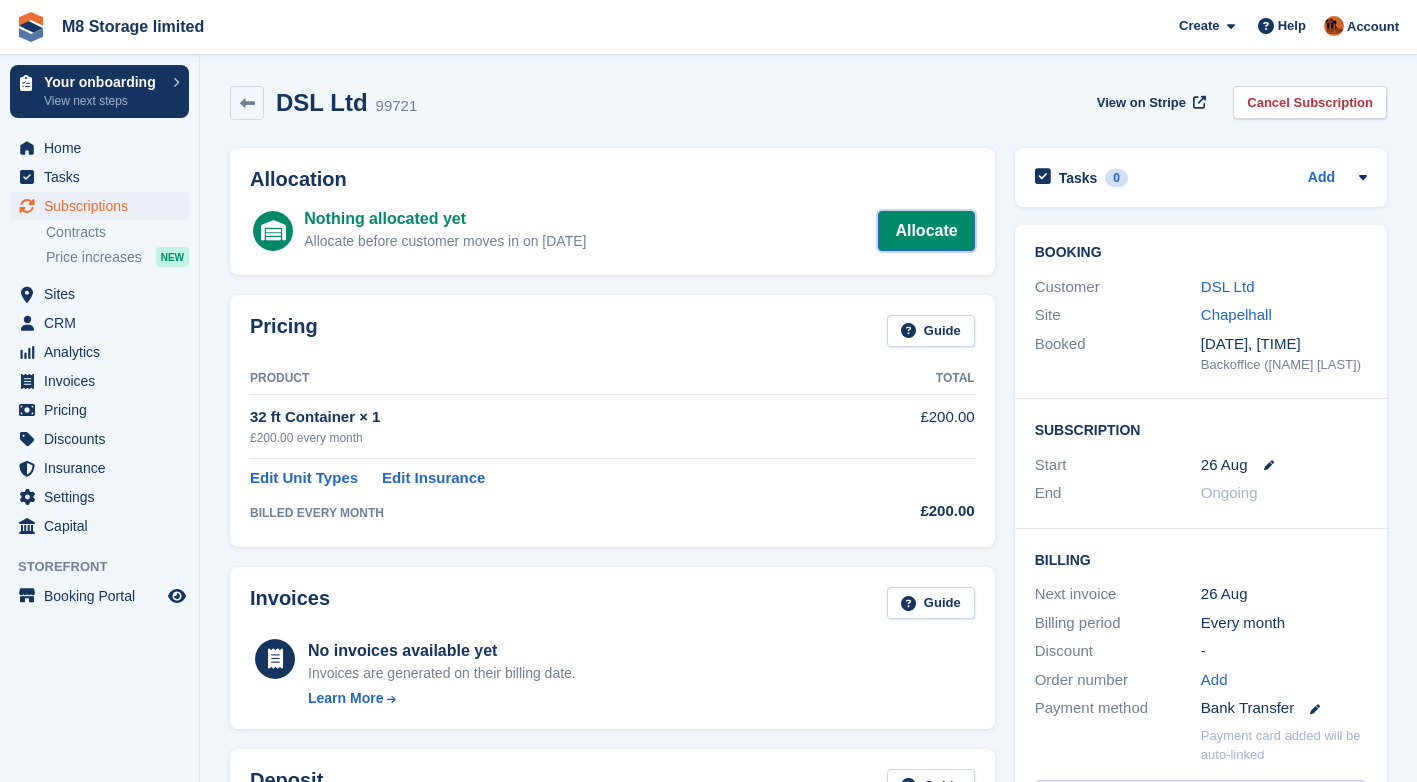 click on "Allocate" at bounding box center [926, 231] 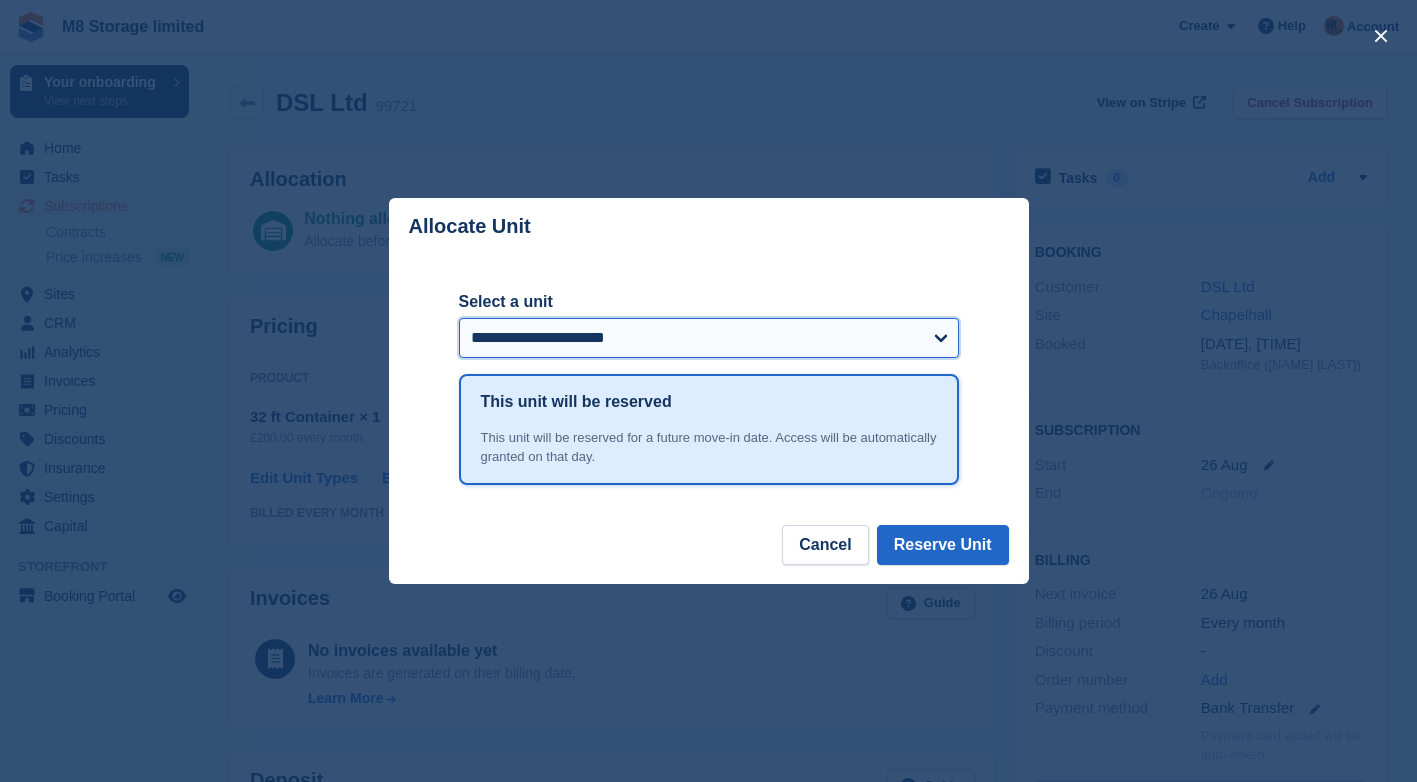click on "**********" at bounding box center [709, 338] 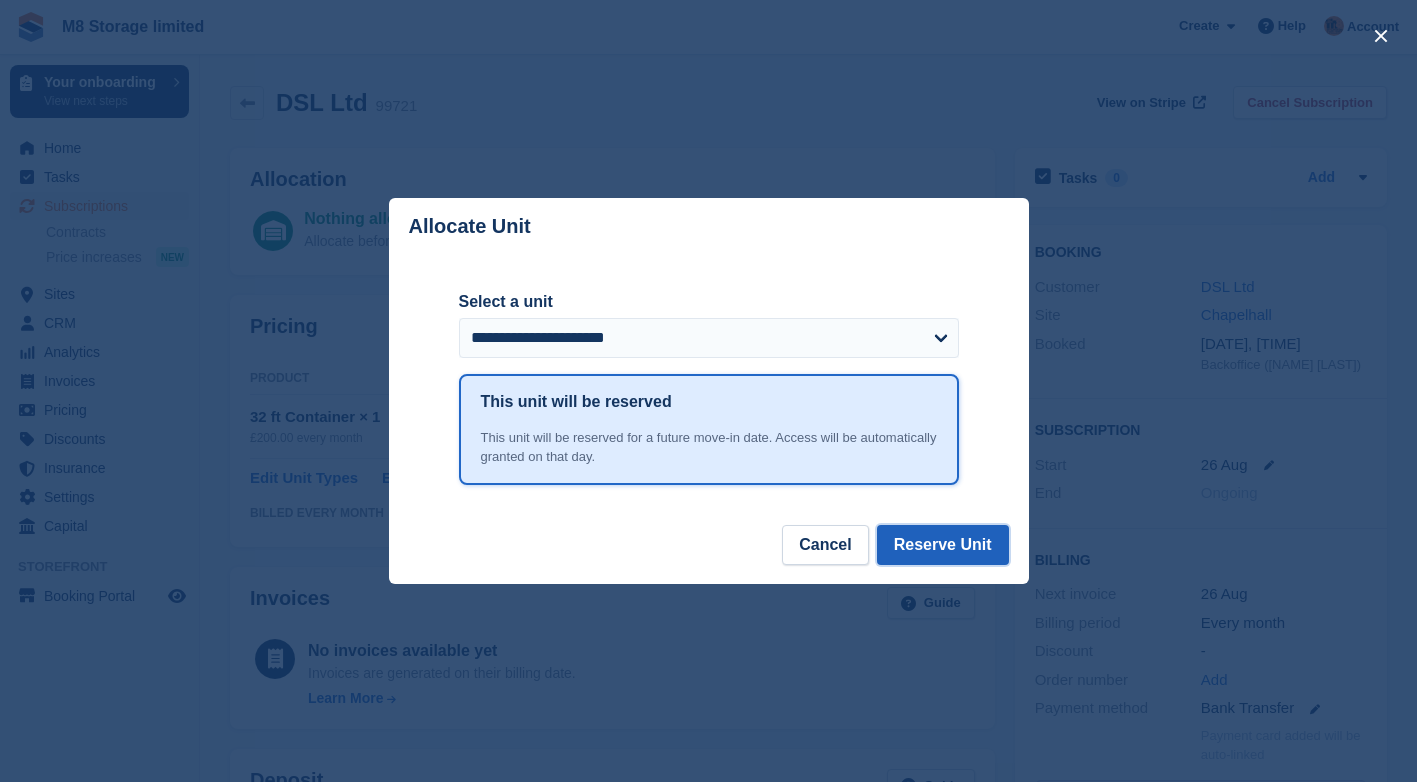 click on "Reserve Unit" at bounding box center (943, 545) 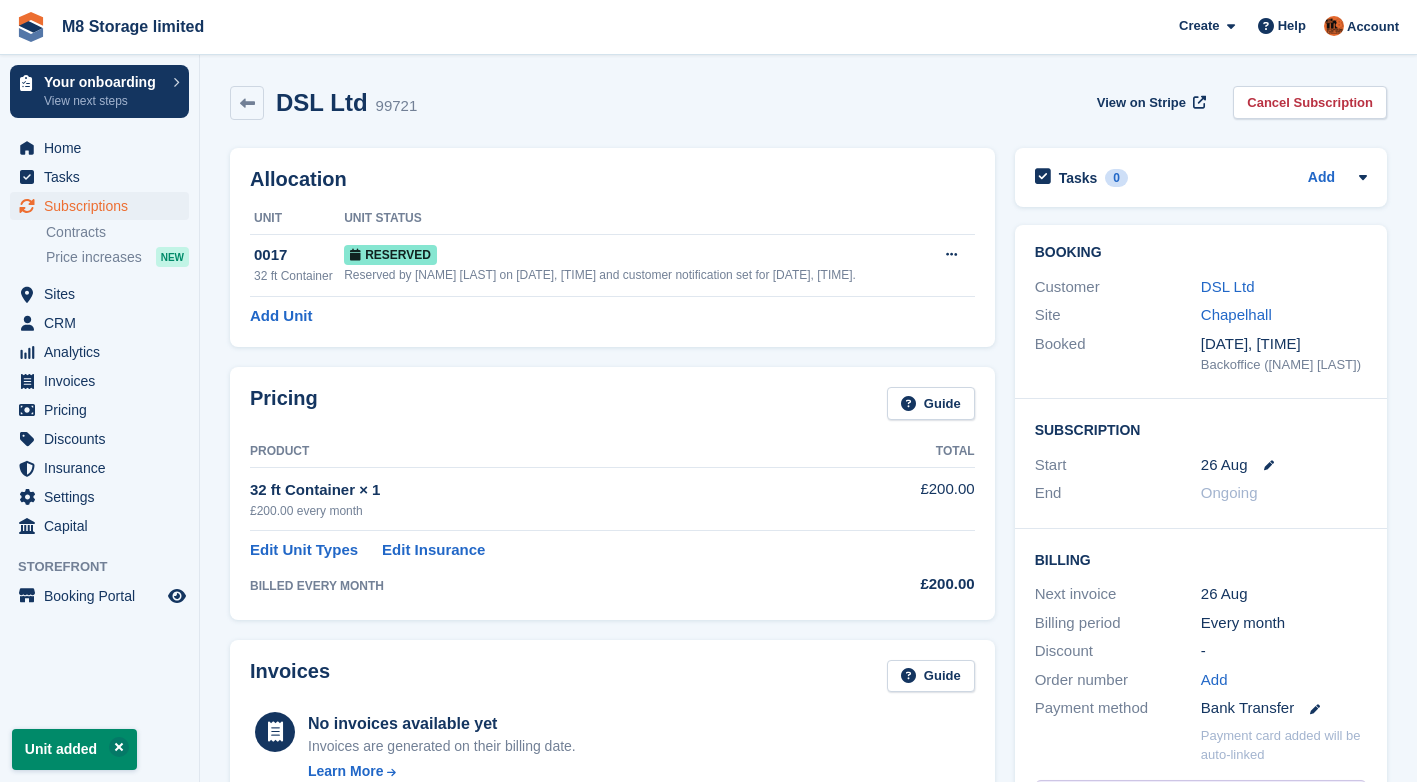 click on "£200.00 every month" at bounding box center [544, 511] 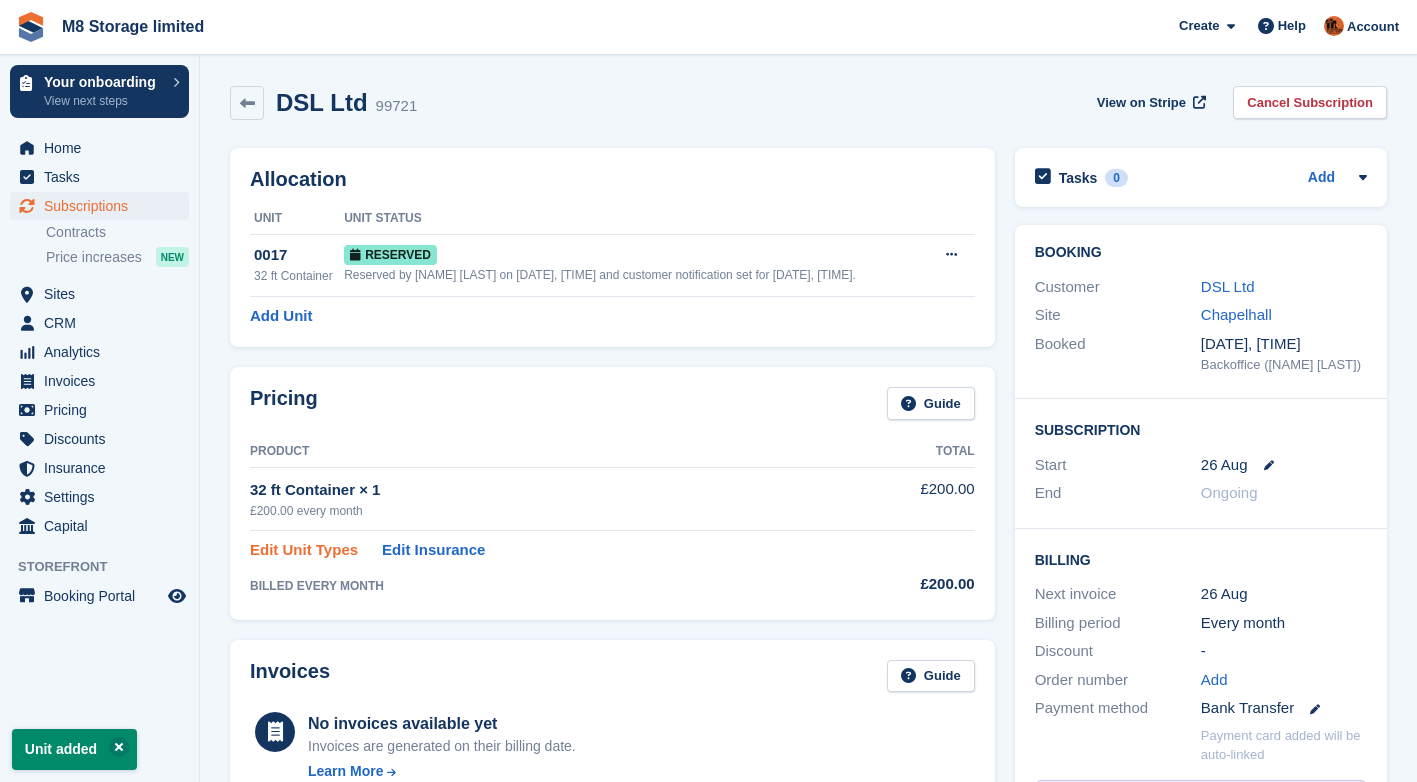 click on "Edit Unit Types" at bounding box center [304, 550] 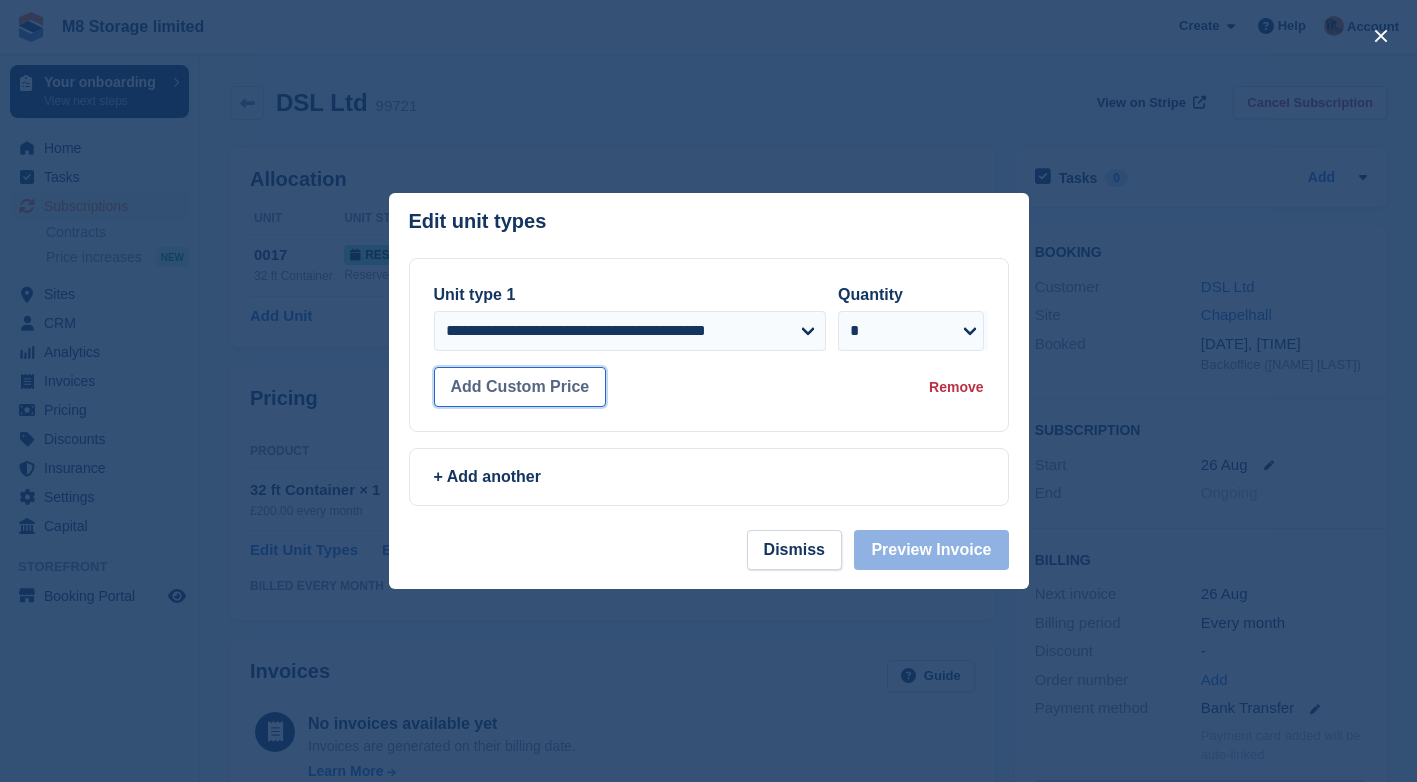 click on "Add Custom Price" at bounding box center [520, 387] 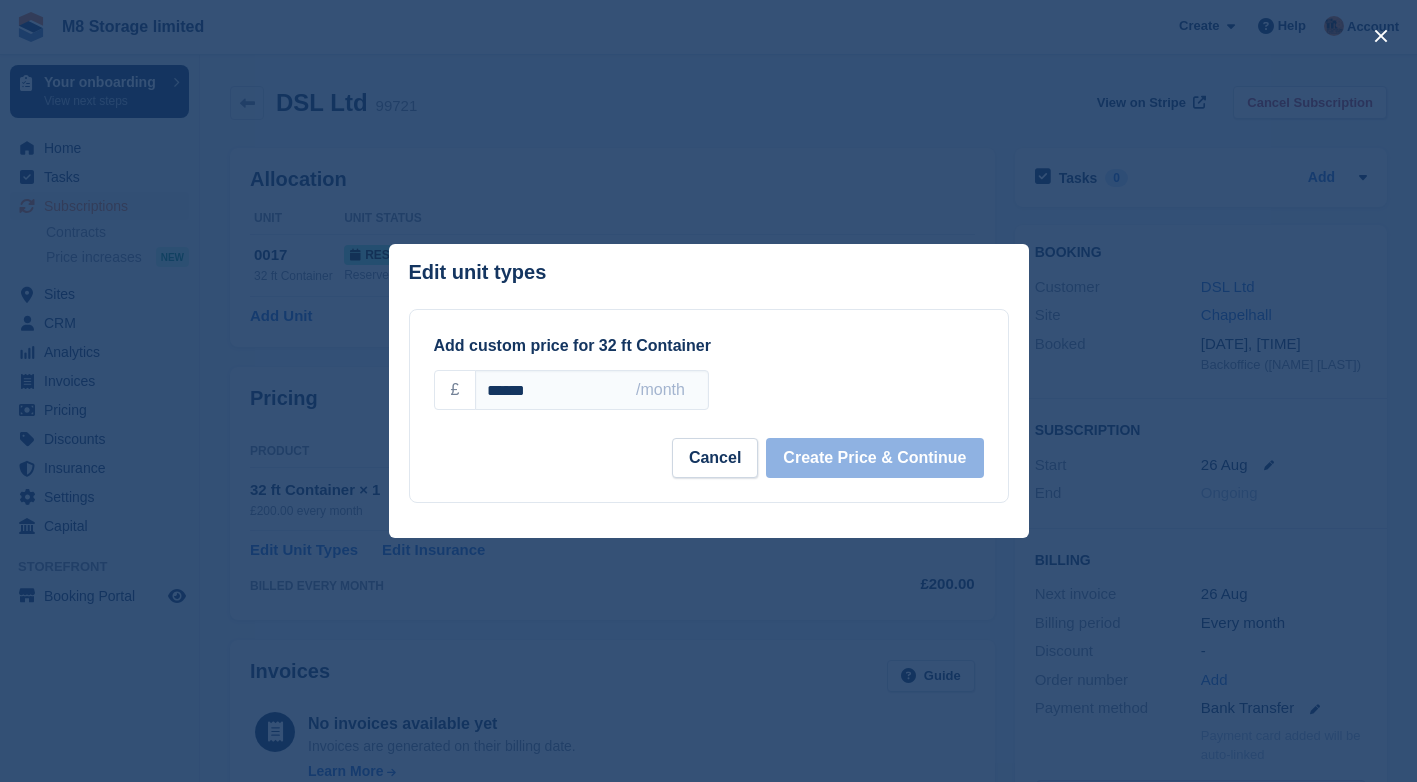 click on "******" at bounding box center [591, 390] 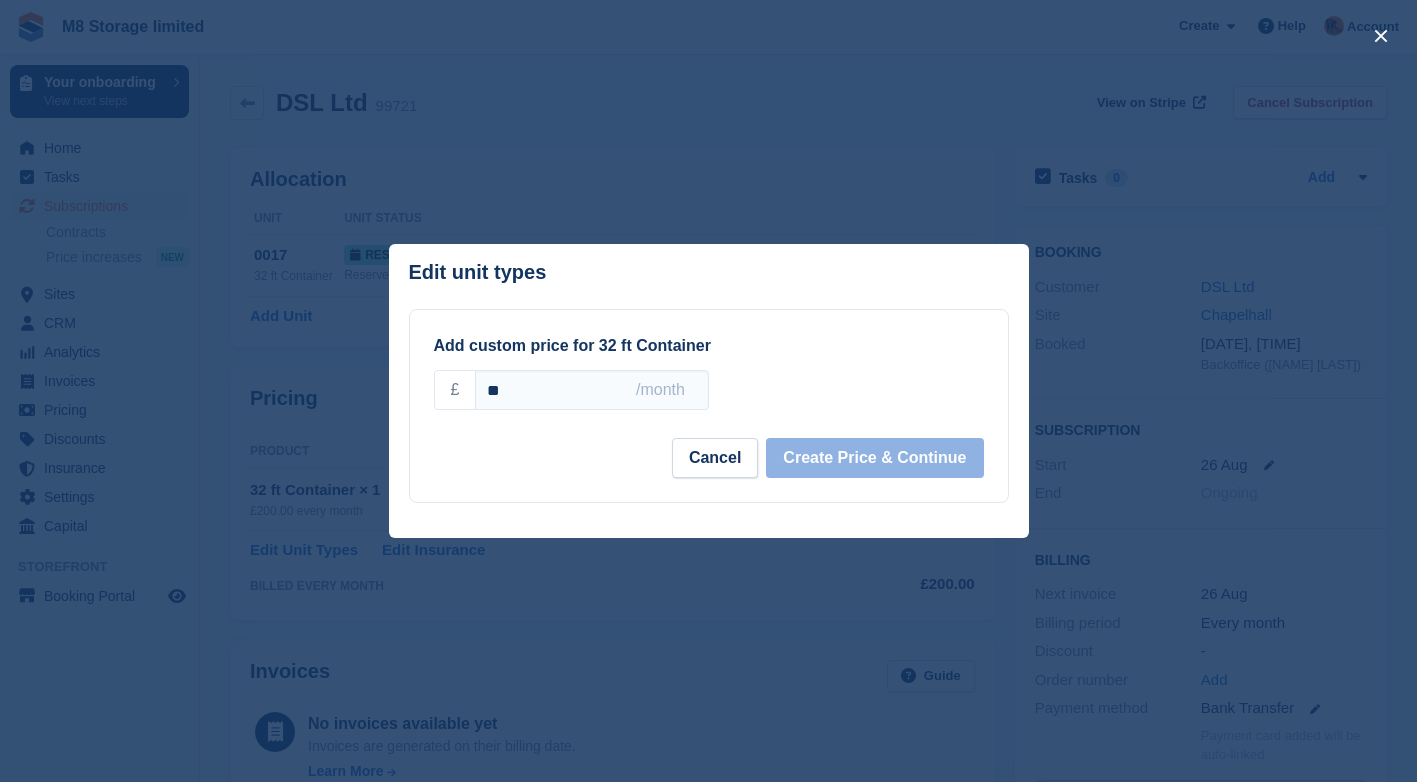 type on "*" 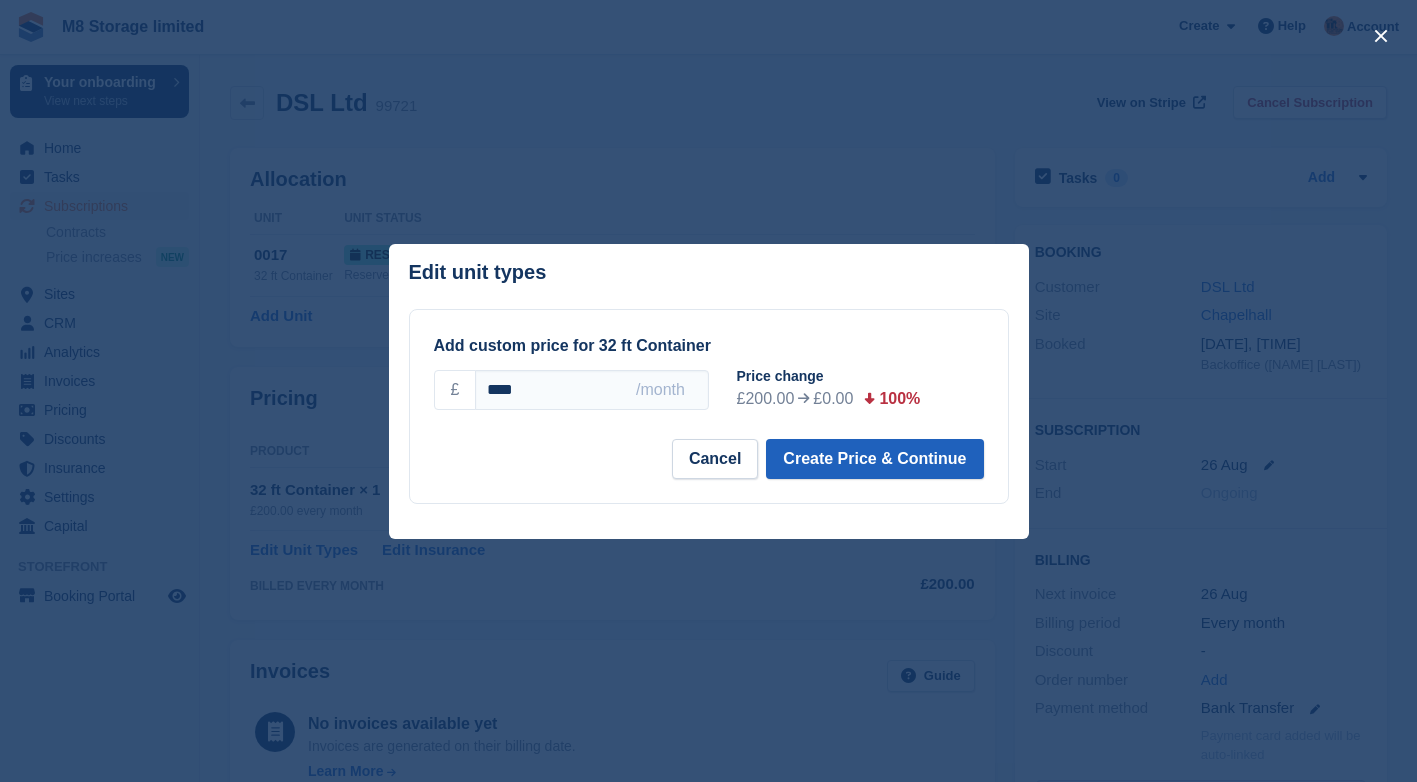 type on "****" 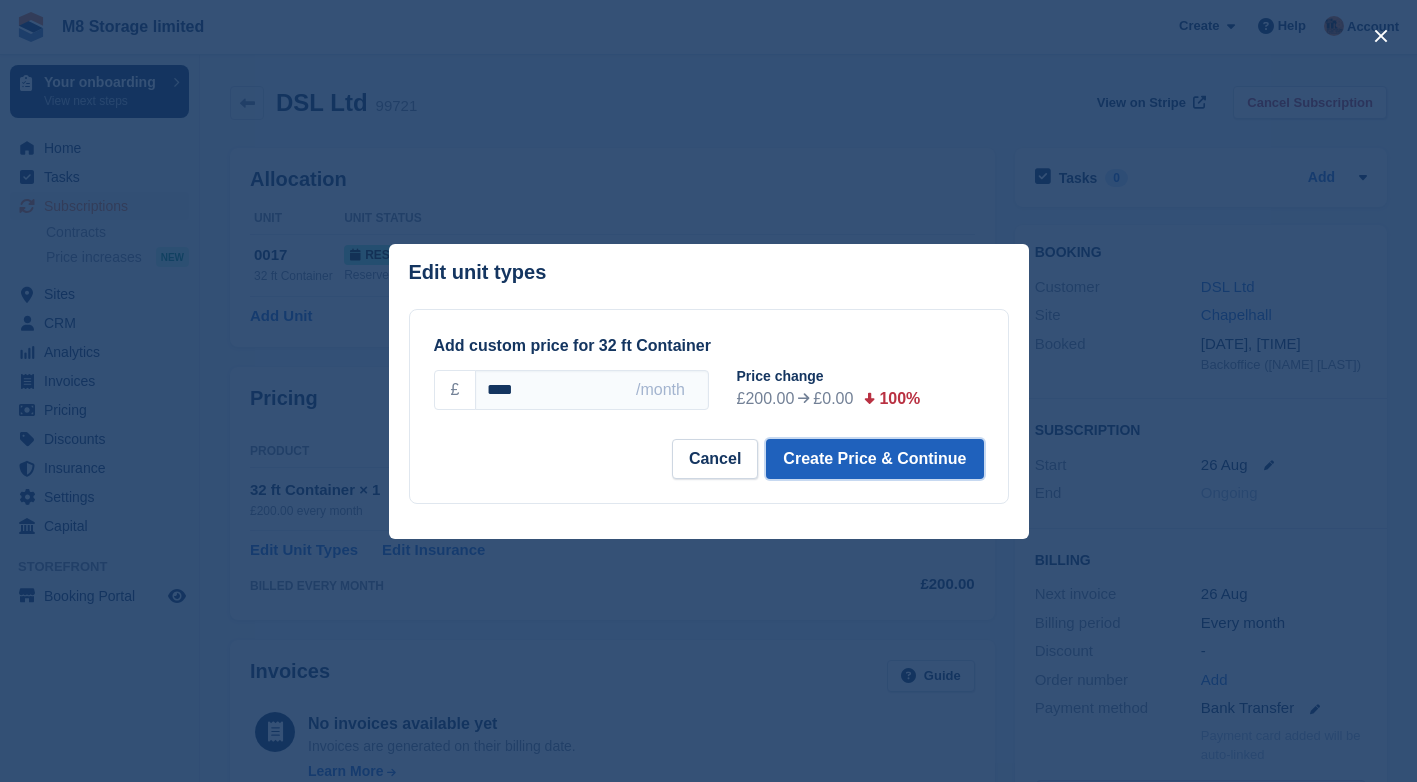 click on "Create Price & Continue" at bounding box center [874, 459] 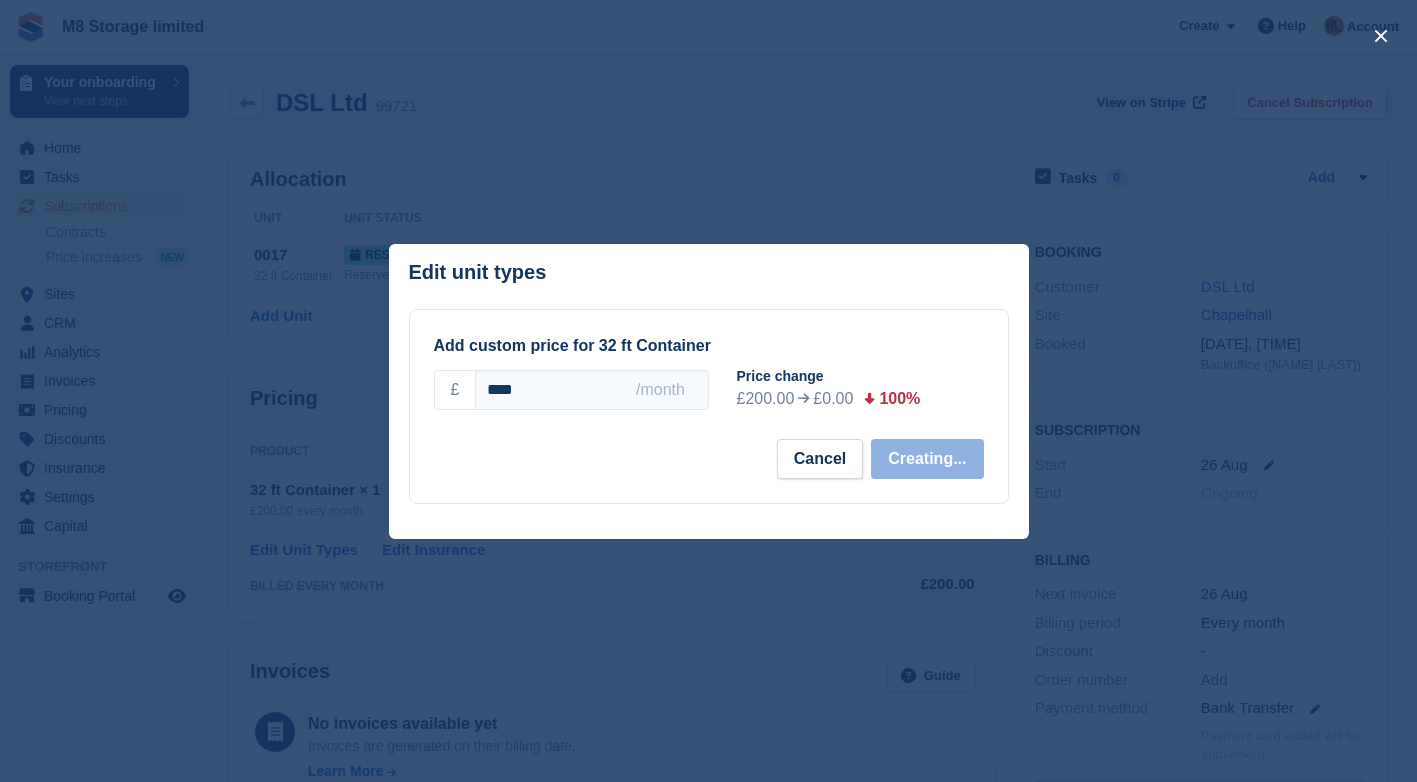 select on "*****" 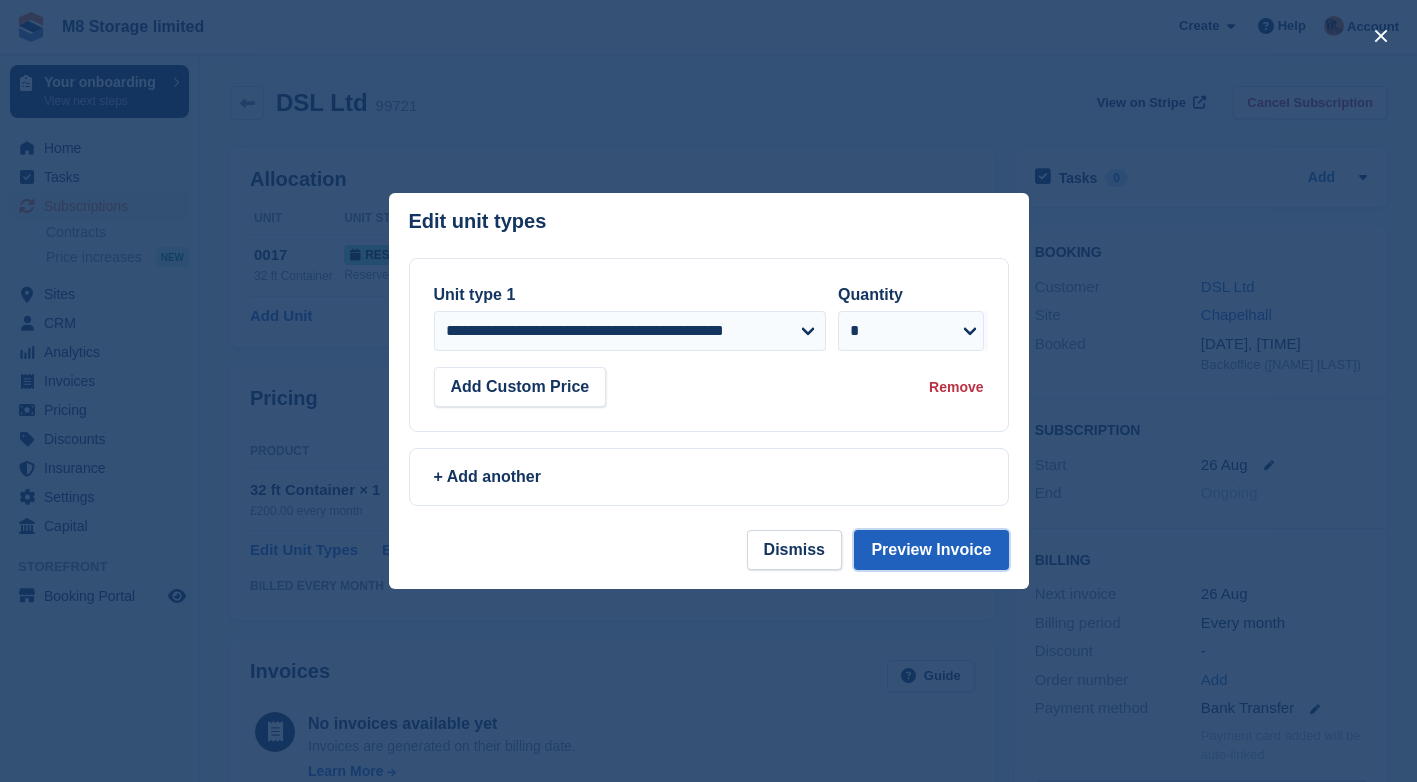 click on "Preview Invoice" at bounding box center [931, 550] 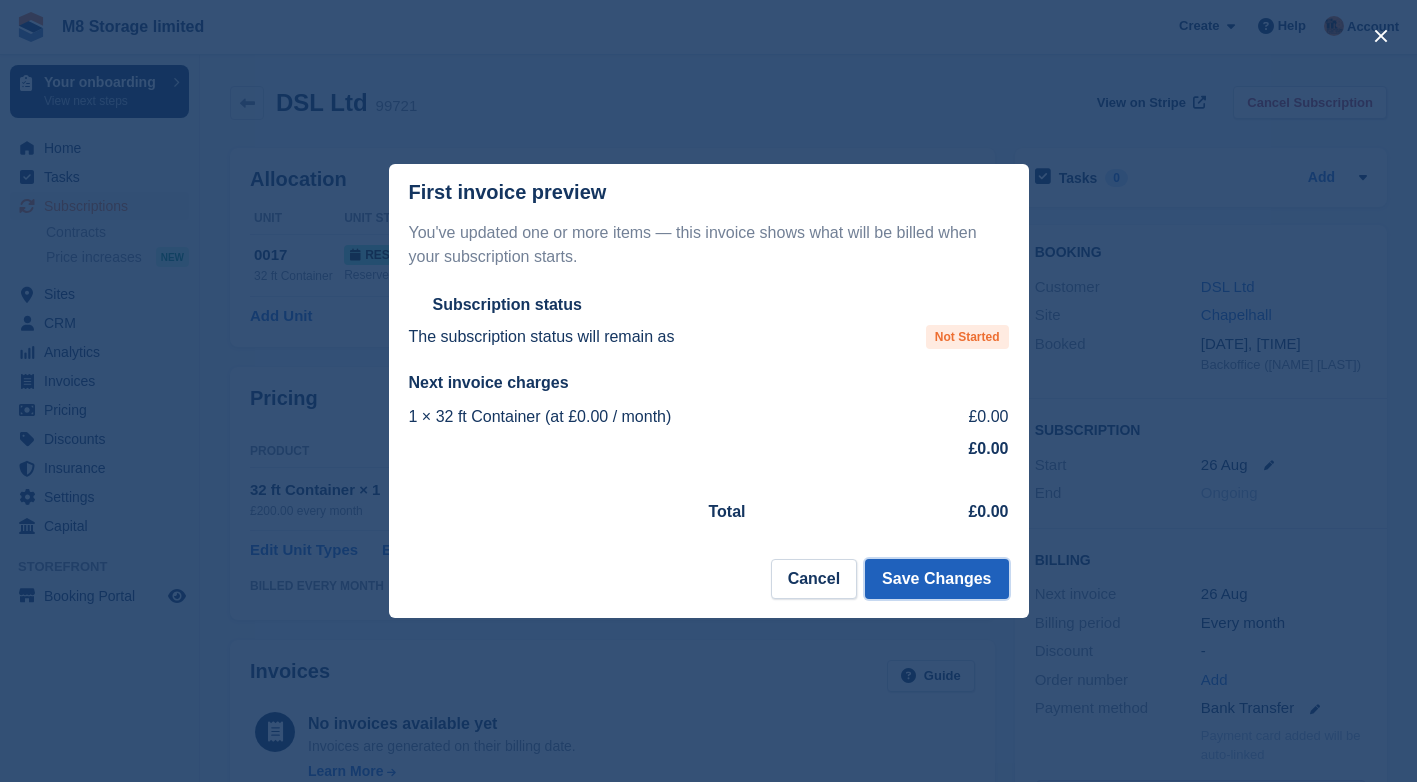 click on "Save Changes" at bounding box center [936, 579] 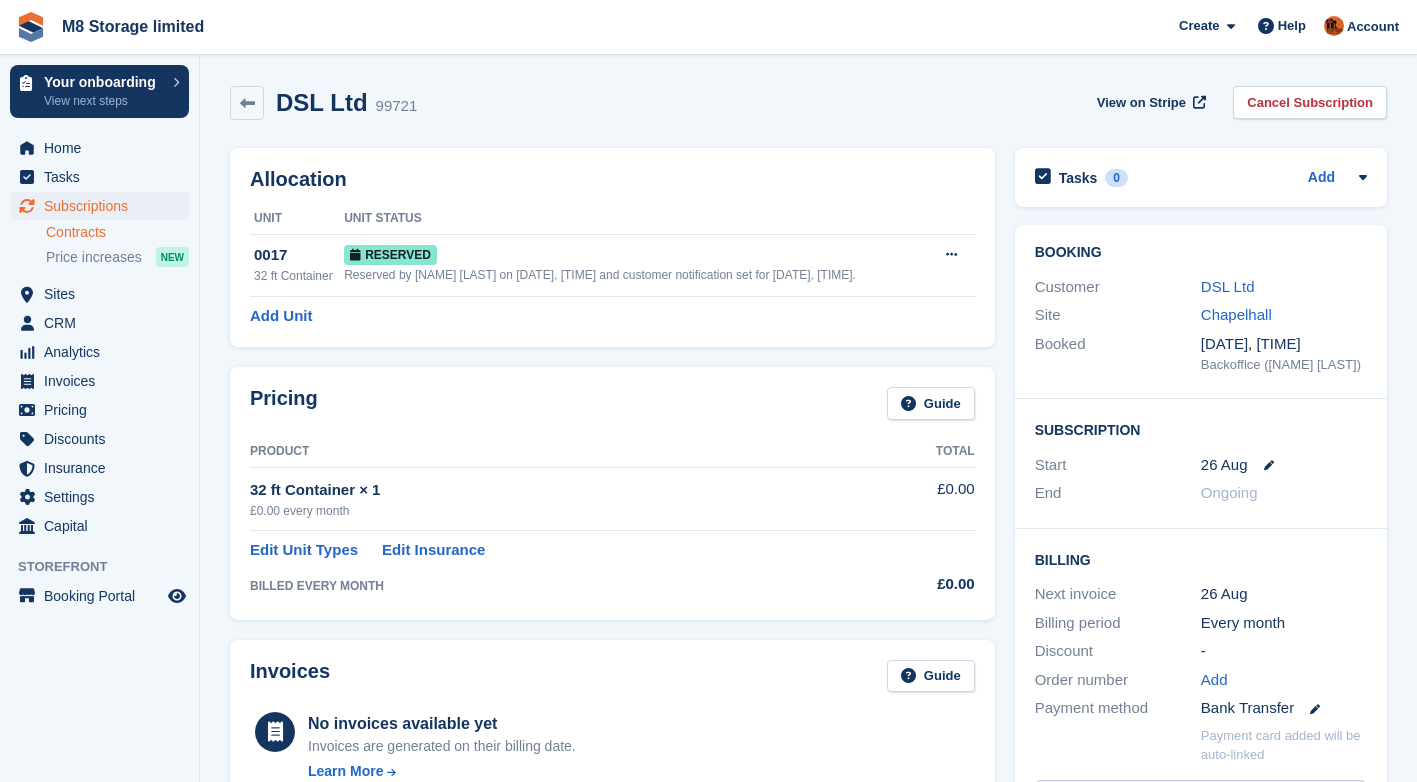 click on "Contracts" at bounding box center (117, 232) 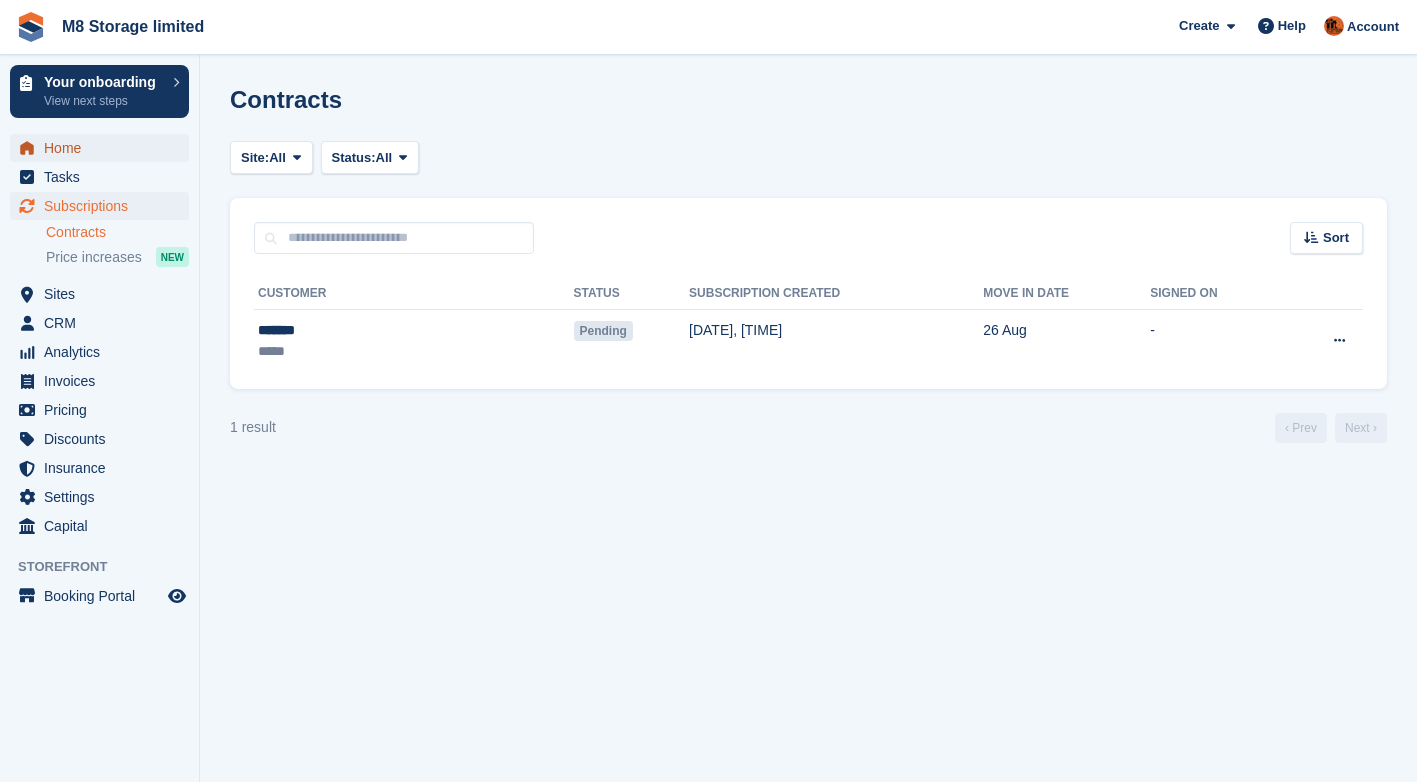 click on "Home" at bounding box center (104, 148) 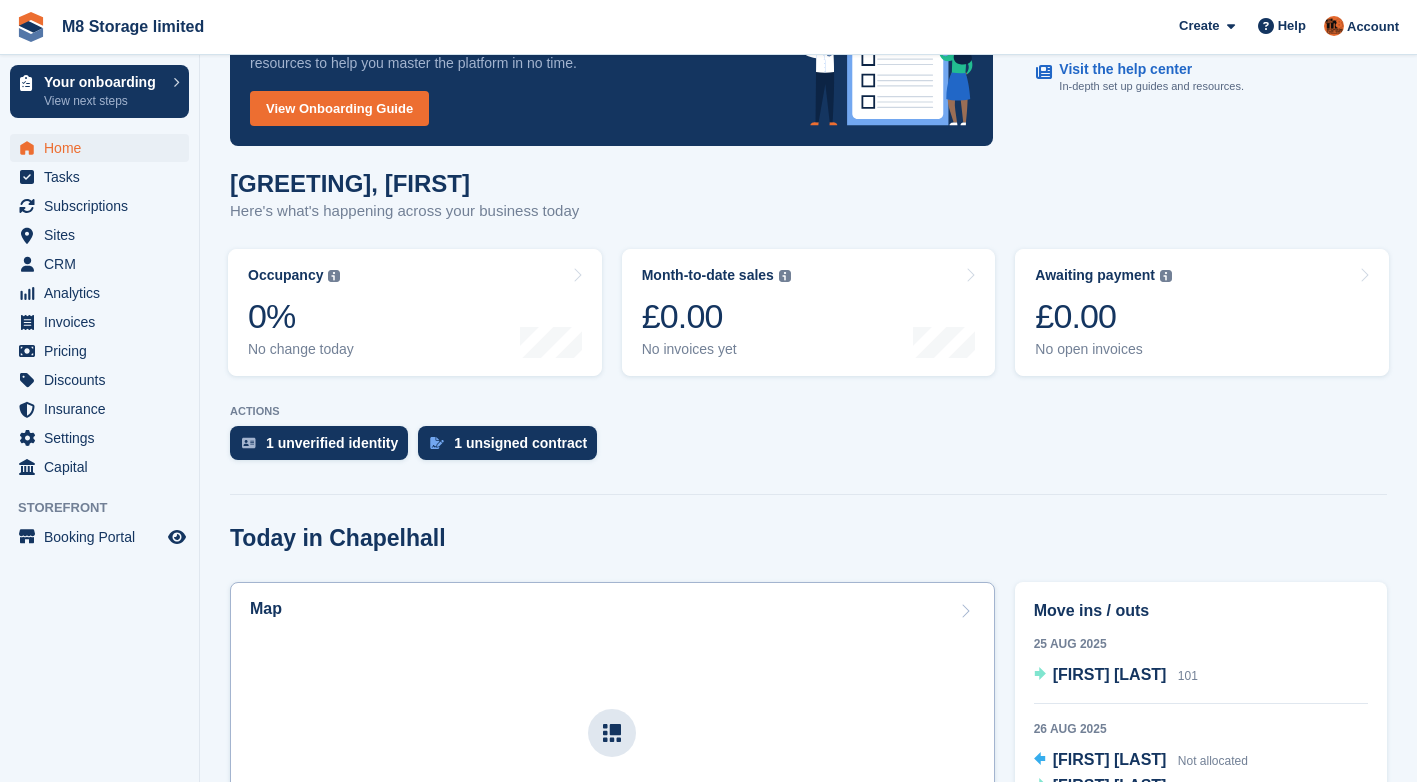 scroll, scrollTop: 13, scrollLeft: 0, axis: vertical 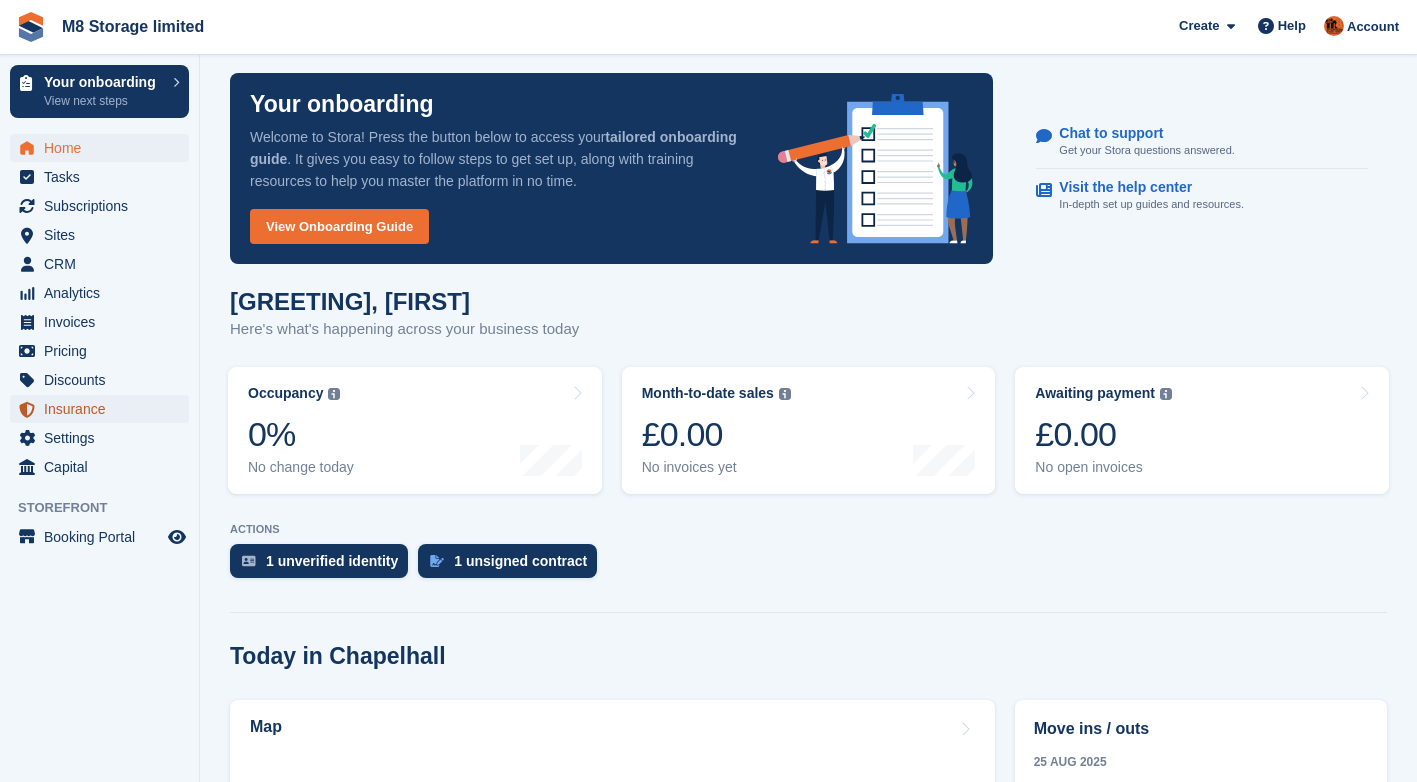 click on "Insurance" at bounding box center (104, 409) 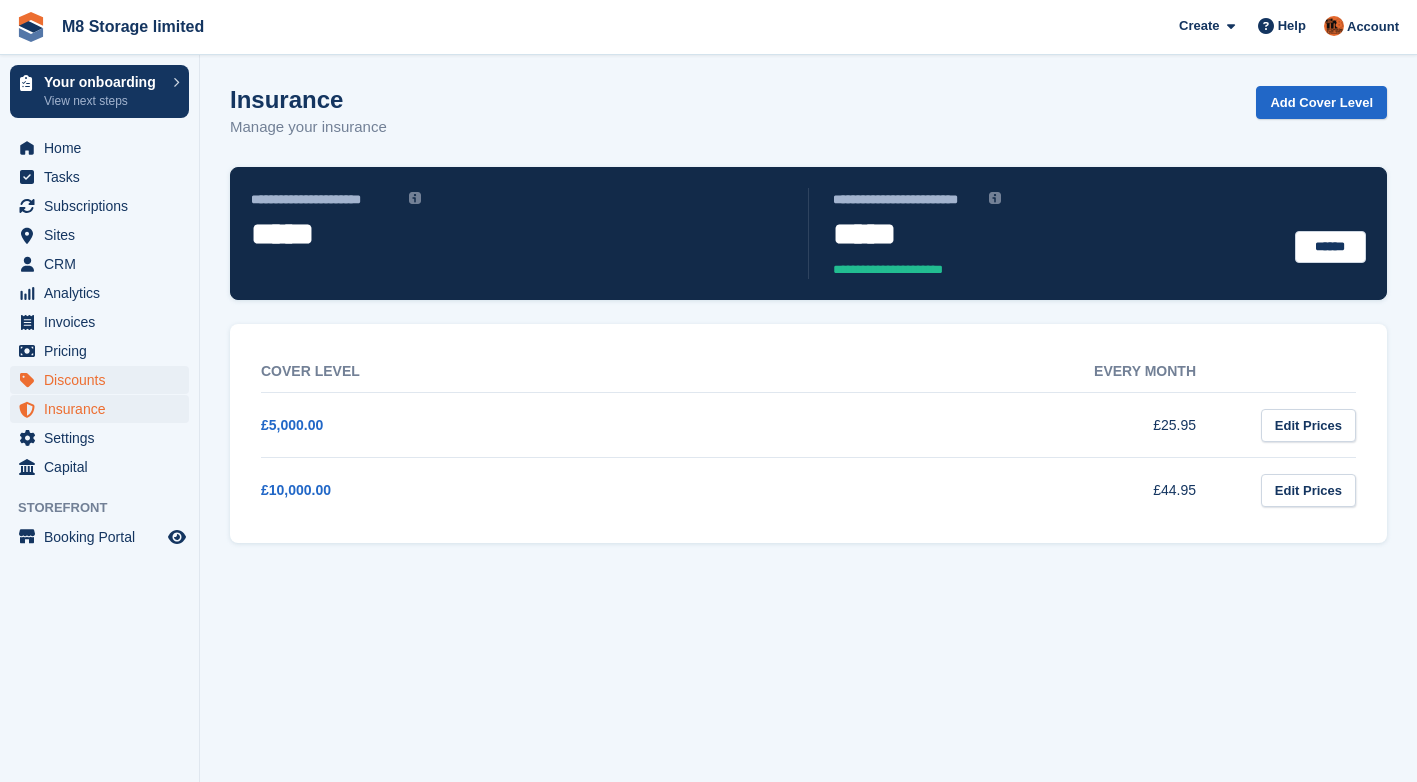 scroll, scrollTop: 0, scrollLeft: 0, axis: both 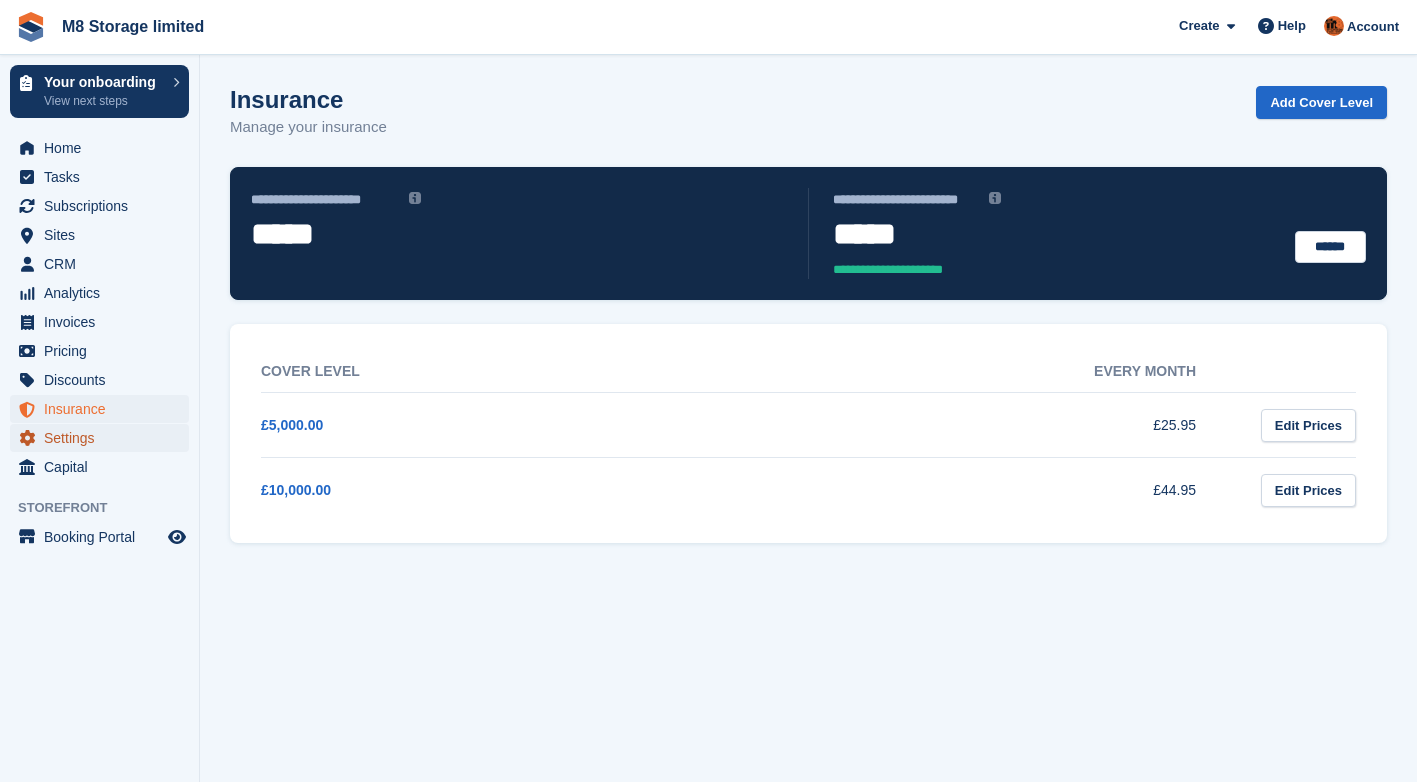 click on "Settings" at bounding box center (104, 438) 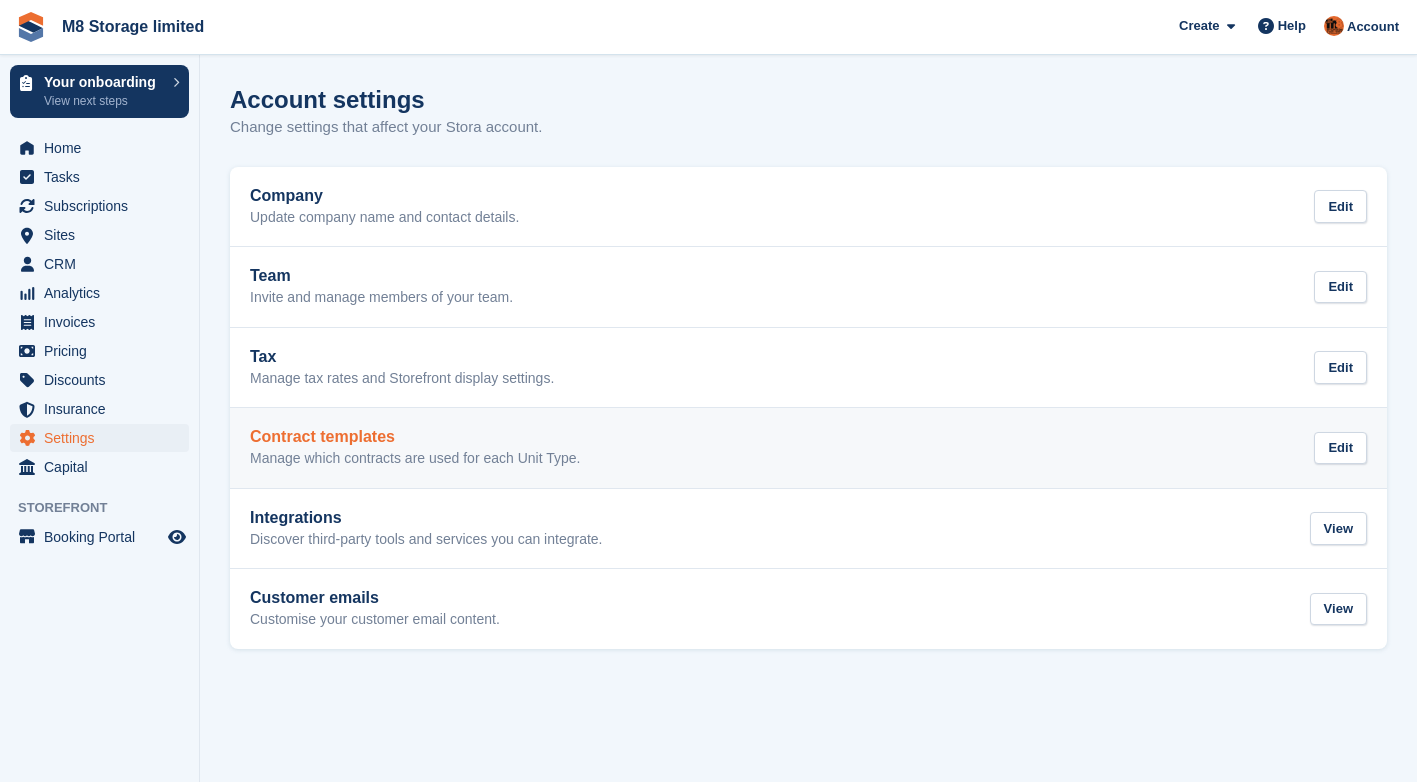 click on "Manage which contracts are used for each Unit Type." at bounding box center (415, 459) 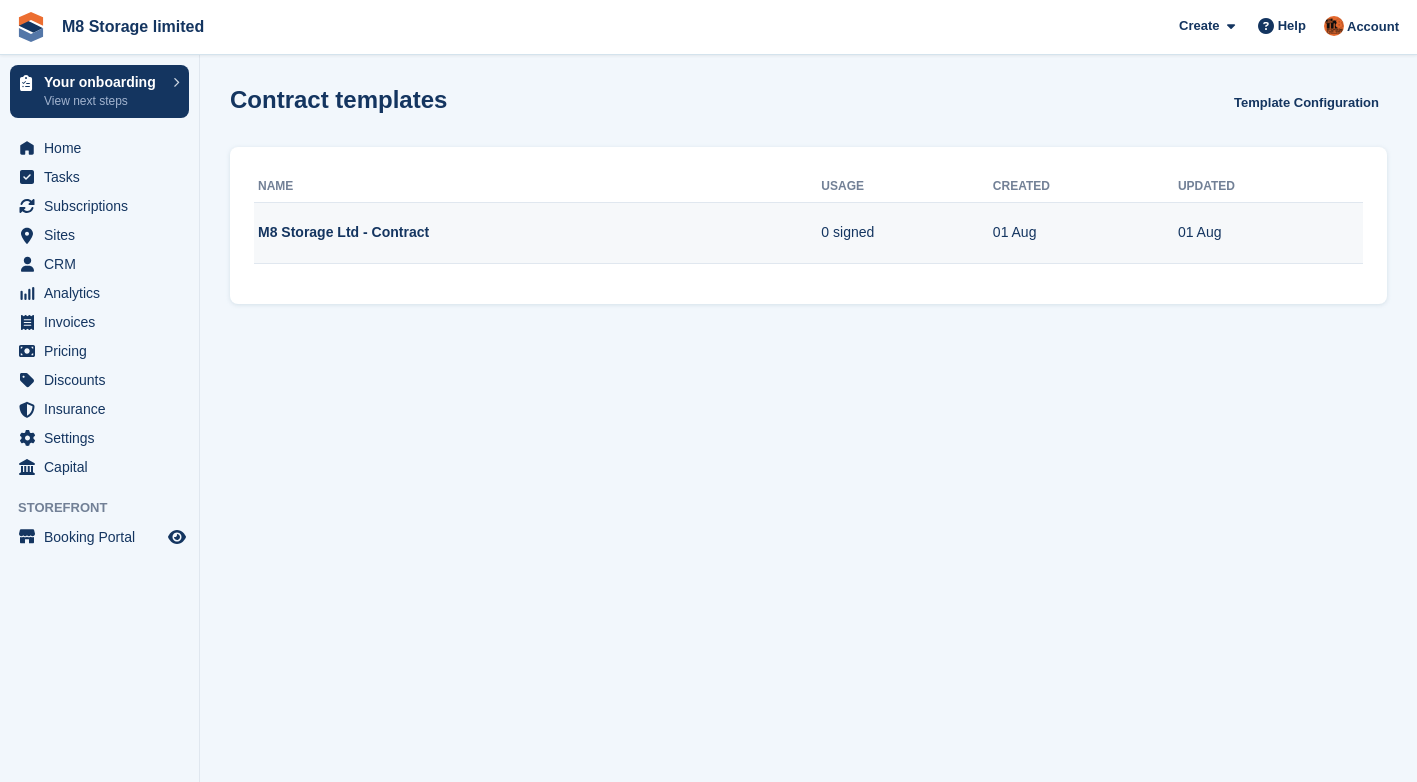 click on "M8 Storage Ltd - Contract" at bounding box center [537, 233] 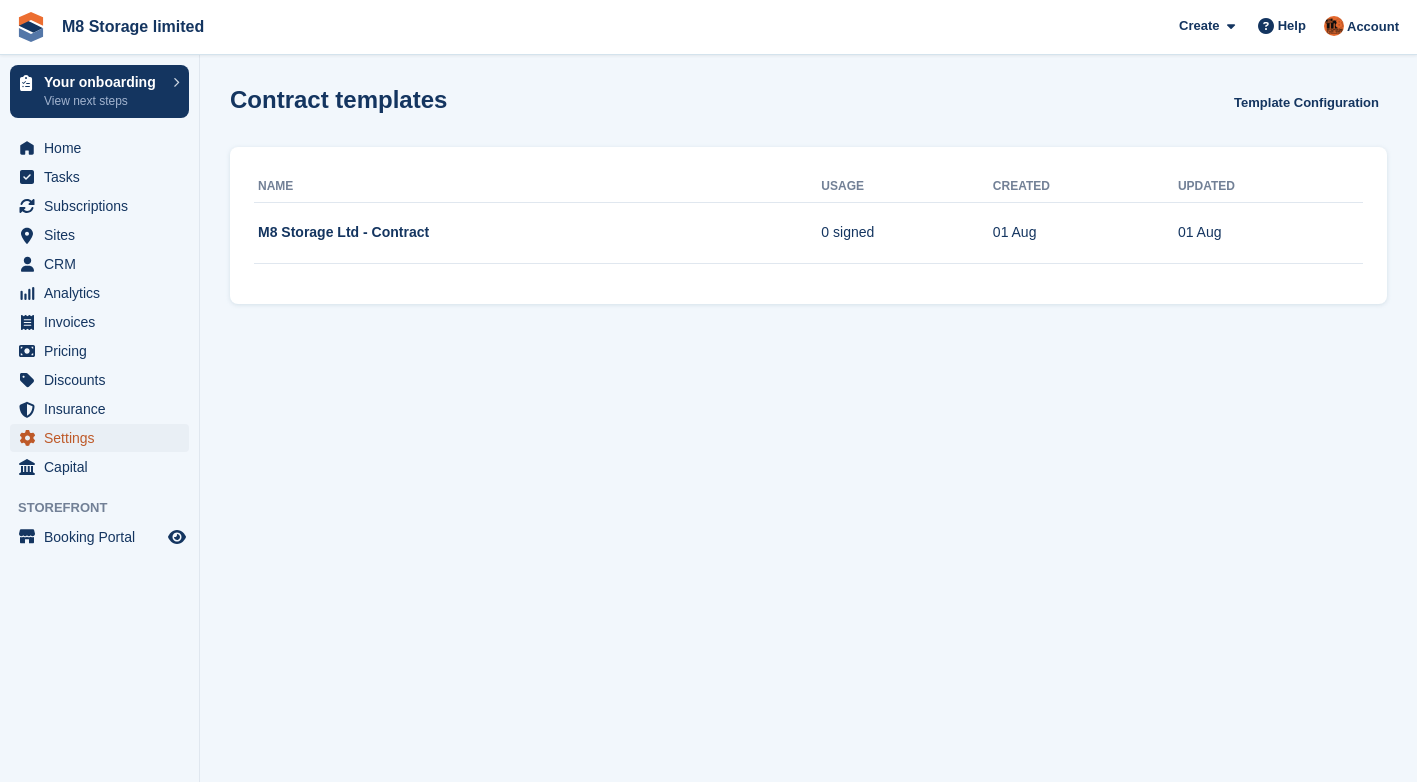 click on "Settings" at bounding box center [104, 438] 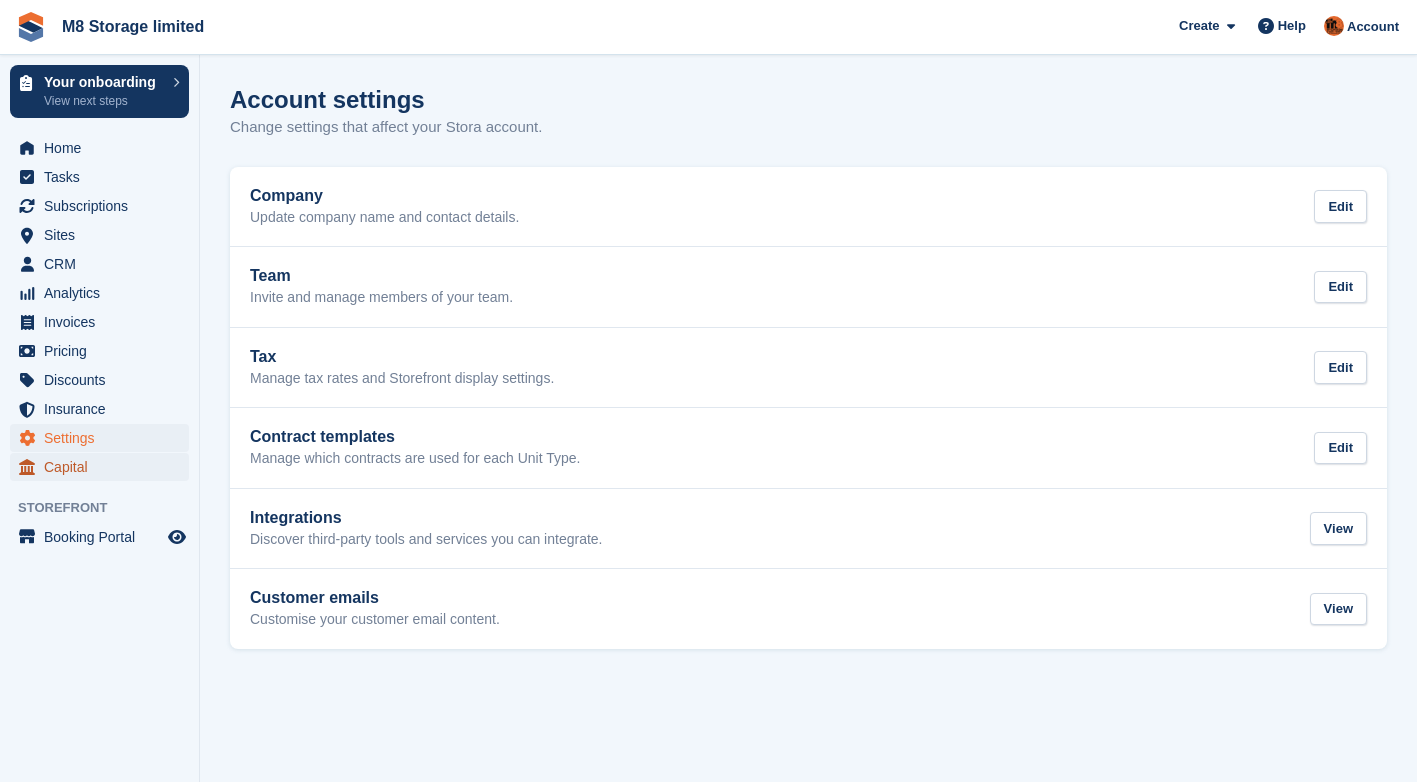 click on "Capital" at bounding box center [104, 467] 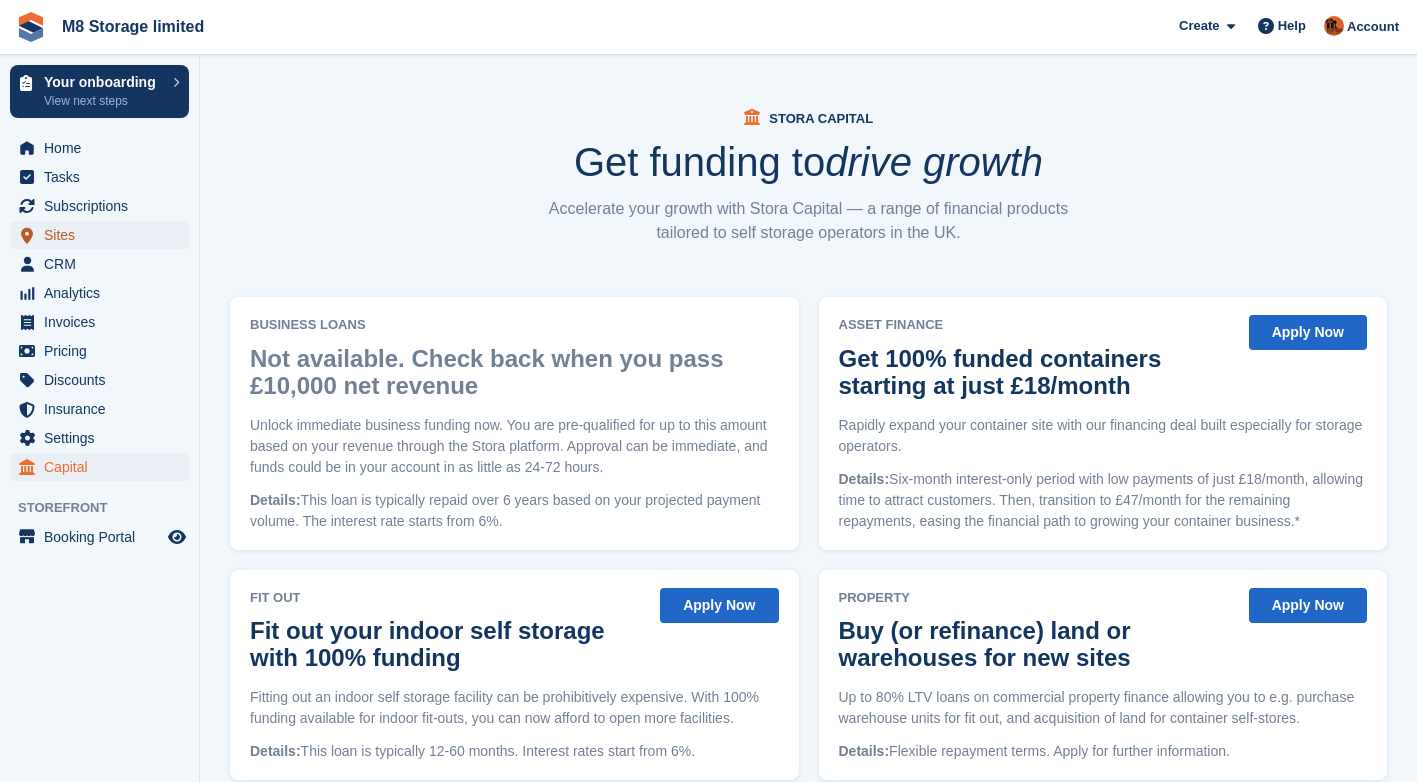 click on "Sites" at bounding box center [104, 235] 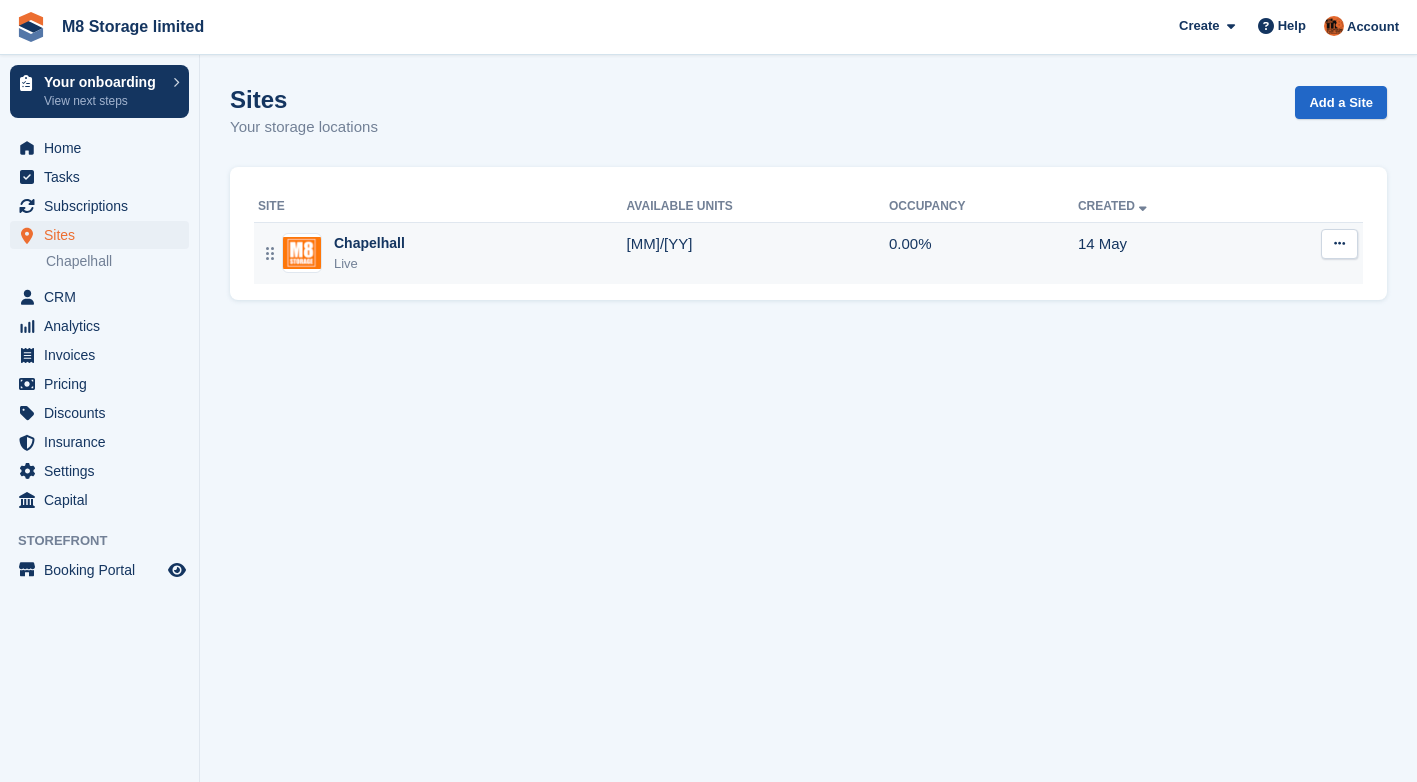 click on "Chapelhall
Live" at bounding box center [442, 253] 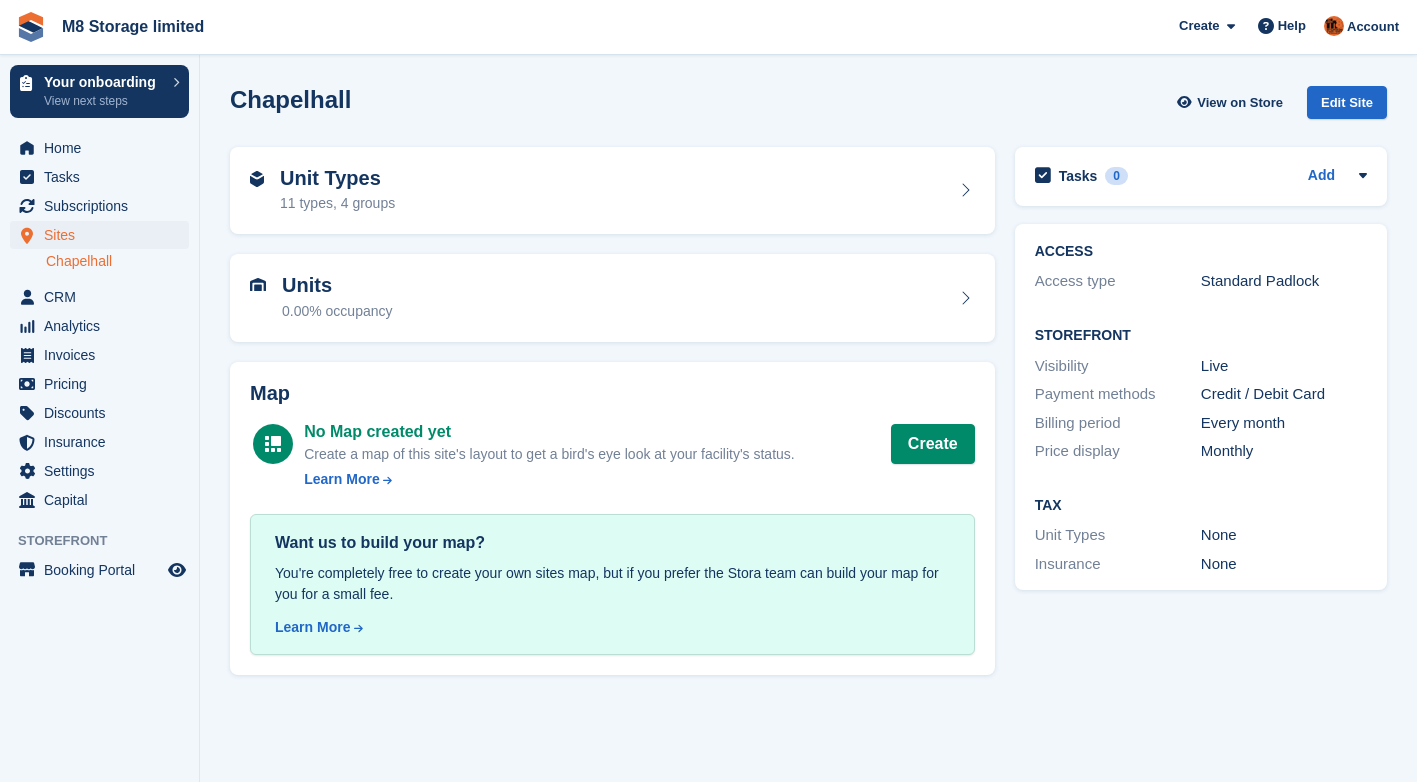 scroll, scrollTop: 0, scrollLeft: 0, axis: both 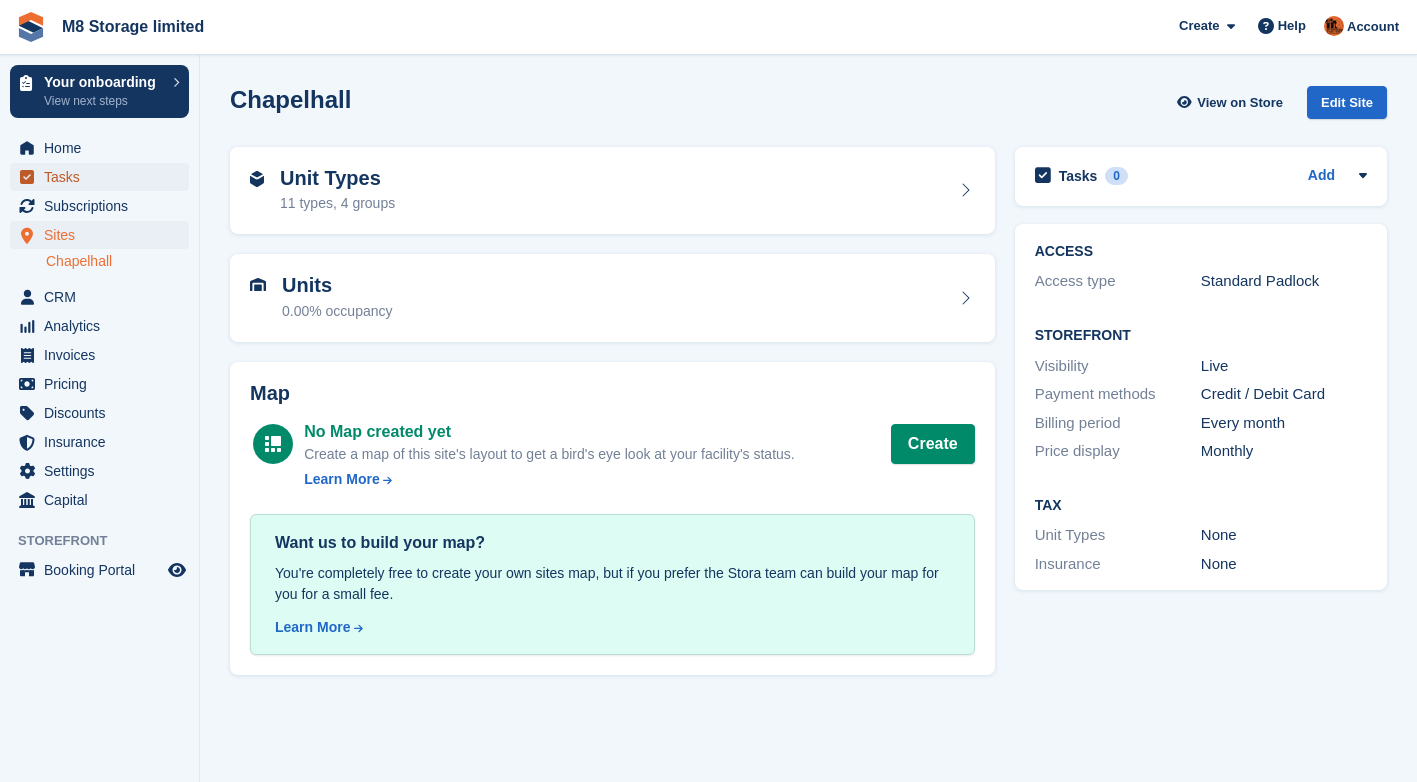 click on "Tasks" at bounding box center [104, 177] 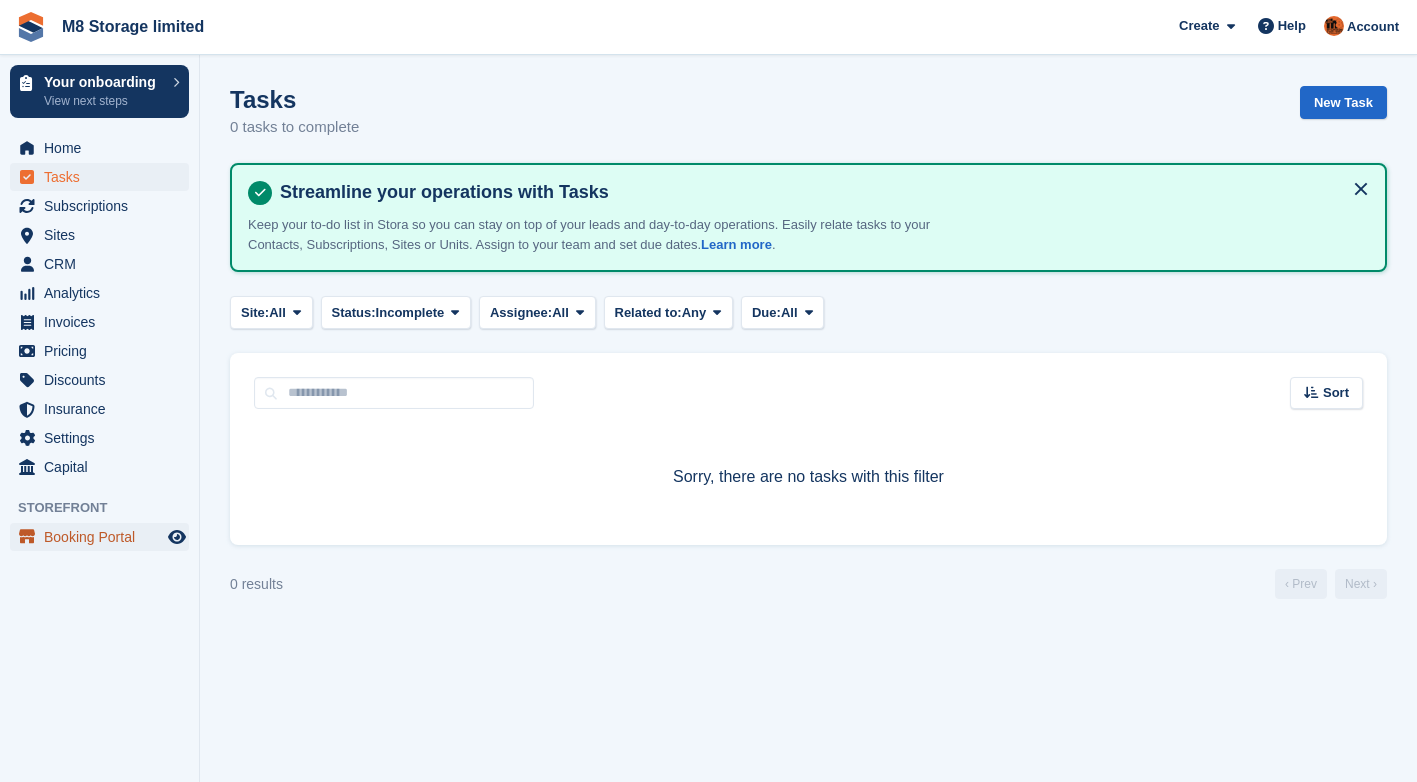 click on "Booking Portal" at bounding box center (104, 537) 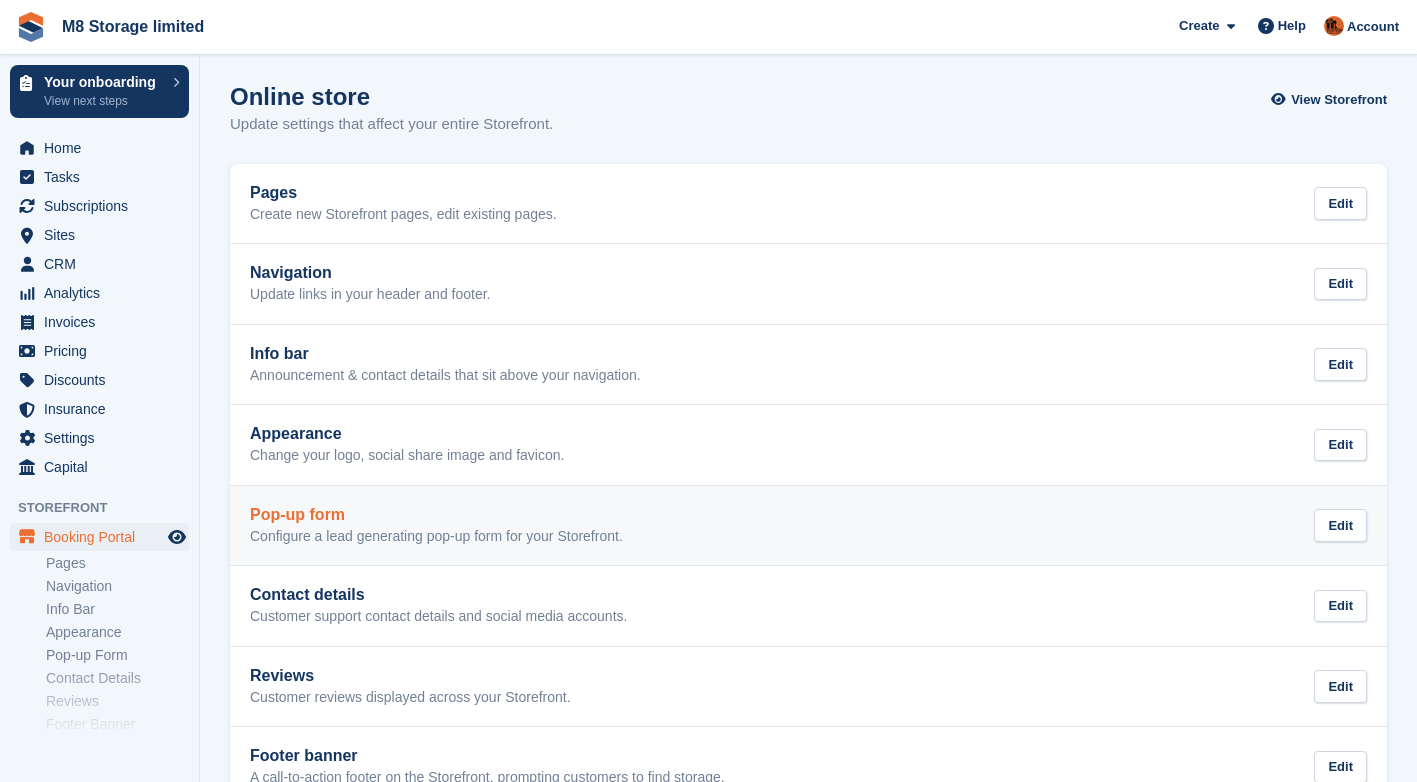 scroll, scrollTop: 0, scrollLeft: 0, axis: both 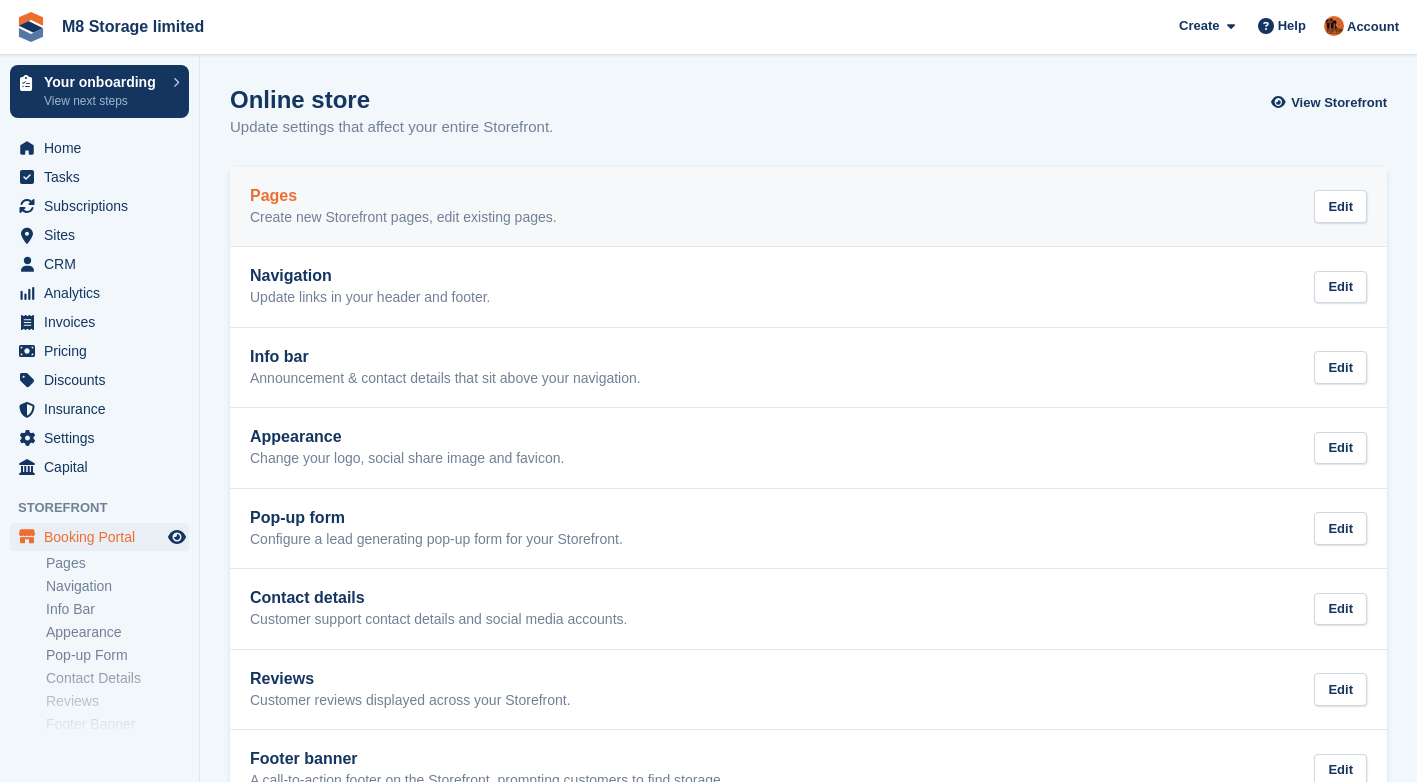 click on "Create new Storefront pages, edit existing pages." at bounding box center [403, 218] 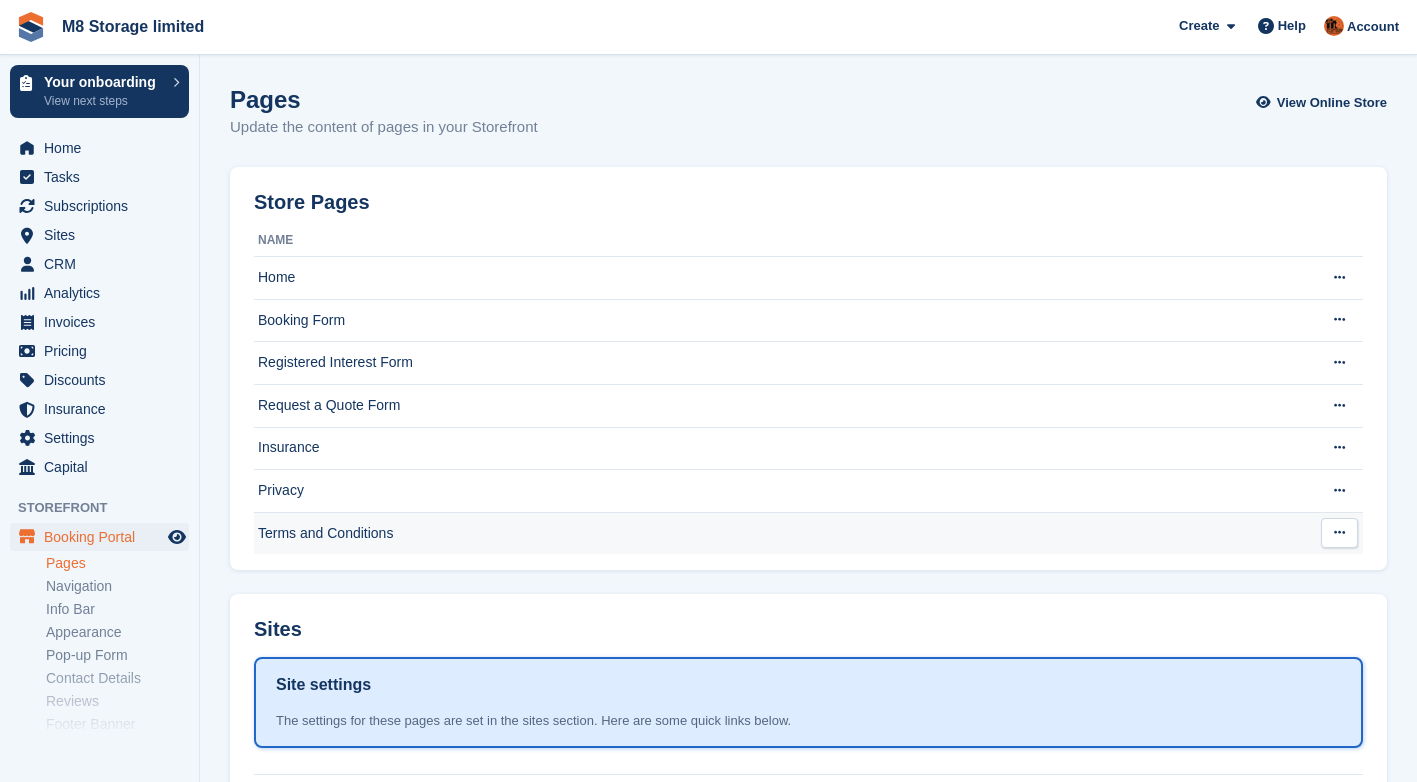 click on "Terms and Conditions" at bounding box center (781, 533) 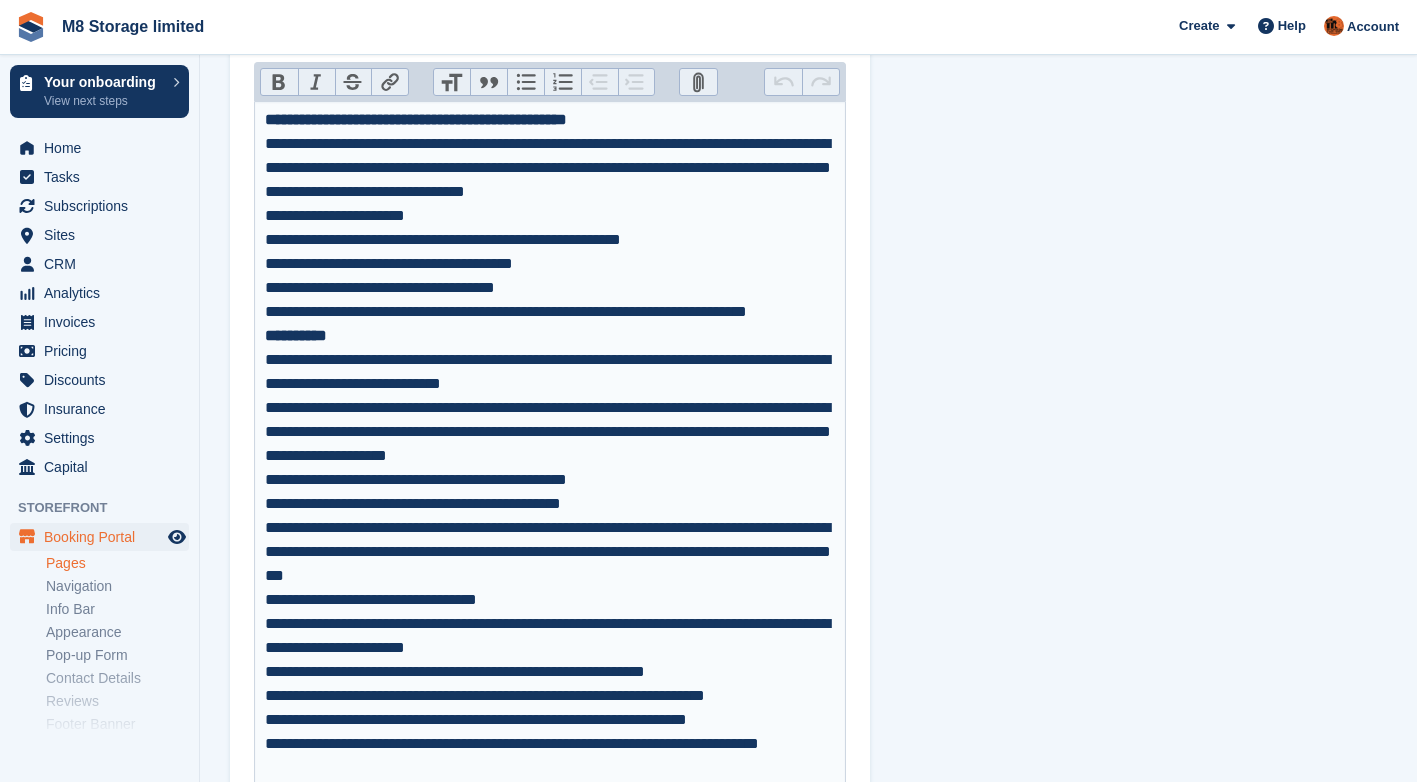 scroll, scrollTop: 400, scrollLeft: 0, axis: vertical 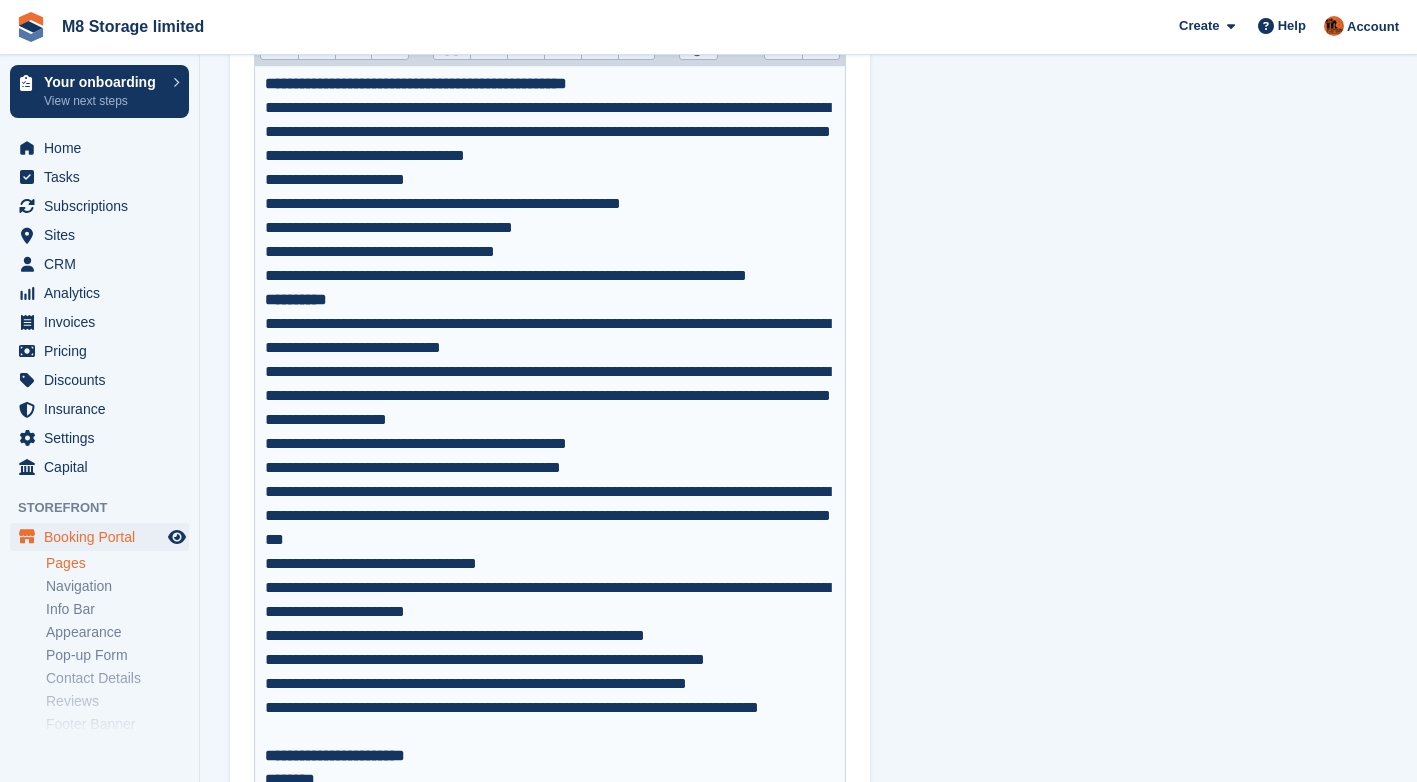 click on "**********" at bounding box center [550, 228] 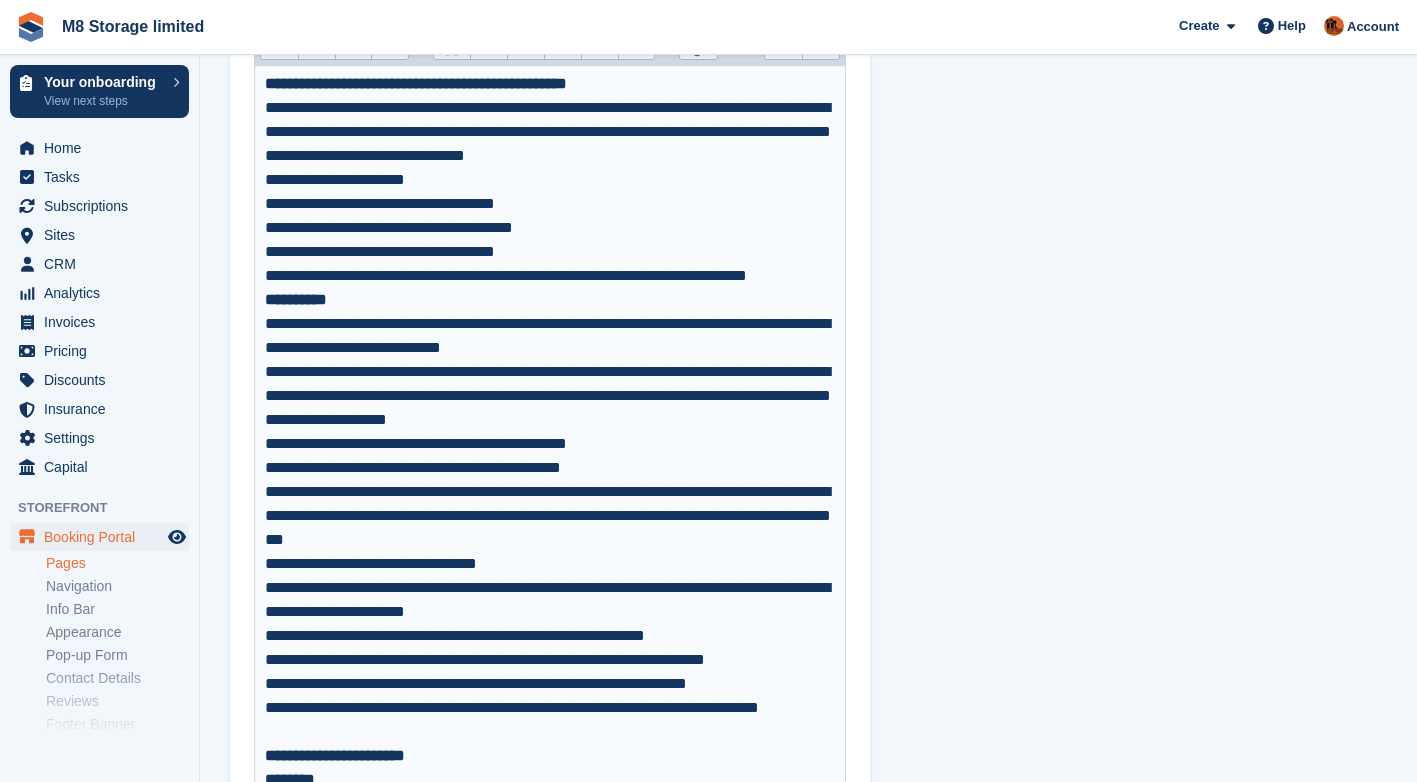 click on "**********" at bounding box center (550, 228) 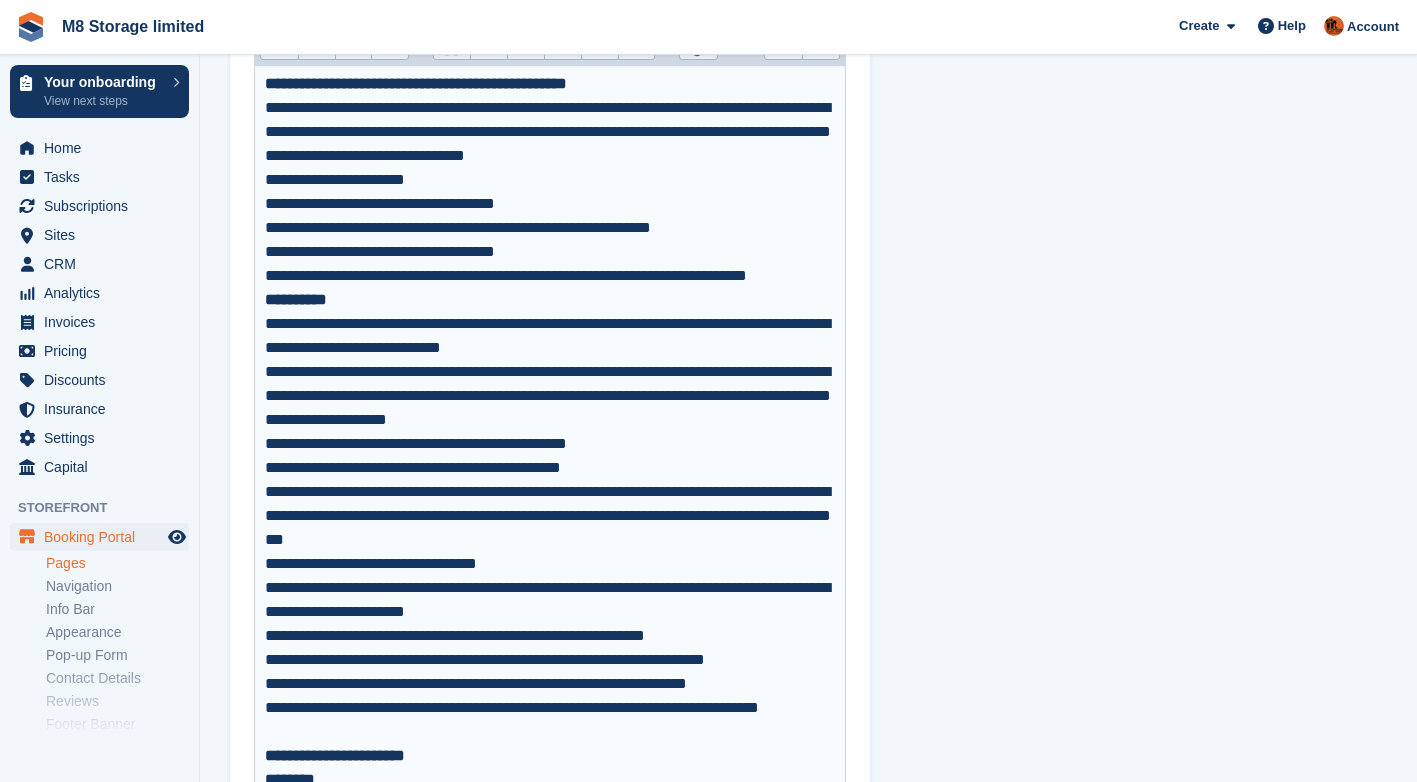 click on "**********" at bounding box center (550, 252) 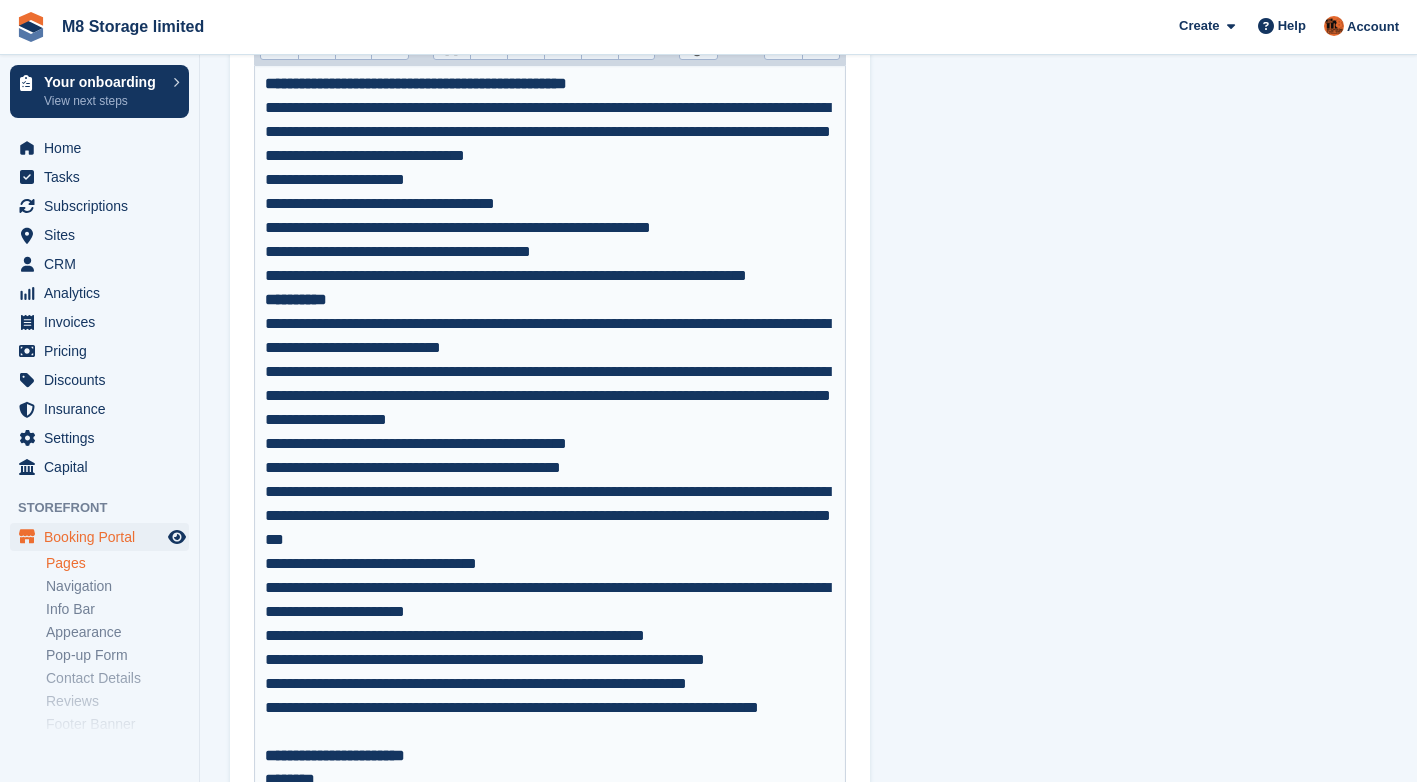 type on "**********" 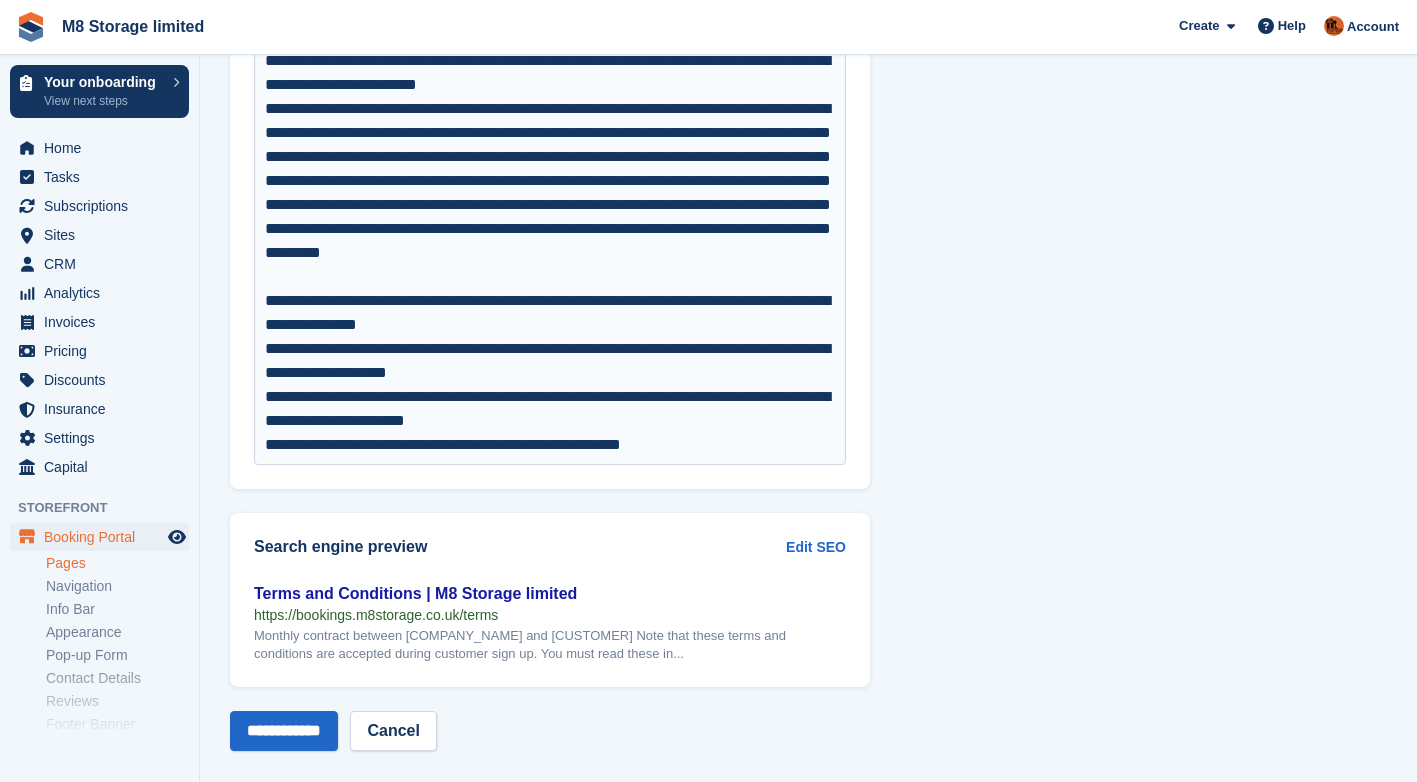 scroll, scrollTop: 9686, scrollLeft: 0, axis: vertical 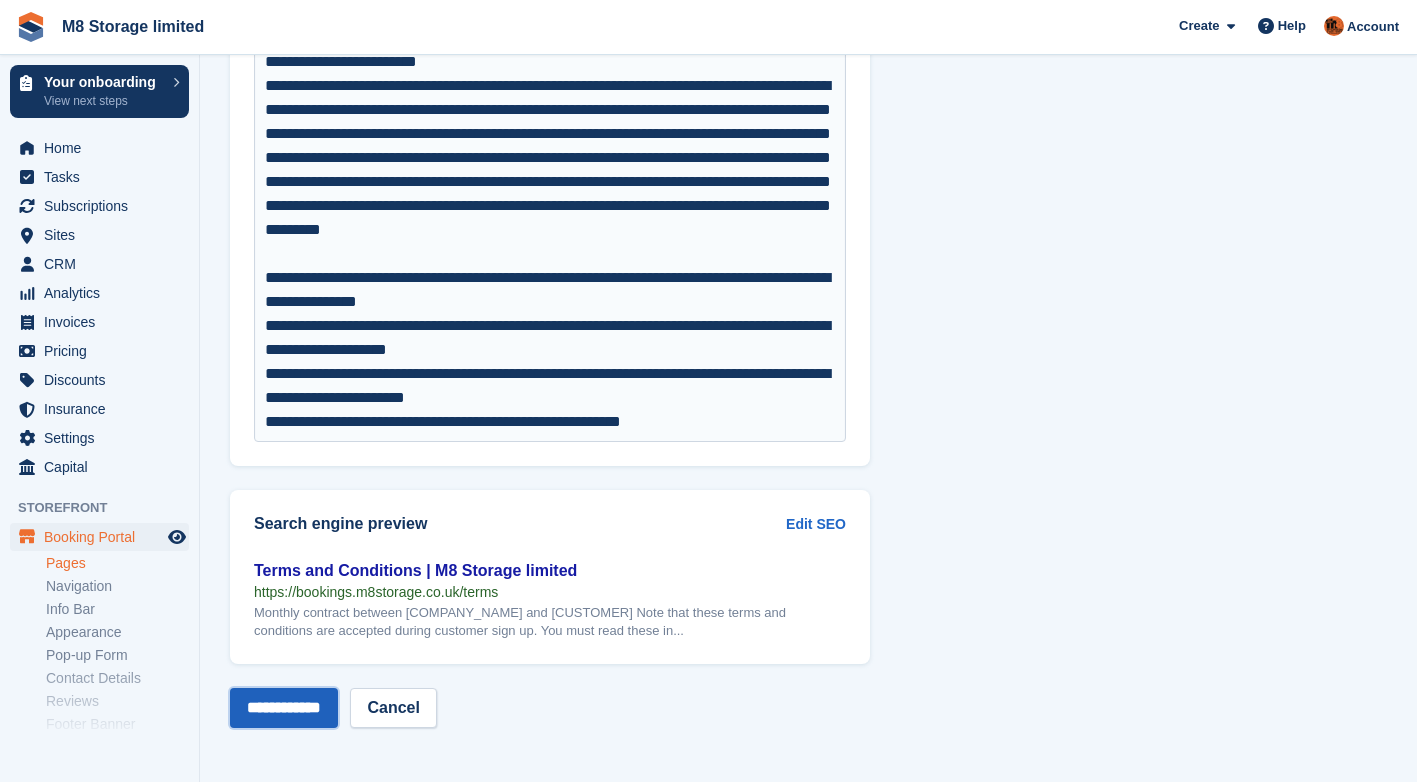 click on "**********" at bounding box center (284, 708) 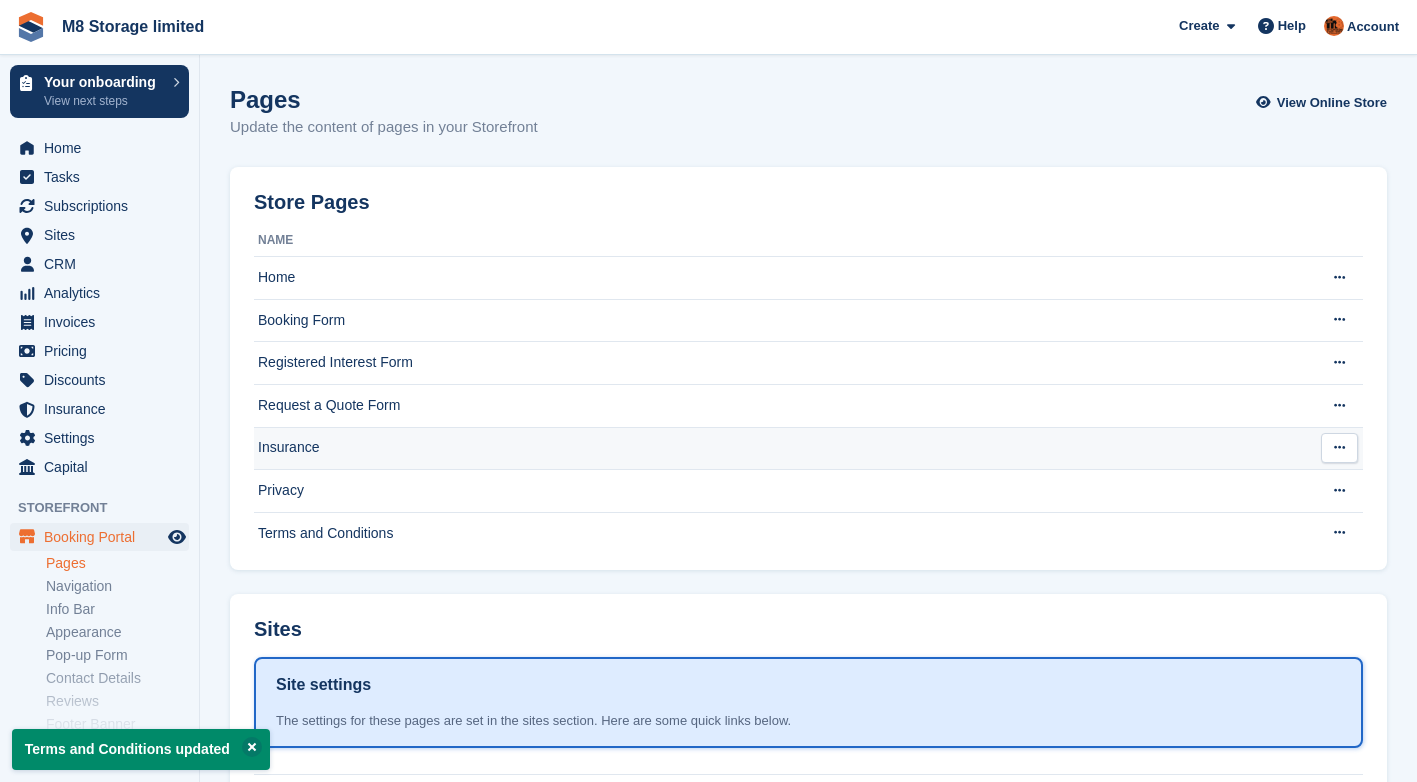 scroll, scrollTop: 0, scrollLeft: 0, axis: both 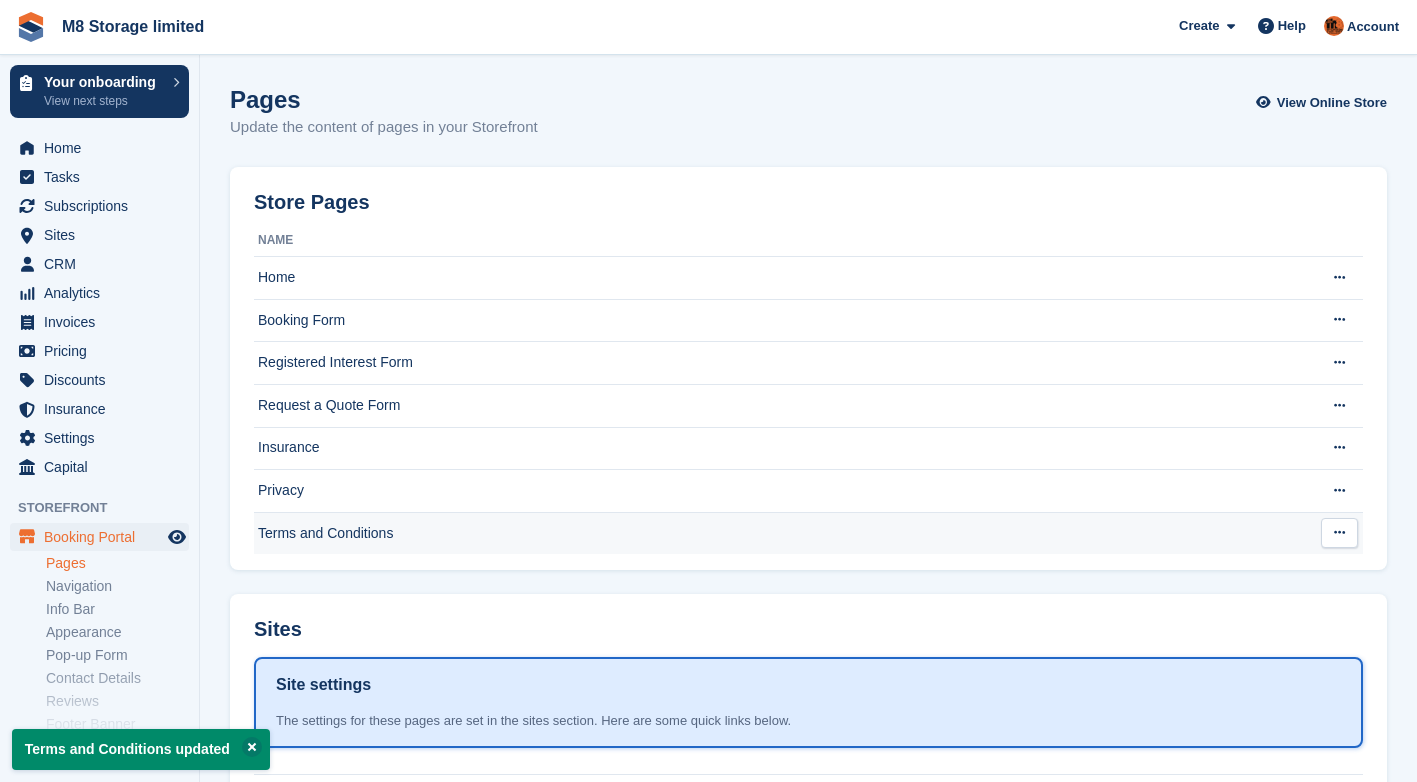 click on "Terms and Conditions" at bounding box center (781, 533) 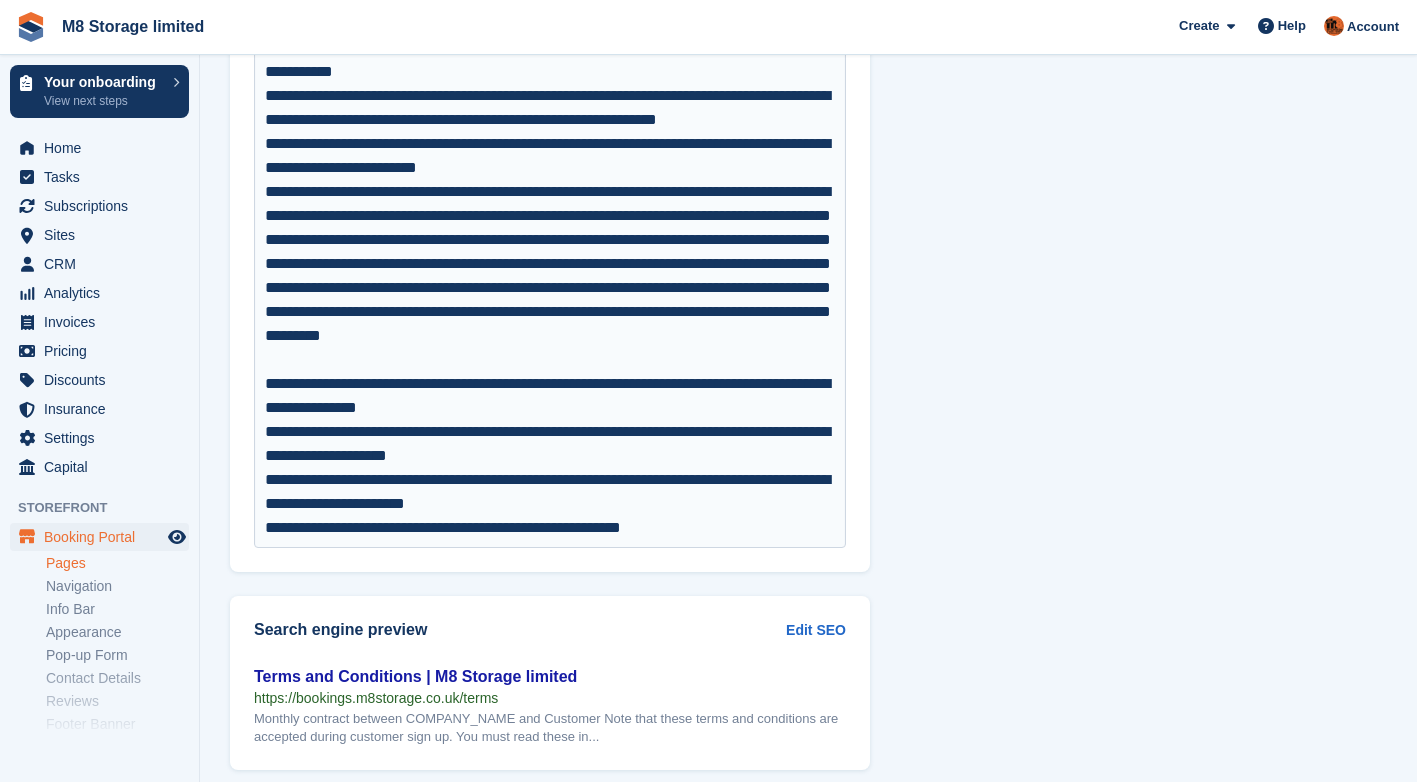 scroll, scrollTop: 9686, scrollLeft: 0, axis: vertical 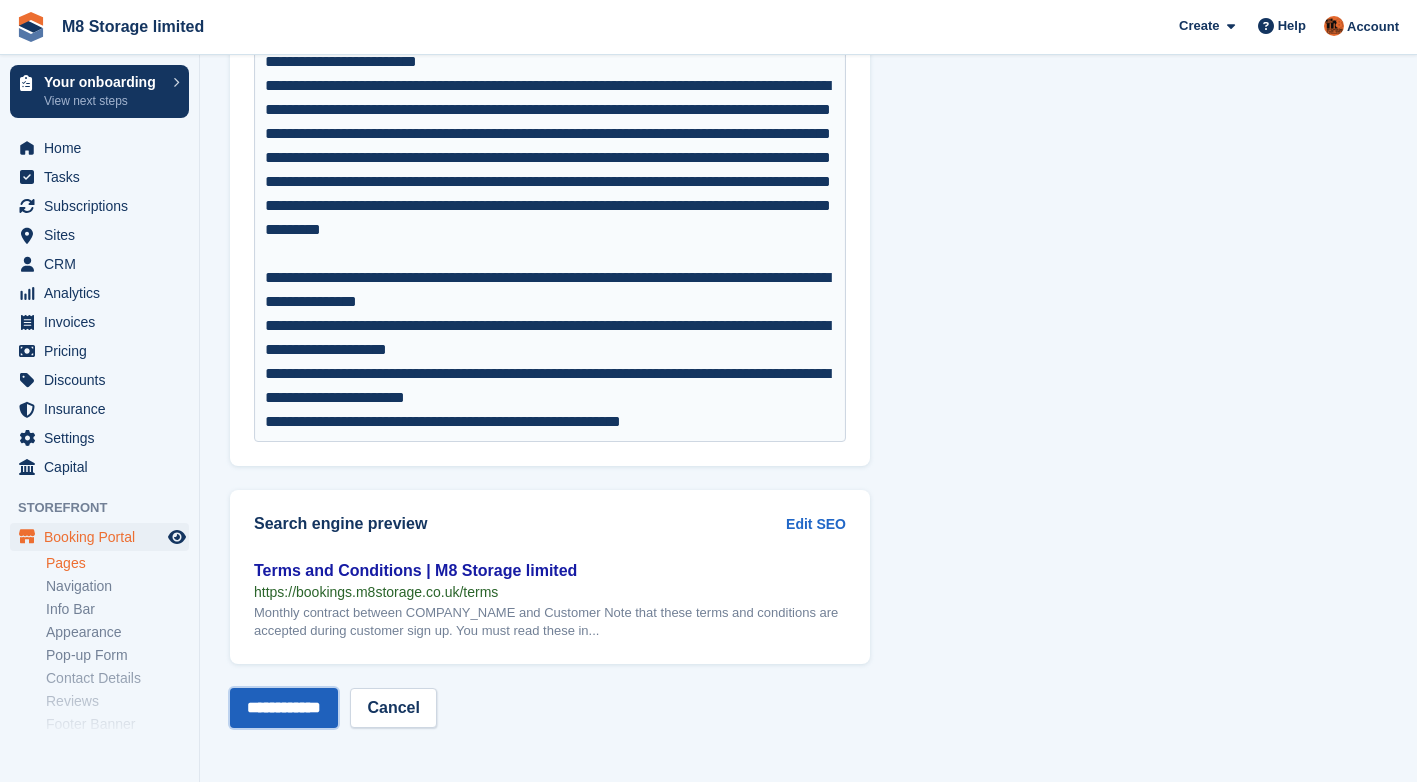 click on "**********" at bounding box center (284, 708) 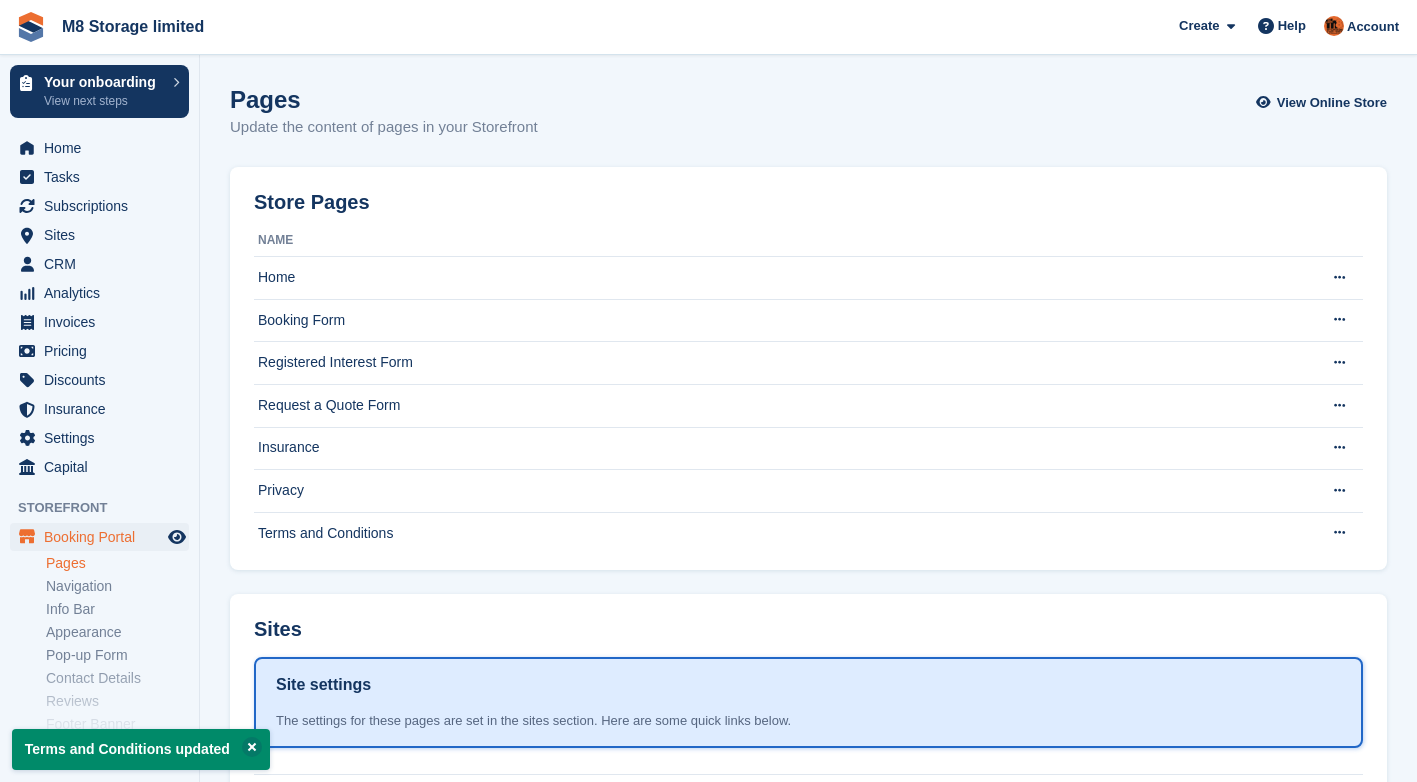 scroll, scrollTop: 0, scrollLeft: 0, axis: both 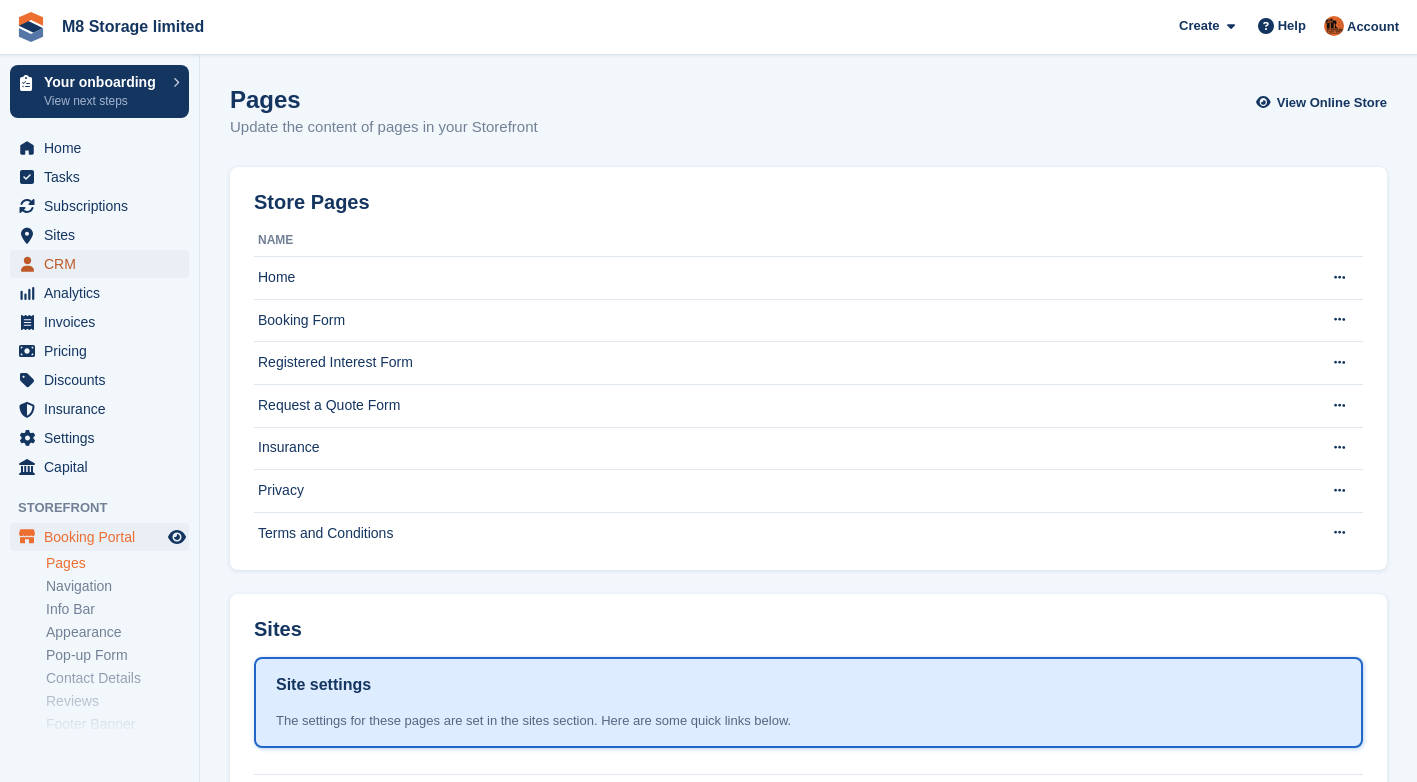 click on "CRM" at bounding box center (104, 264) 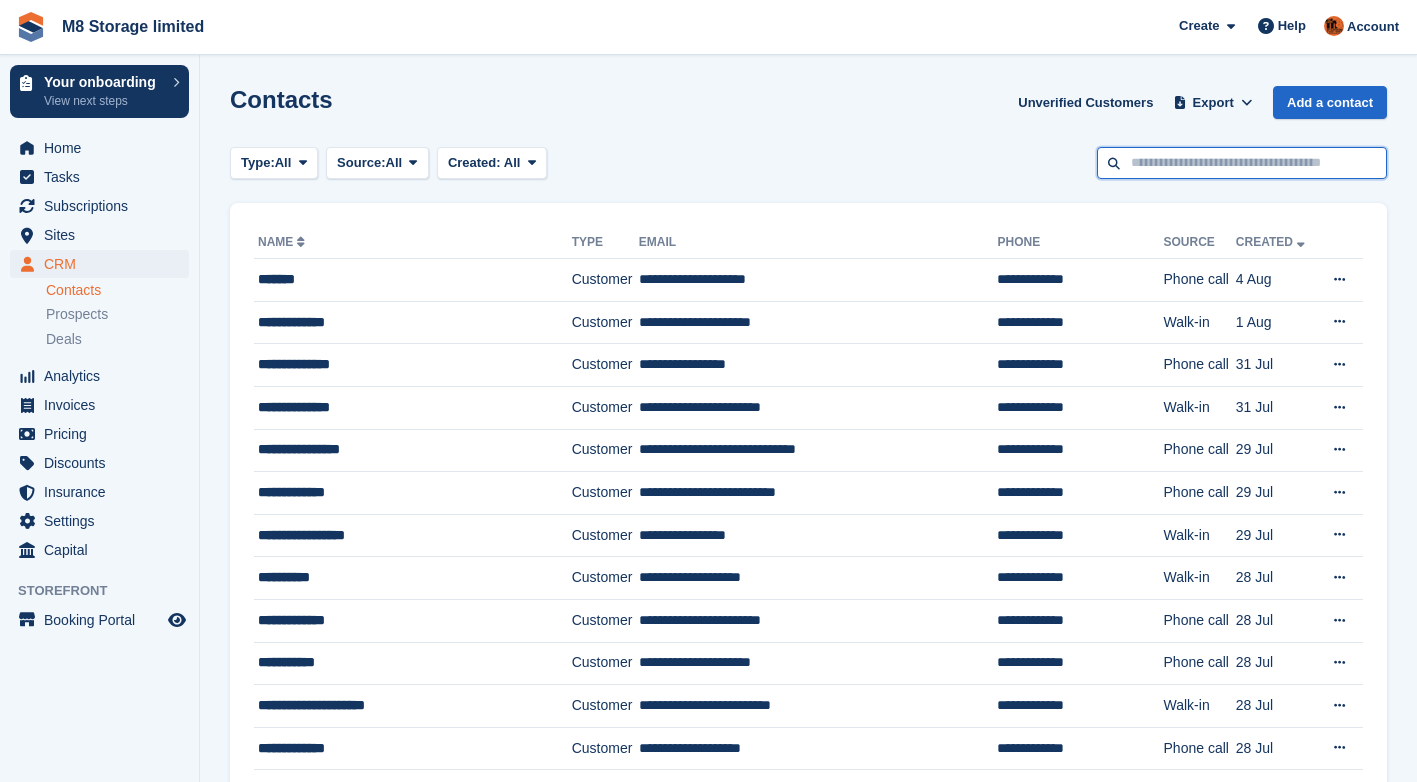 click at bounding box center (1242, 163) 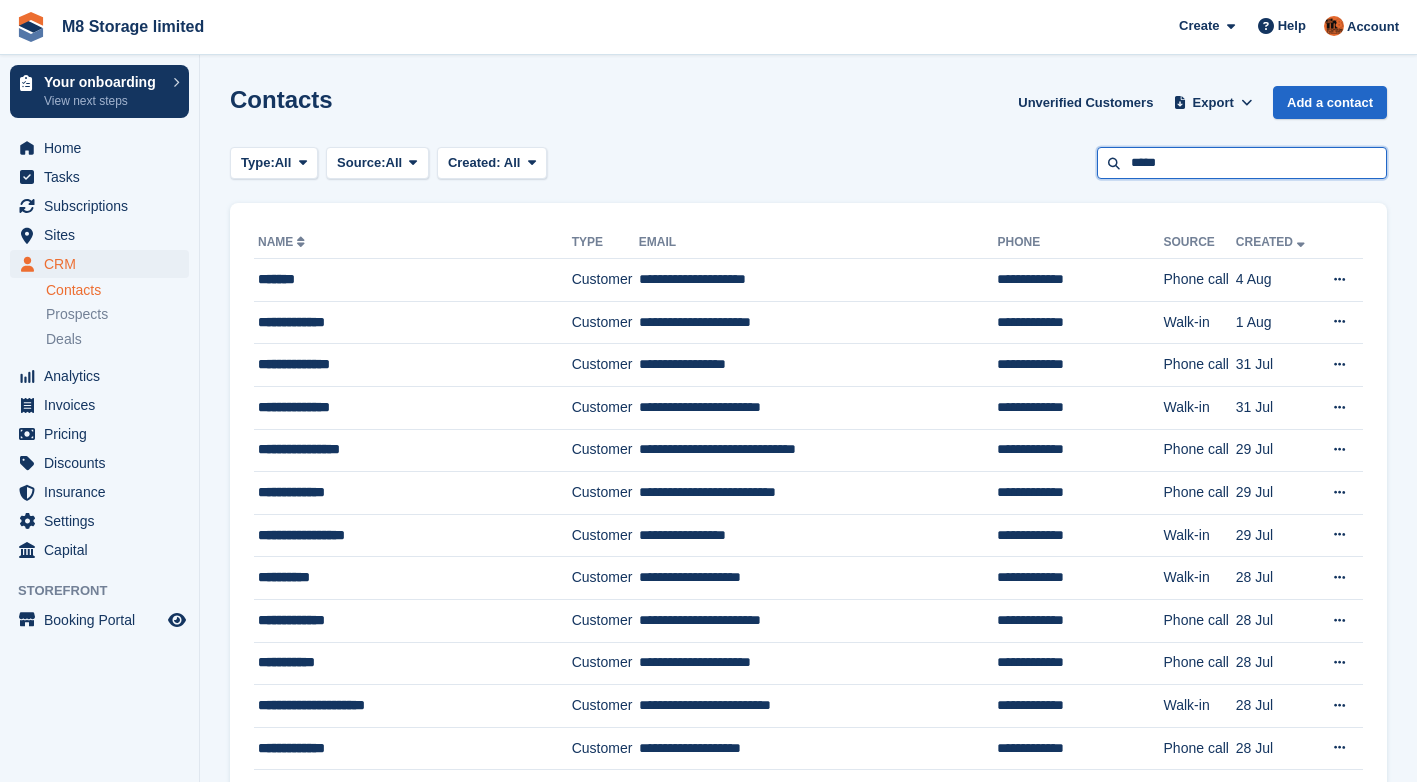 type on "*****" 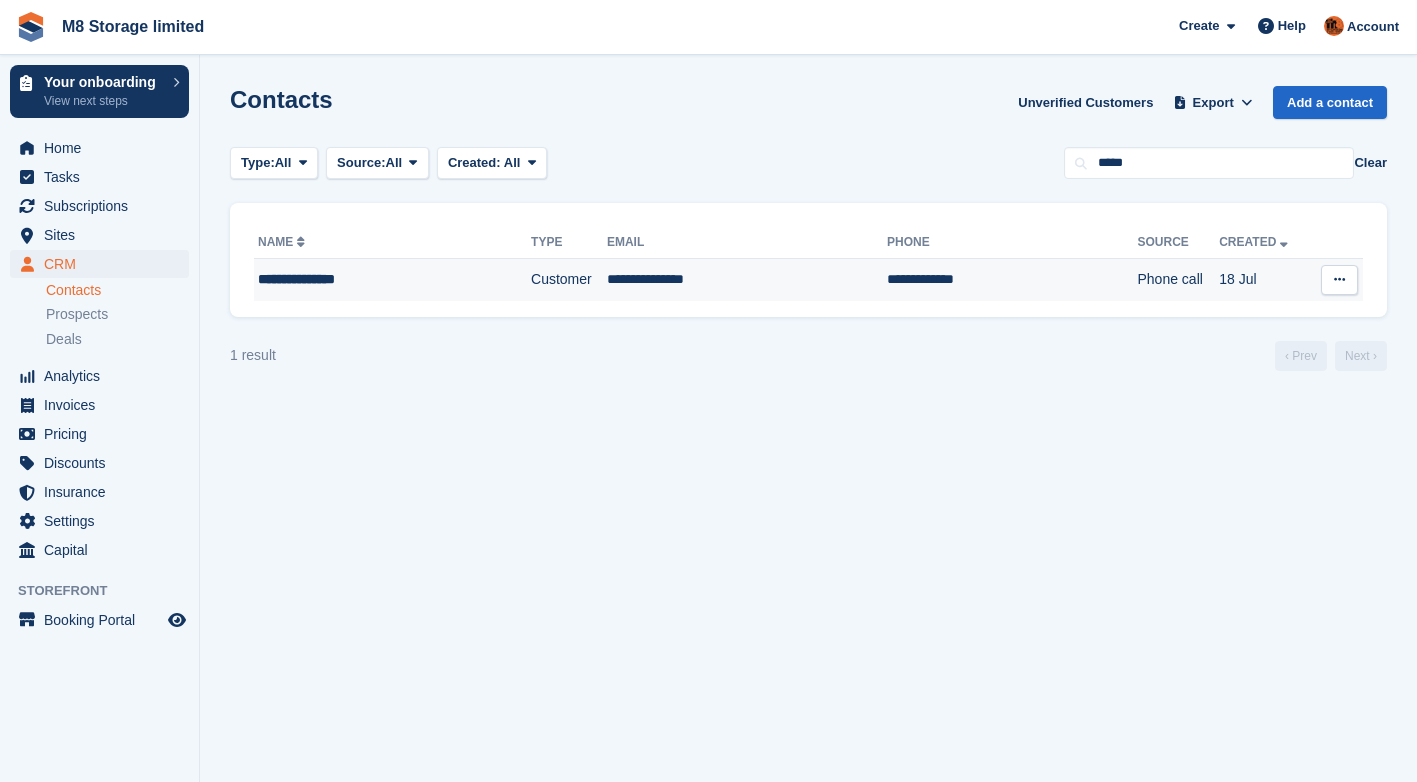 click at bounding box center (1339, 279) 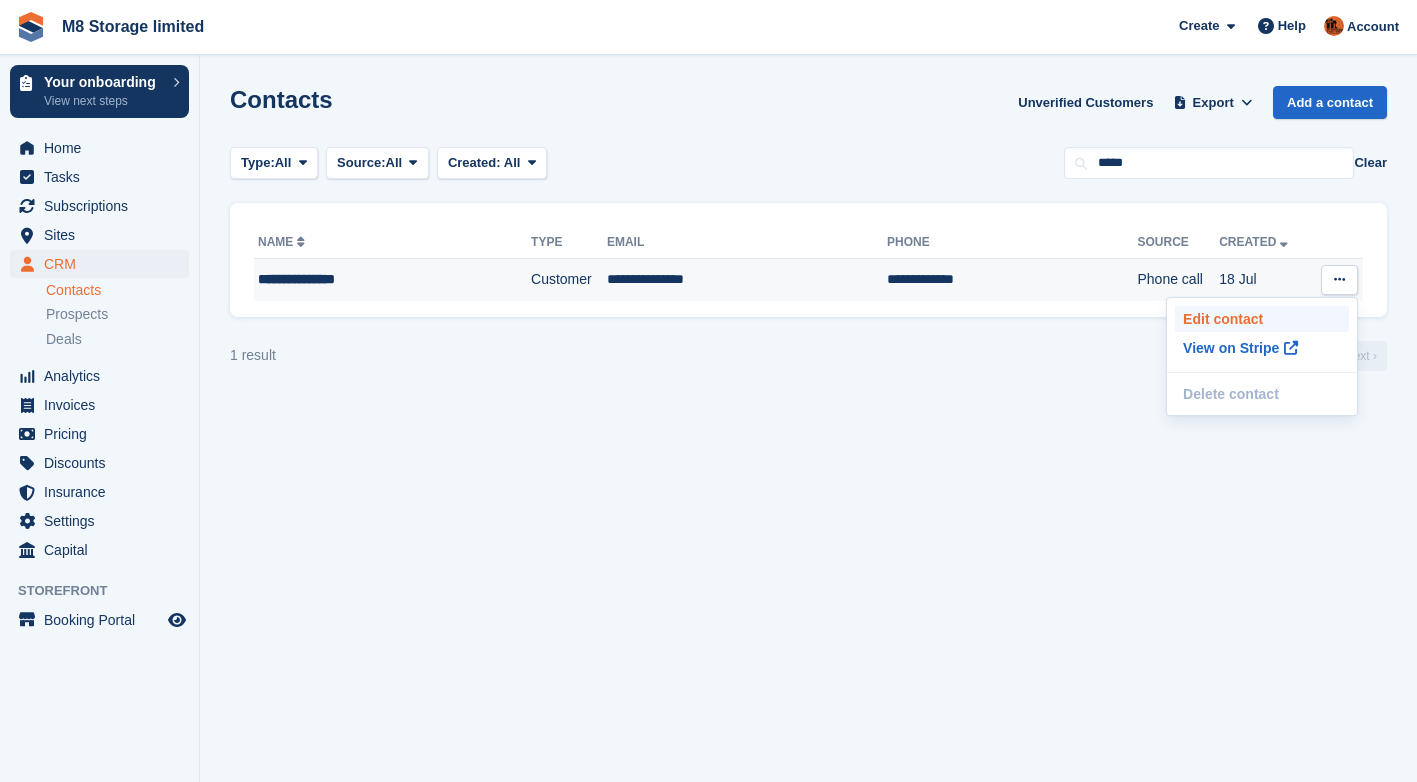 click on "Edit contact" at bounding box center (1262, 319) 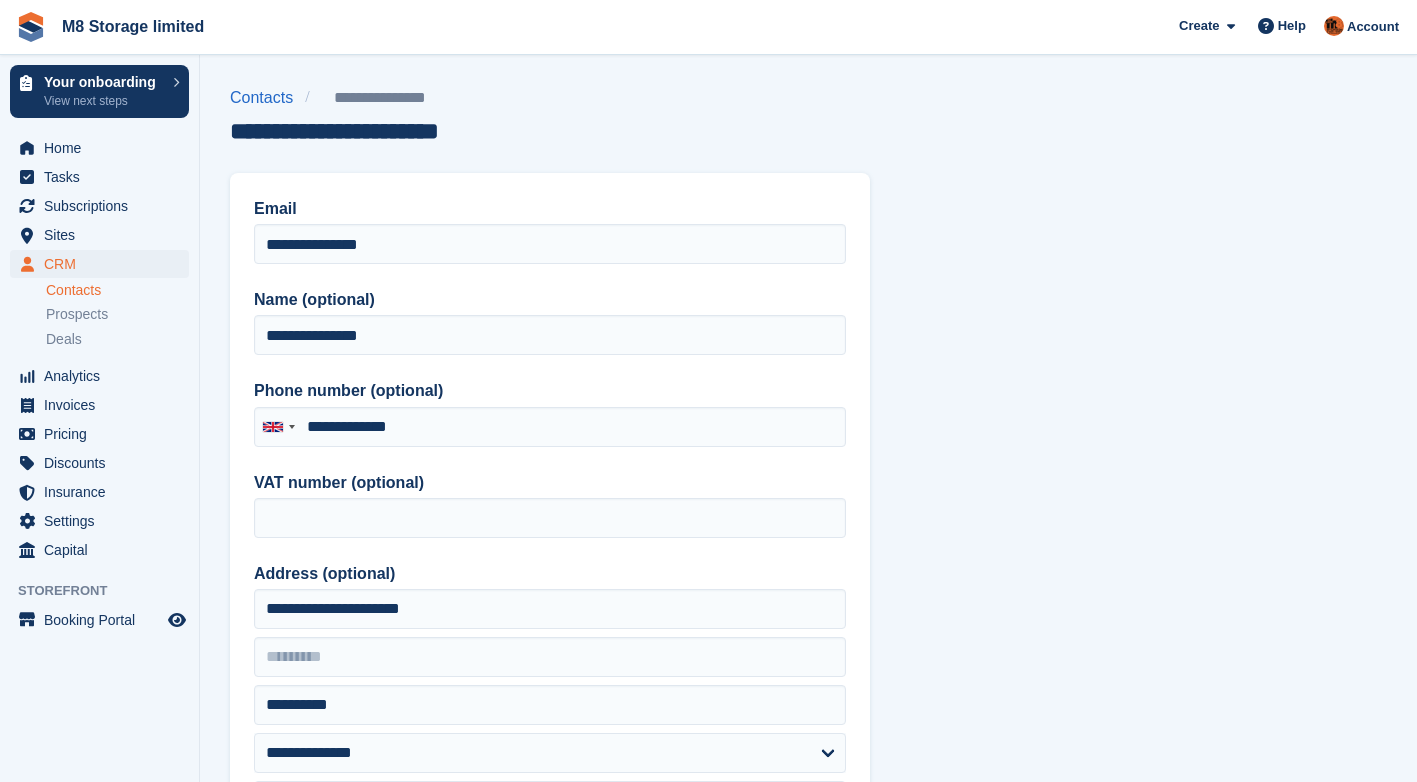 type on "**********" 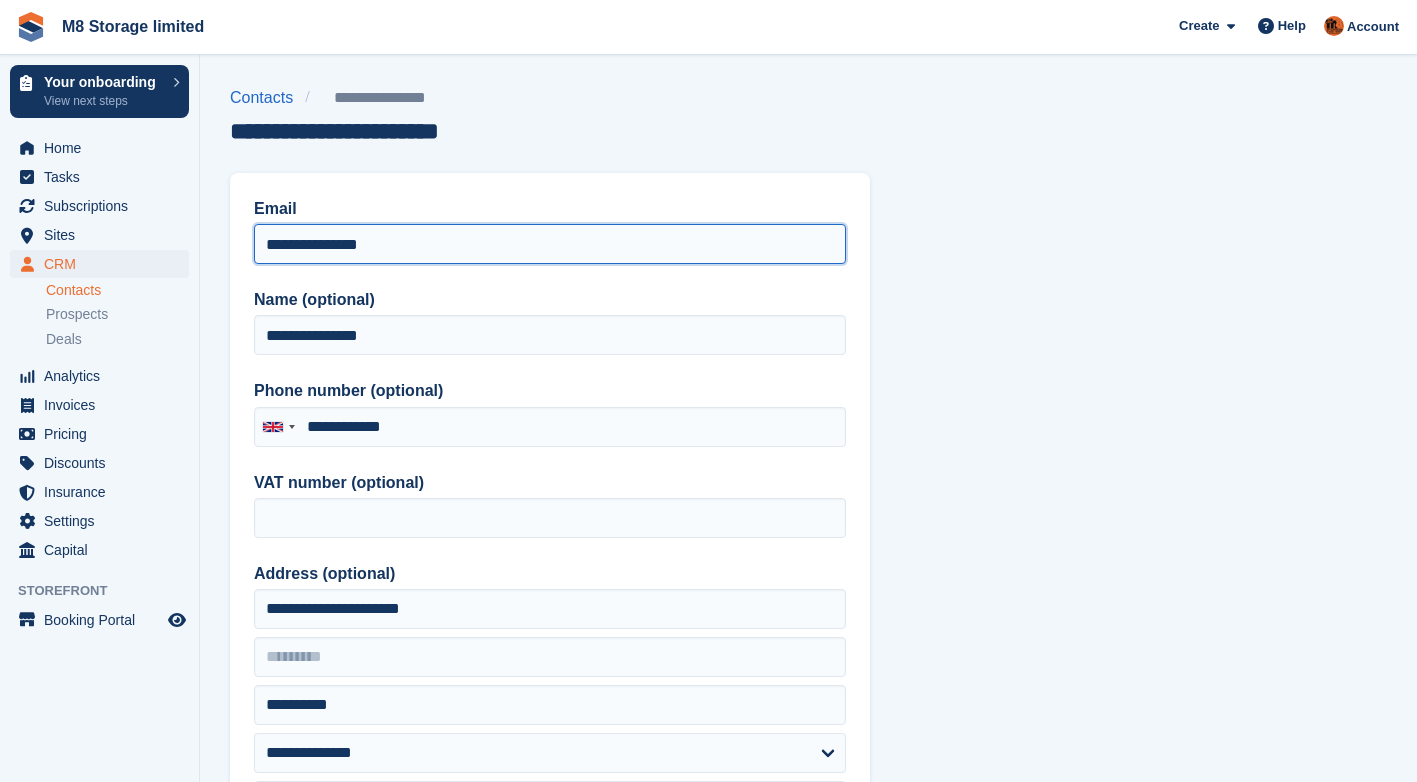 click on "**********" at bounding box center (550, 244) 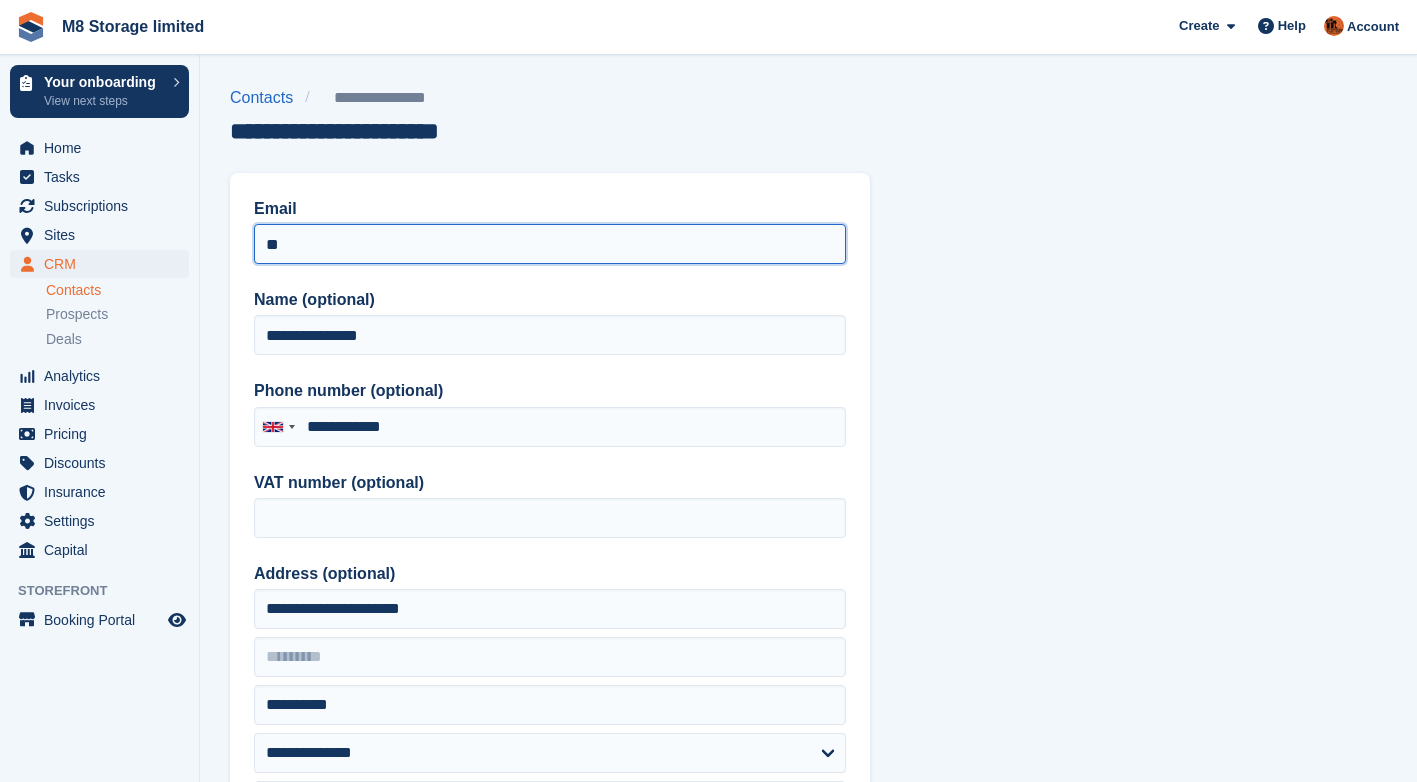 type on "*" 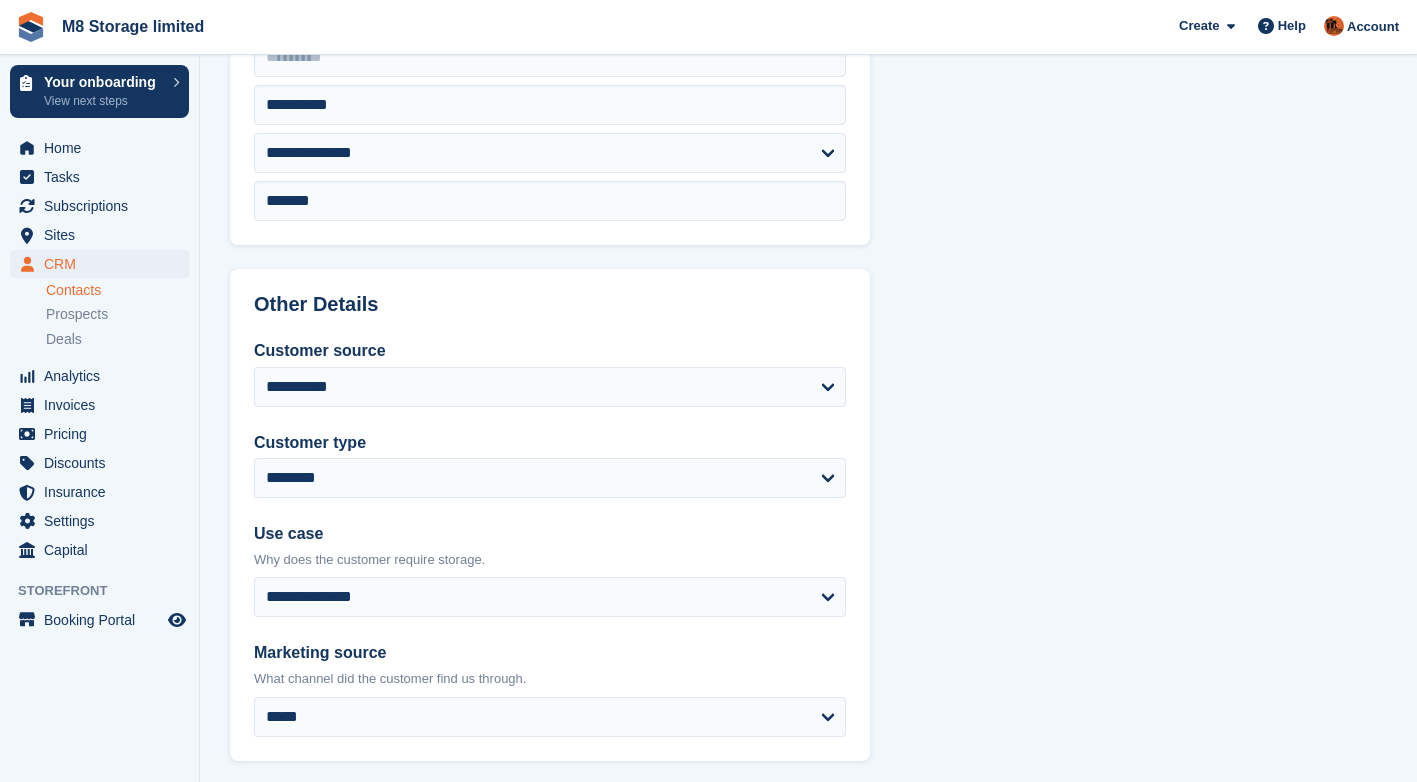 scroll, scrollTop: 922, scrollLeft: 0, axis: vertical 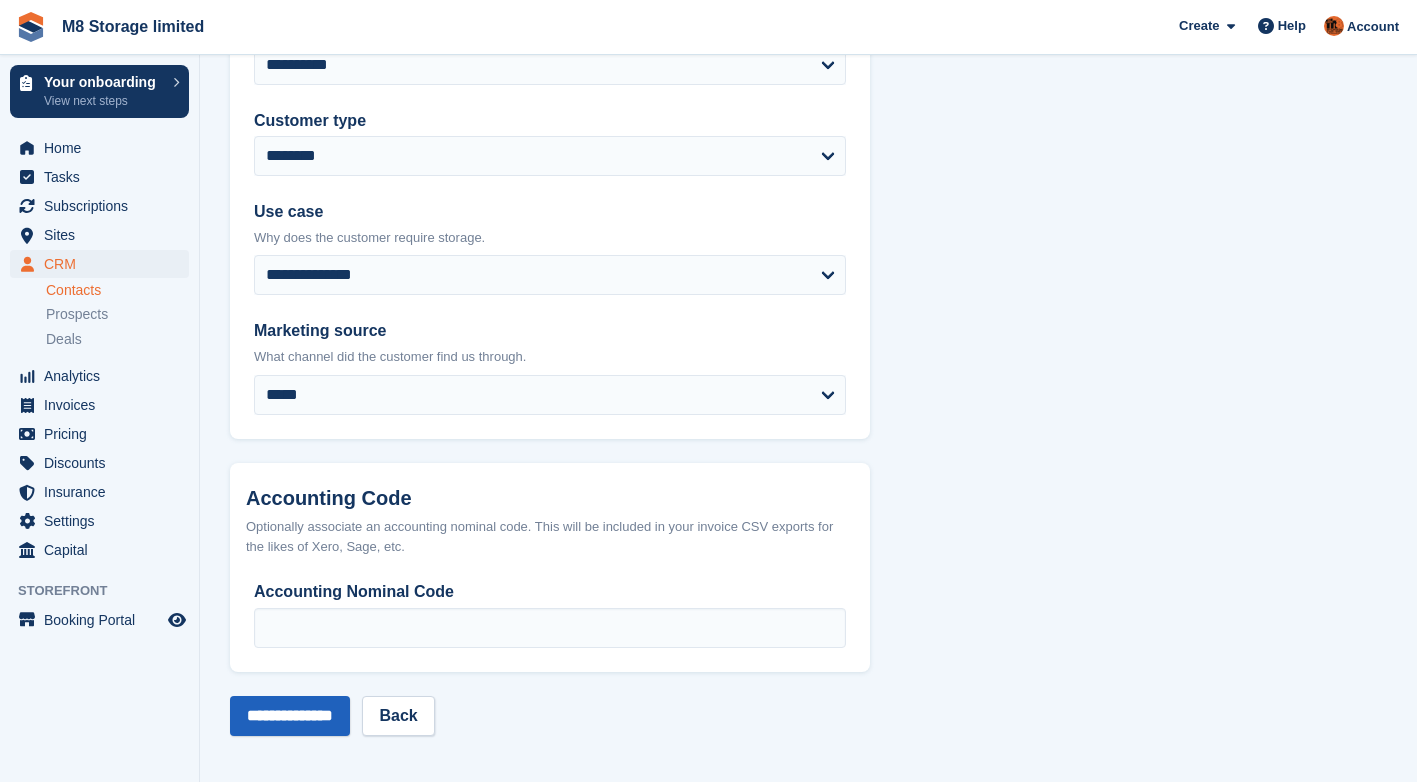 type on "**********" 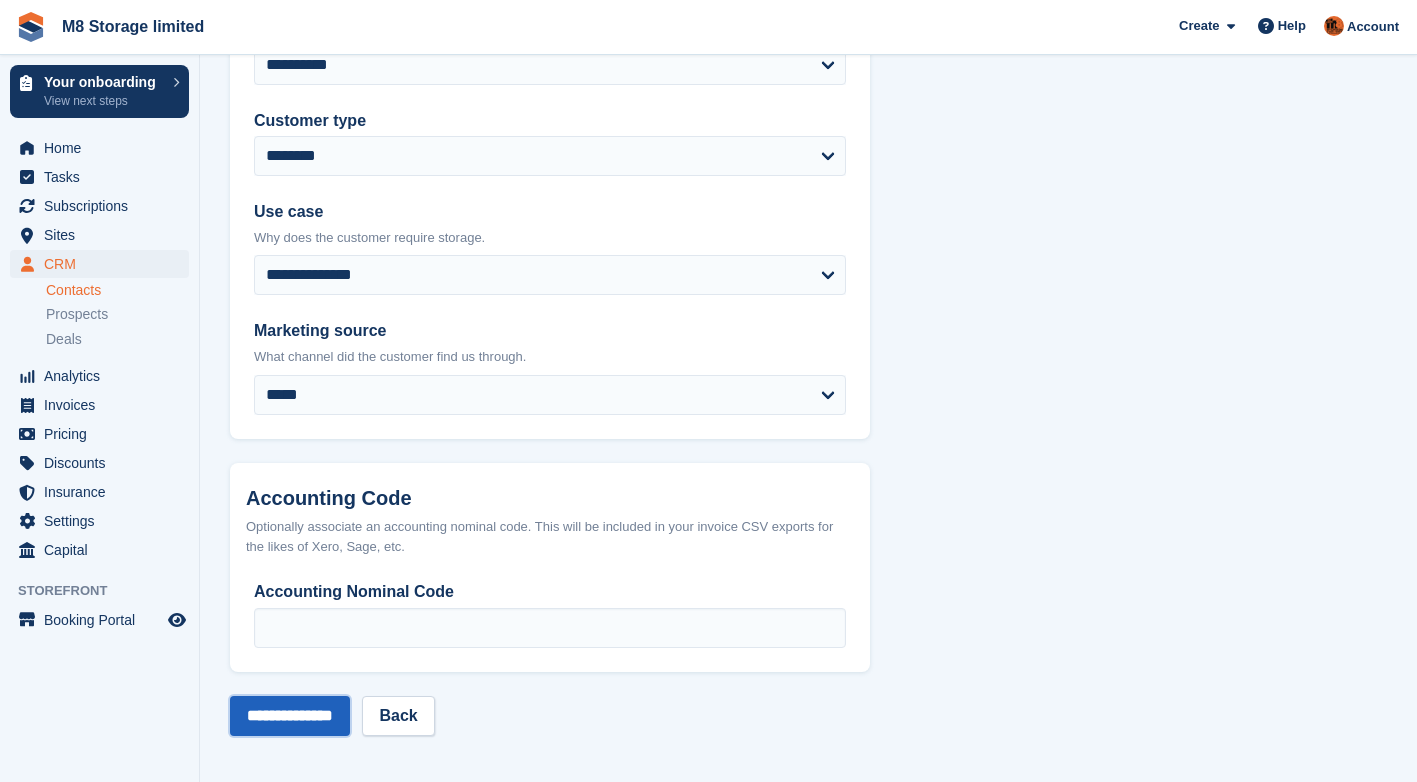 click on "**********" at bounding box center [290, 716] 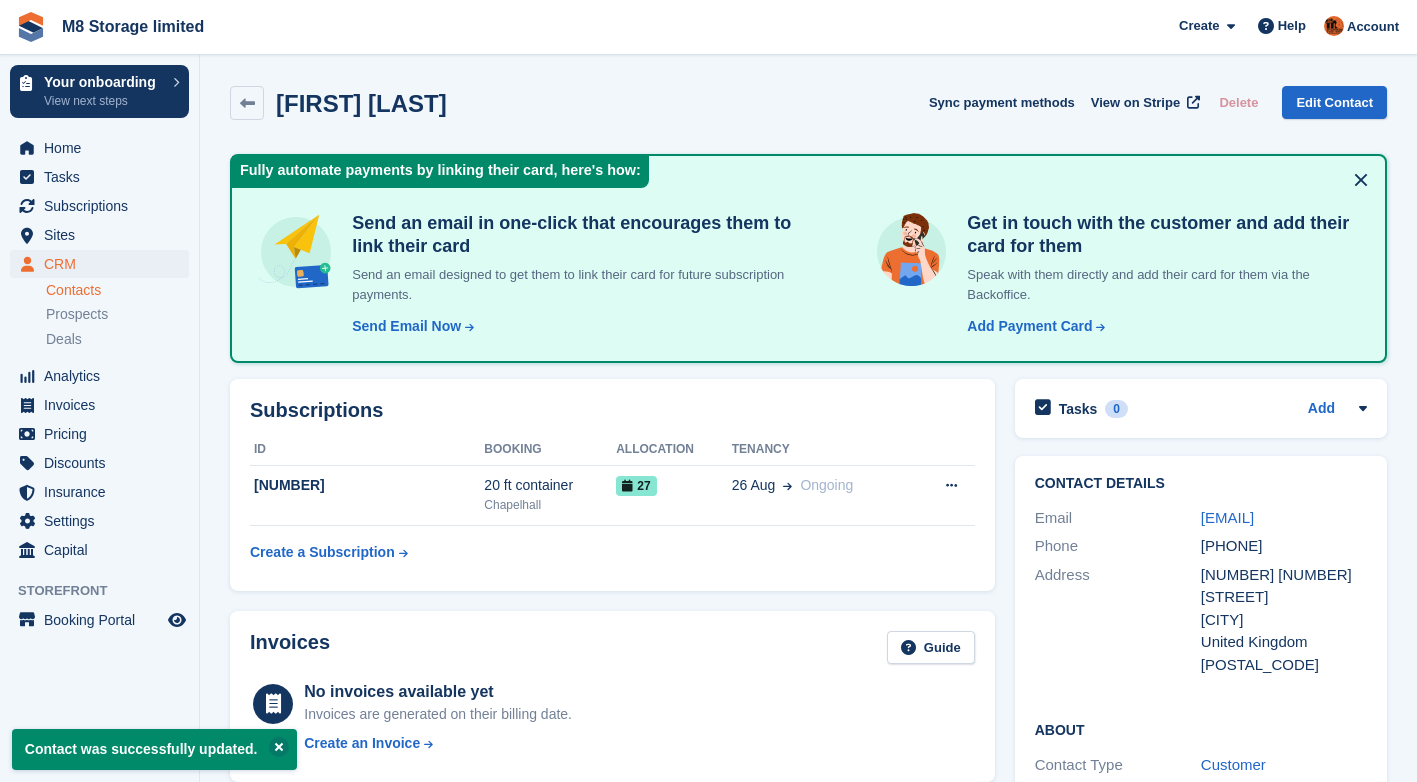 scroll, scrollTop: 0, scrollLeft: 0, axis: both 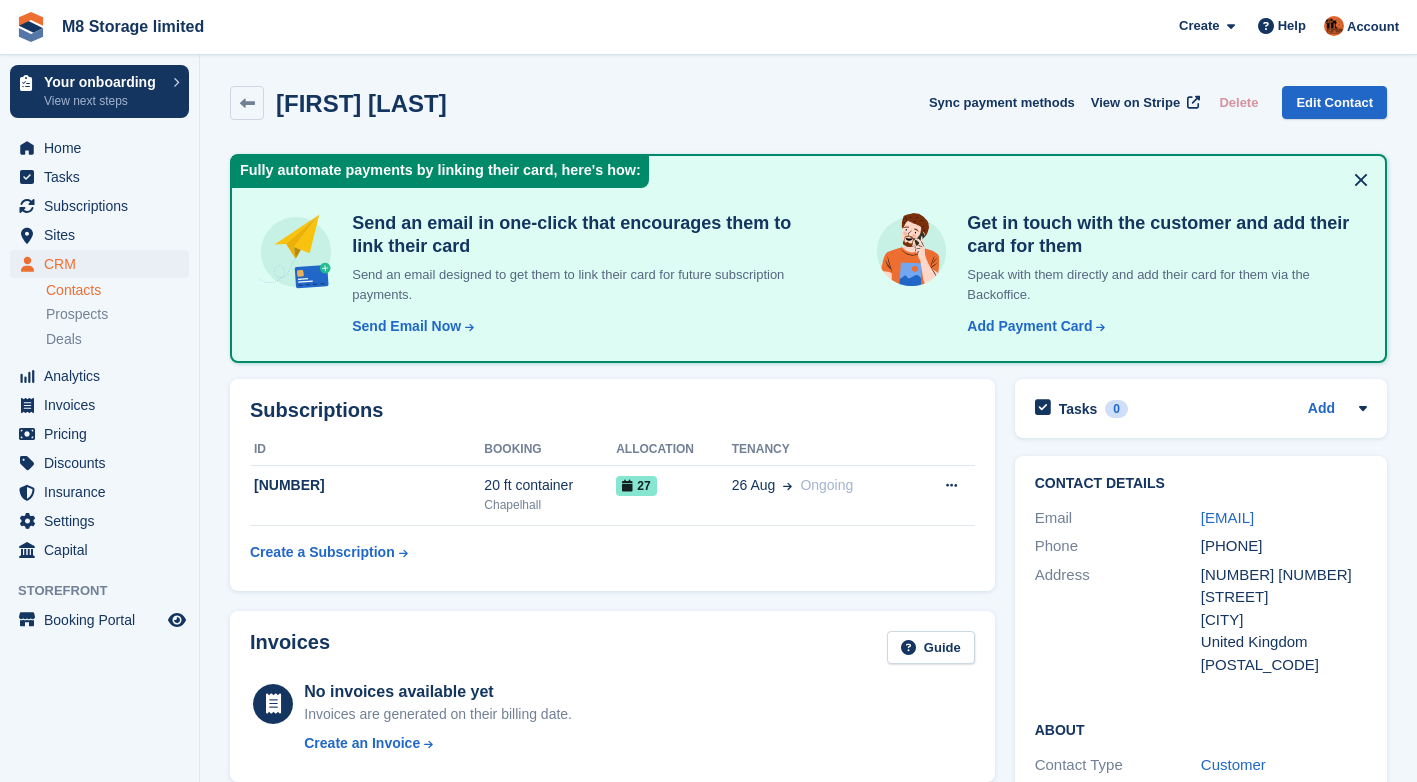 click on "Contacts" at bounding box center [117, 290] 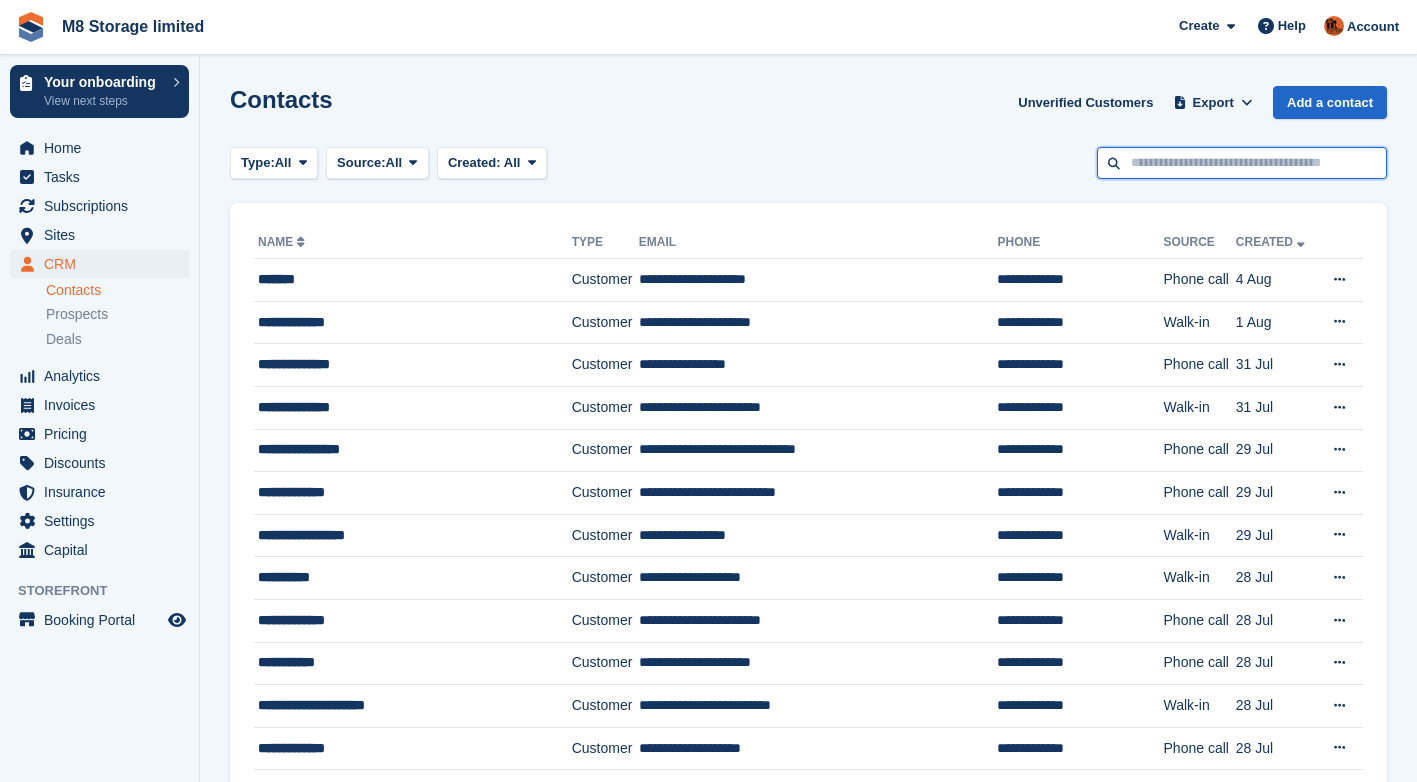 click at bounding box center [1242, 163] 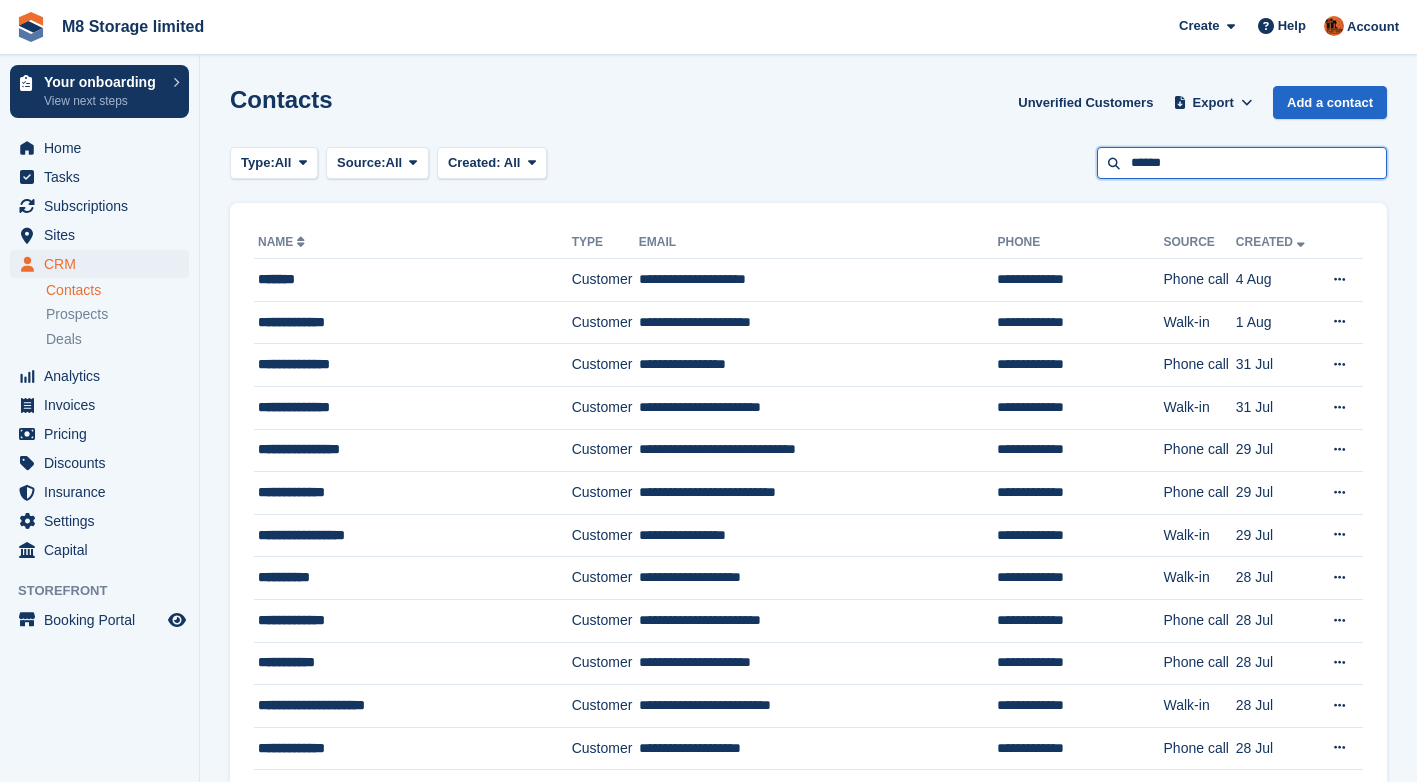 type on "******" 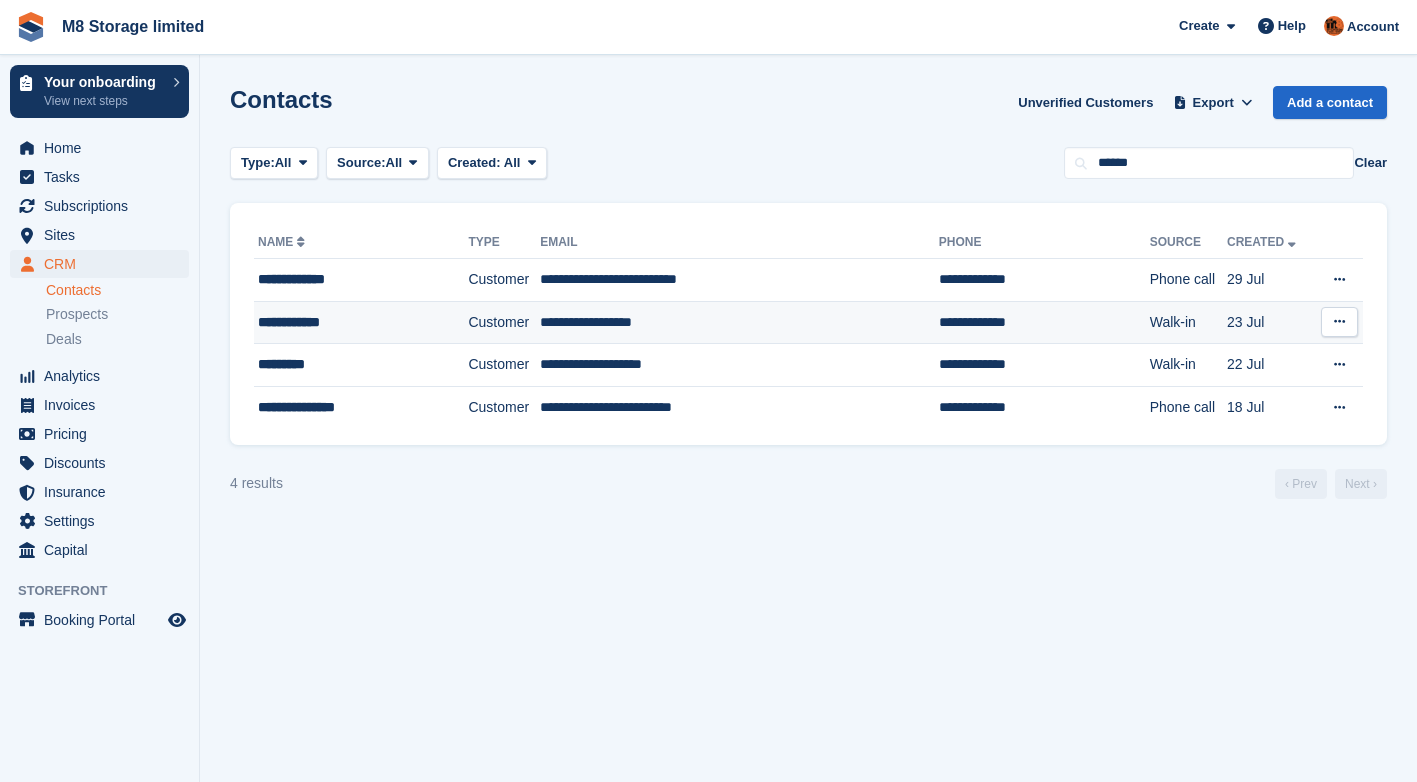 click at bounding box center [1339, 321] 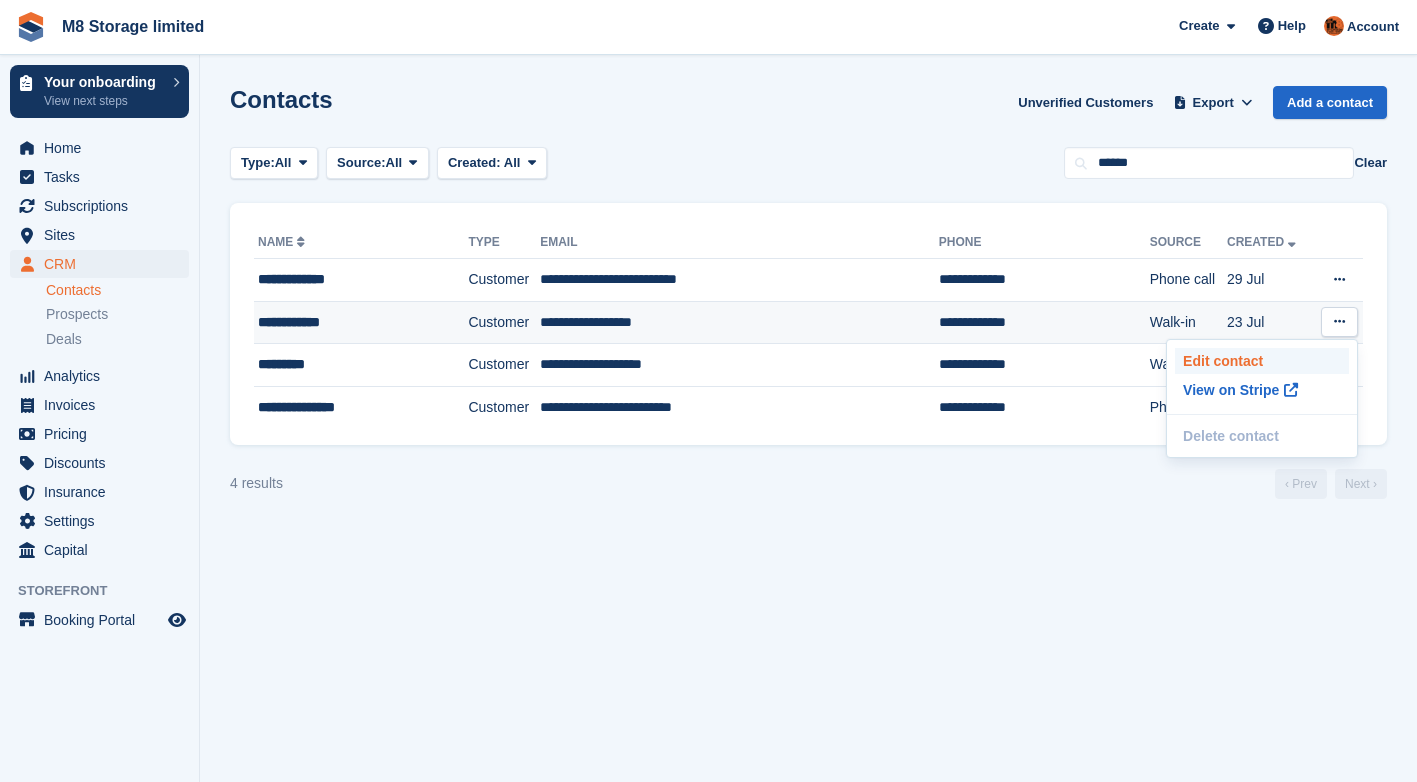 click on "Edit contact" at bounding box center (1262, 361) 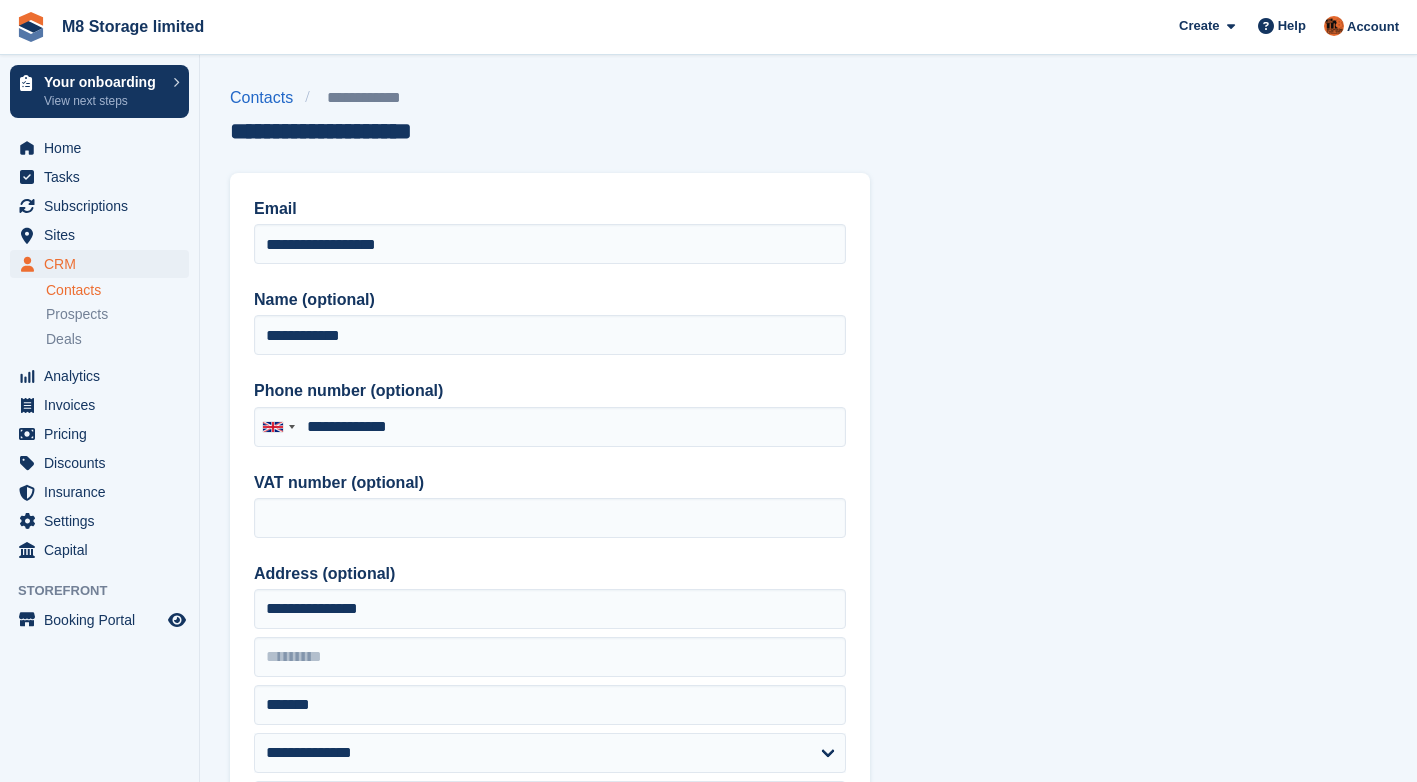 type on "**********" 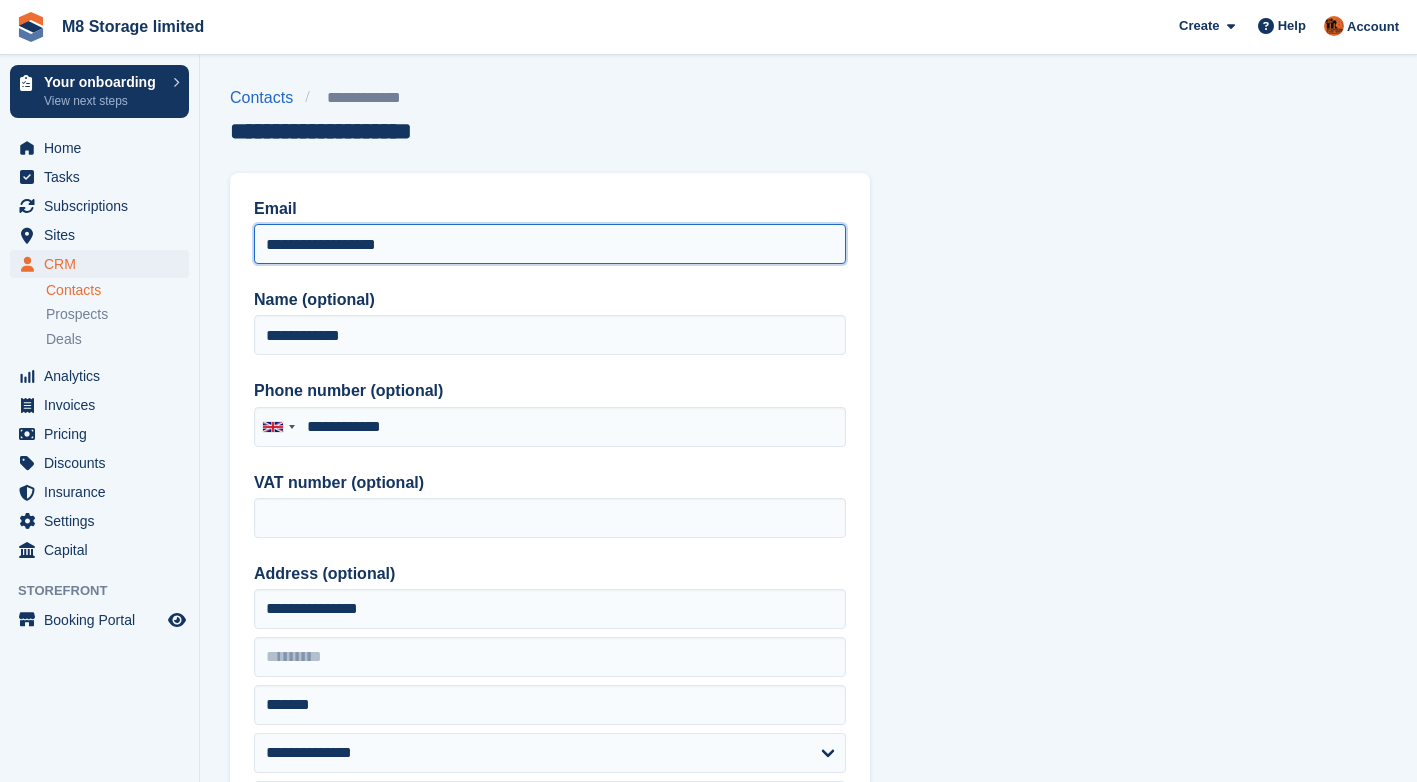 click on "**********" at bounding box center (550, 244) 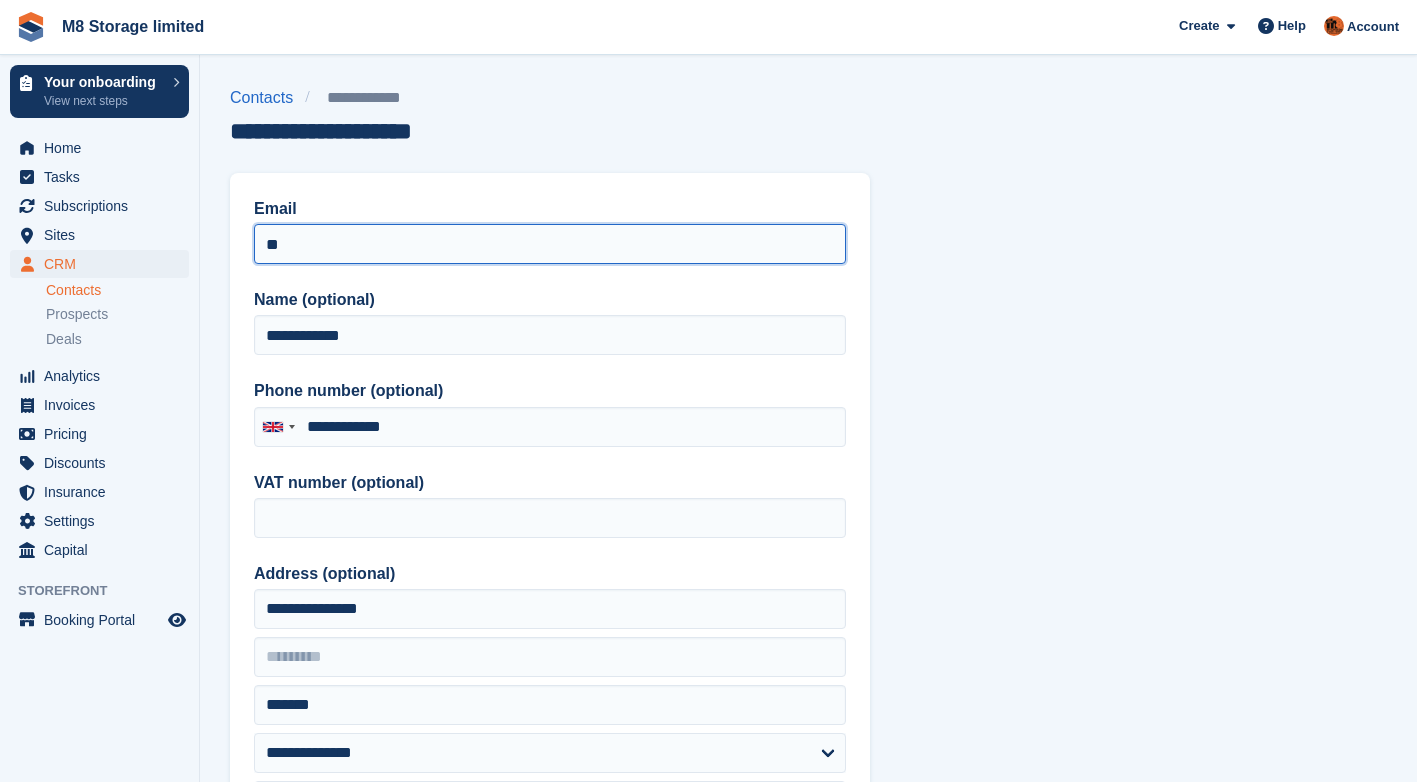 type on "*" 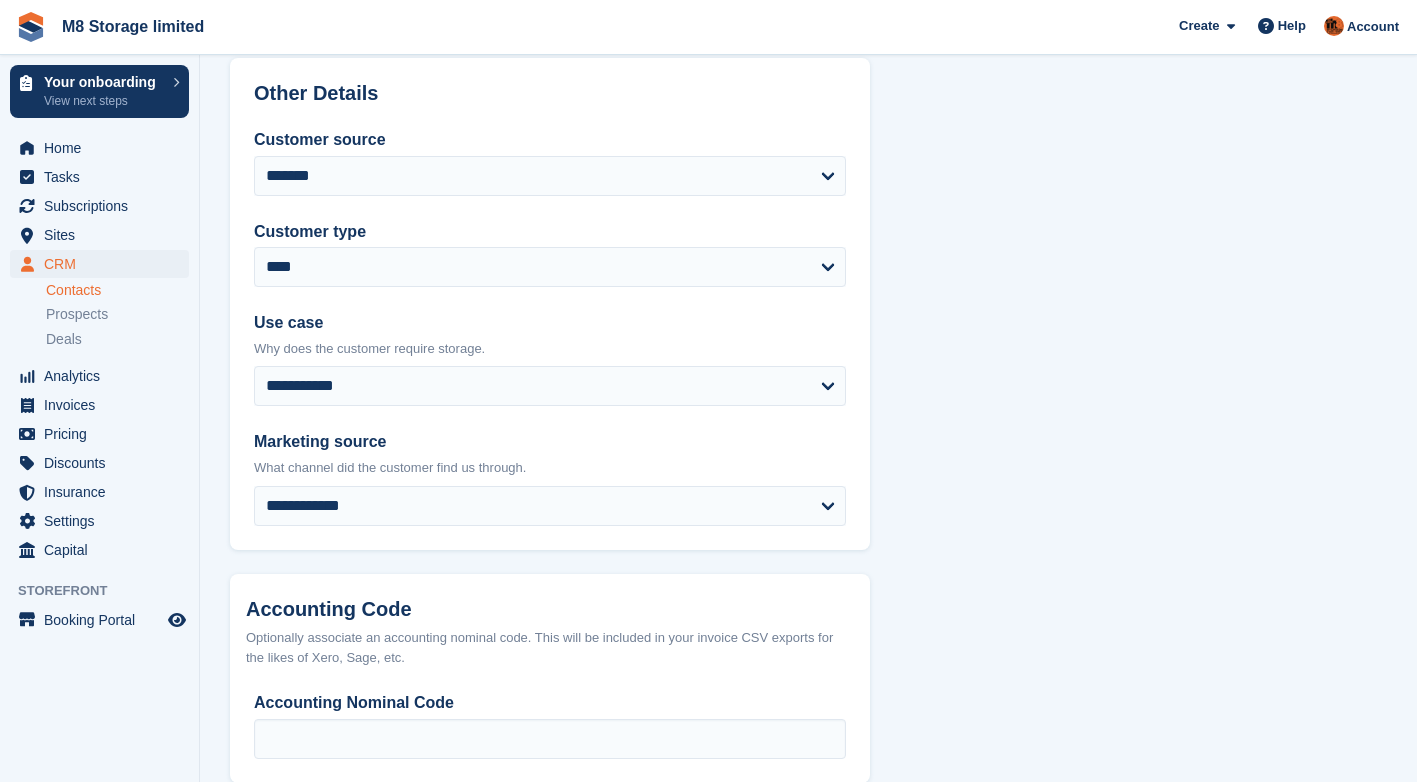 scroll, scrollTop: 922, scrollLeft: 0, axis: vertical 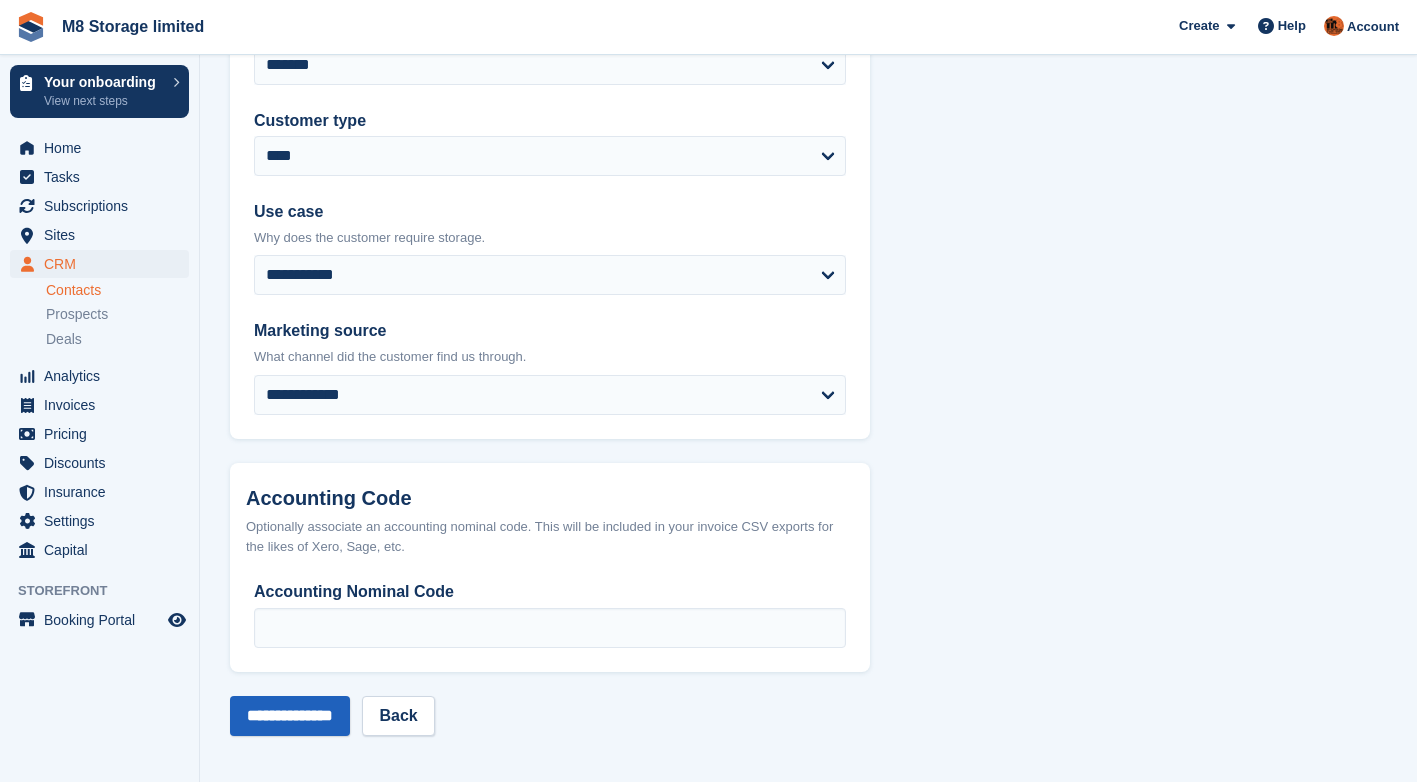 type on "**********" 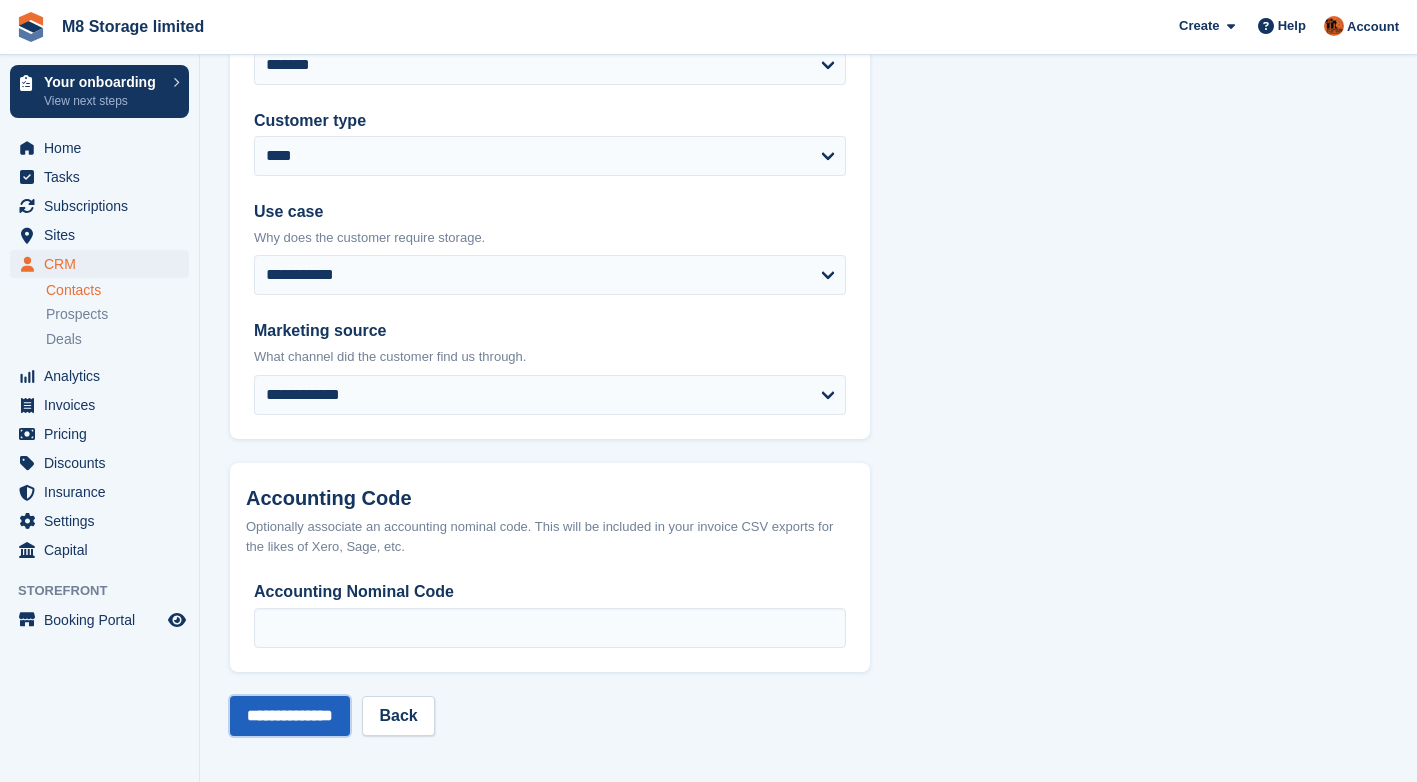 click on "**********" at bounding box center [290, 716] 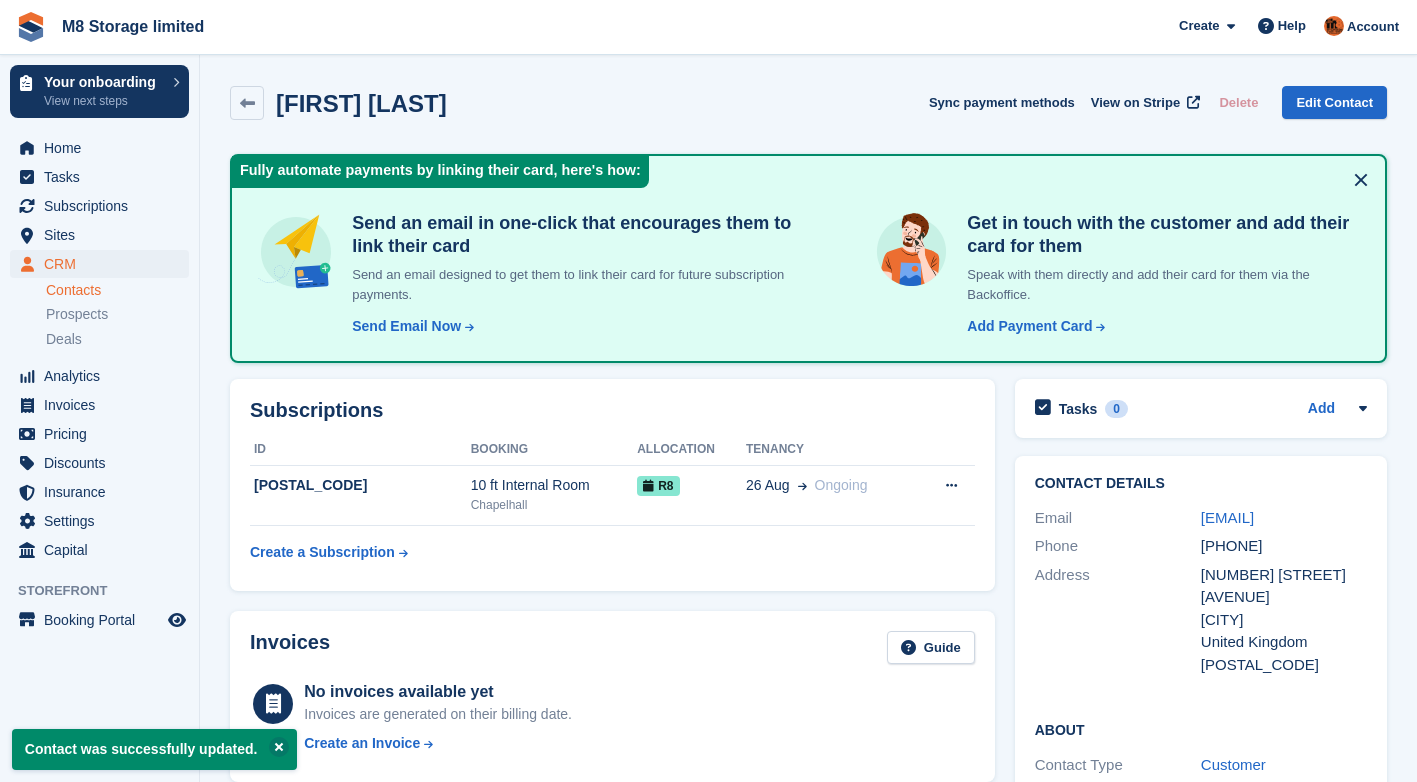 scroll, scrollTop: 0, scrollLeft: 0, axis: both 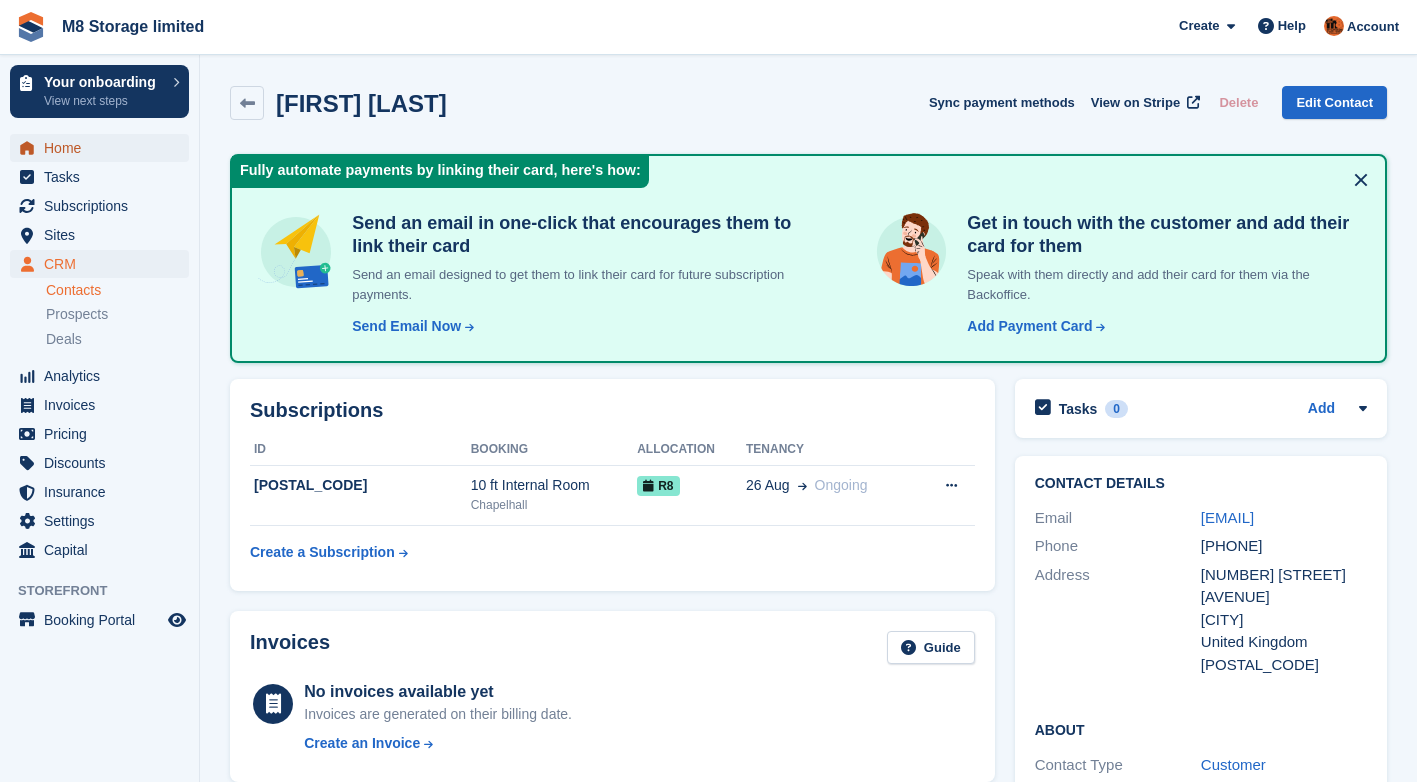 click on "Home" at bounding box center [104, 148] 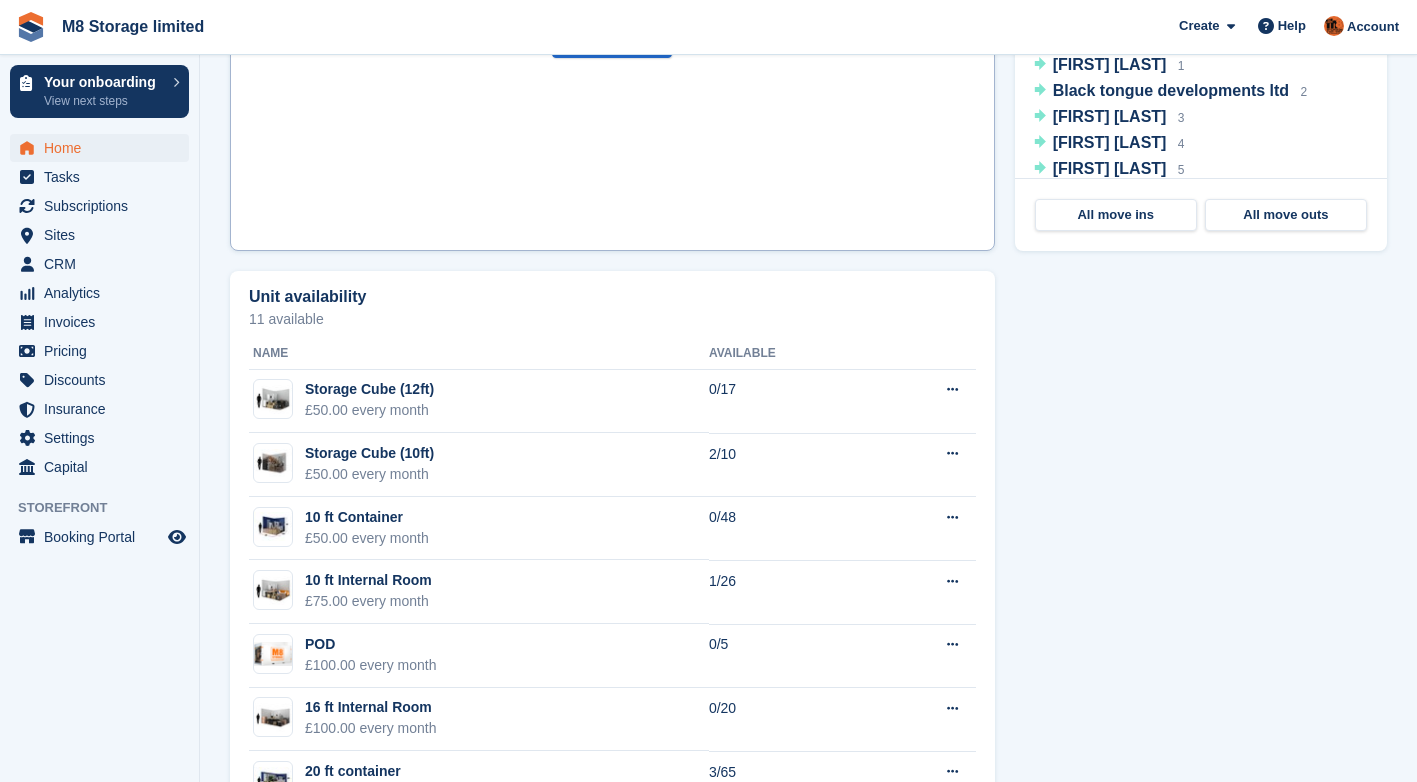 scroll, scrollTop: 400, scrollLeft: 0, axis: vertical 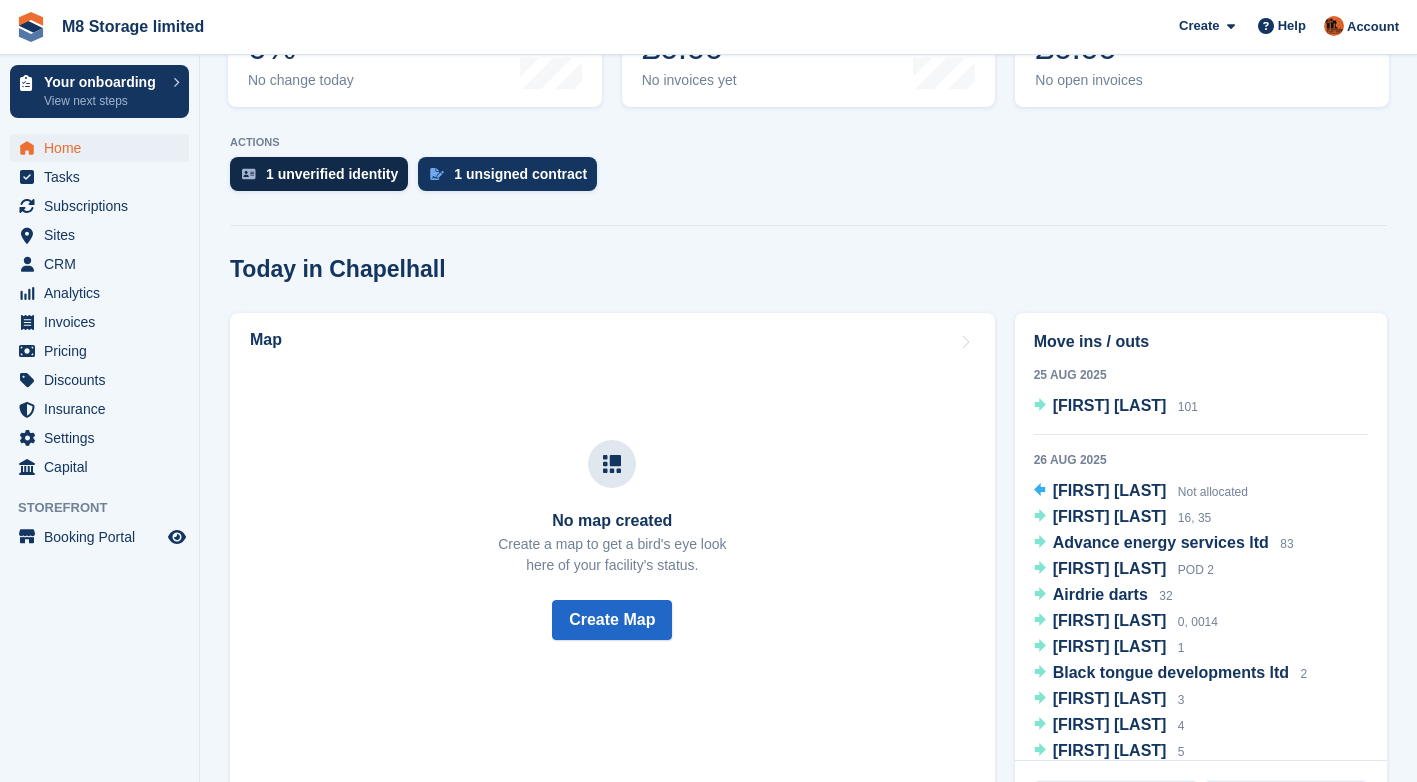 click on "1
unverified identity" at bounding box center (319, 174) 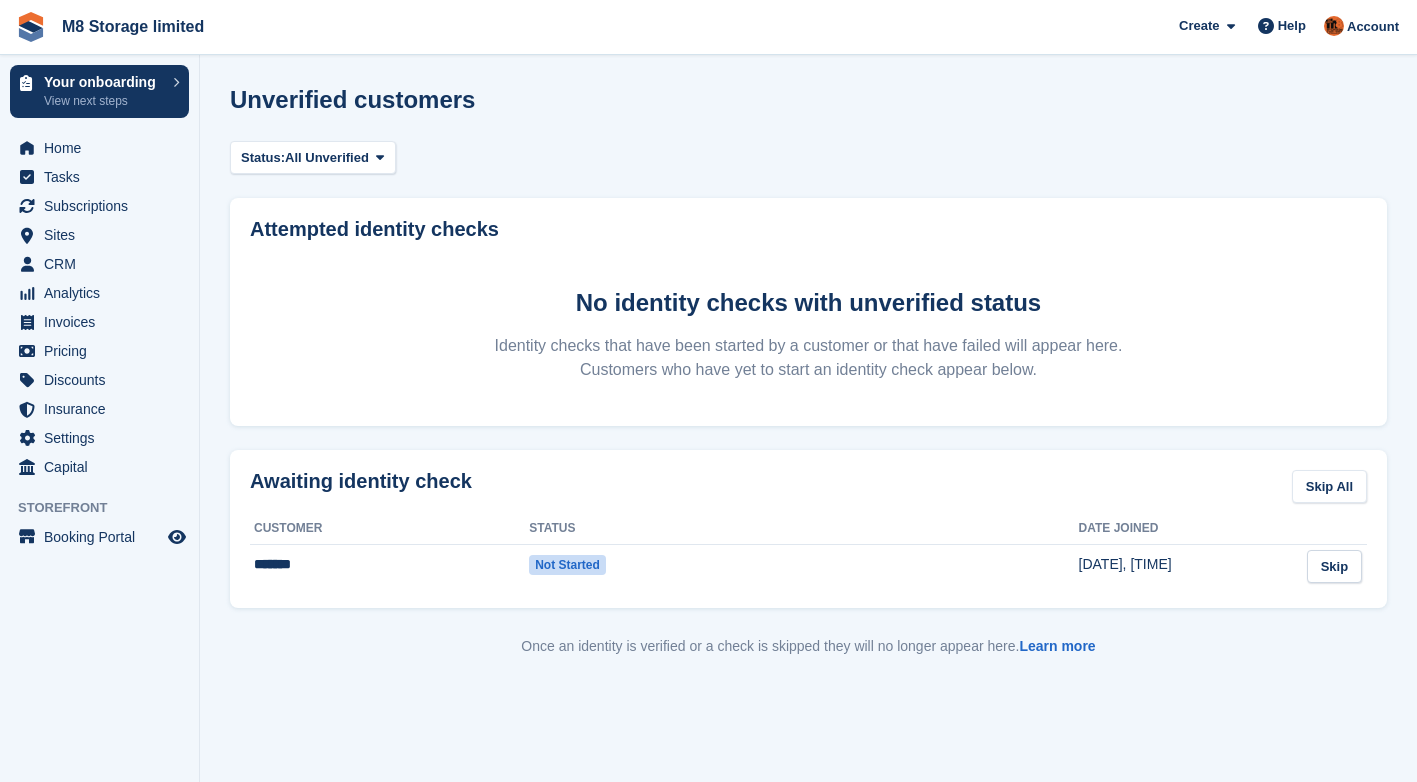 scroll, scrollTop: 0, scrollLeft: 0, axis: both 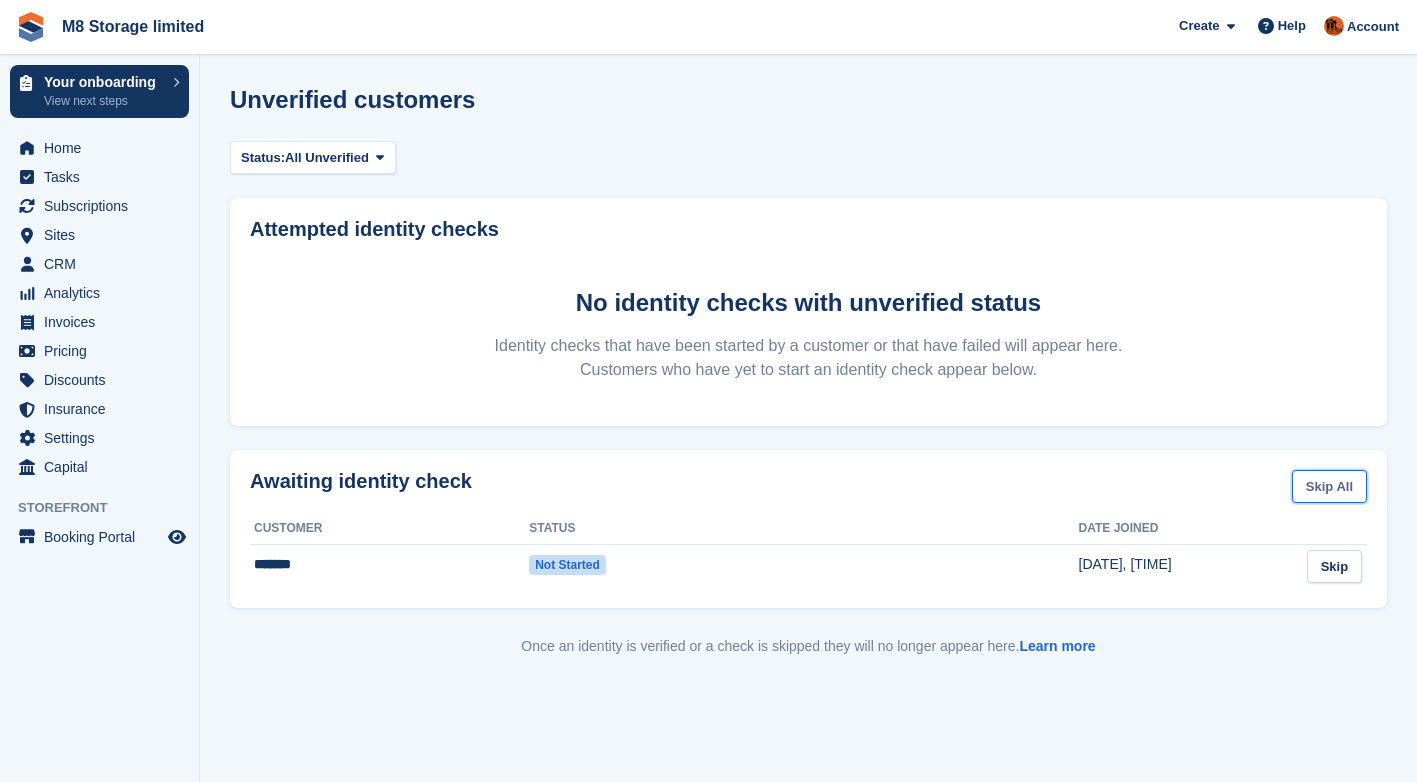 click on "Skip All" at bounding box center [1329, 486] 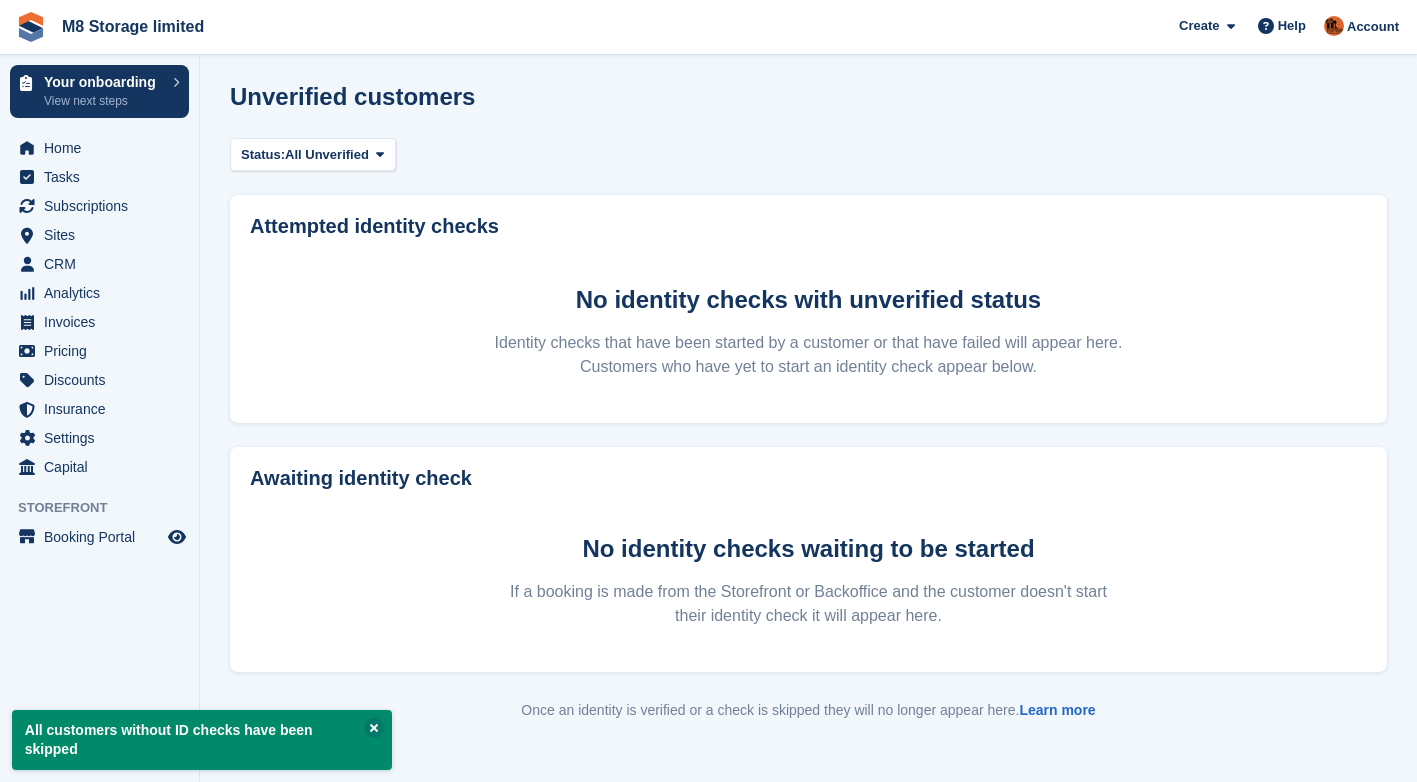 scroll, scrollTop: 0, scrollLeft: 0, axis: both 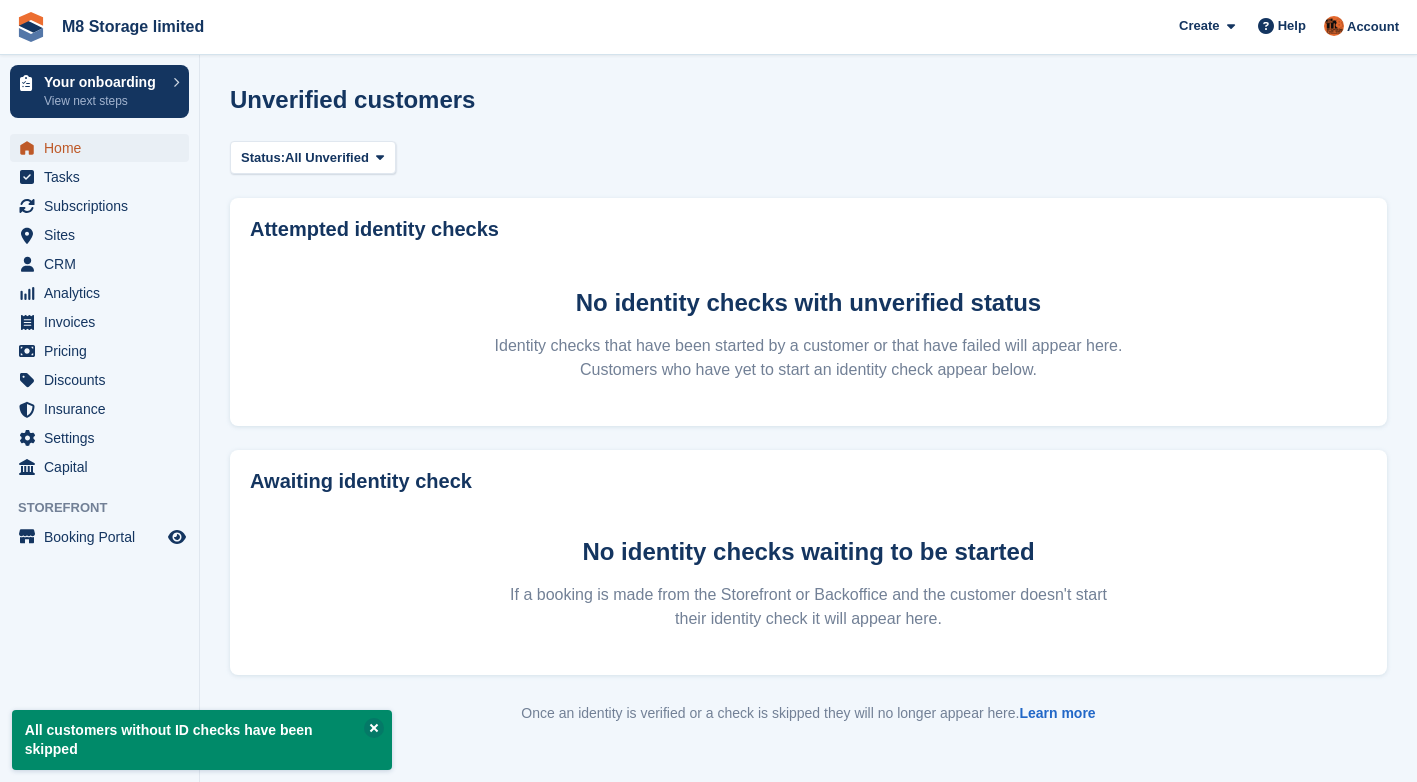 click on "Home" at bounding box center [104, 148] 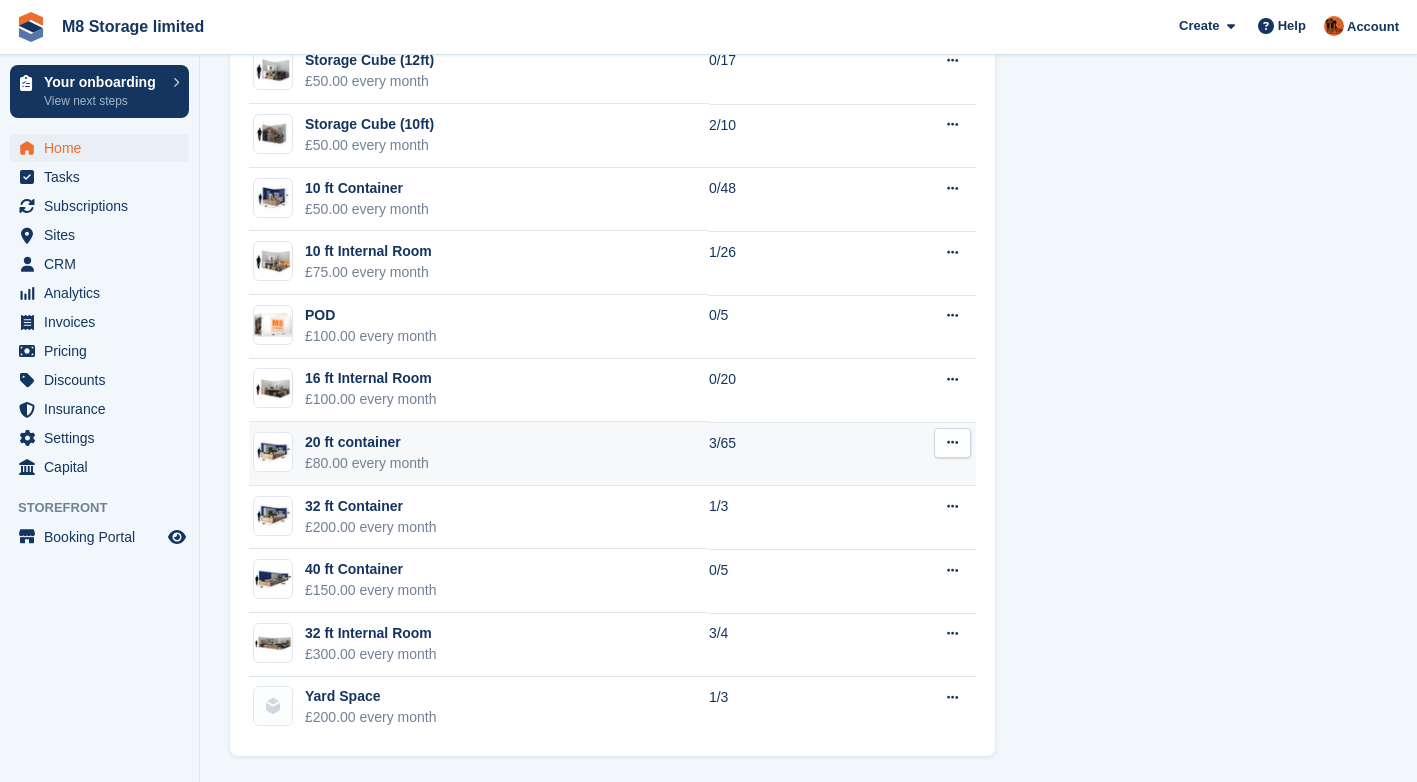 scroll, scrollTop: 1313, scrollLeft: 0, axis: vertical 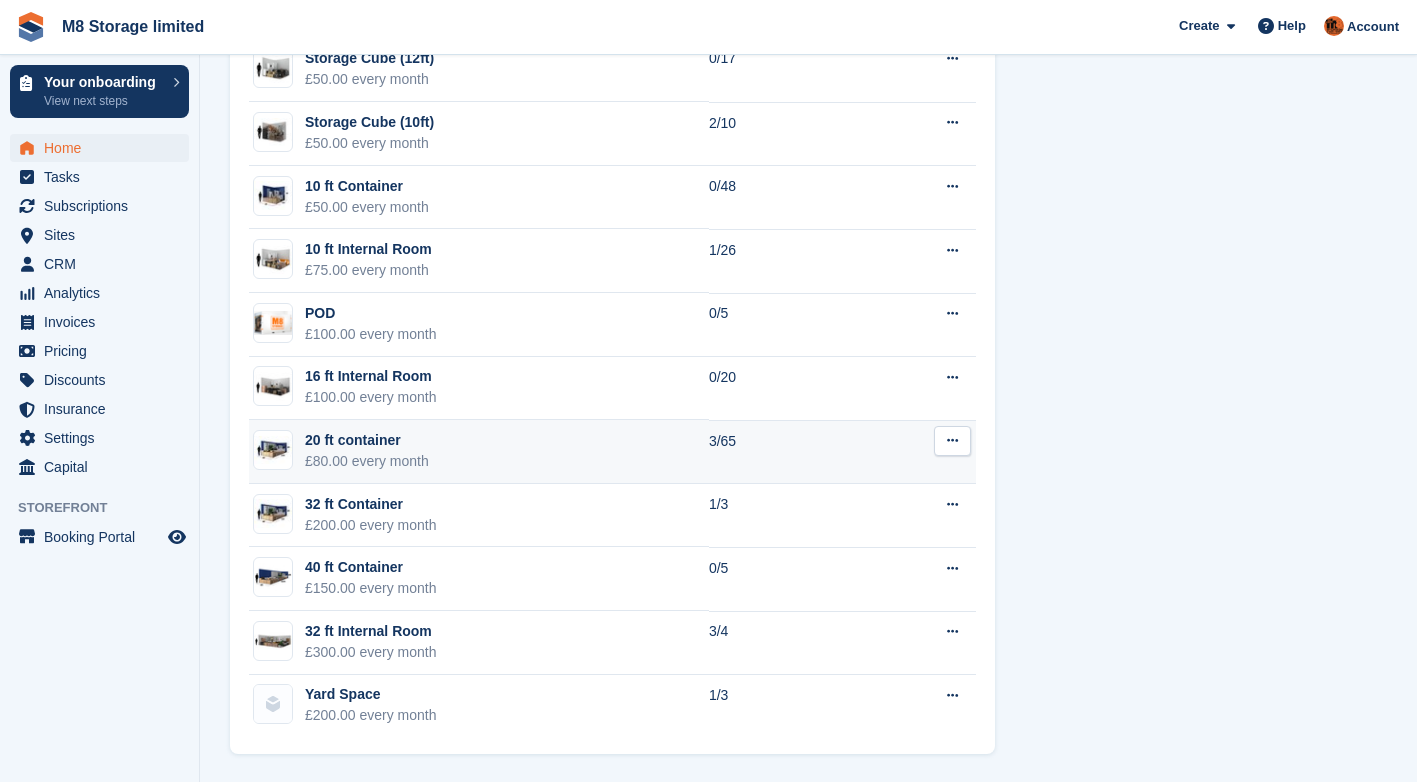click on "20 ft container
£80.00 every month" at bounding box center (479, 452) 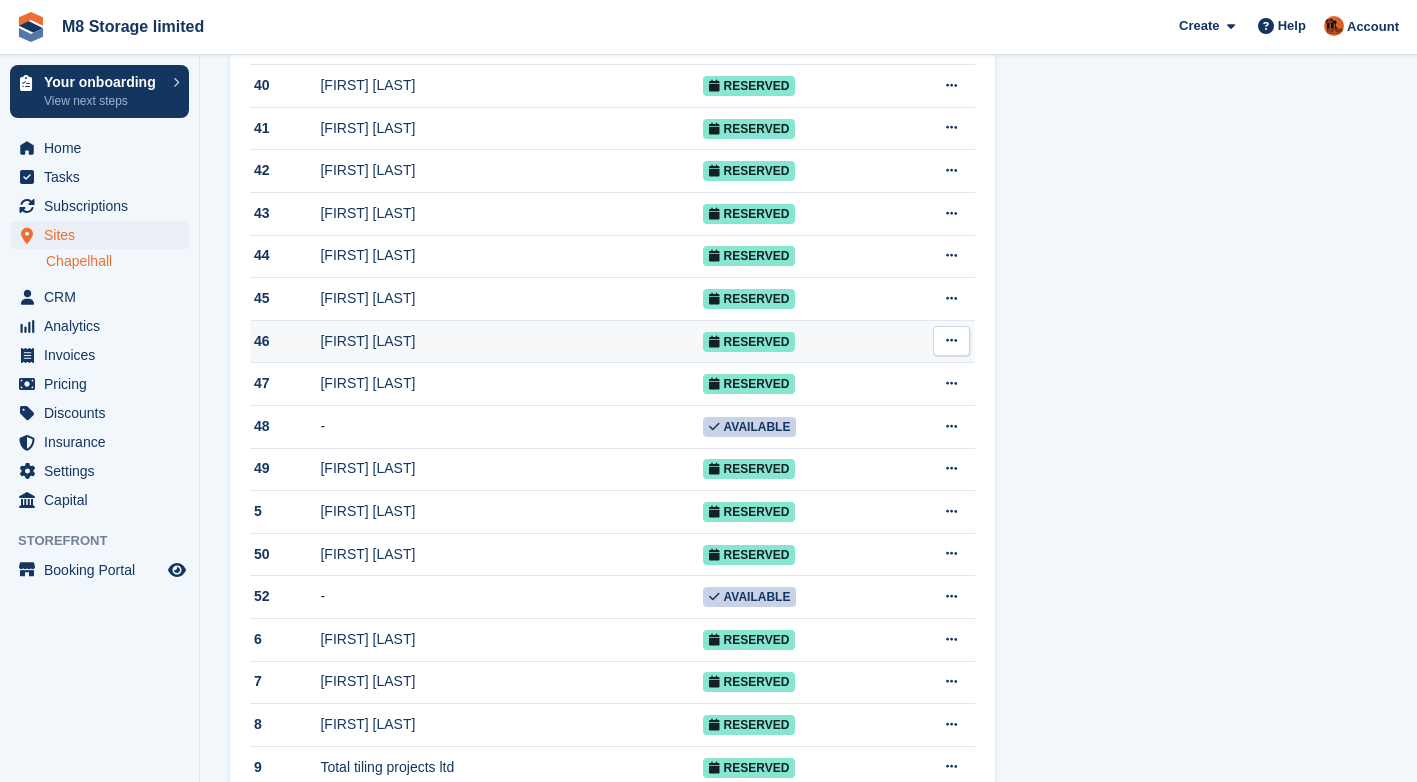 scroll, scrollTop: 2200, scrollLeft: 0, axis: vertical 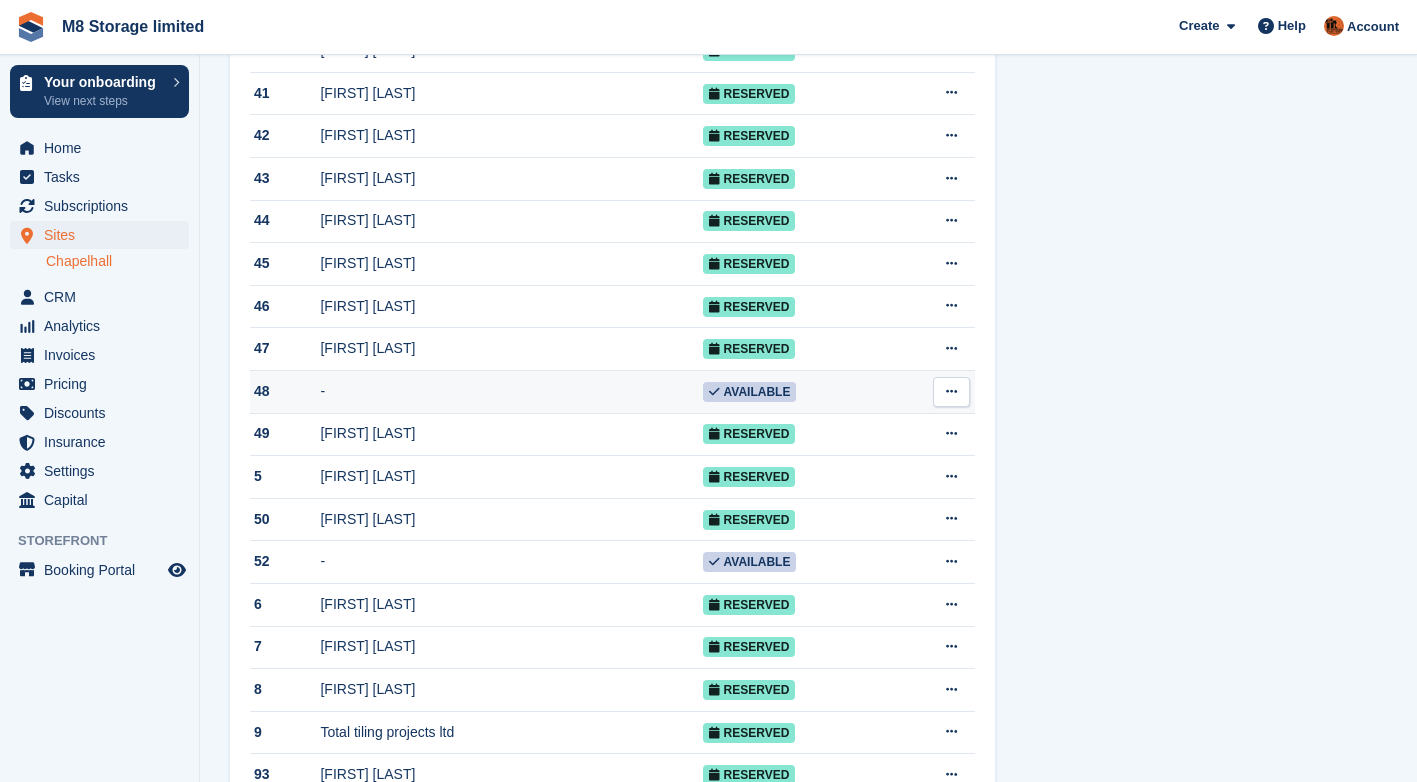click at bounding box center (951, 391) 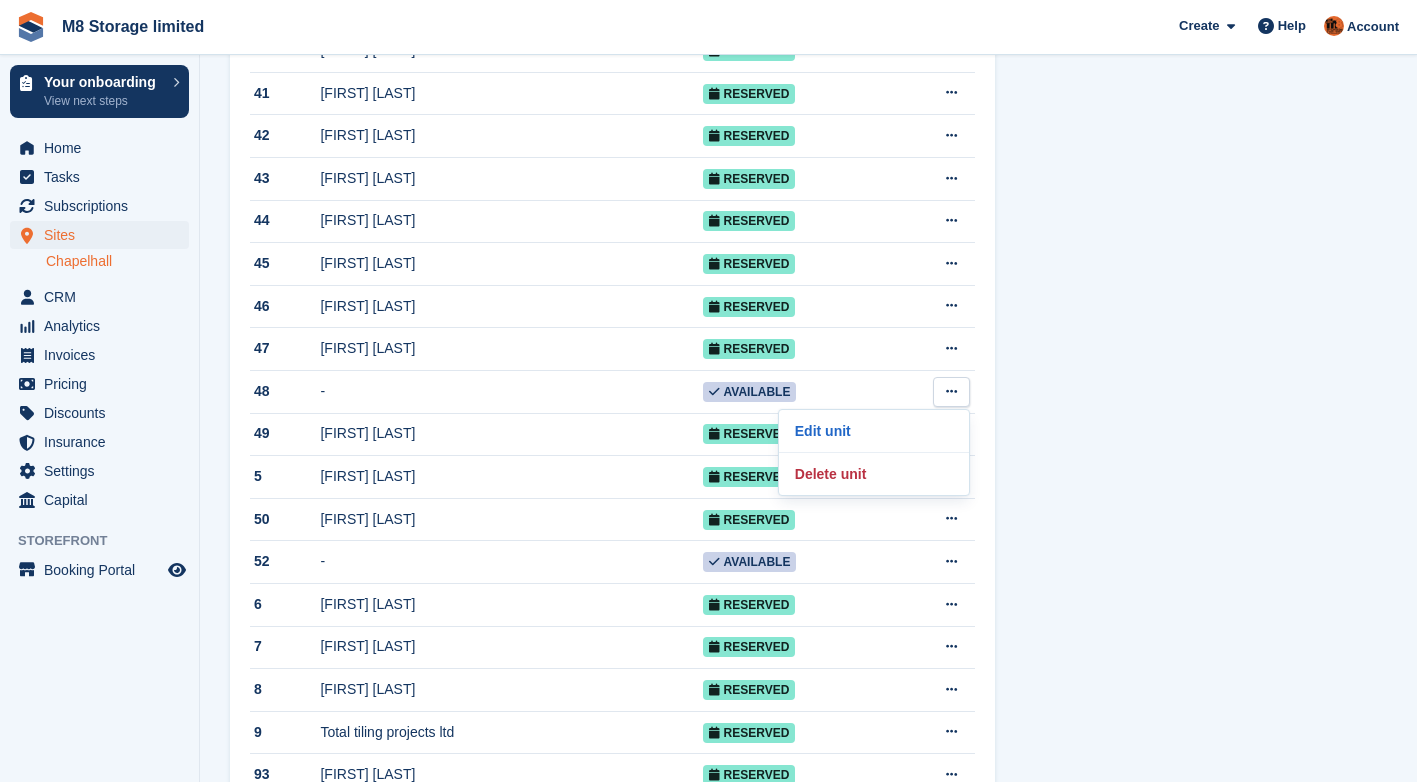 click on "Unit Type details
Nudge
No
Description
Contents of a 3 bedroom house
Width
8.0 ft
Length
20.0 ft
Height
8.0 ft
Created
14 May 2025
Last updated
15 Jul 2025
Contract
M8 Storage Ltd - Contract
Storefront Details
Status
Lead Capture
Unit Type link Copied!
No" at bounding box center (1201, -420) 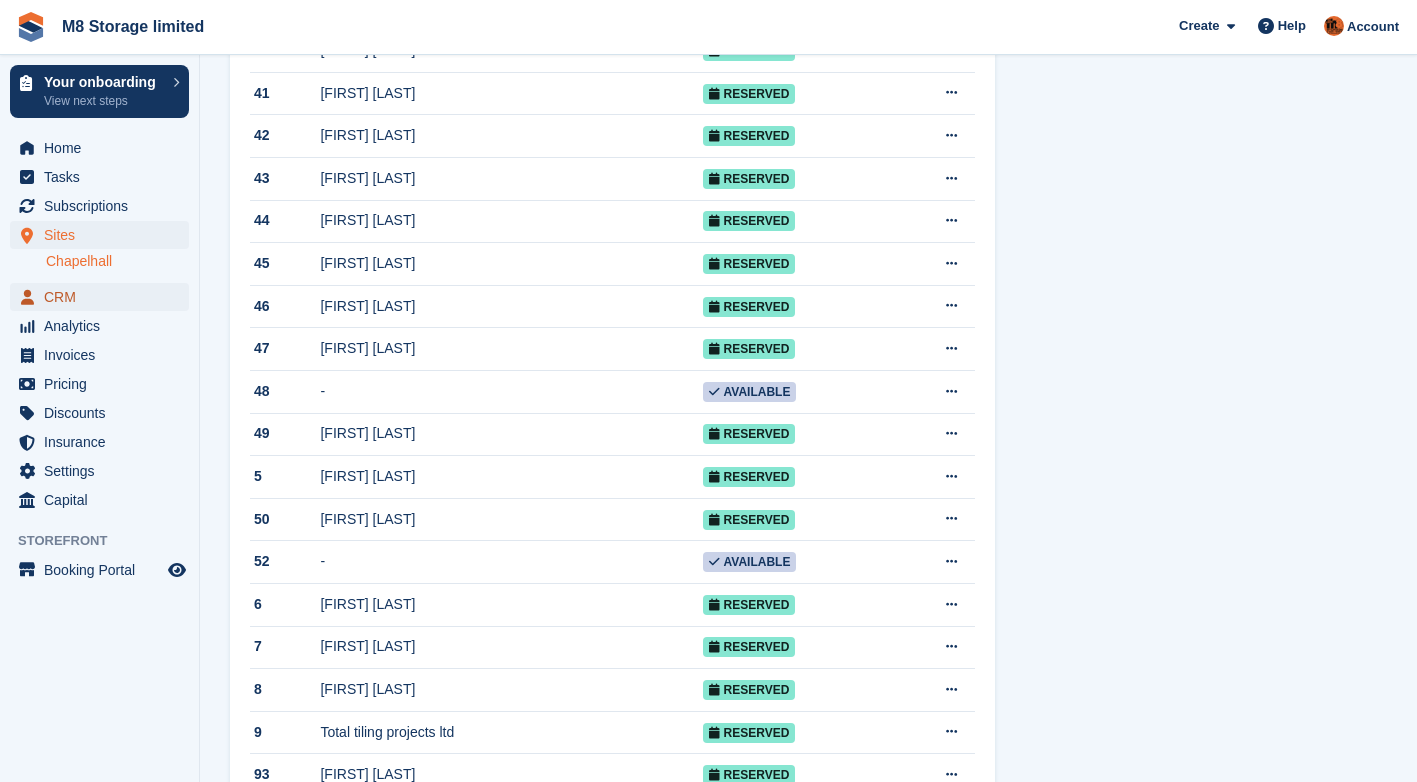 click on "CRM" at bounding box center [104, 297] 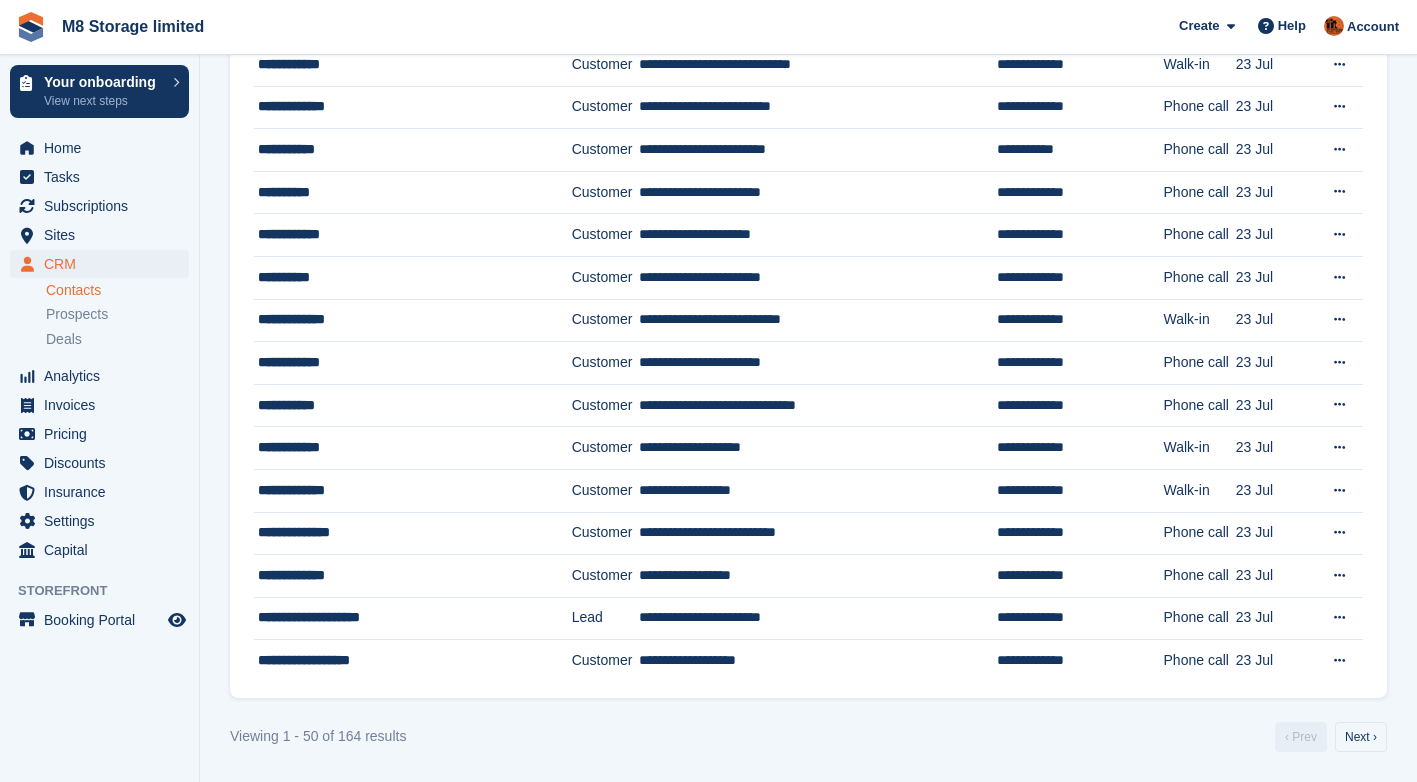 scroll, scrollTop: 0, scrollLeft: 0, axis: both 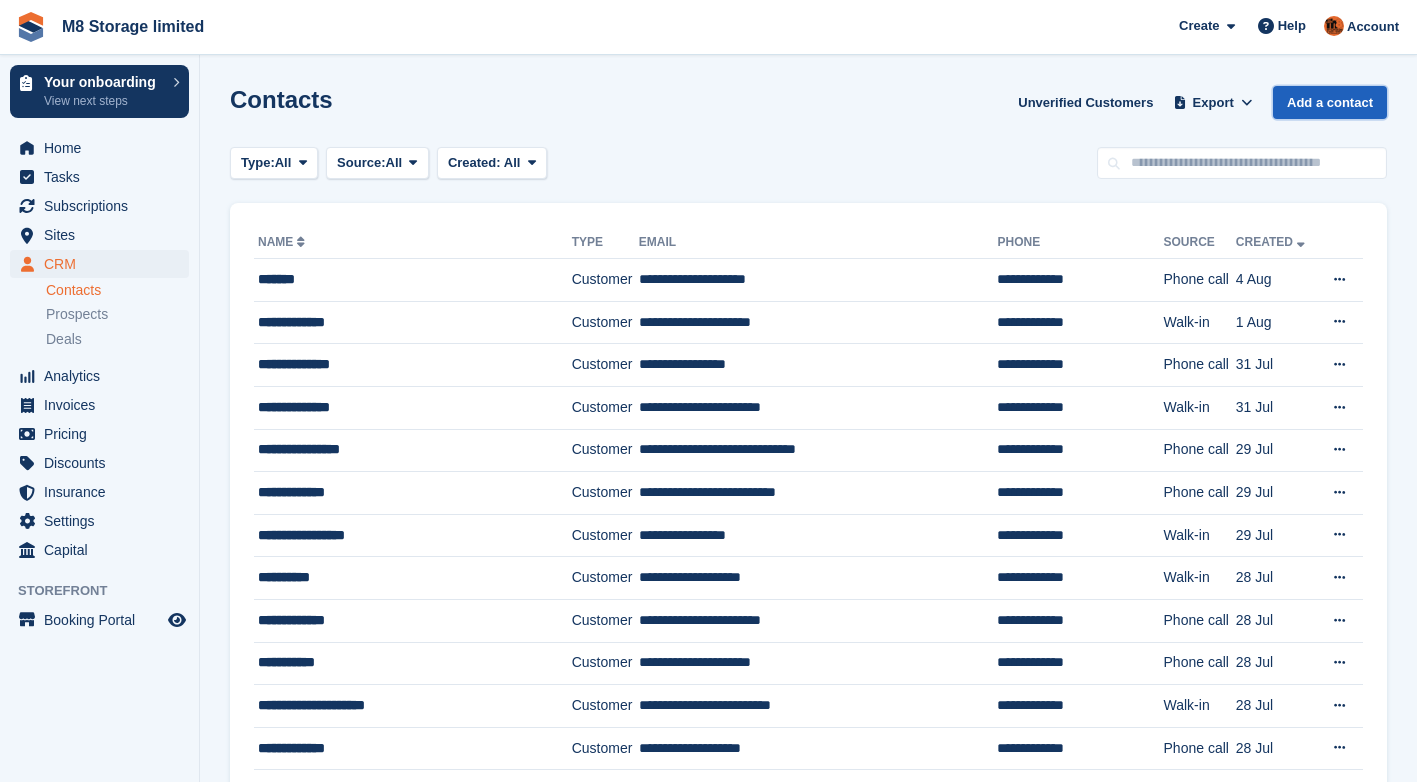 click on "Add a contact" at bounding box center (1330, 102) 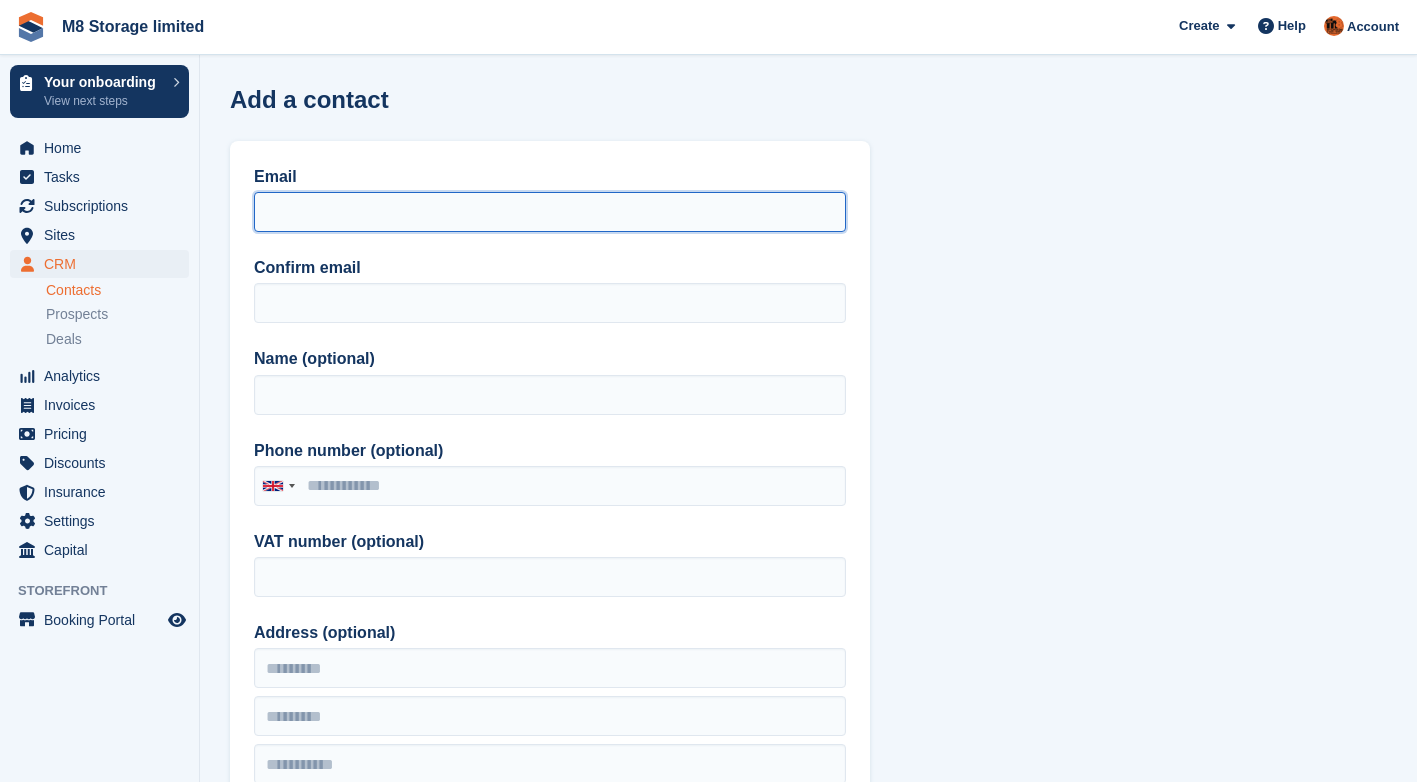 click on "Email" at bounding box center (550, 212) 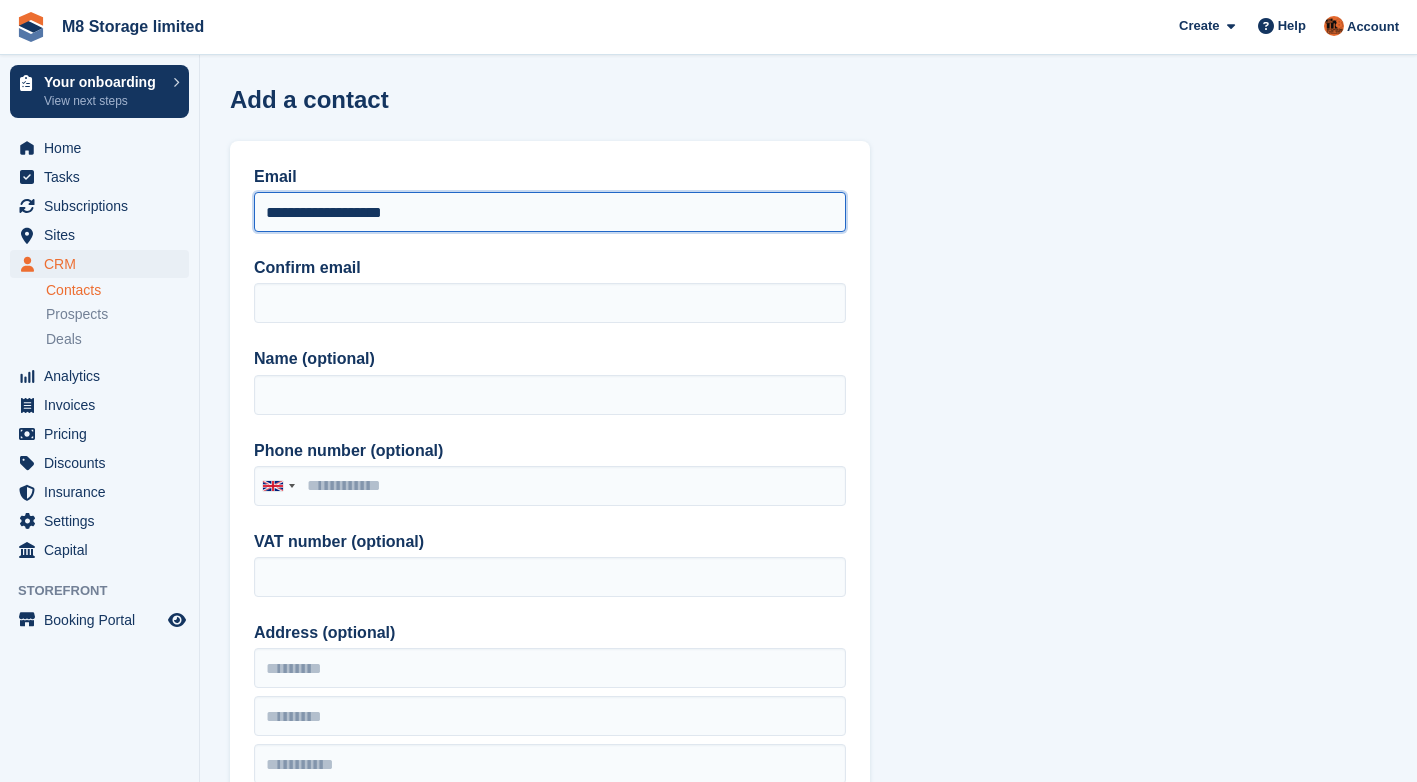 type on "**********" 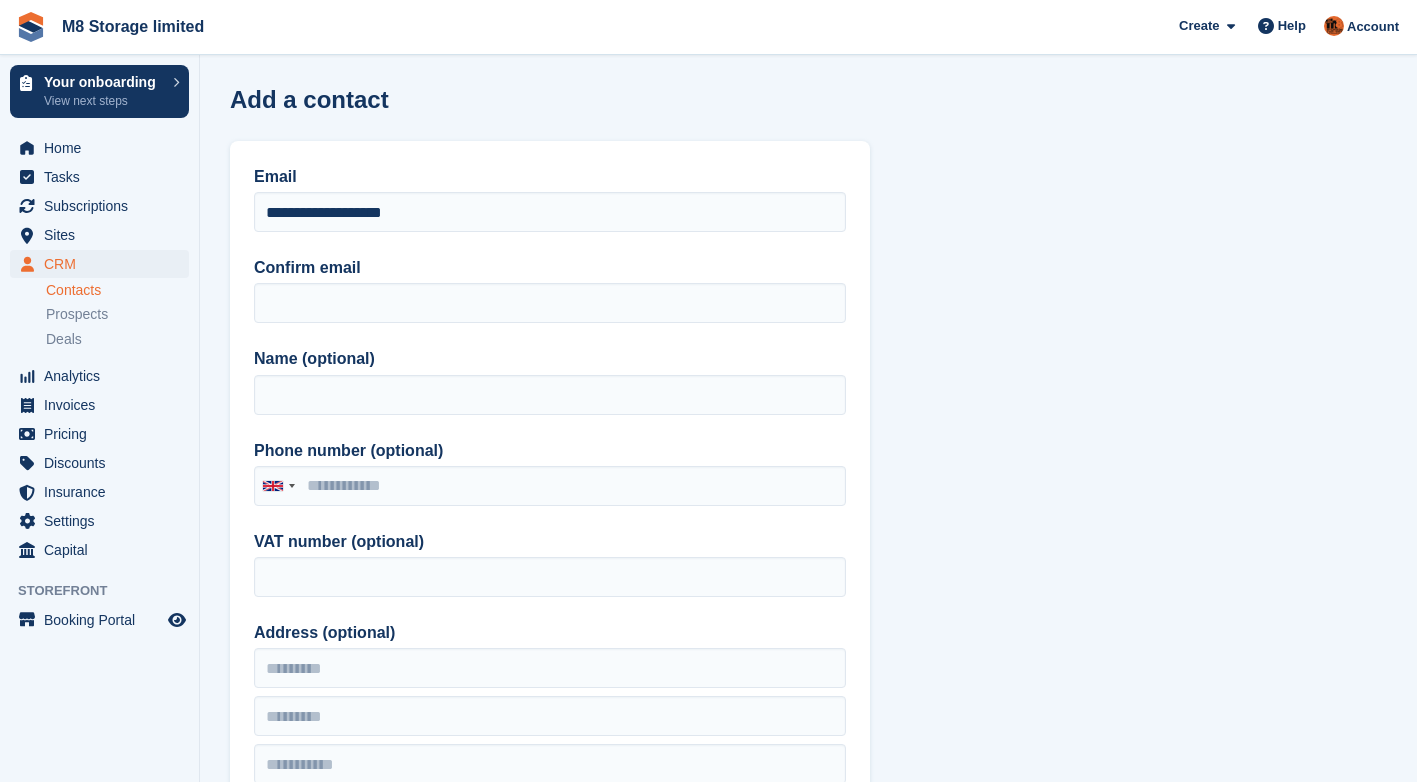 drag, startPoint x: 1047, startPoint y: 525, endPoint x: 943, endPoint y: 487, distance: 110.724884 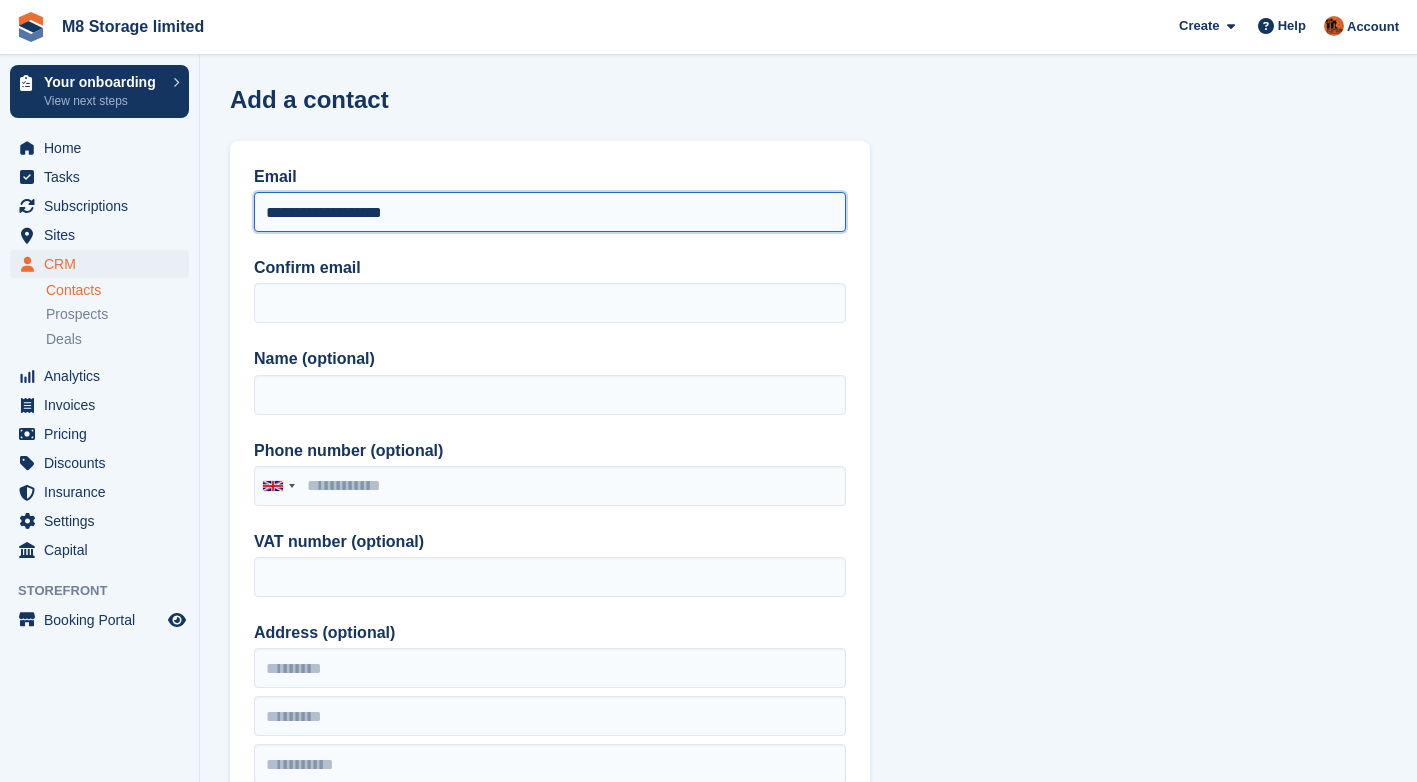 drag, startPoint x: 488, startPoint y: 210, endPoint x: 243, endPoint y: 213, distance: 245.01837 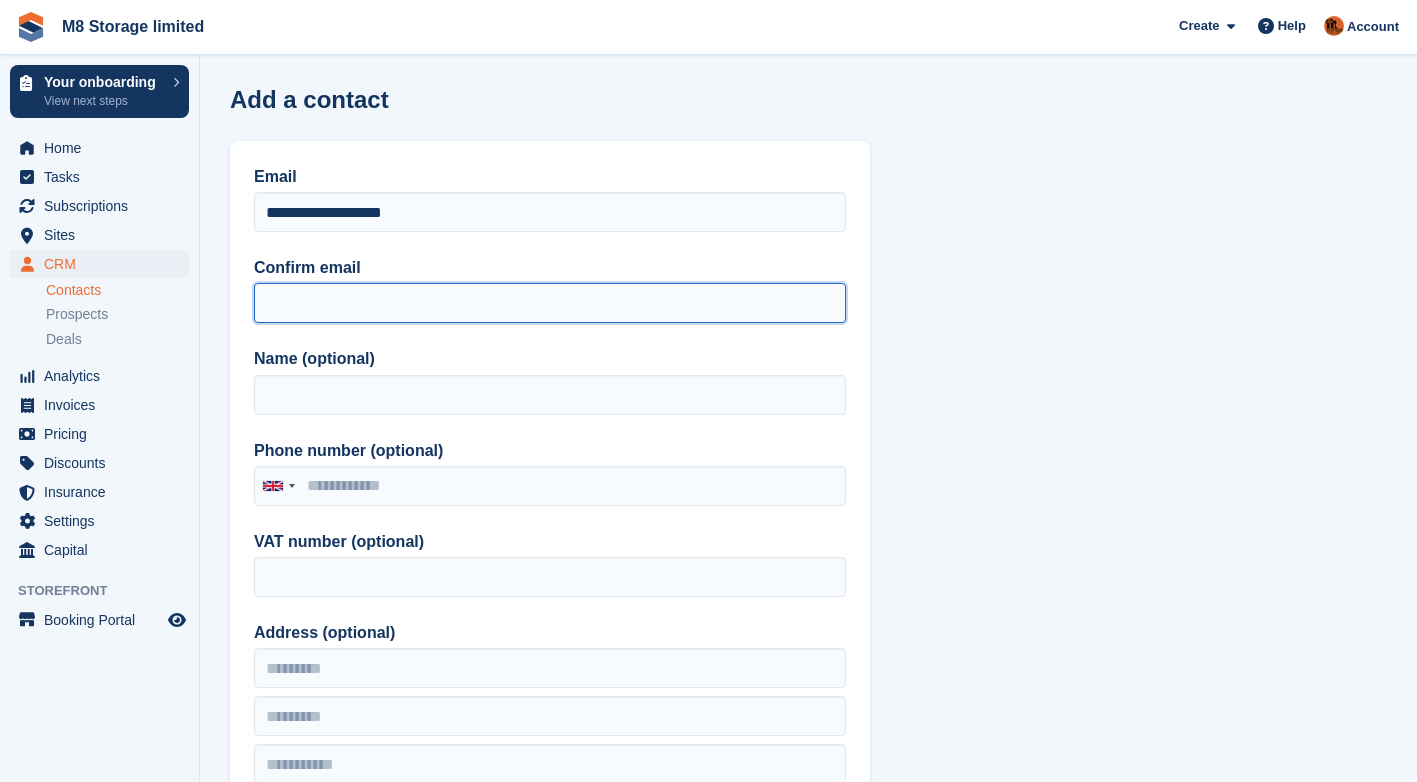 paste on "**********" 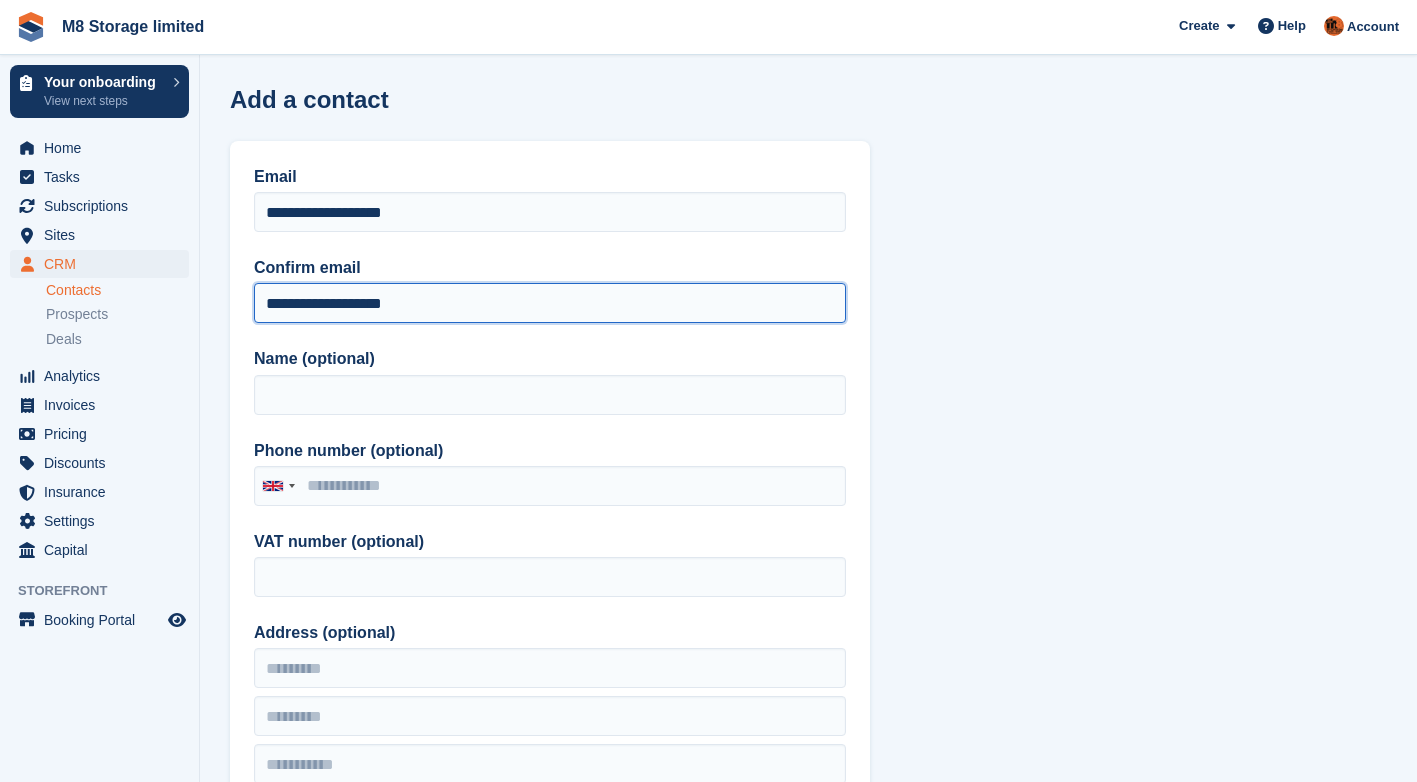 type on "**********" 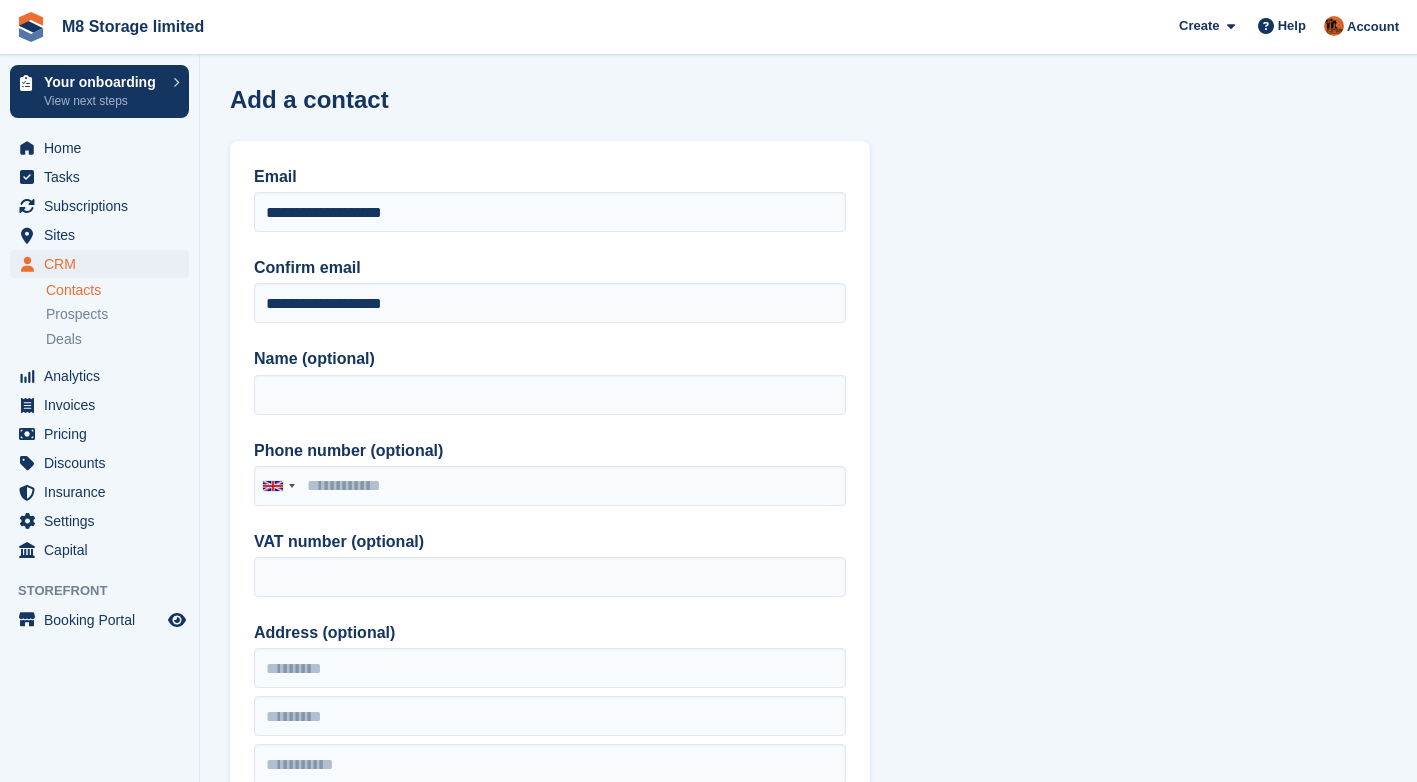 click on "**********" at bounding box center [808, 881] 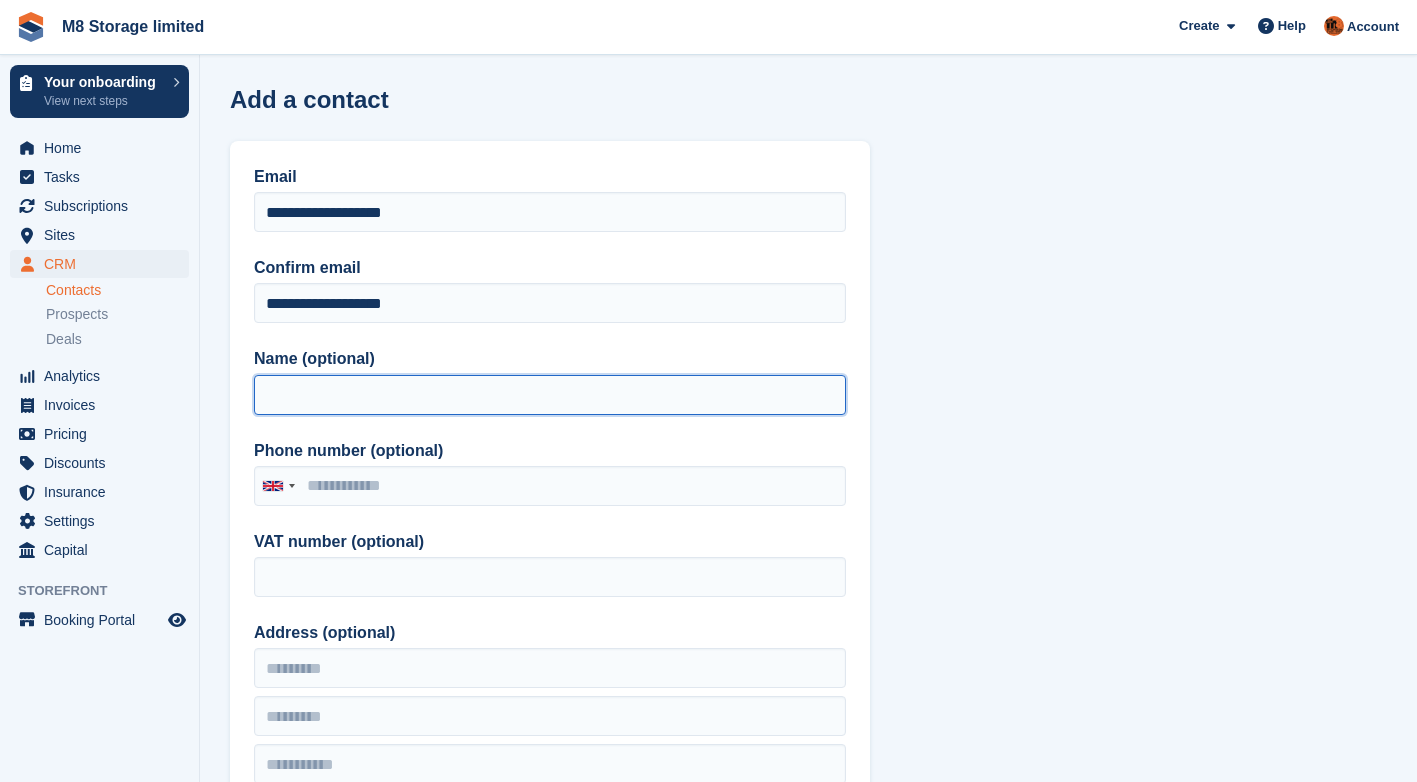 click on "Name (optional)" at bounding box center [550, 395] 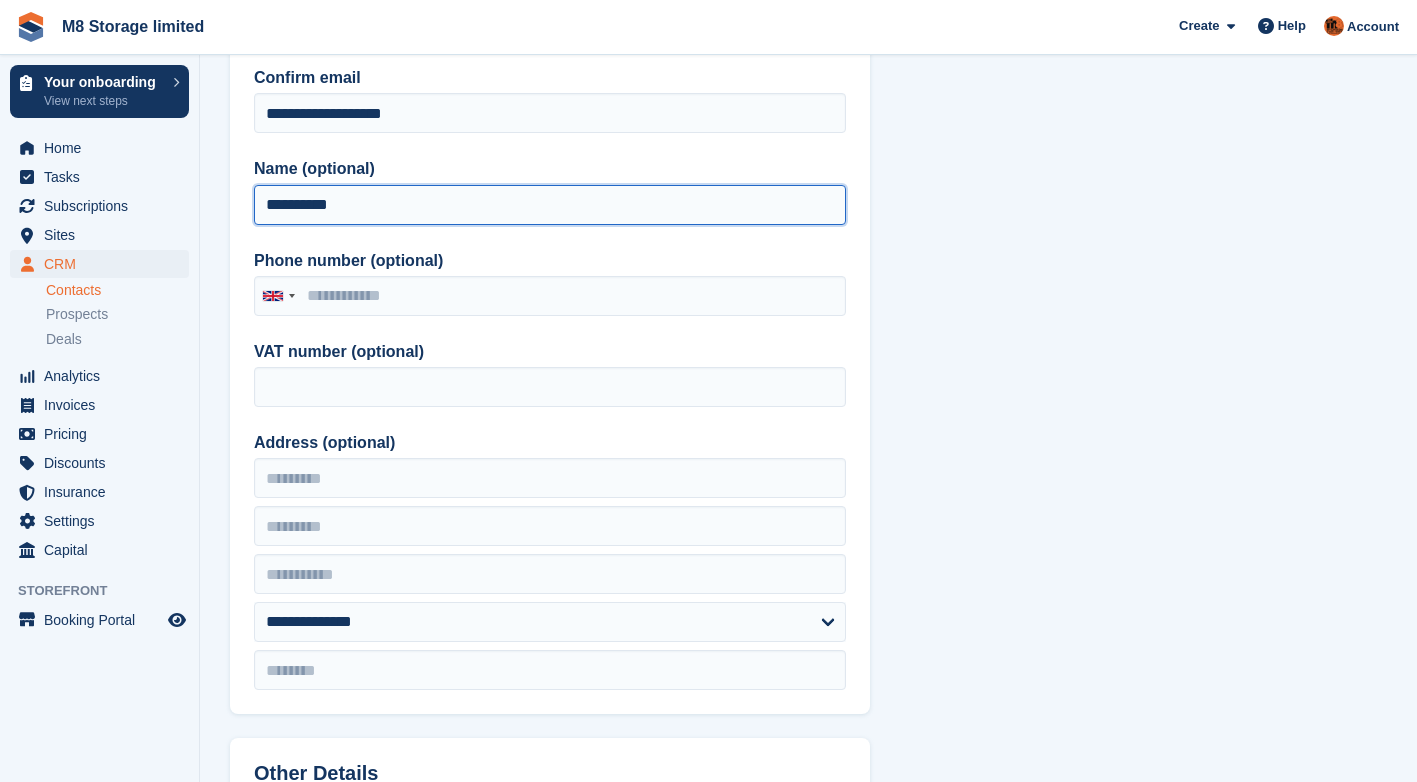 scroll, scrollTop: 200, scrollLeft: 0, axis: vertical 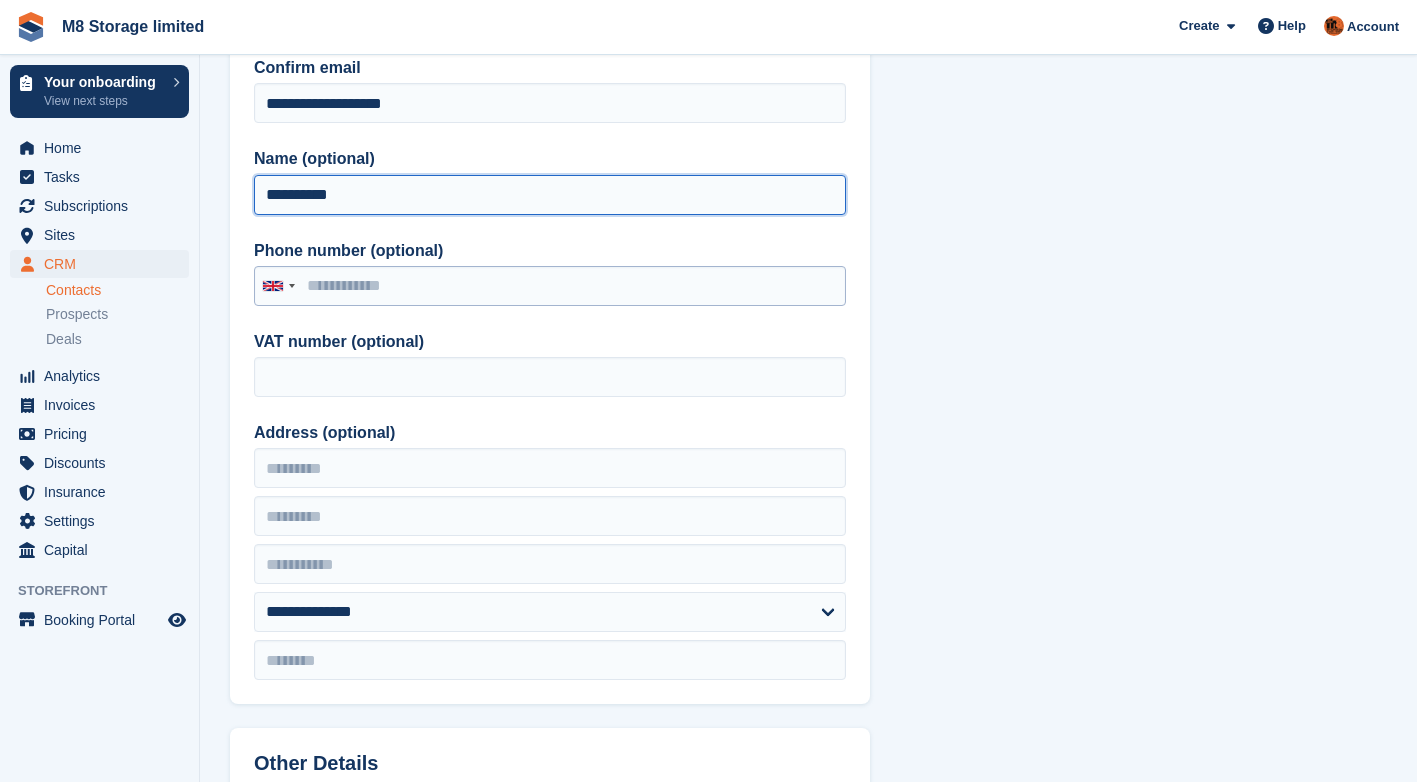 type on "**********" 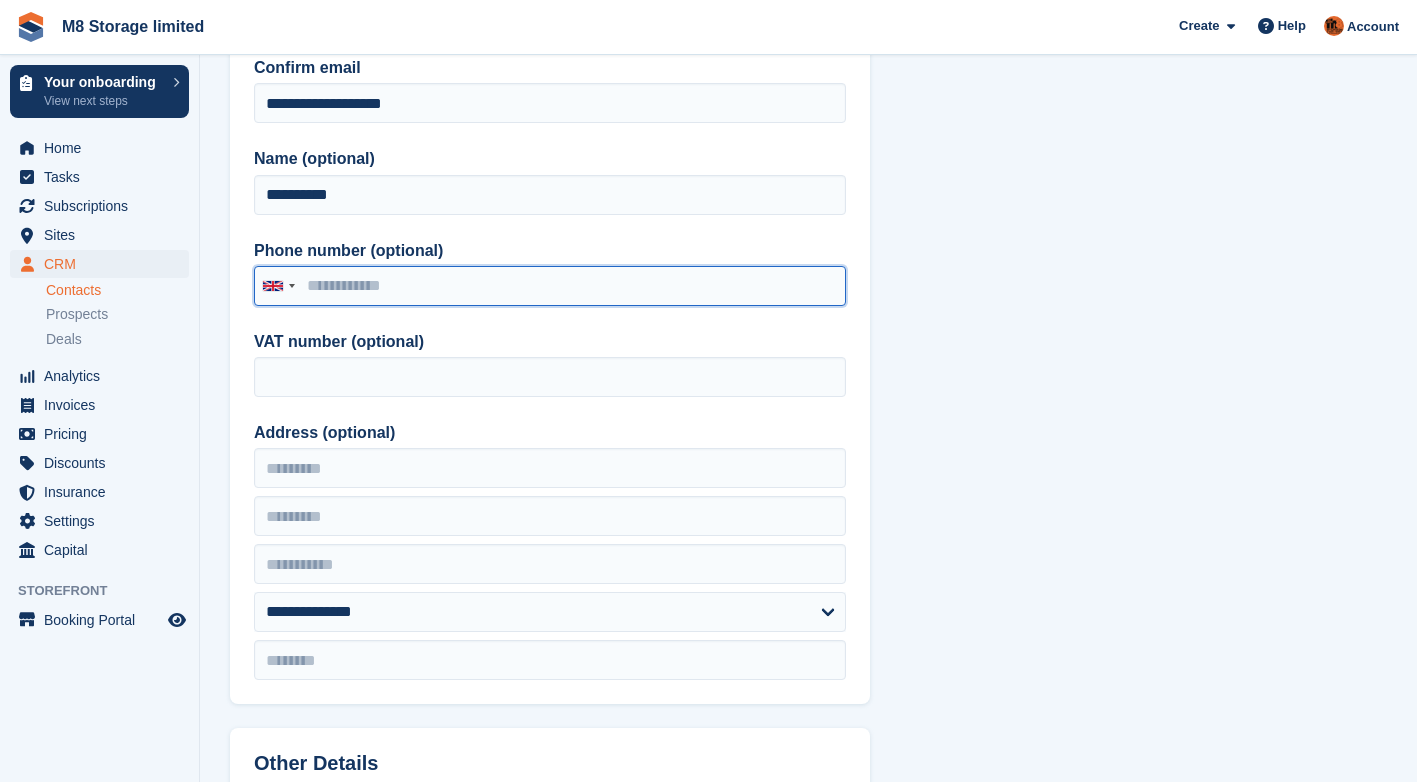 click on "Phone number (optional)" at bounding box center [550, 286] 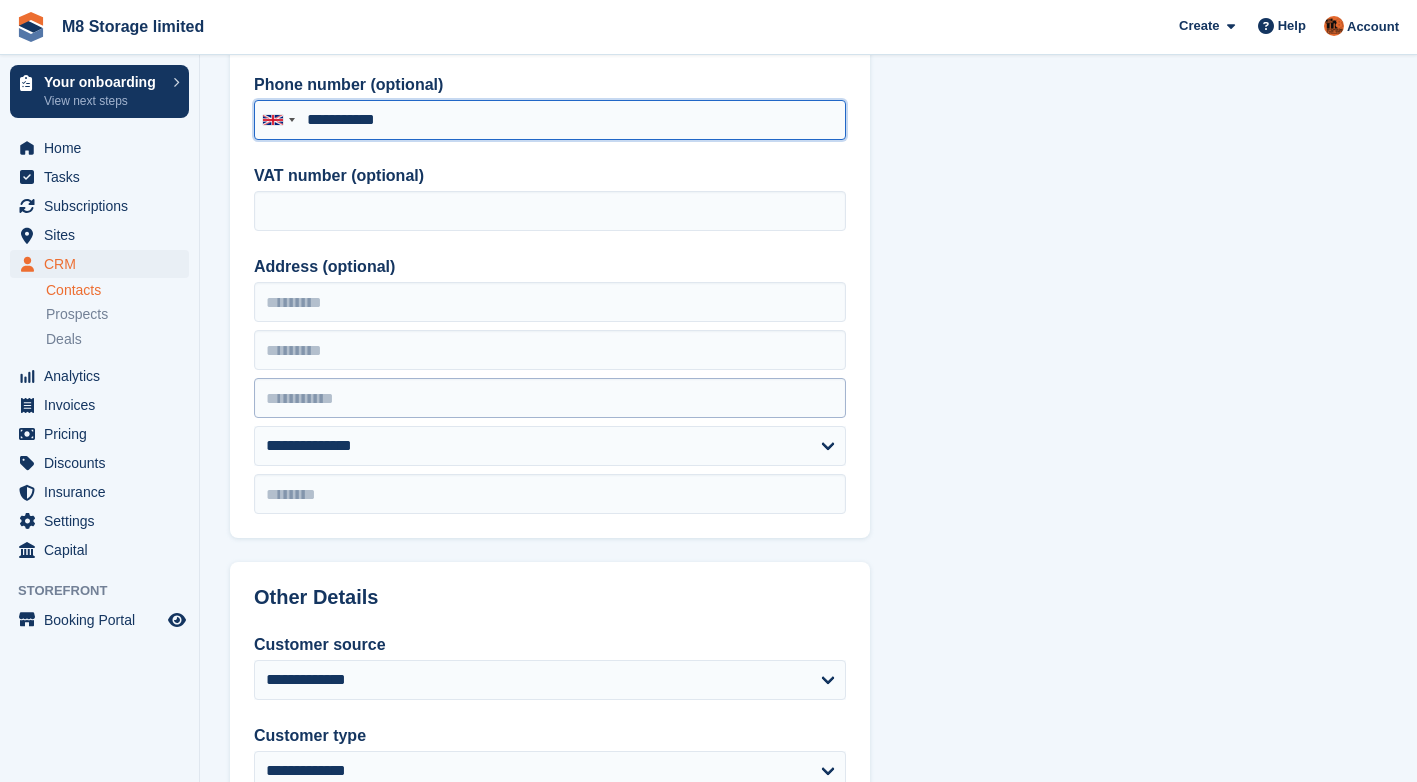 scroll, scrollTop: 400, scrollLeft: 0, axis: vertical 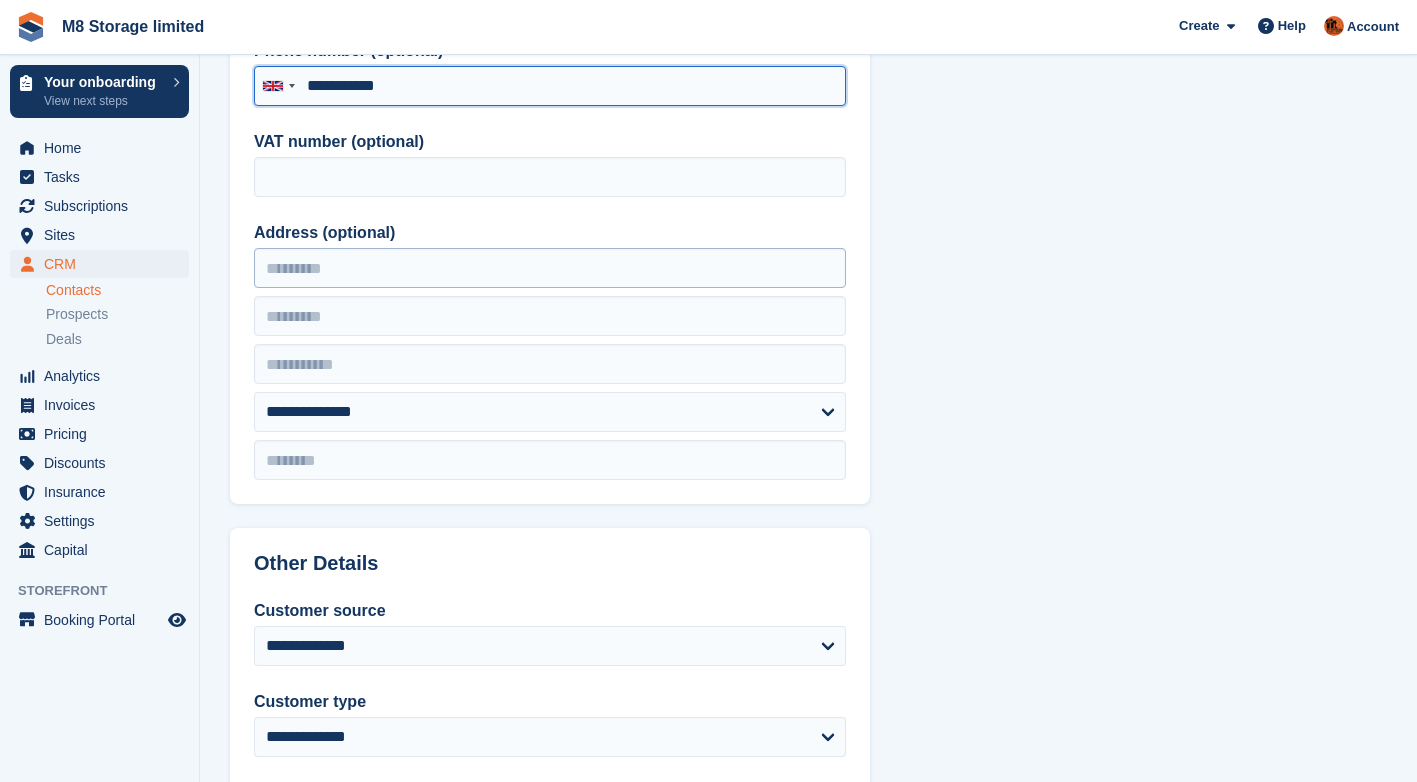type on "**********" 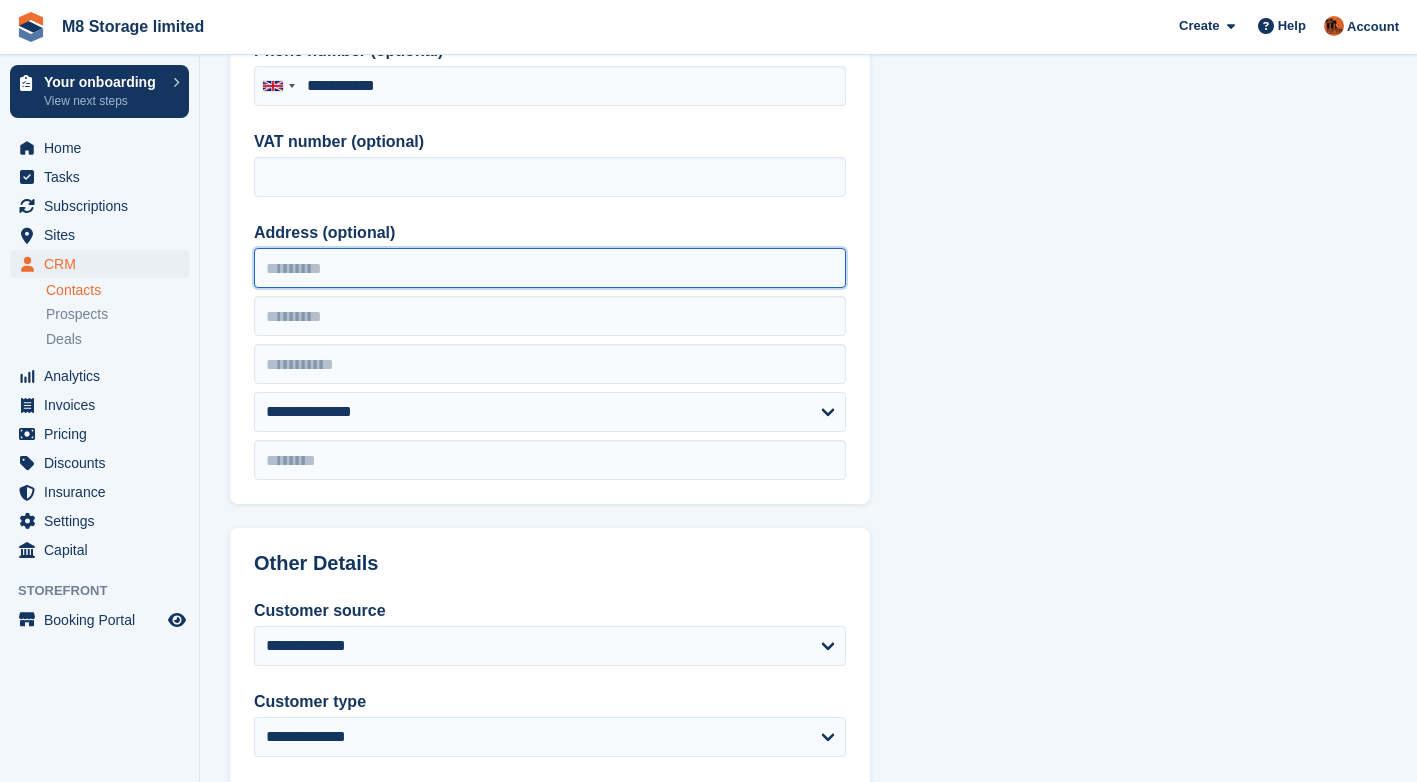 drag, startPoint x: 401, startPoint y: 264, endPoint x: 387, endPoint y: 269, distance: 14.866069 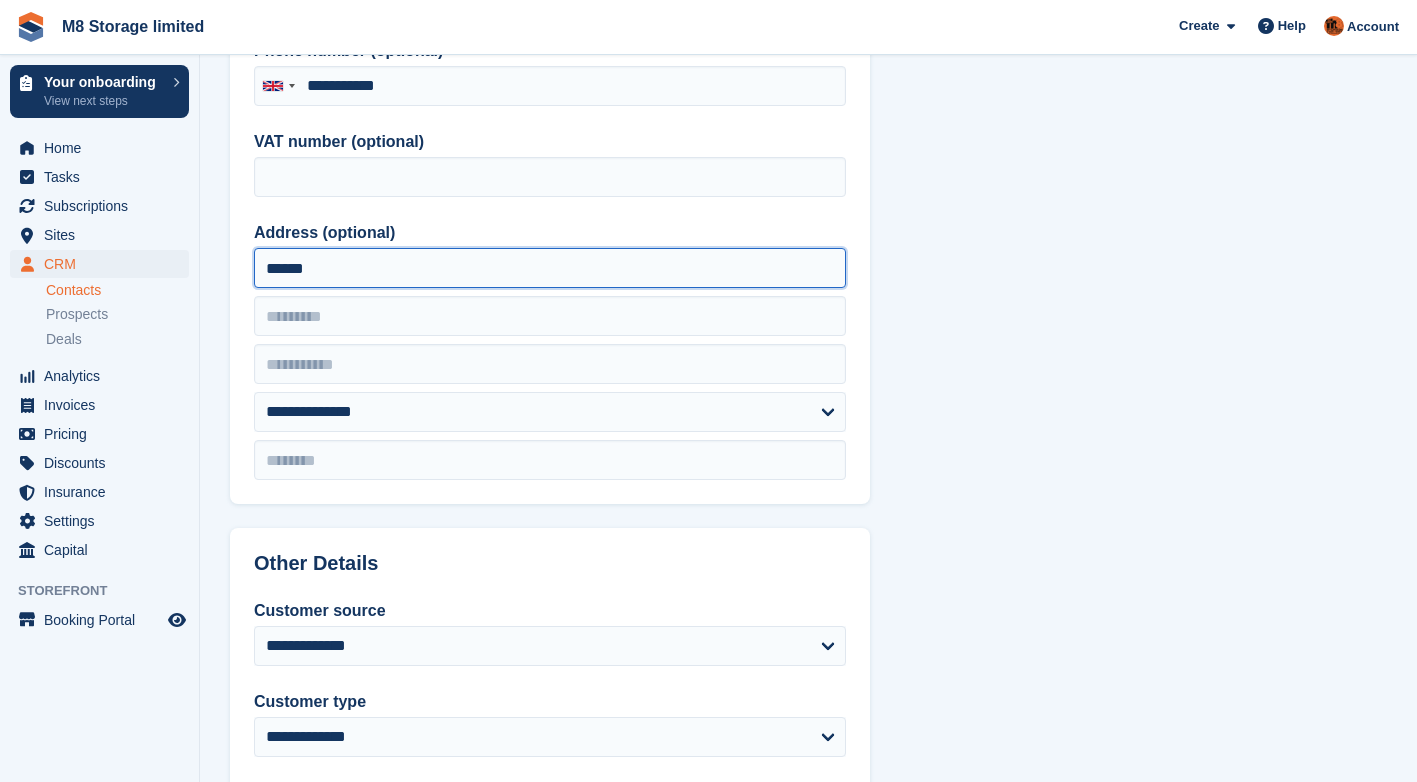 type on "**********" 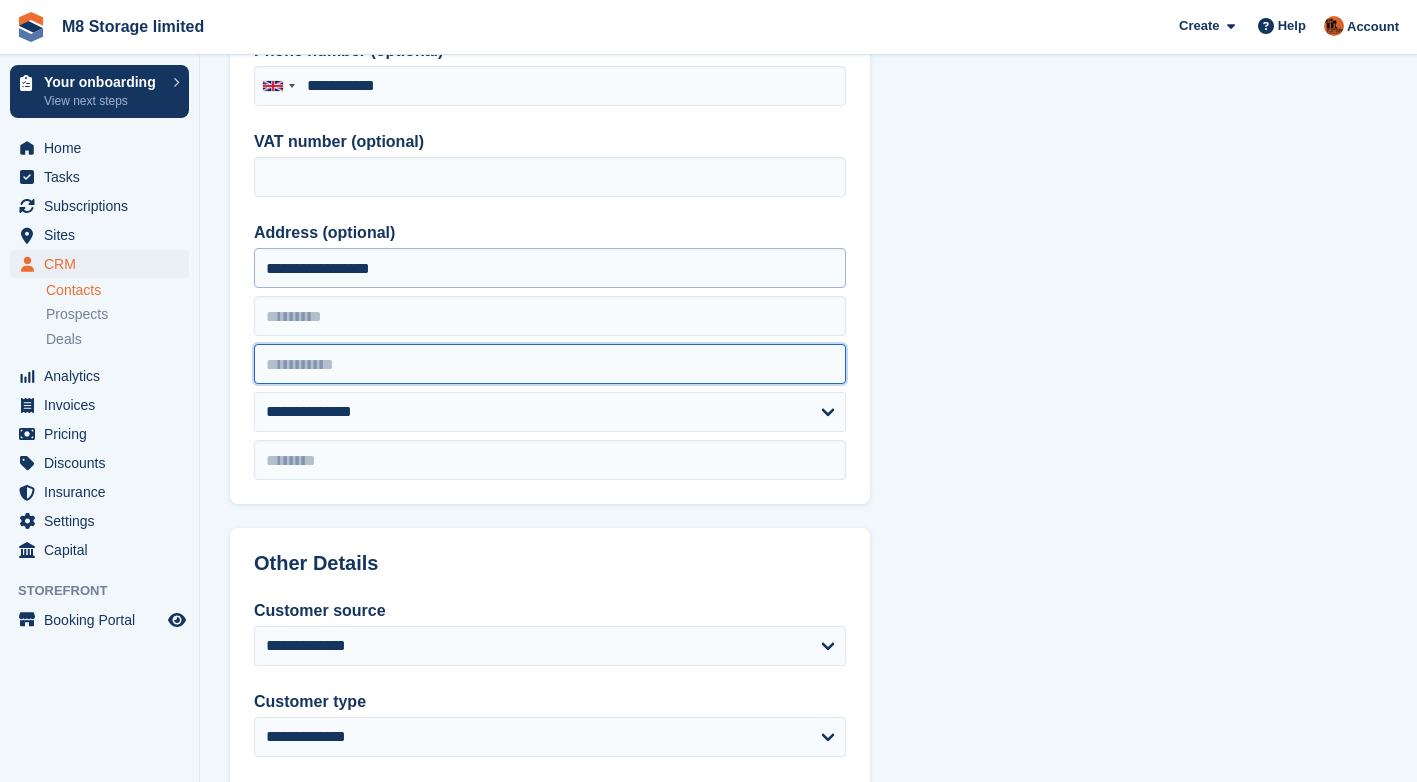 type on "**********" 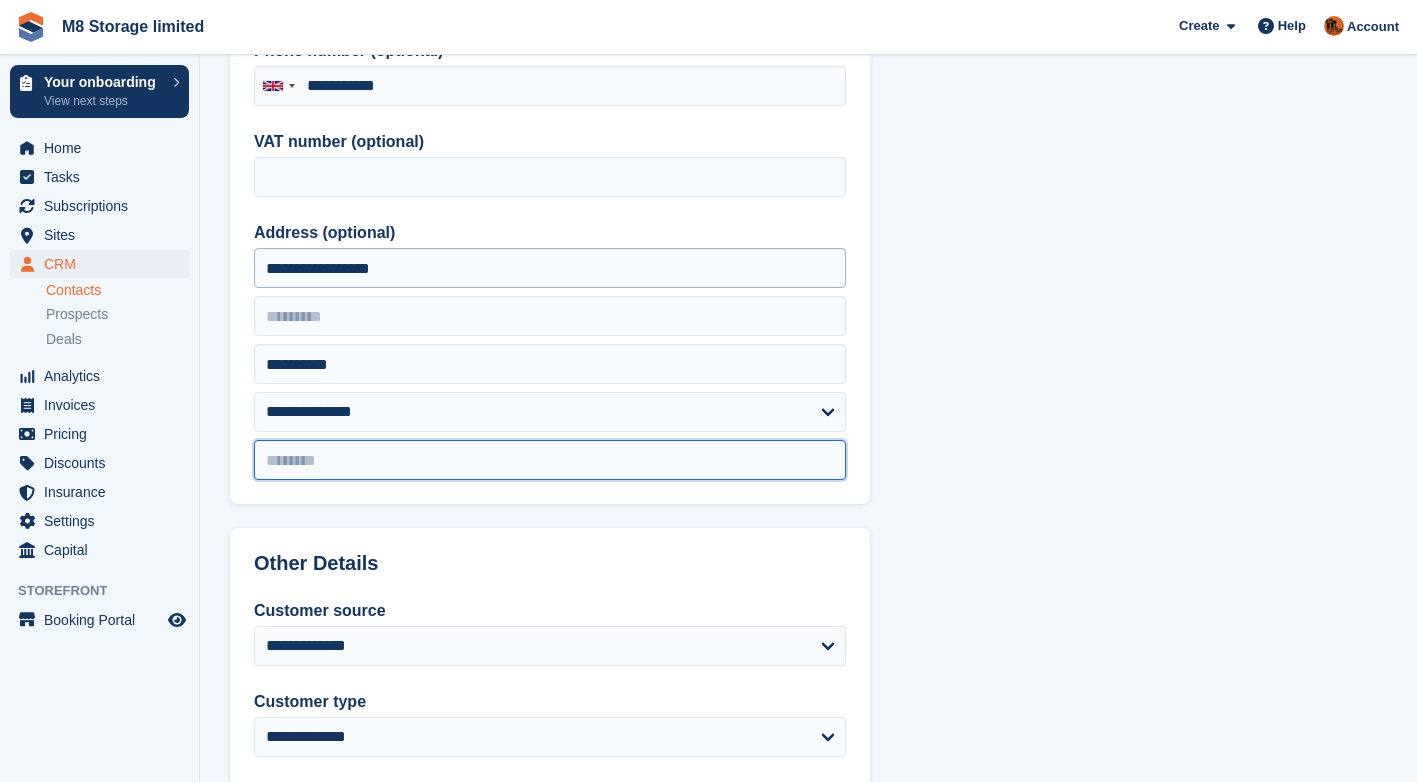 type on "*******" 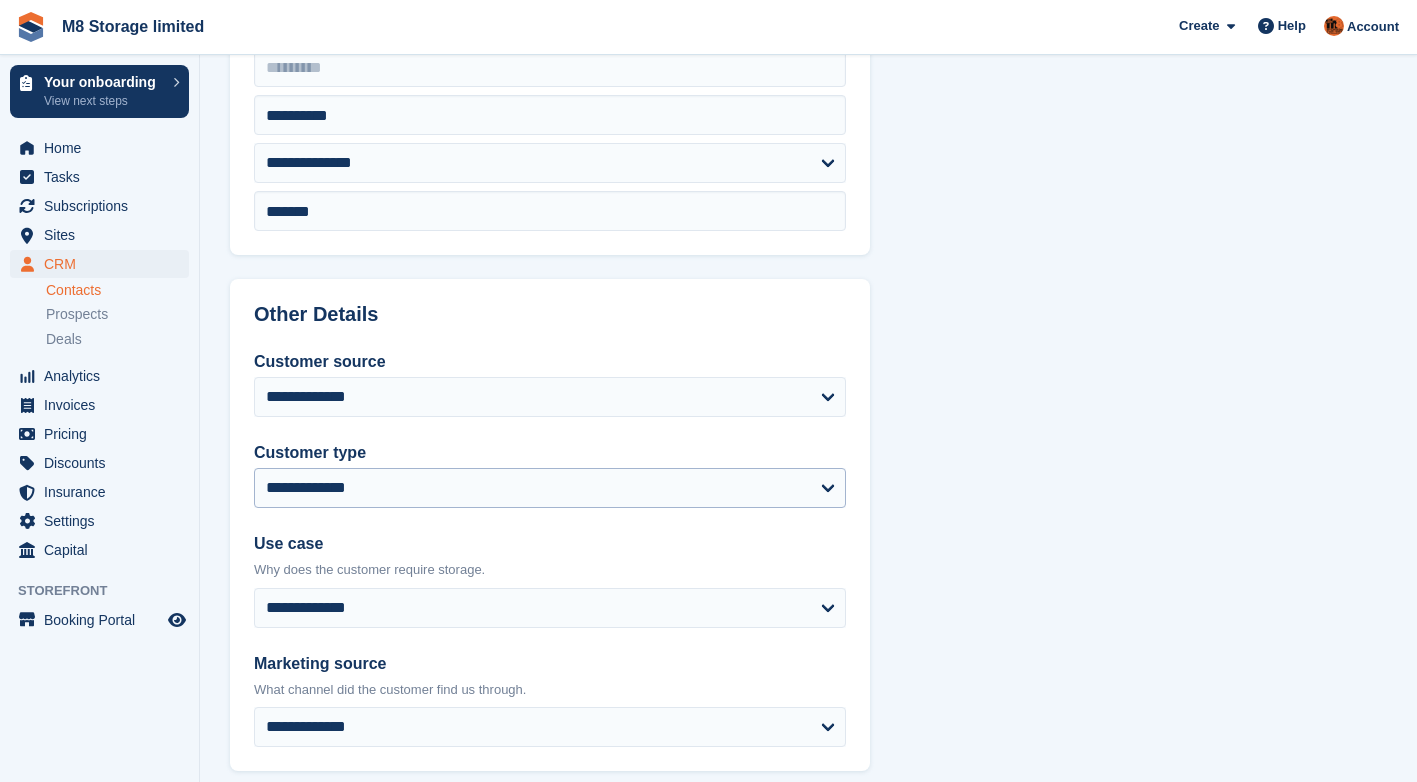 scroll, scrollTop: 700, scrollLeft: 0, axis: vertical 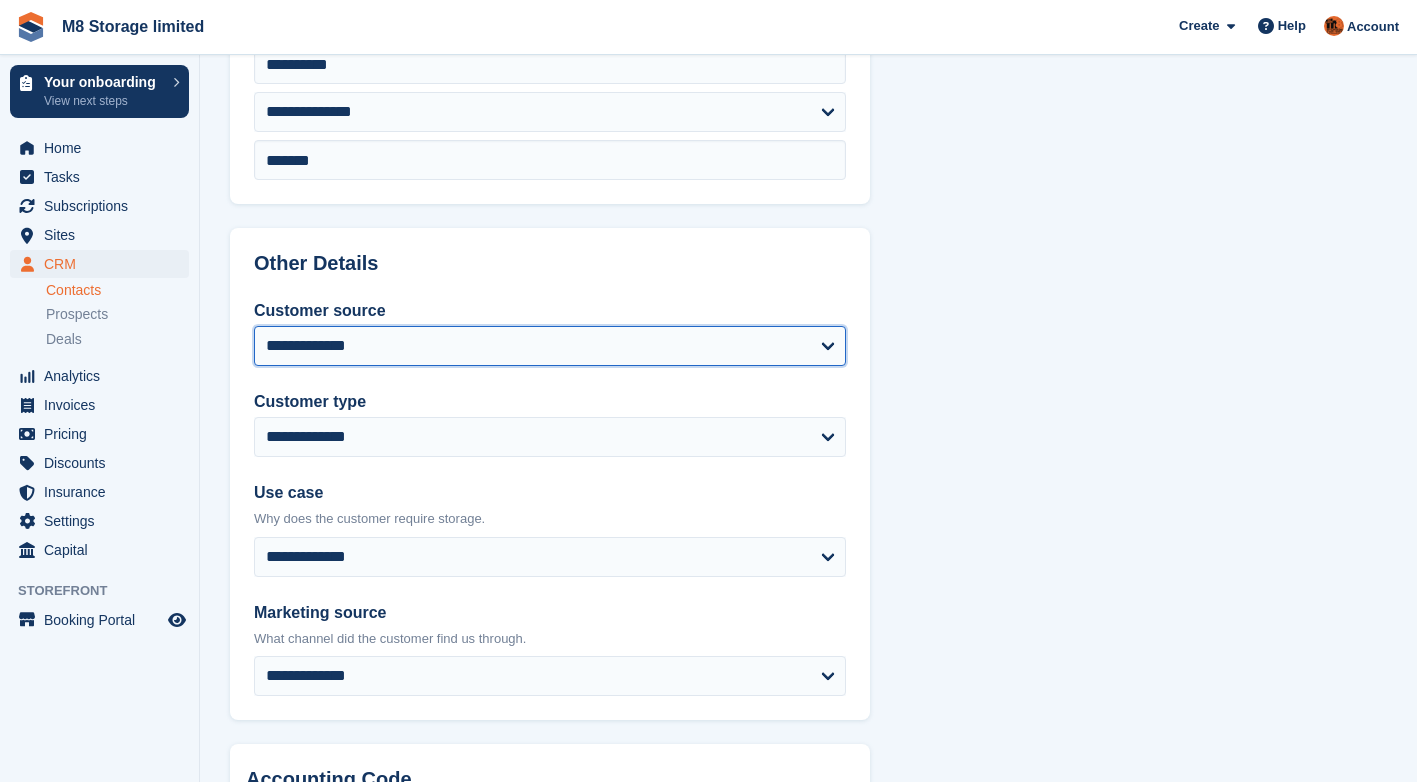 click on "**********" at bounding box center [550, 346] 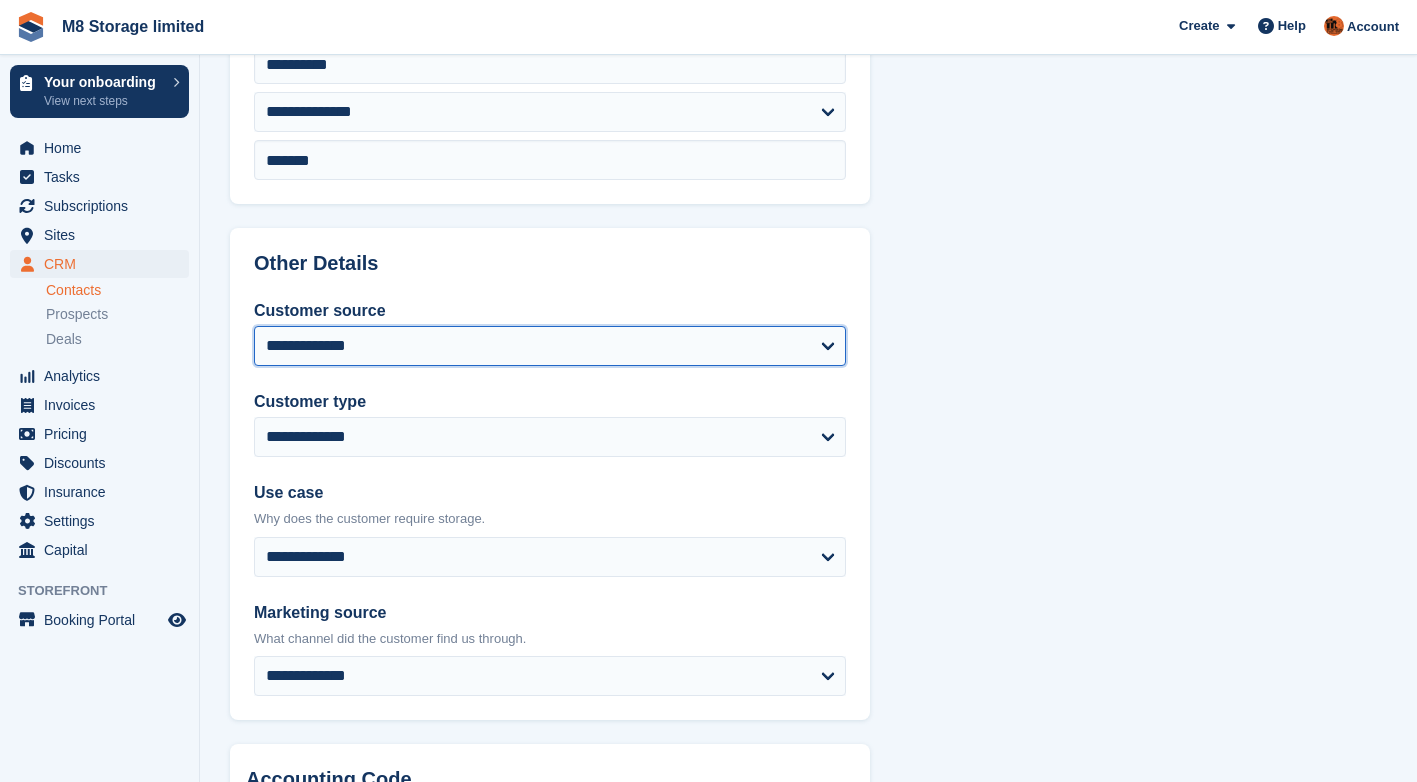 select on "******" 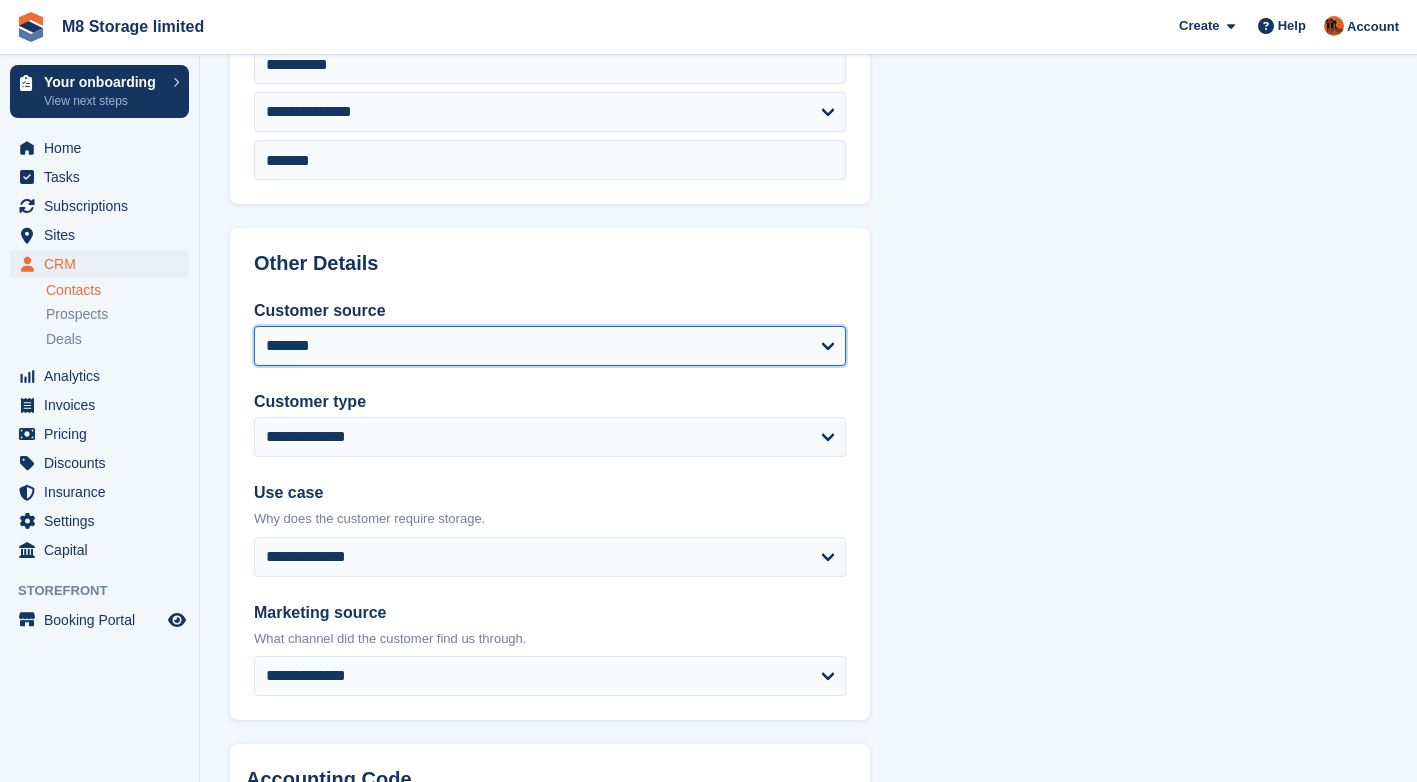 click on "**********" at bounding box center [550, 346] 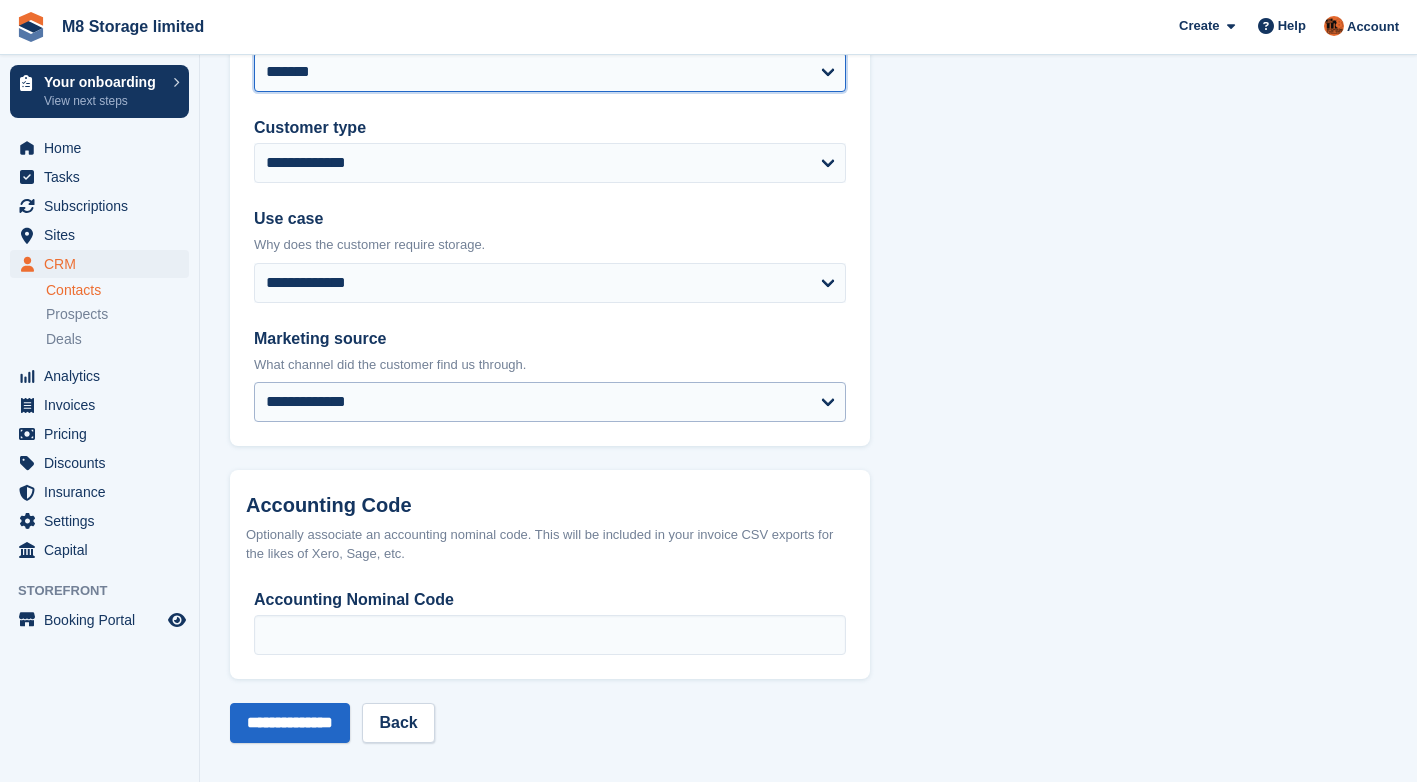 scroll, scrollTop: 981, scrollLeft: 0, axis: vertical 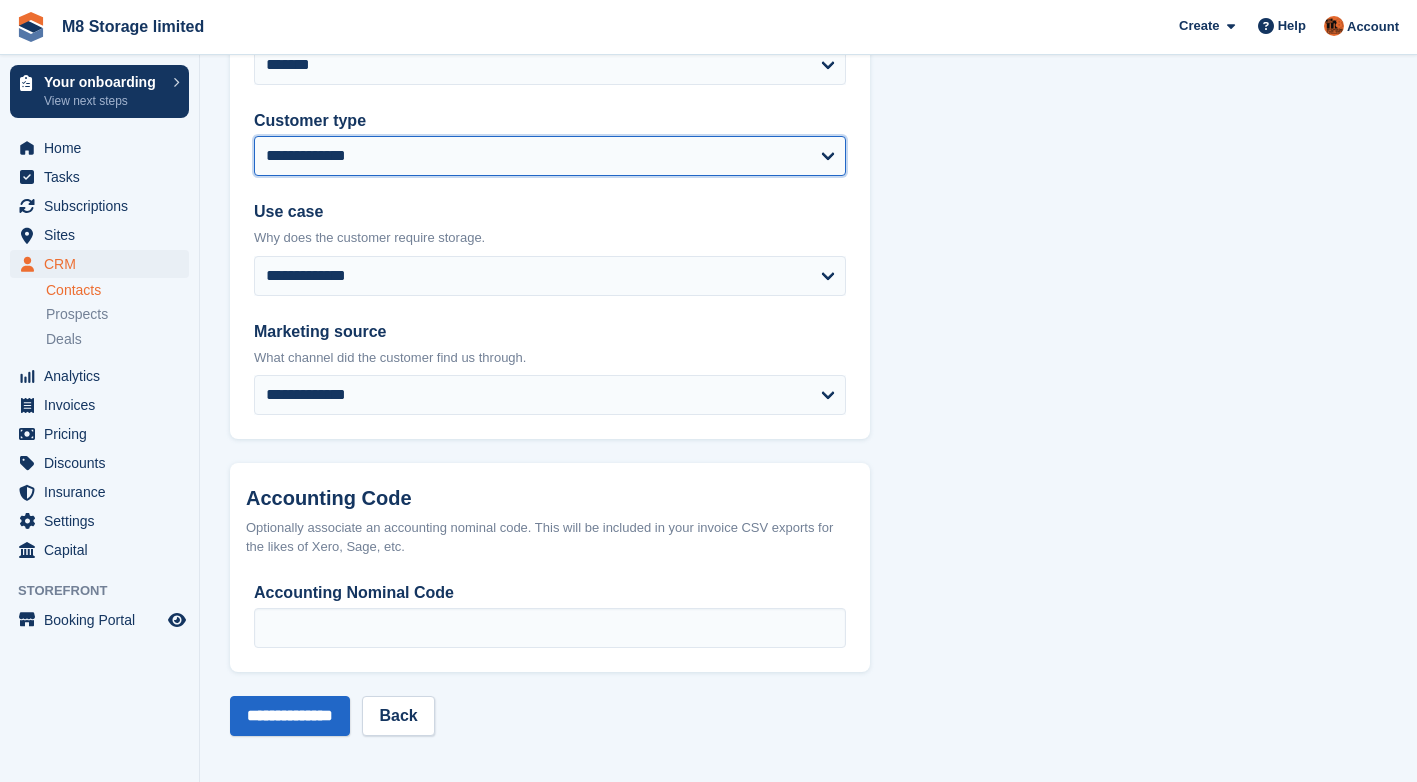 click on "**********" at bounding box center (550, 156) 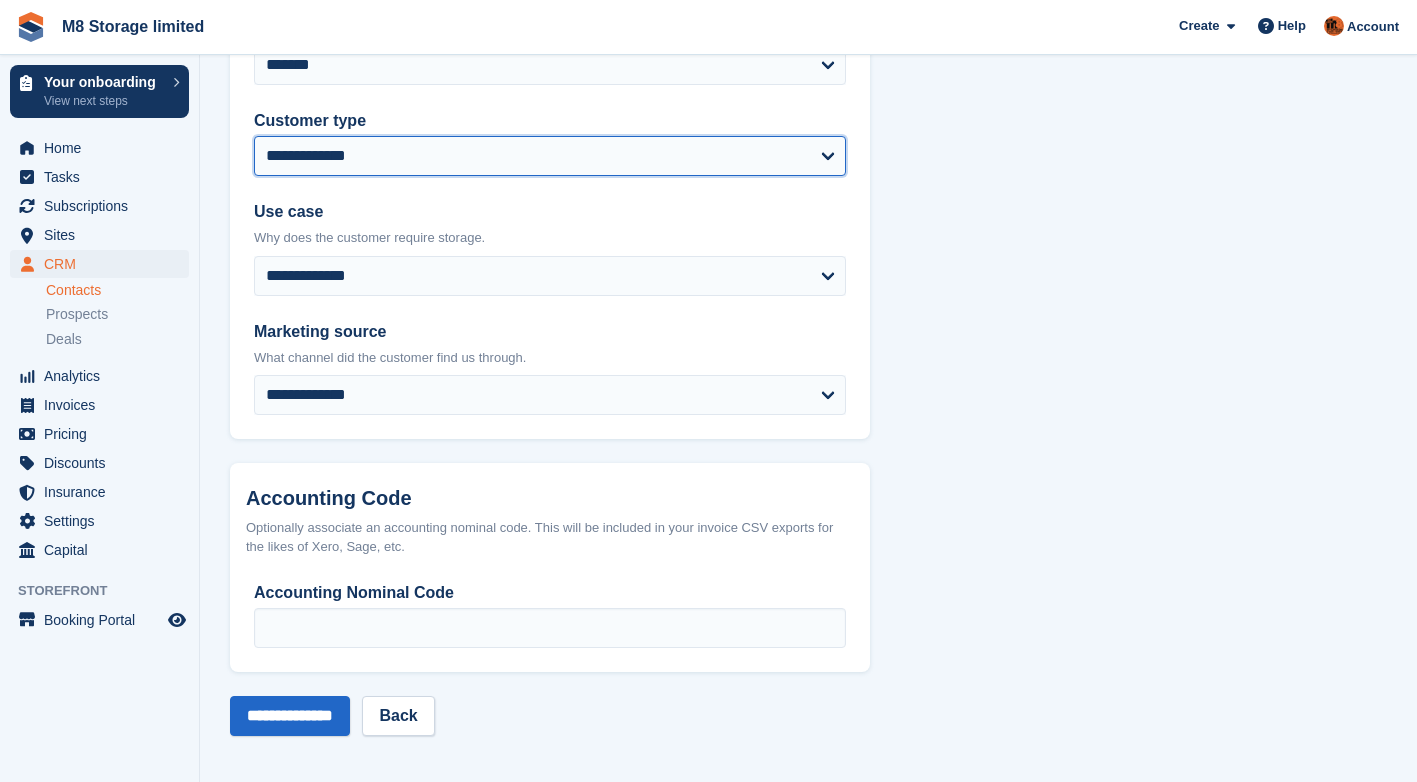 select on "*******" 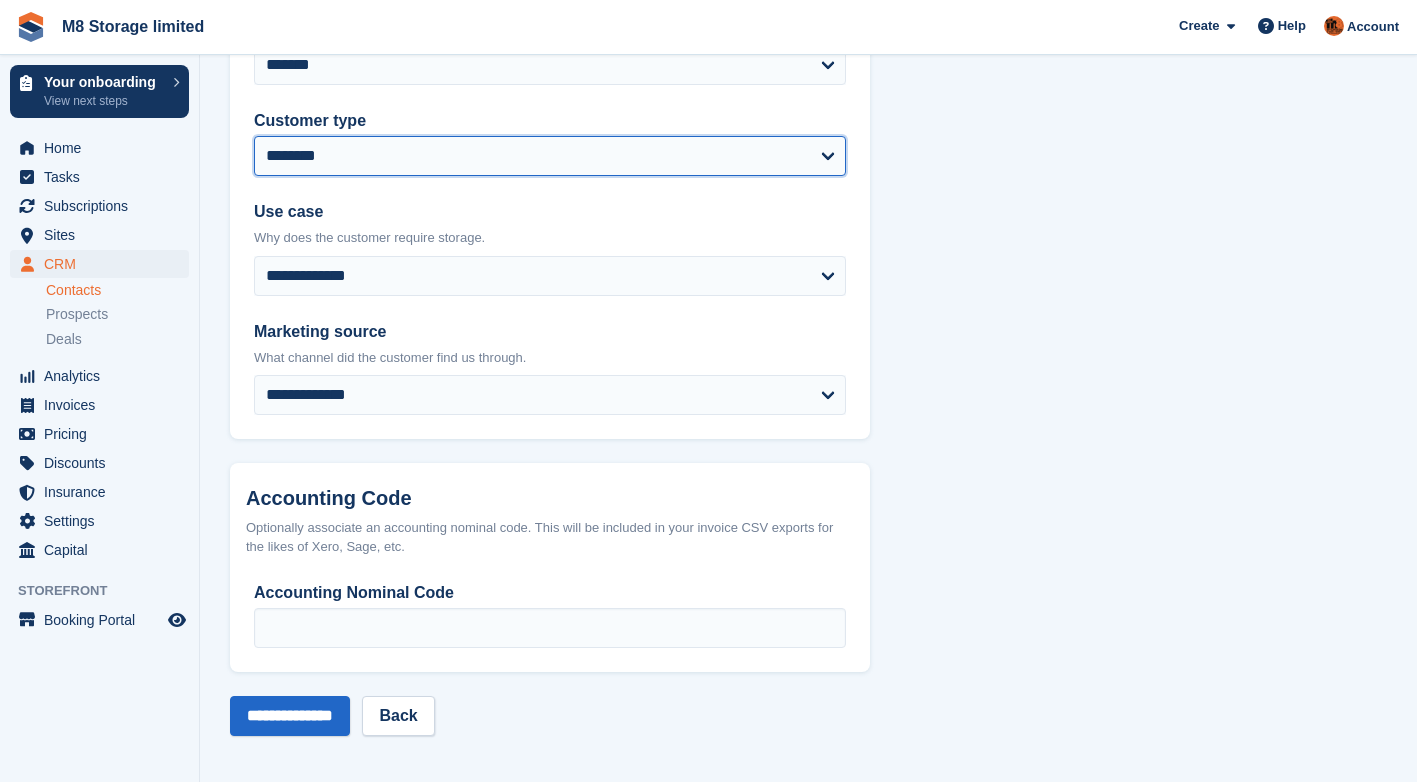 click on "**********" at bounding box center (550, 156) 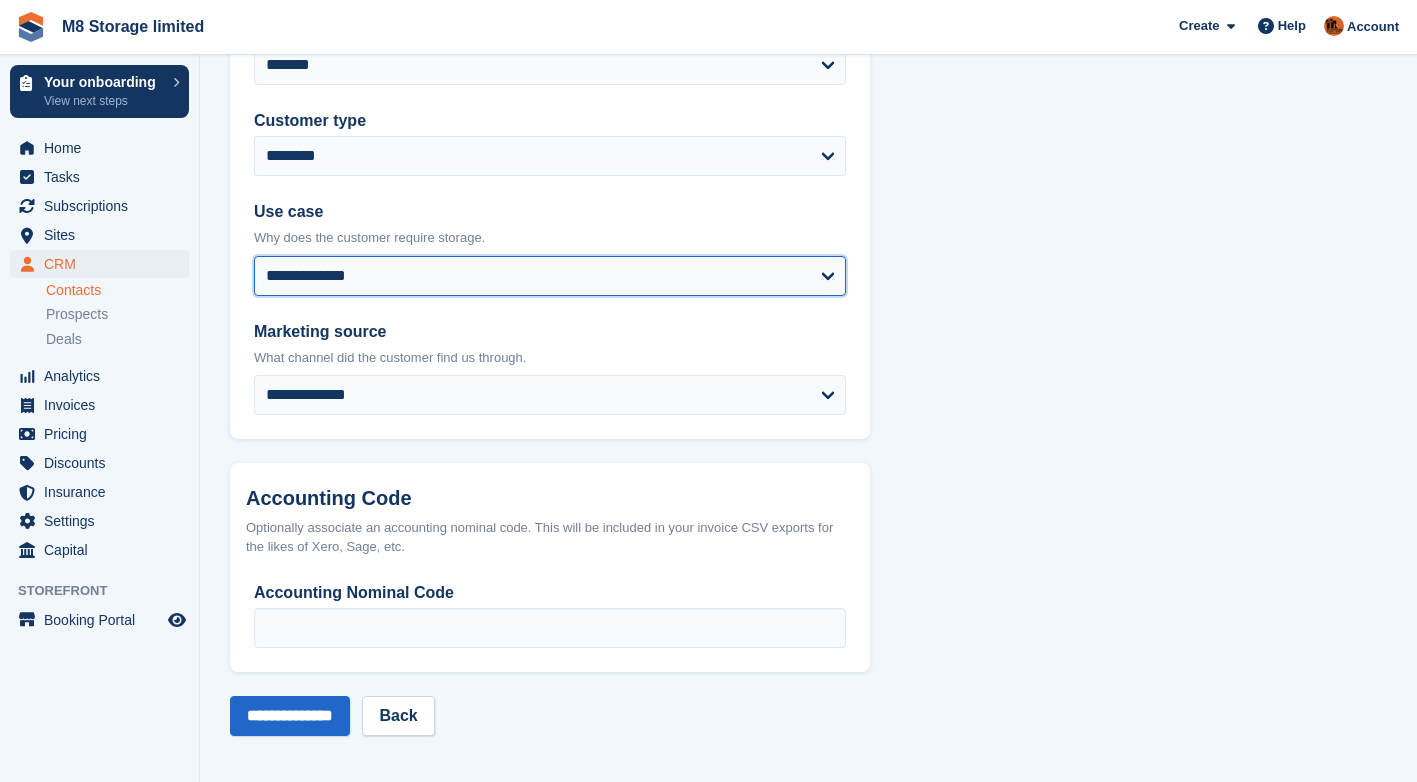 click on "**********" at bounding box center [550, 276] 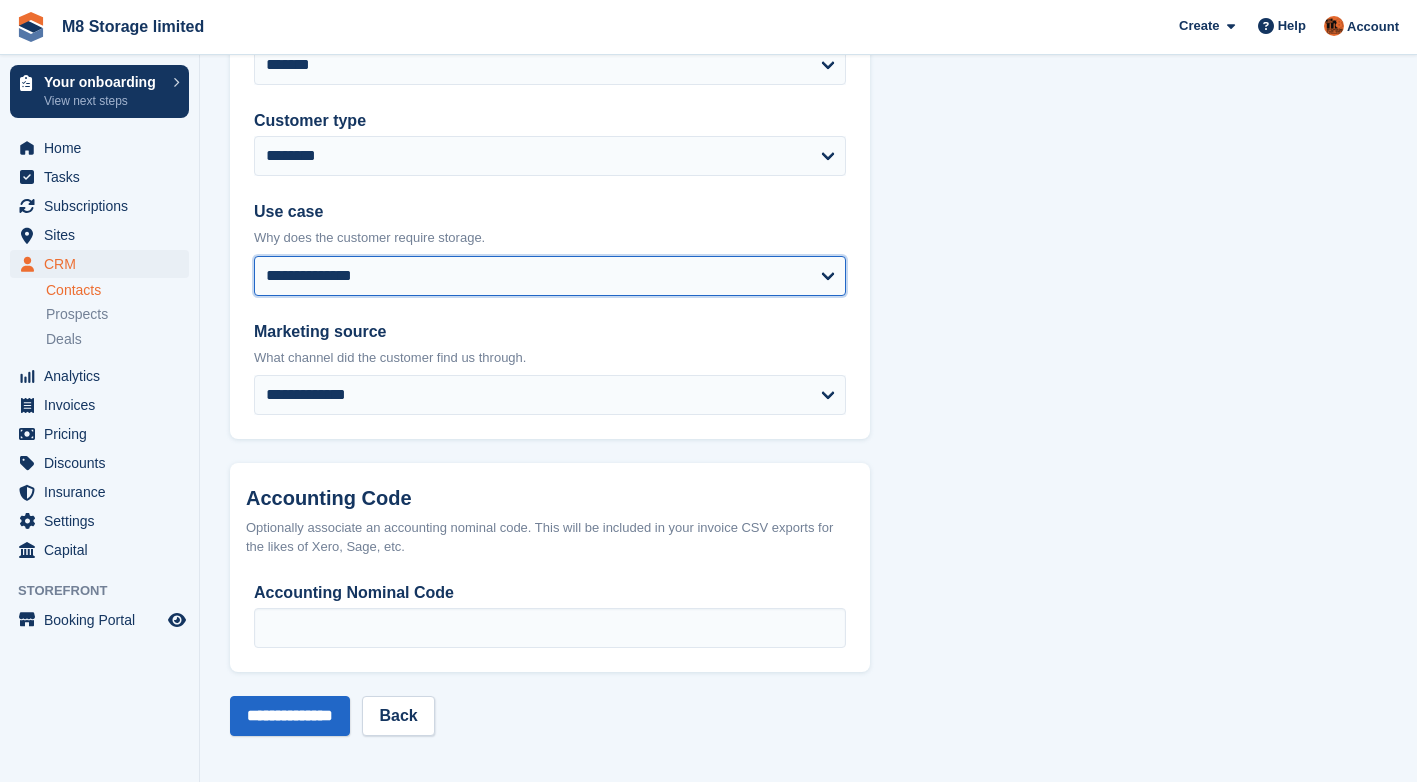 click on "**********" at bounding box center [550, 276] 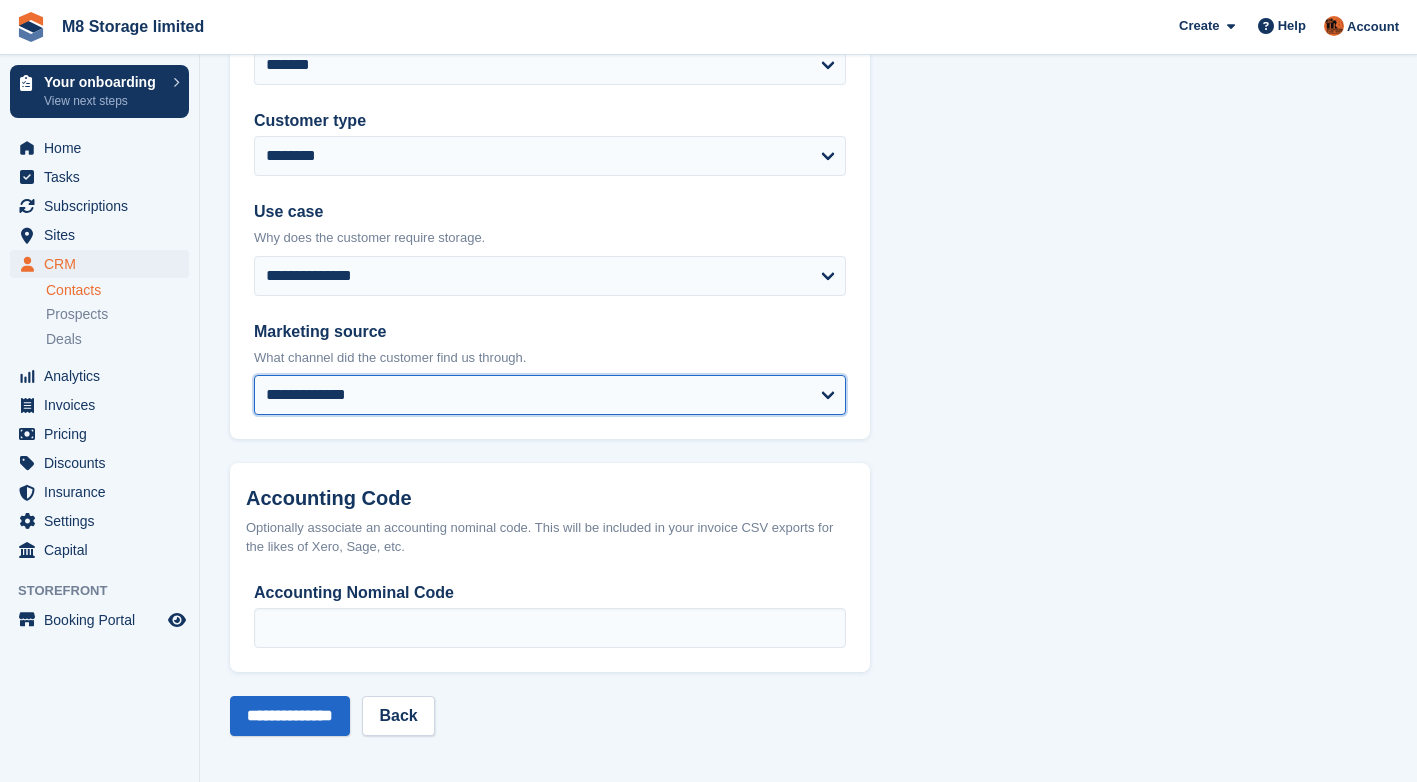click on "**********" at bounding box center [550, 395] 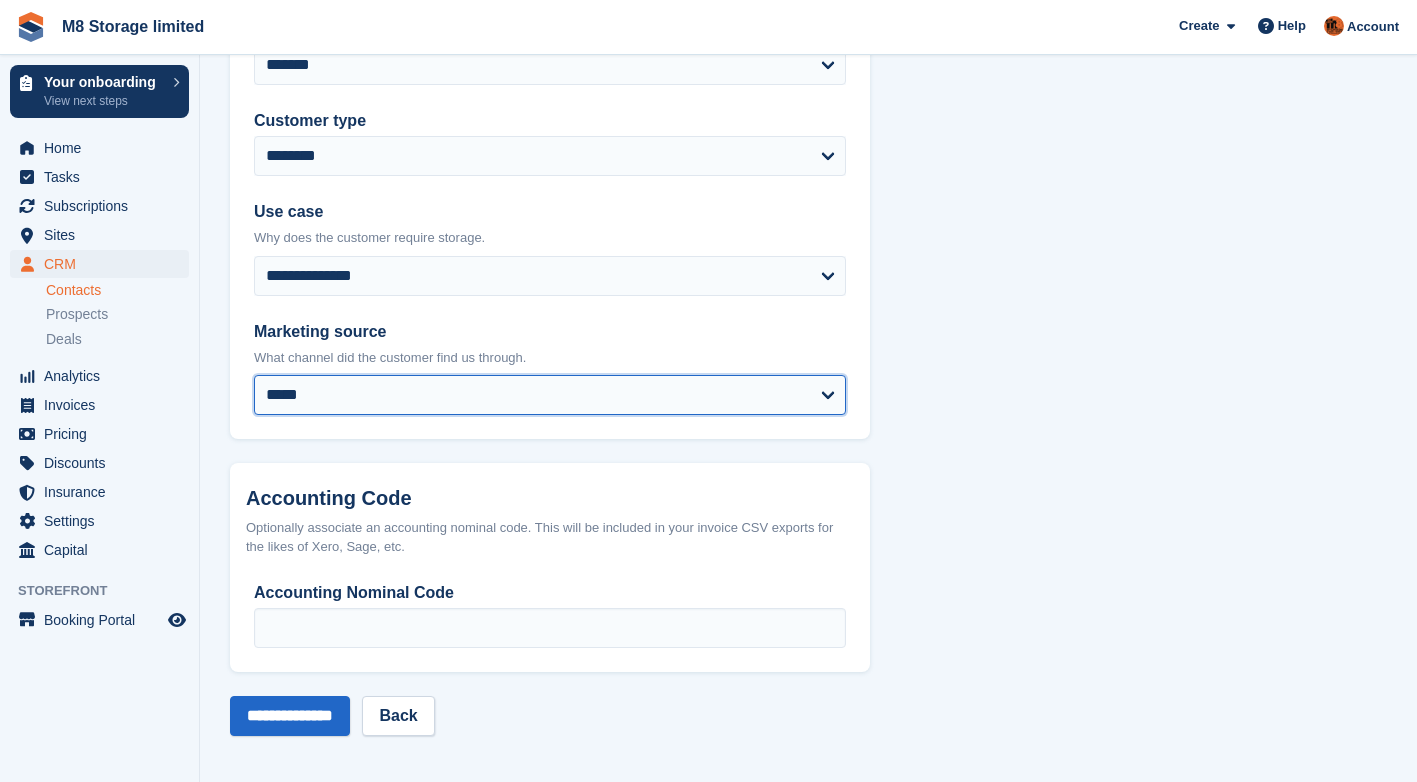 click on "**********" at bounding box center (550, 395) 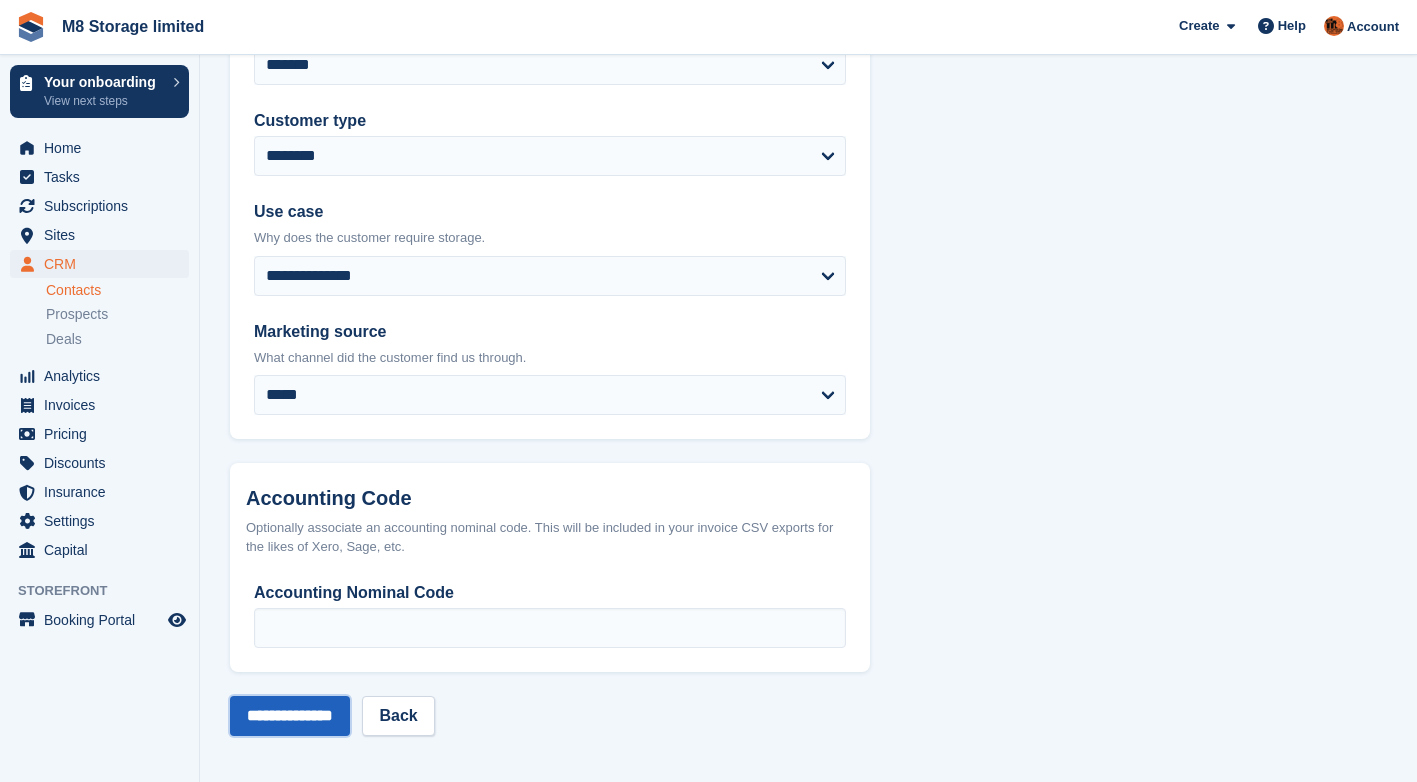 click on "**********" at bounding box center (290, 716) 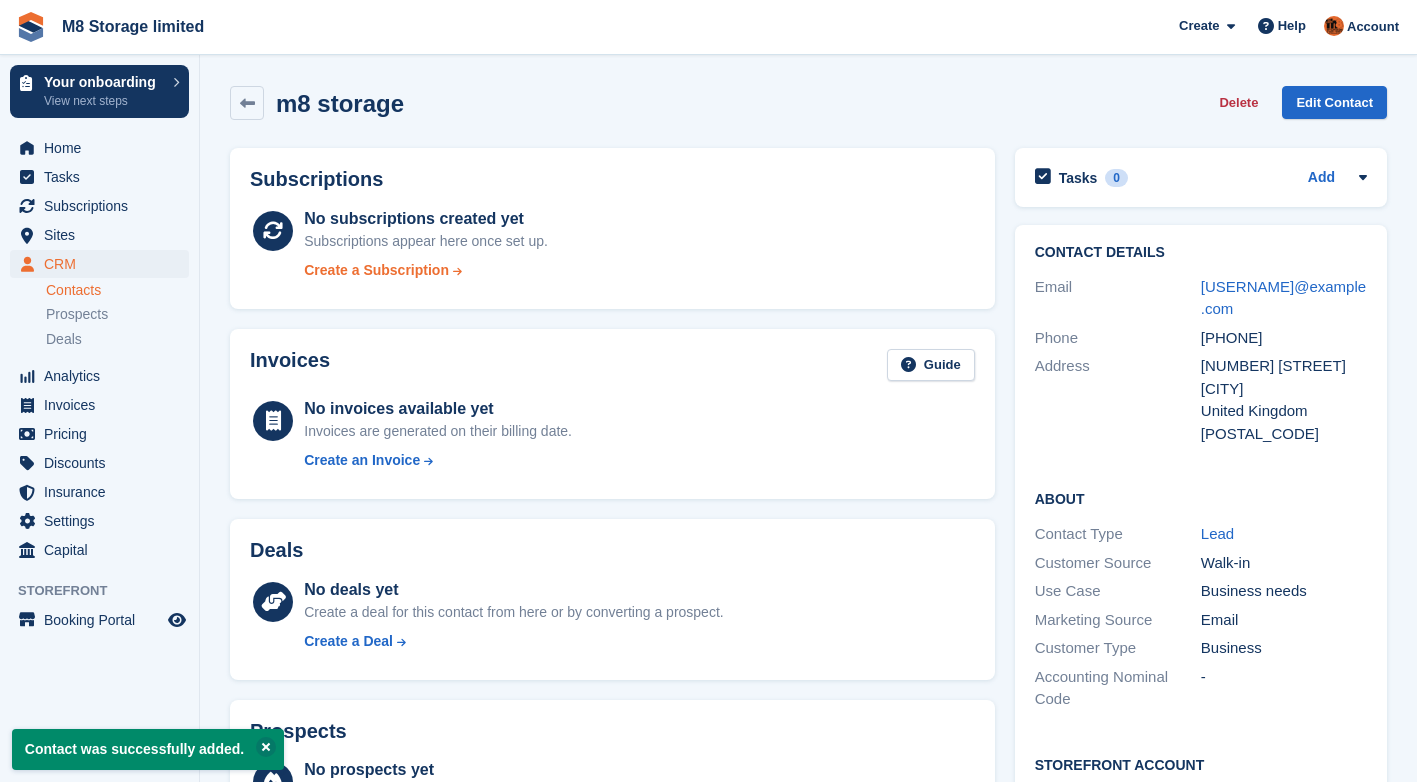 scroll, scrollTop: 0, scrollLeft: 0, axis: both 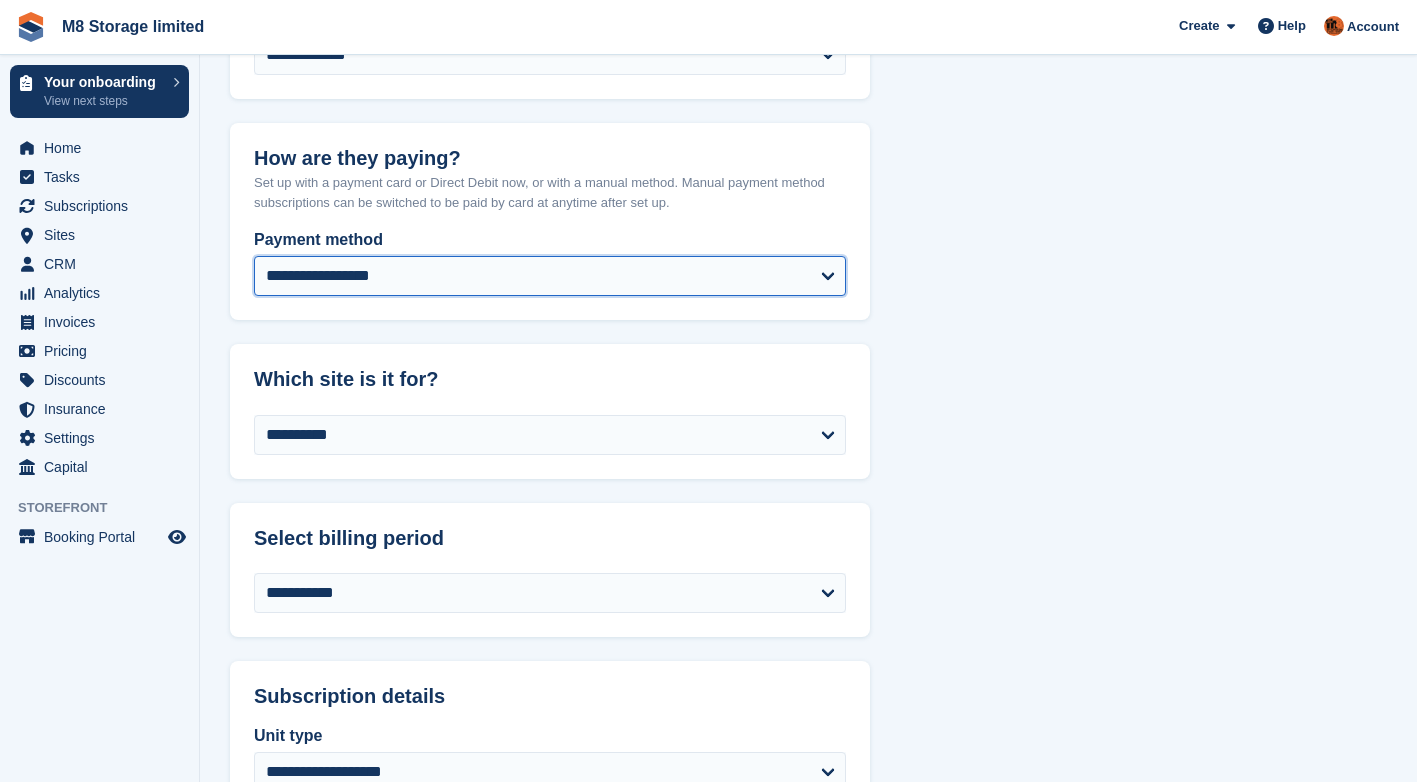 click on "**********" at bounding box center [550, 276] 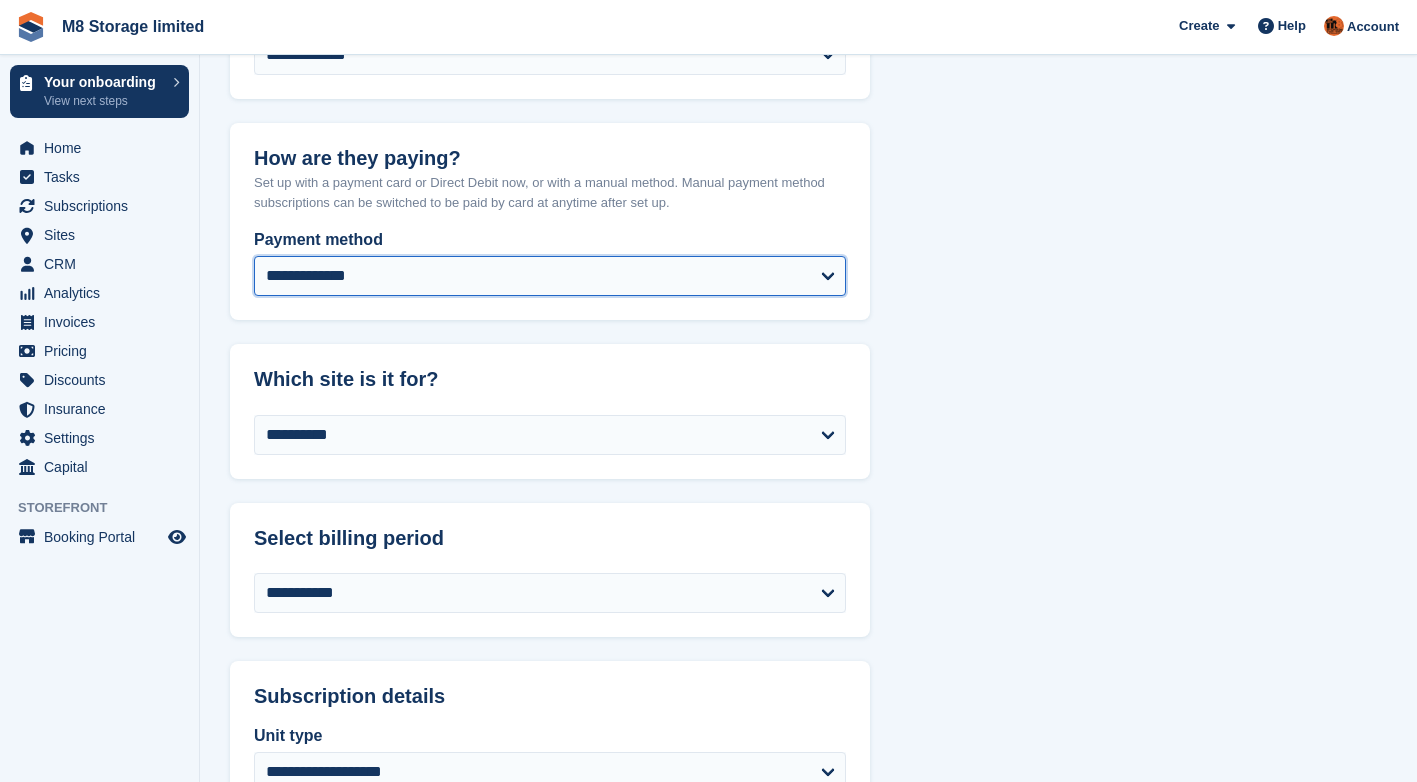 click on "**********" at bounding box center [550, 276] 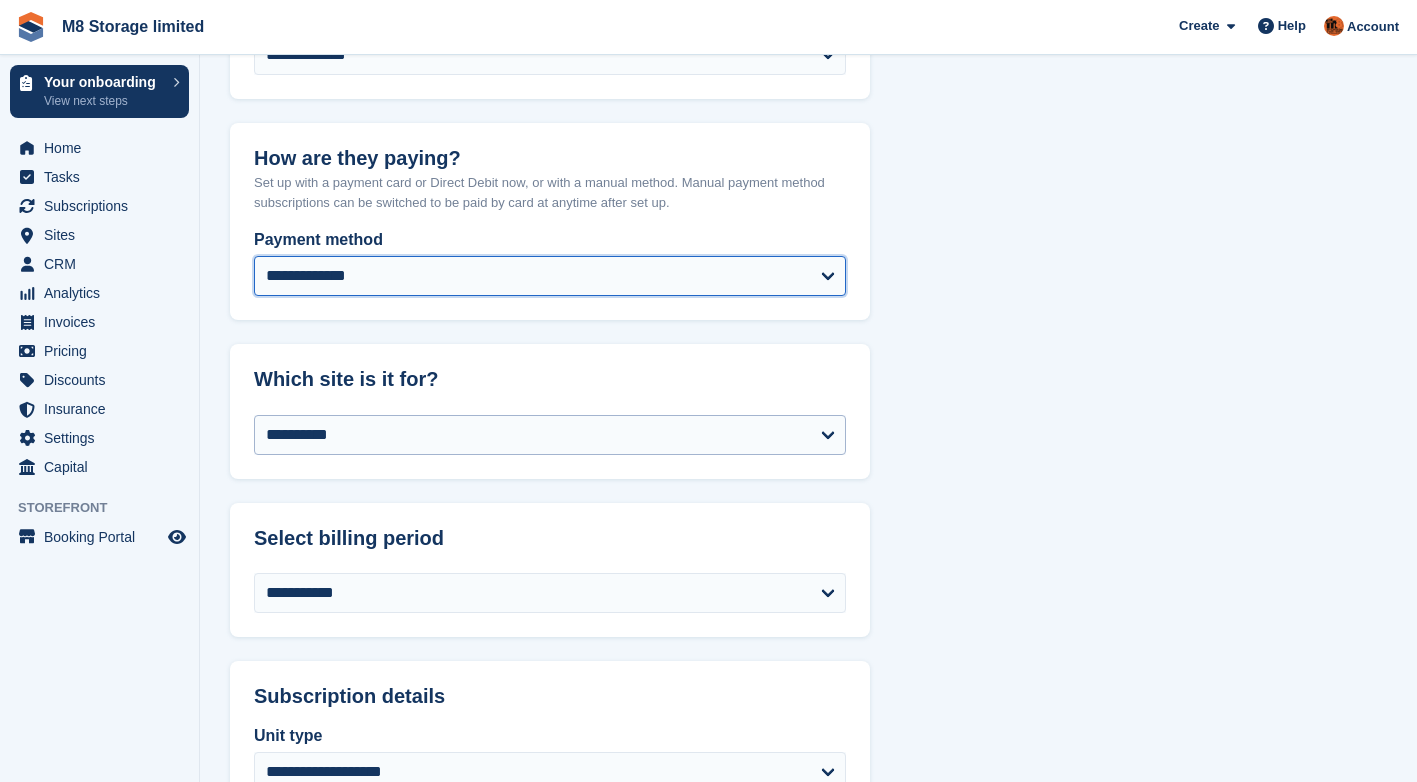 select on "******" 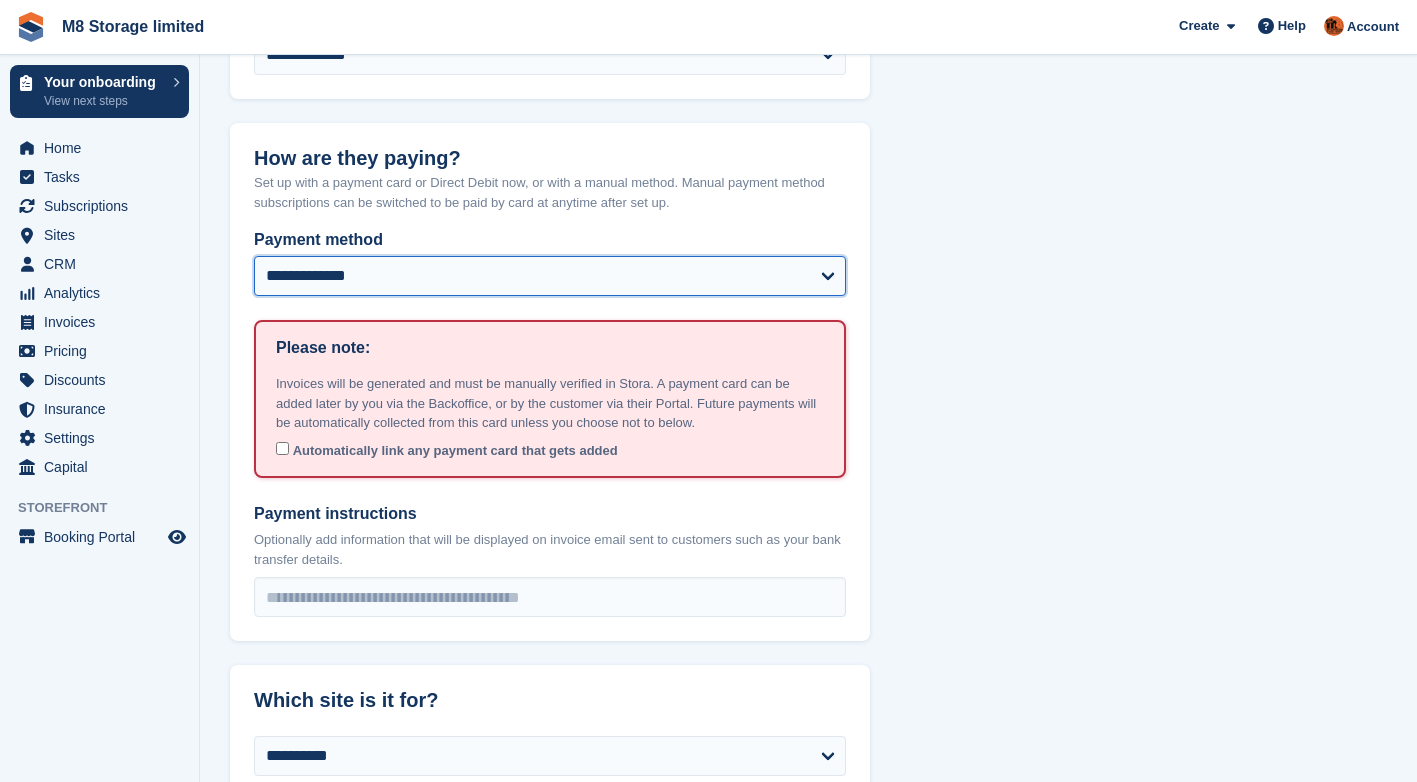 scroll, scrollTop: 1100, scrollLeft: 0, axis: vertical 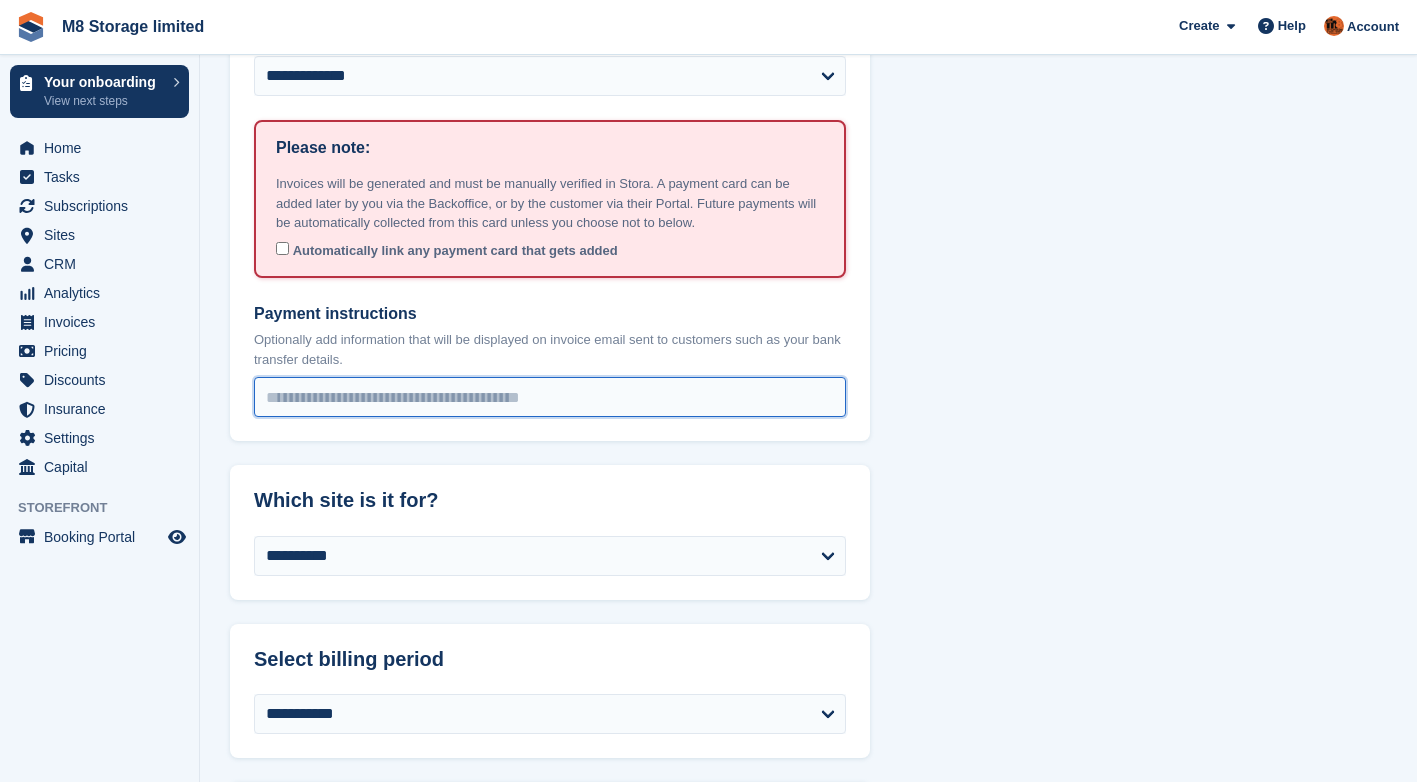 click on "Payment instructions" at bounding box center [550, 397] 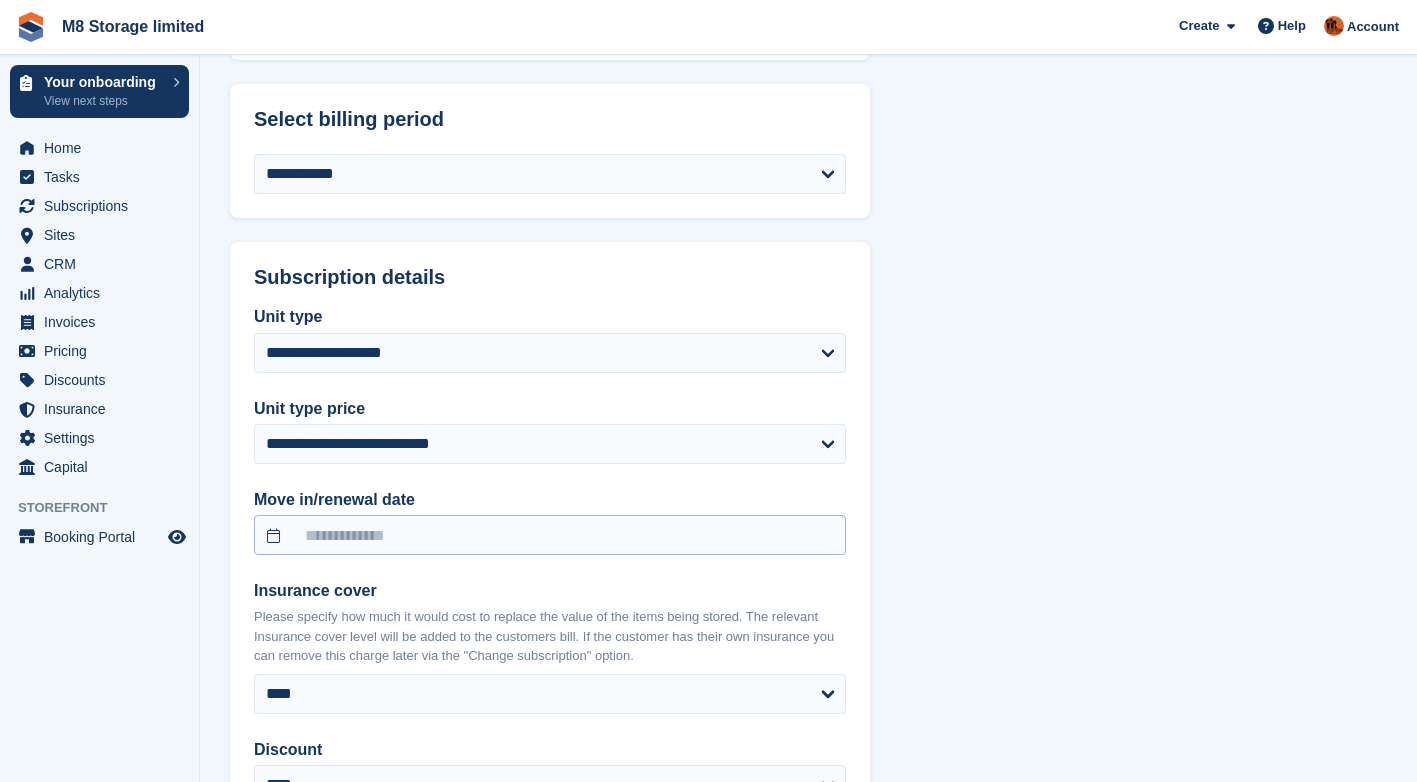 scroll, scrollTop: 1700, scrollLeft: 0, axis: vertical 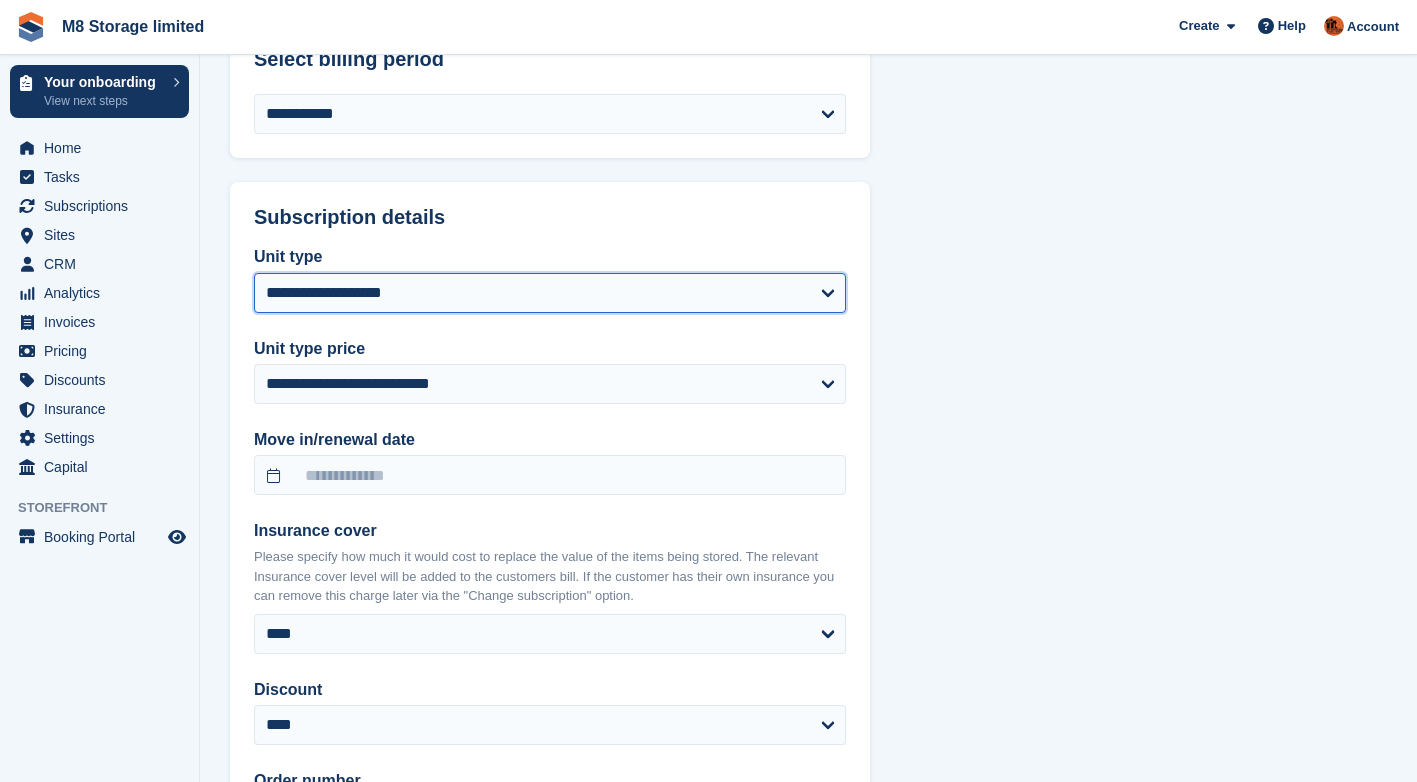 click on "**********" at bounding box center (550, 293) 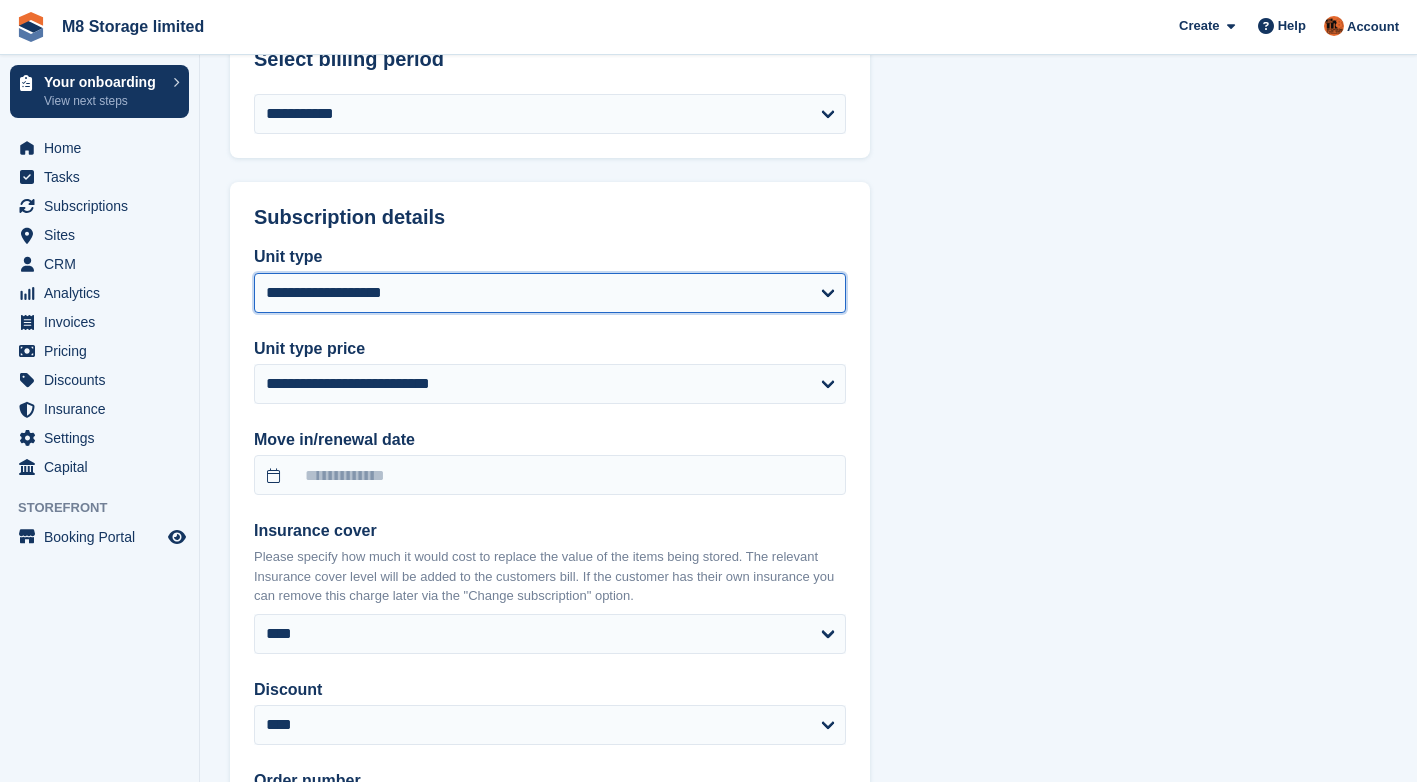 select on "*****" 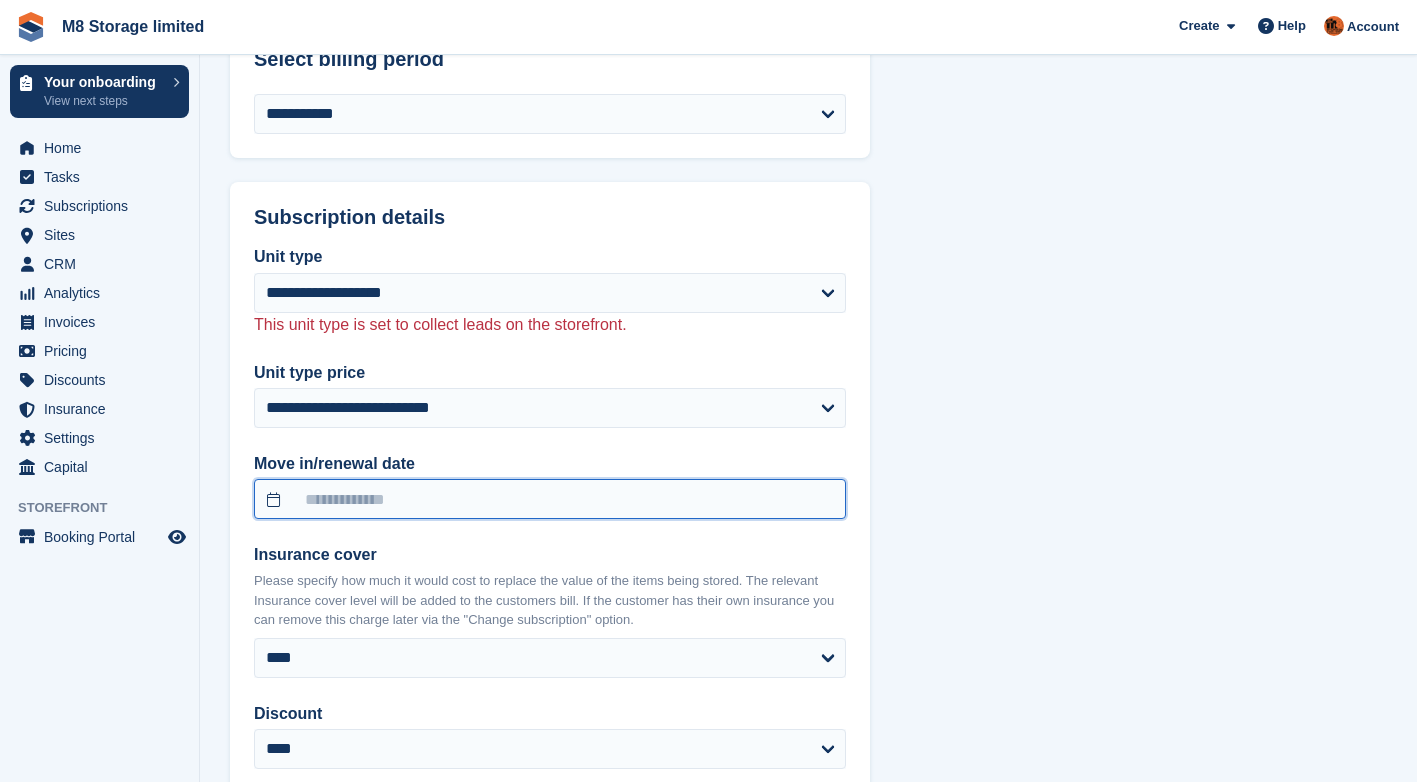 click at bounding box center (550, 499) 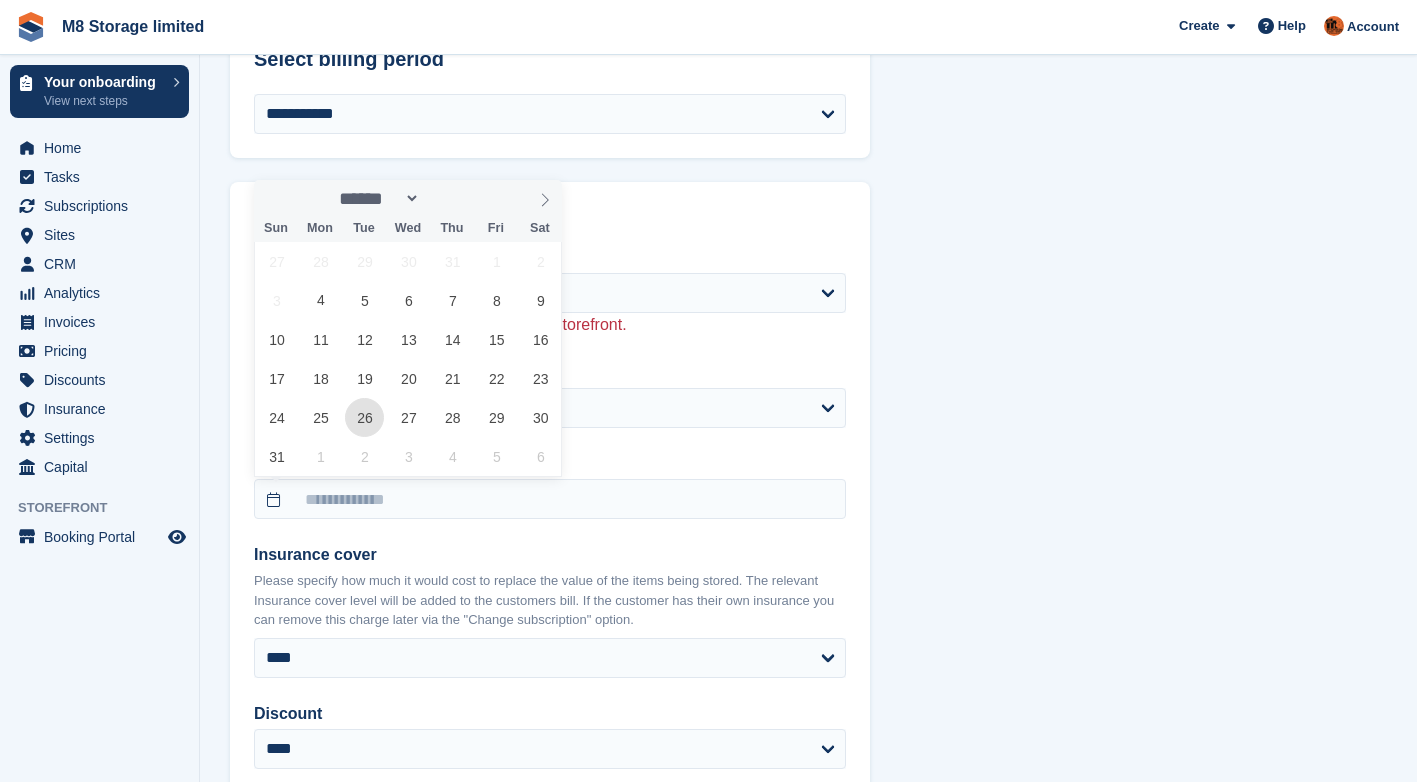 click on "26" at bounding box center [364, 417] 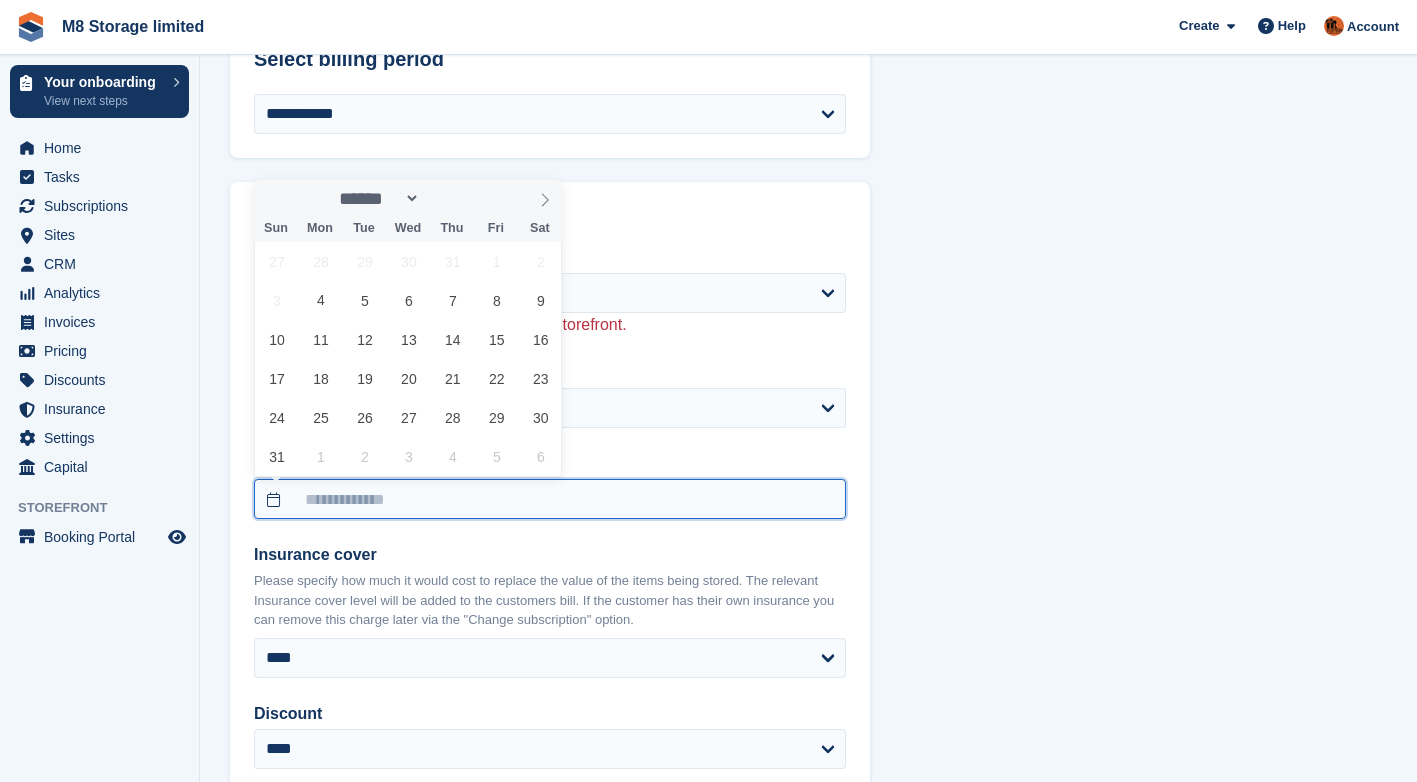 type on "**********" 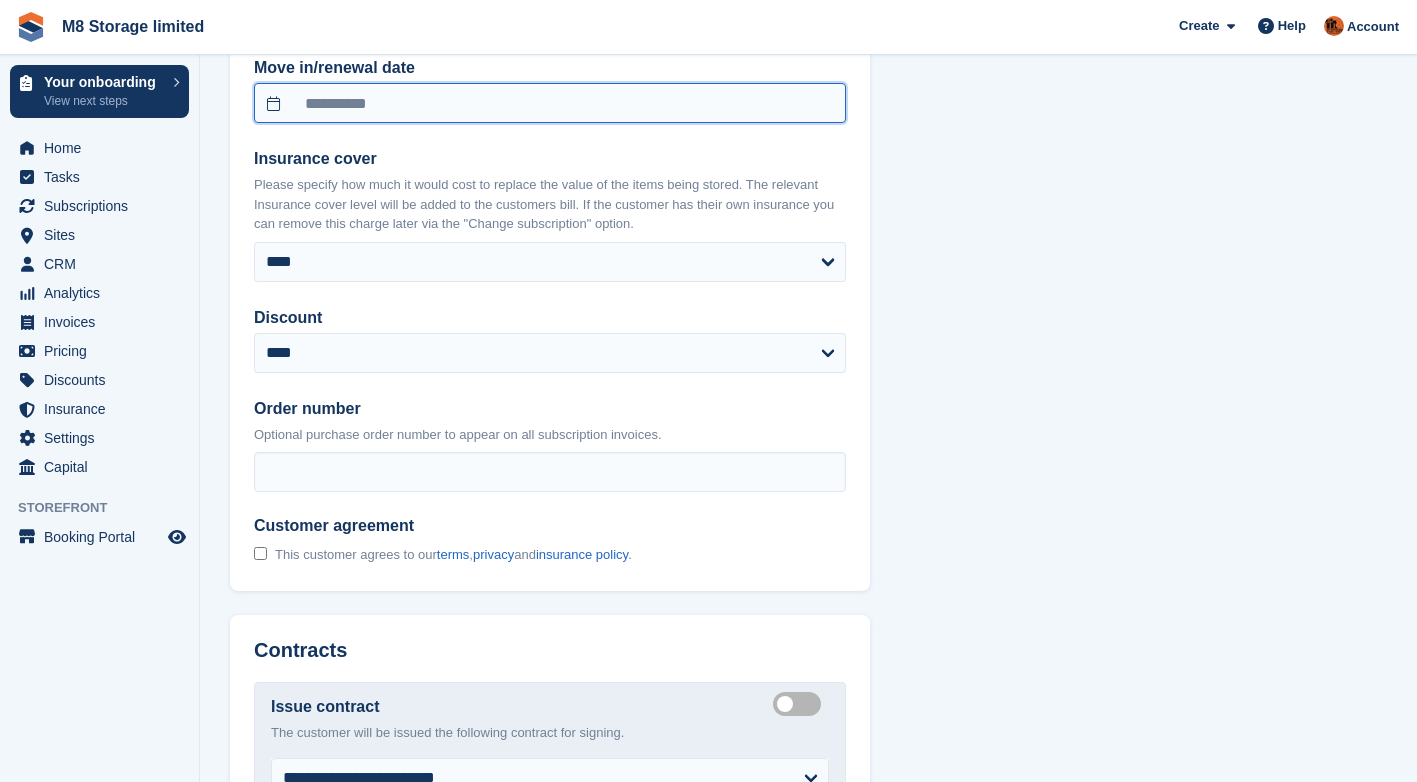 scroll, scrollTop: 2100, scrollLeft: 0, axis: vertical 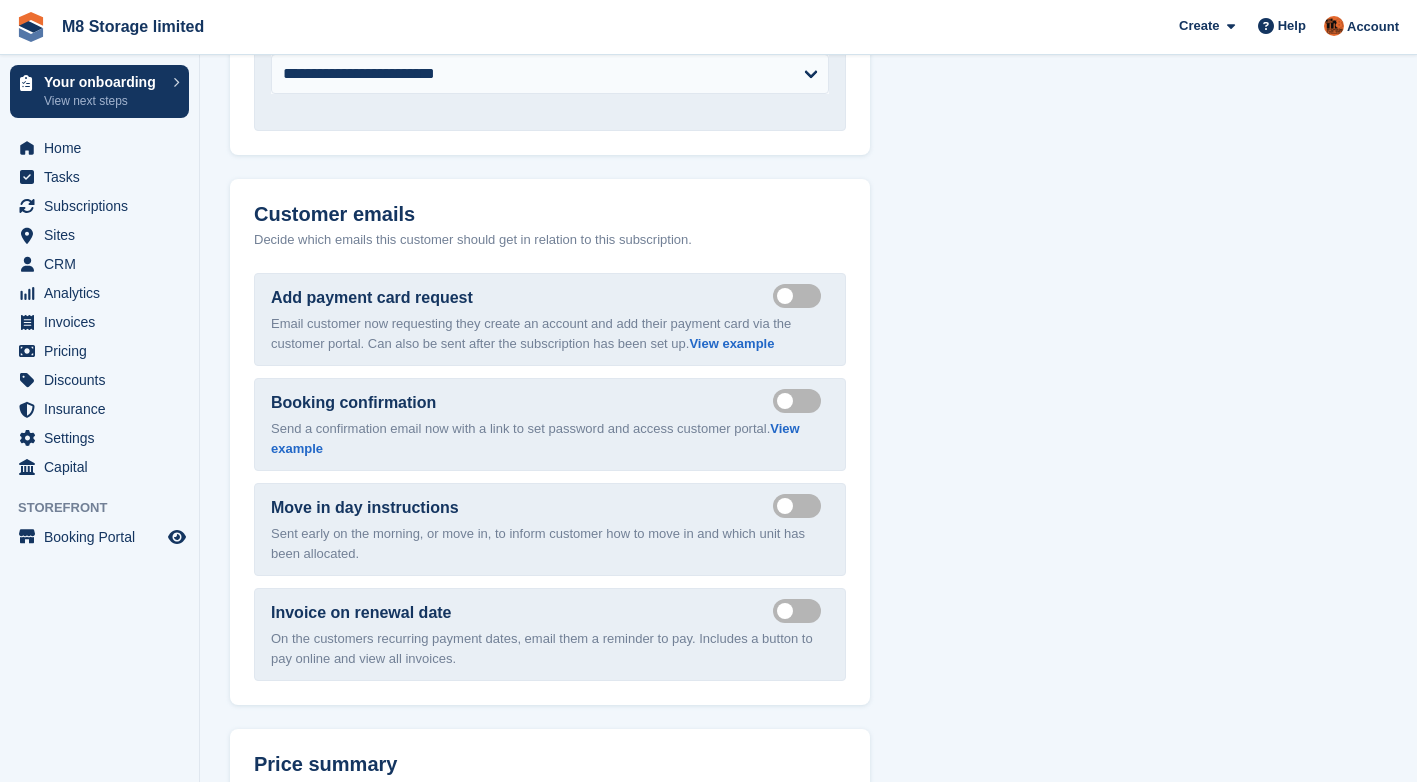 click on "Add payment card request
Send payment card request email
Email customer now requesting they create an account and add their payment card via the customer portal. Can also be sent after the subscription has been set up.  View example" at bounding box center [550, 319] 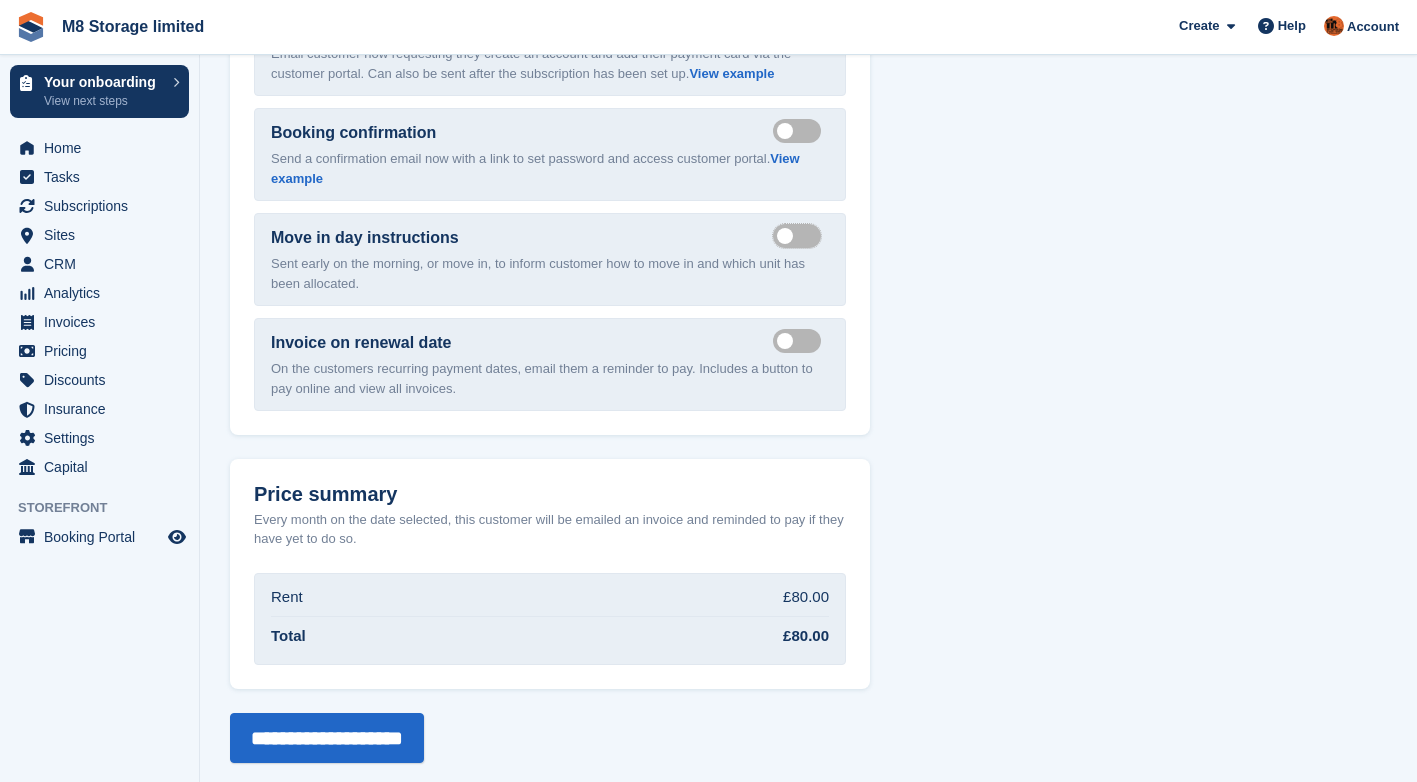 scroll, scrollTop: 3081, scrollLeft: 0, axis: vertical 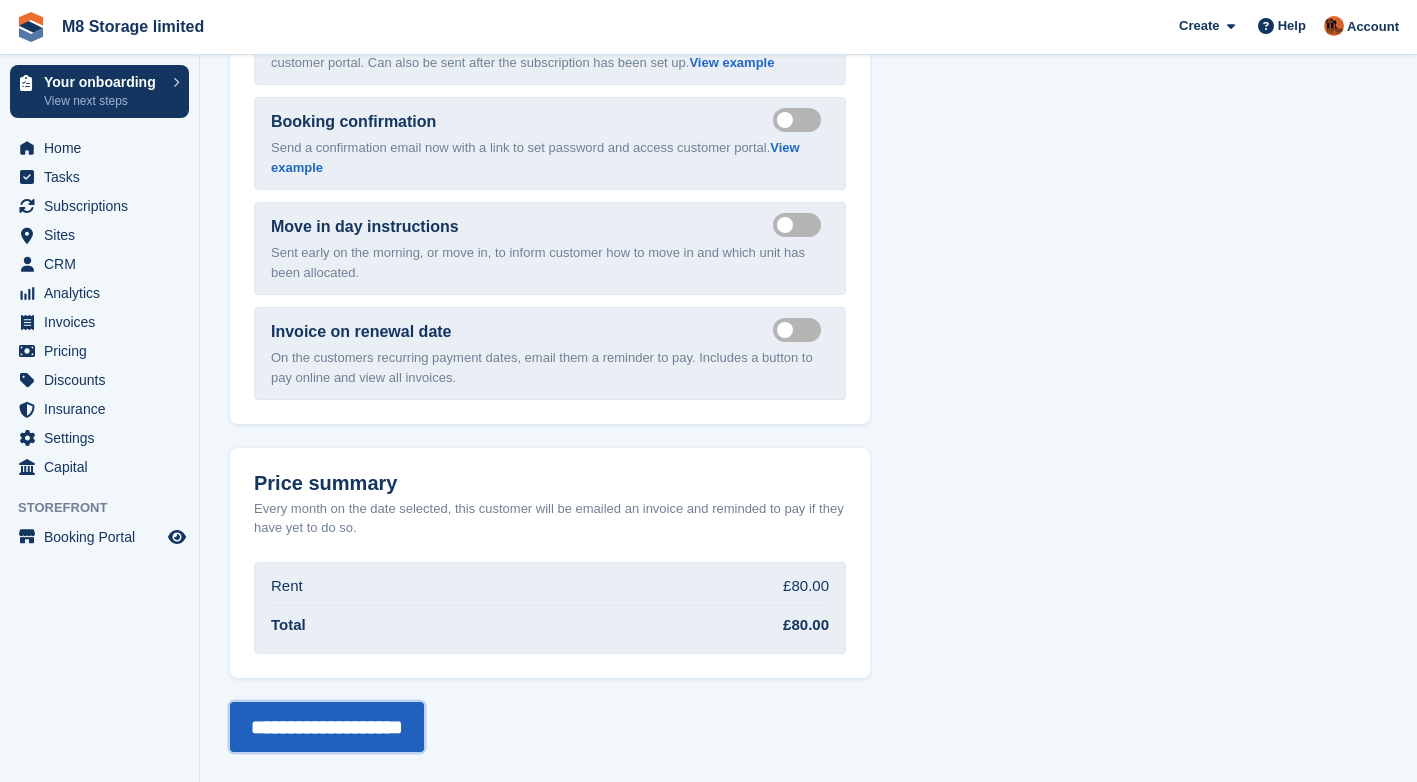 click on "**********" at bounding box center (327, 727) 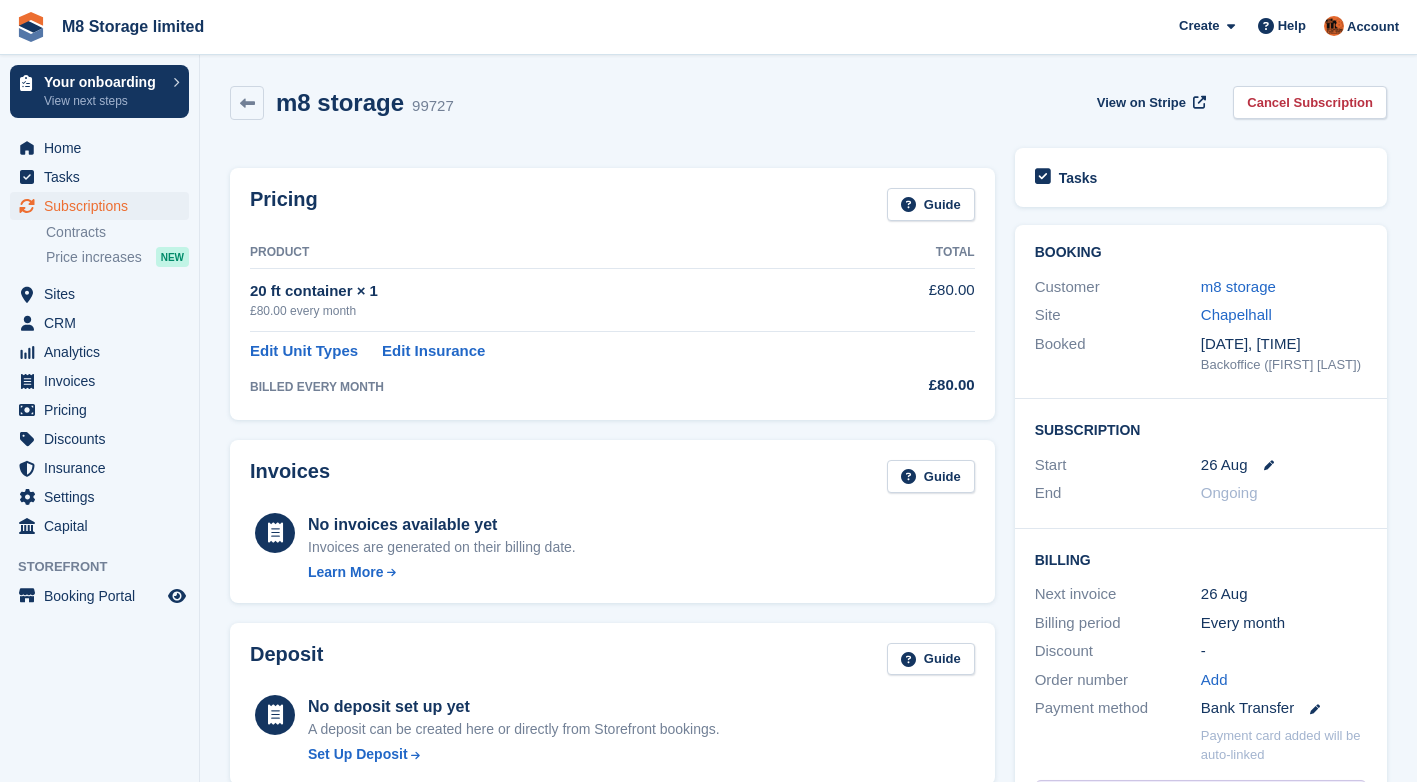 scroll, scrollTop: 0, scrollLeft: 0, axis: both 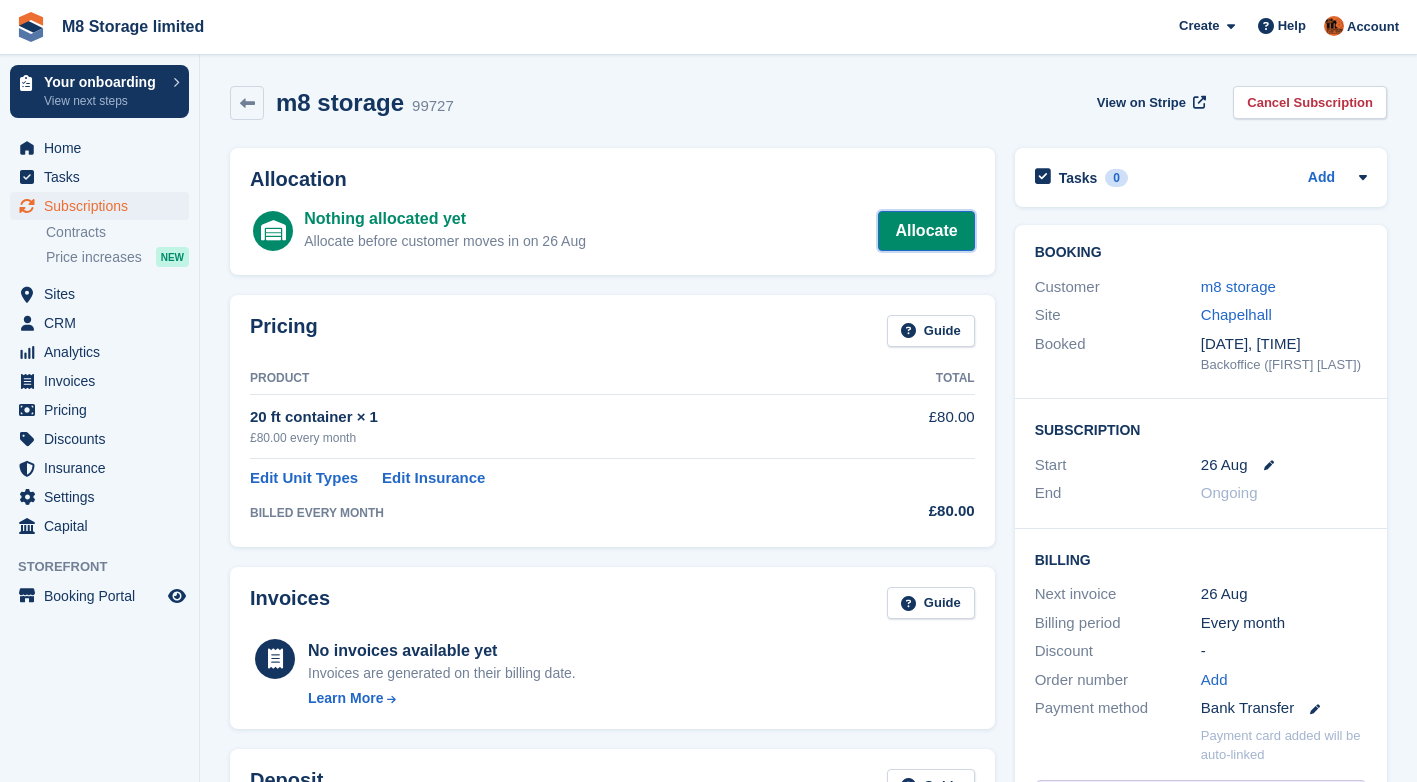 click on "Allocate" at bounding box center [926, 231] 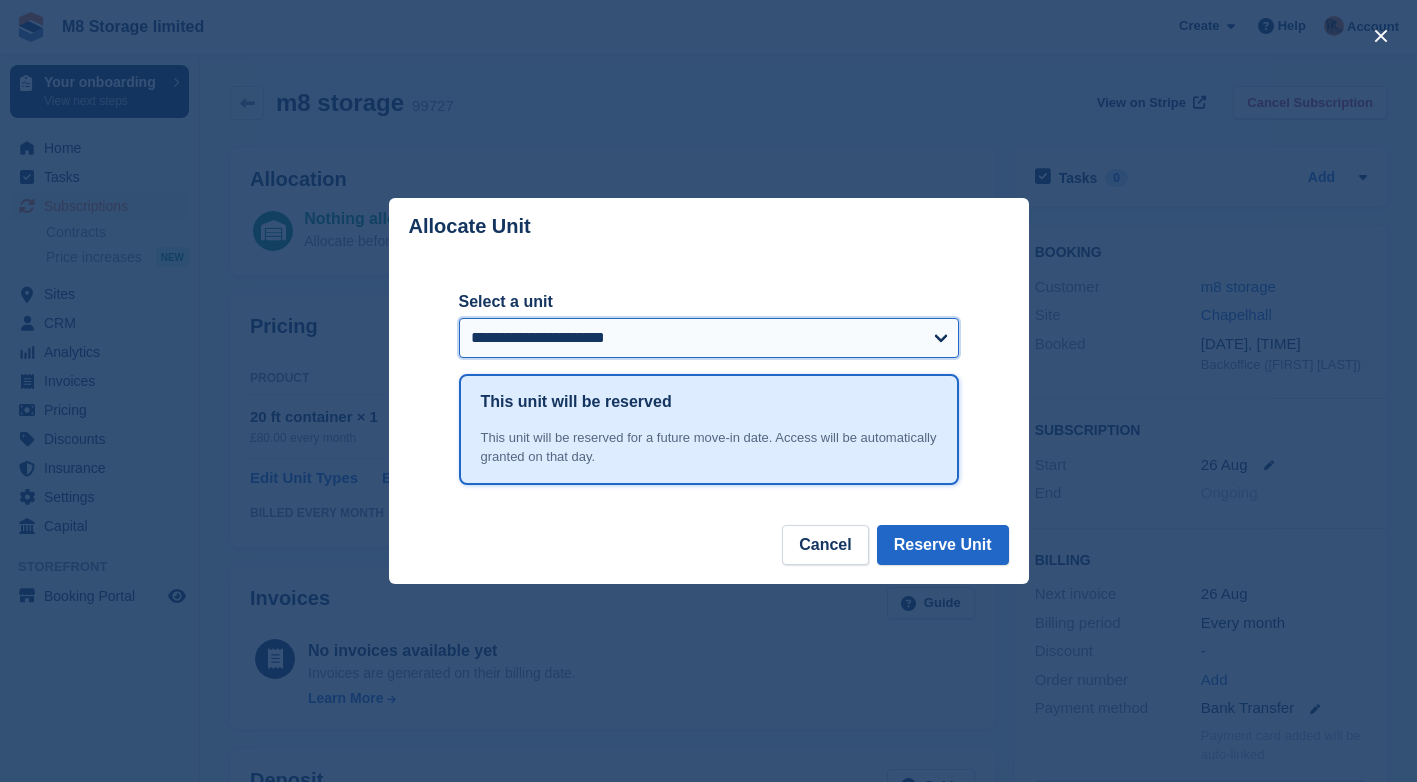 click on "**********" at bounding box center (709, 338) 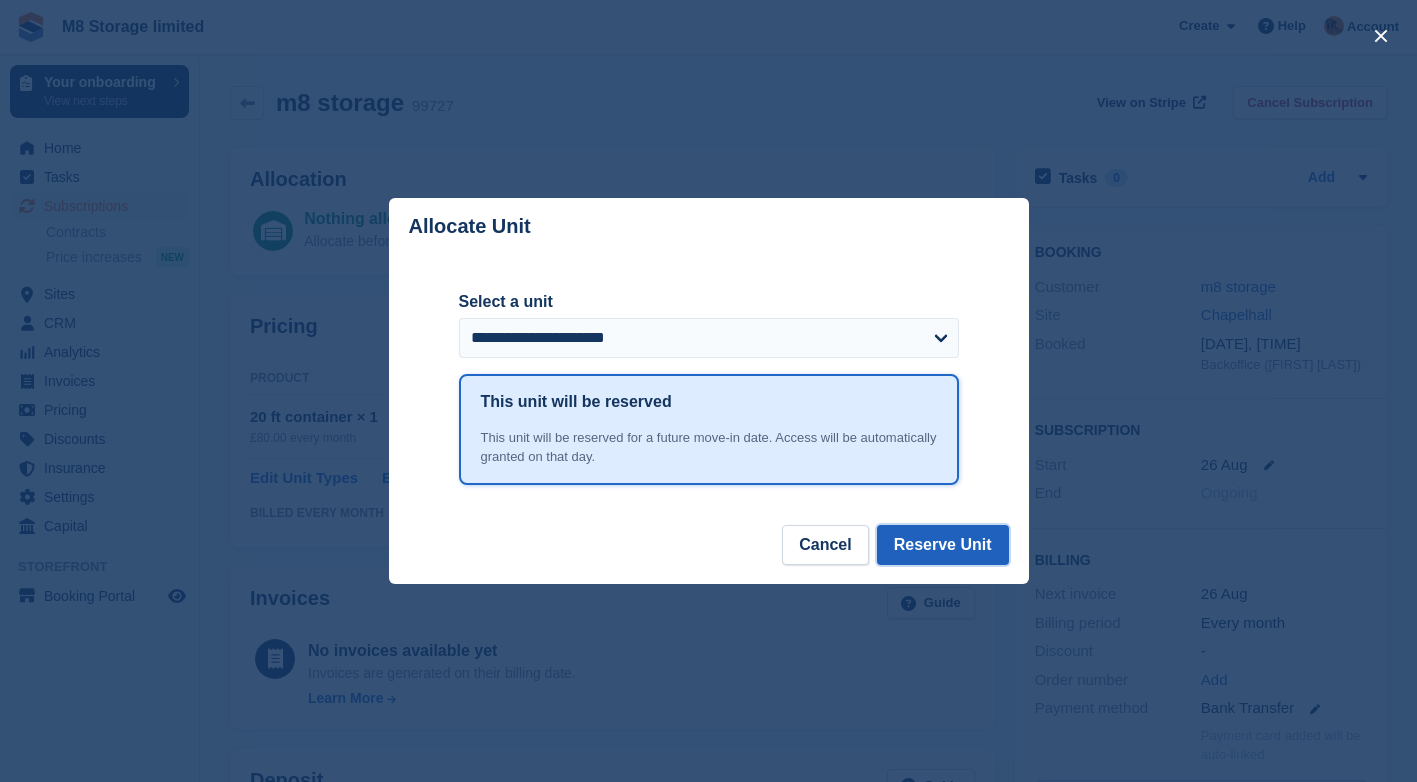 click on "Reserve Unit" at bounding box center (943, 545) 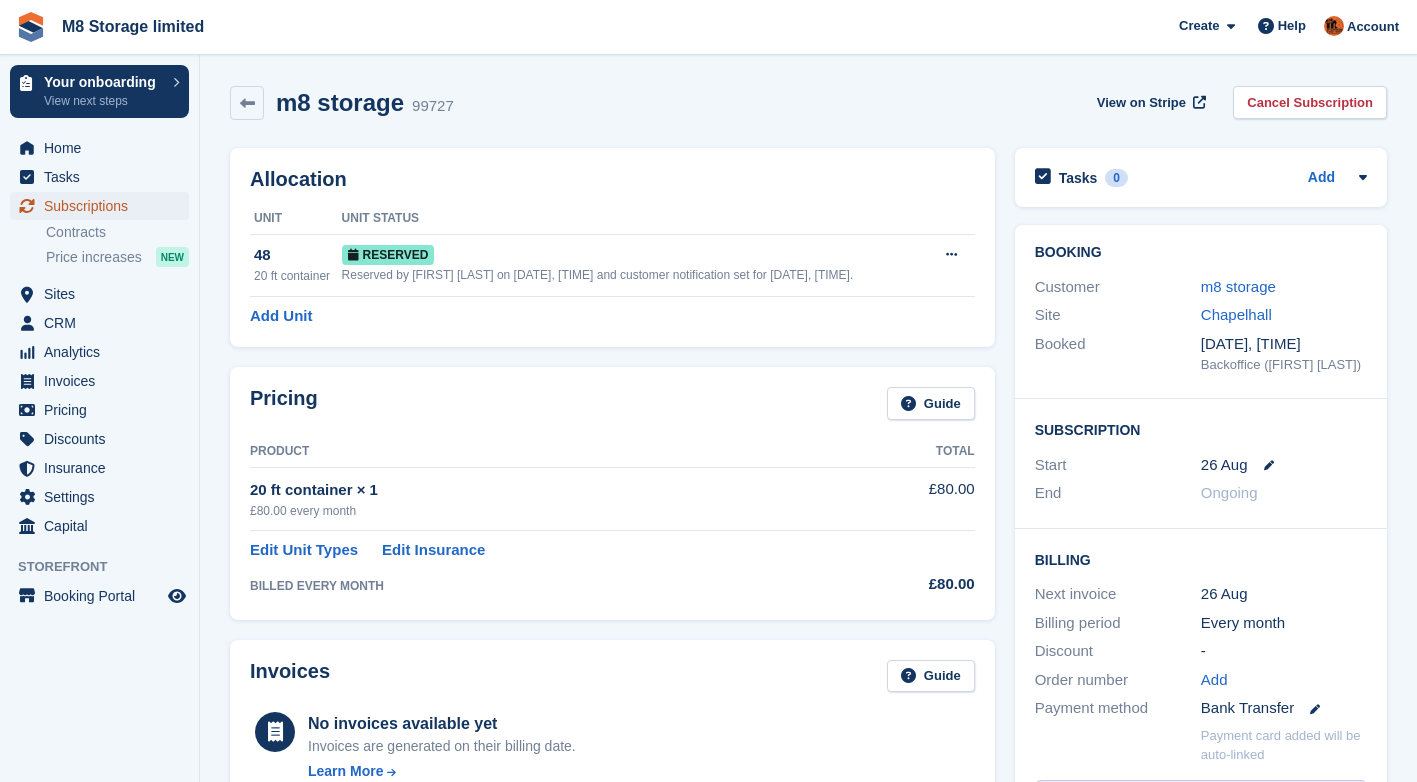 click on "Subscriptions" at bounding box center (104, 206) 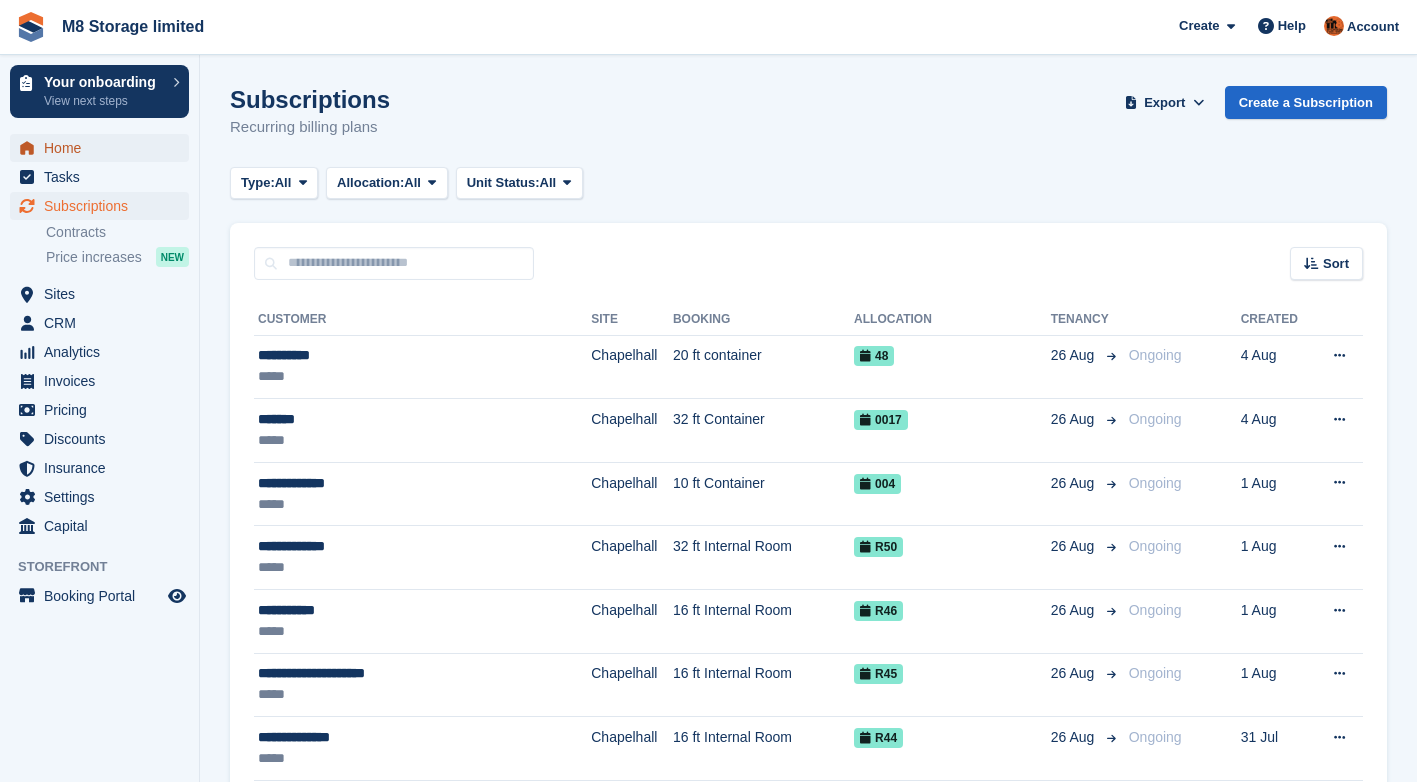 click on "Home" at bounding box center (104, 148) 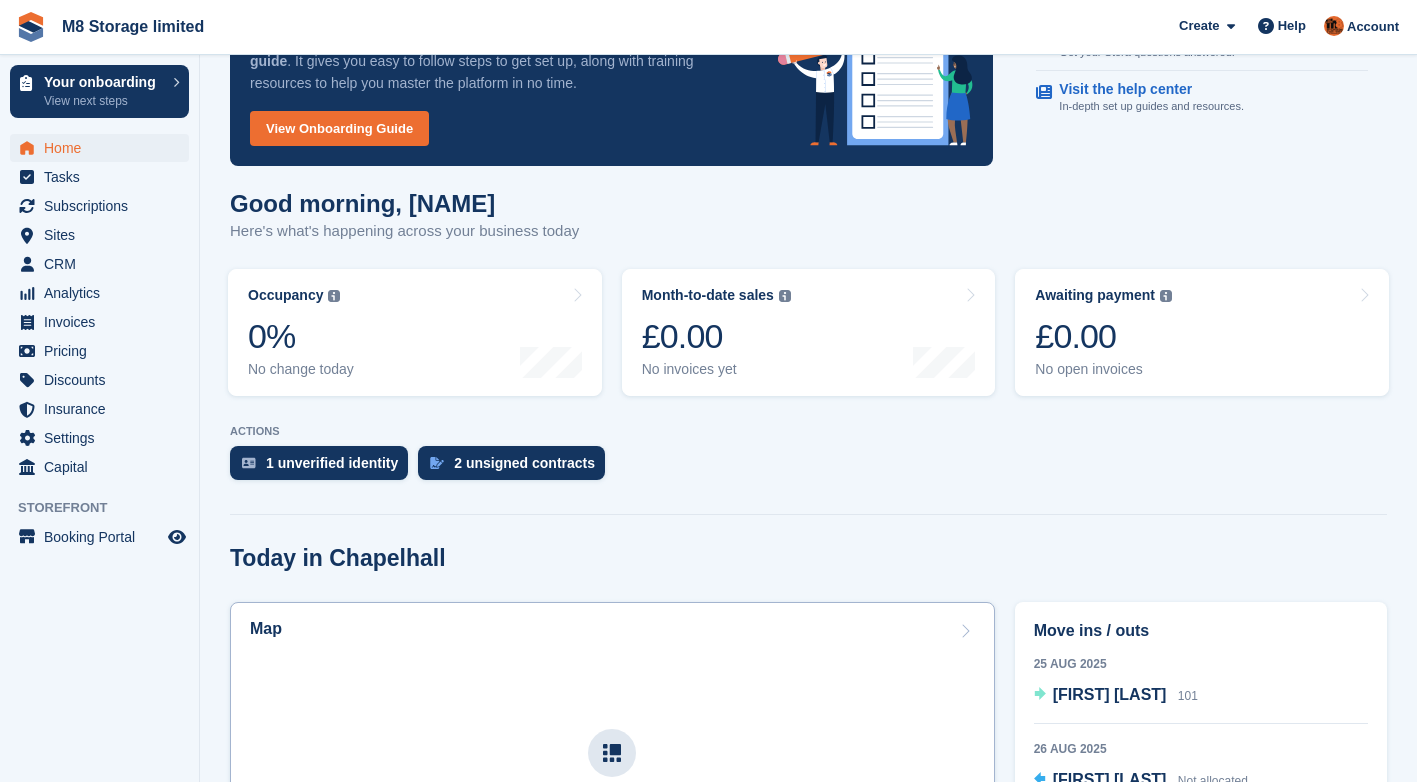 scroll, scrollTop: 400, scrollLeft: 0, axis: vertical 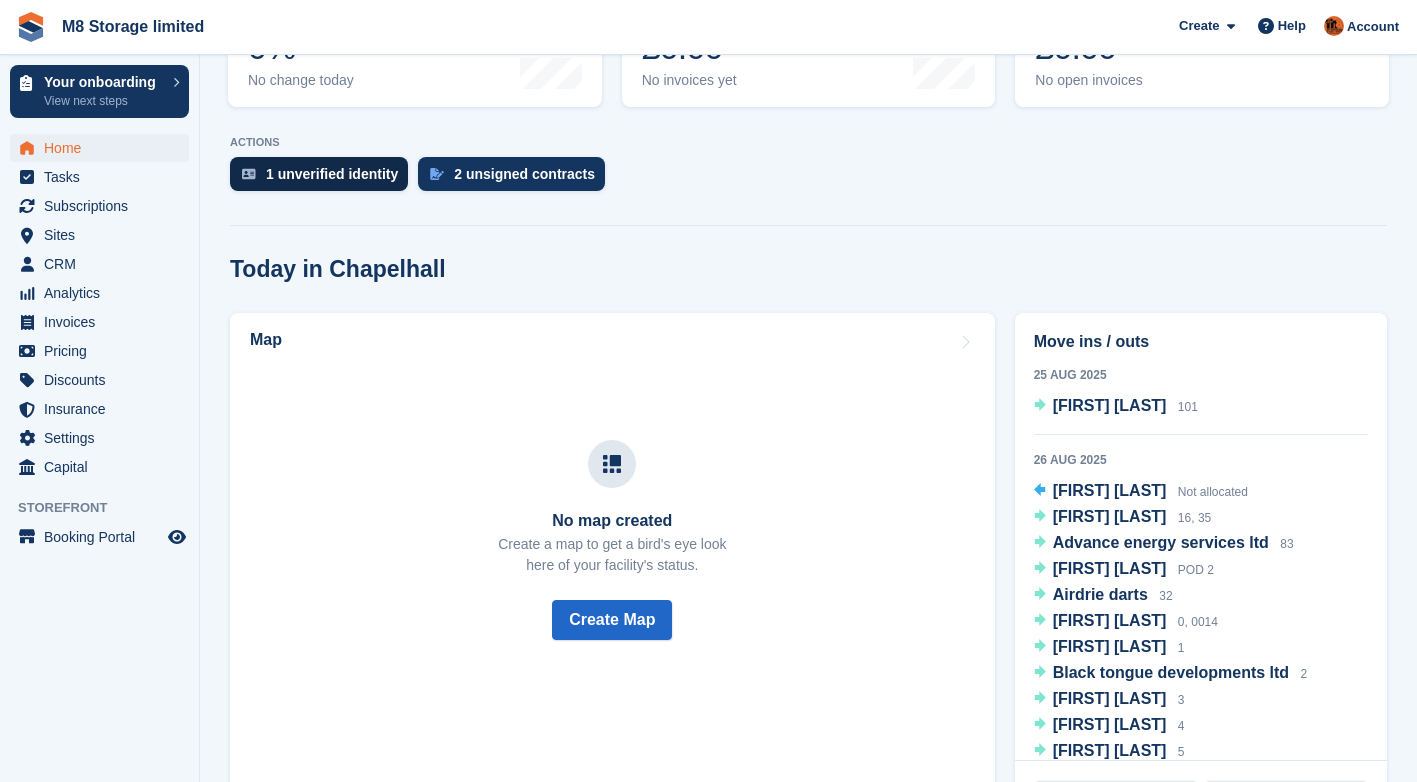 click on "1
unverified identity" at bounding box center (332, 174) 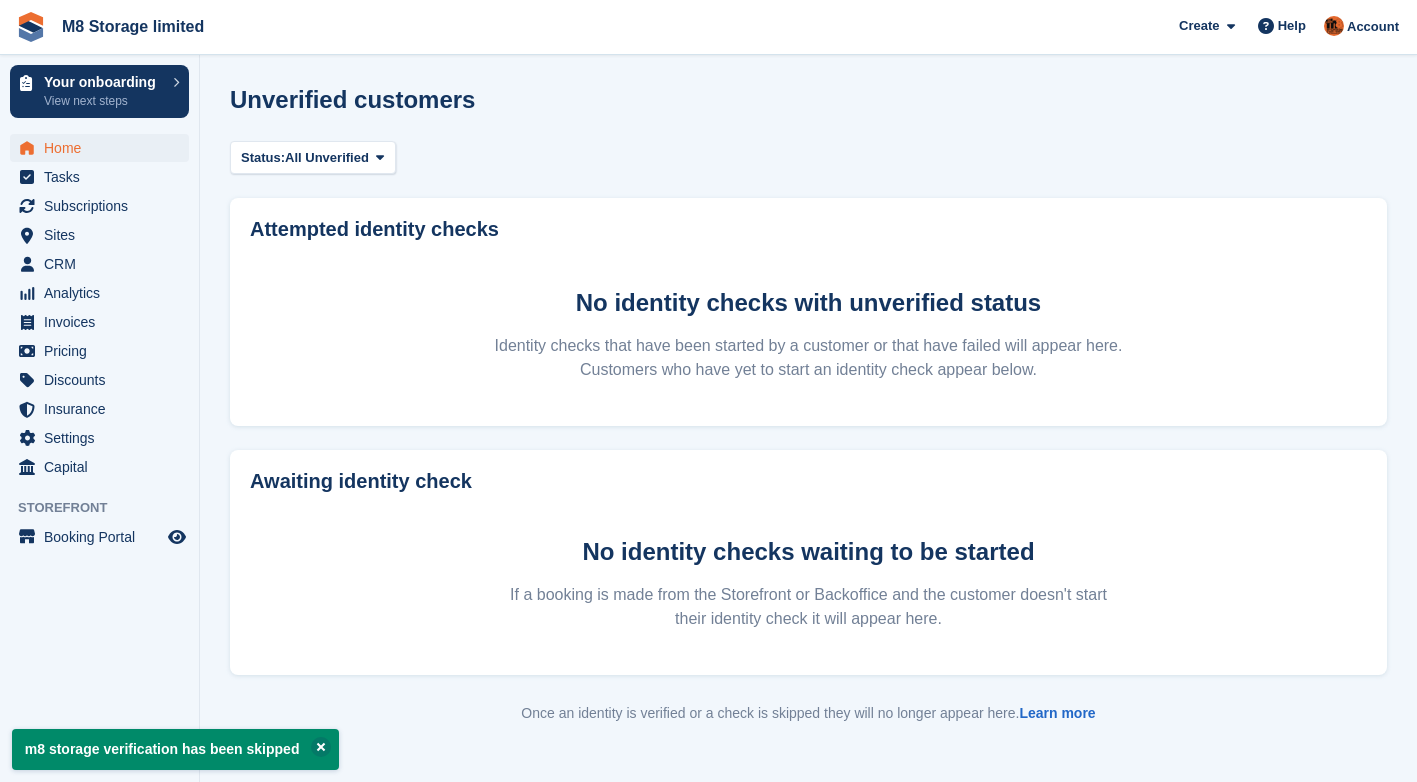 click on "Home" at bounding box center [104, 148] 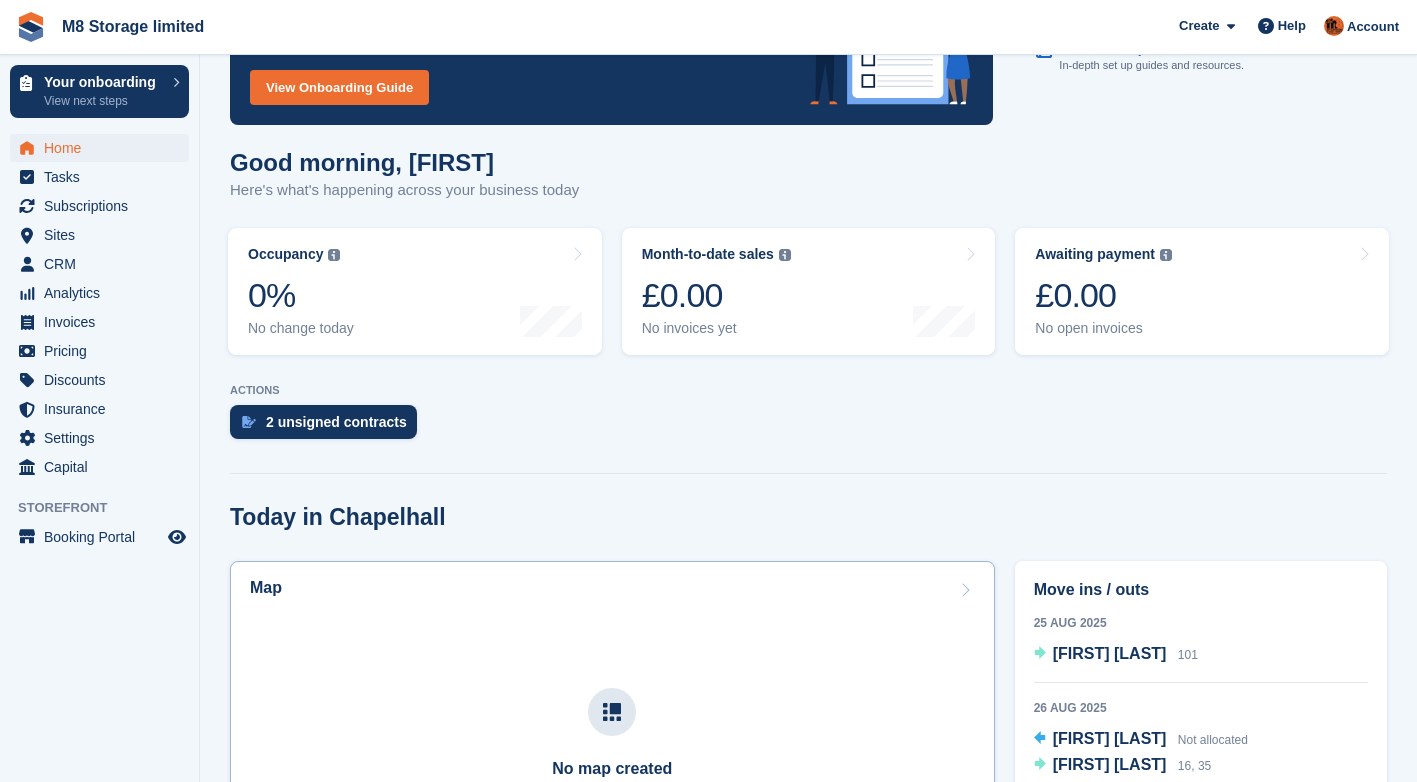 scroll, scrollTop: 200, scrollLeft: 0, axis: vertical 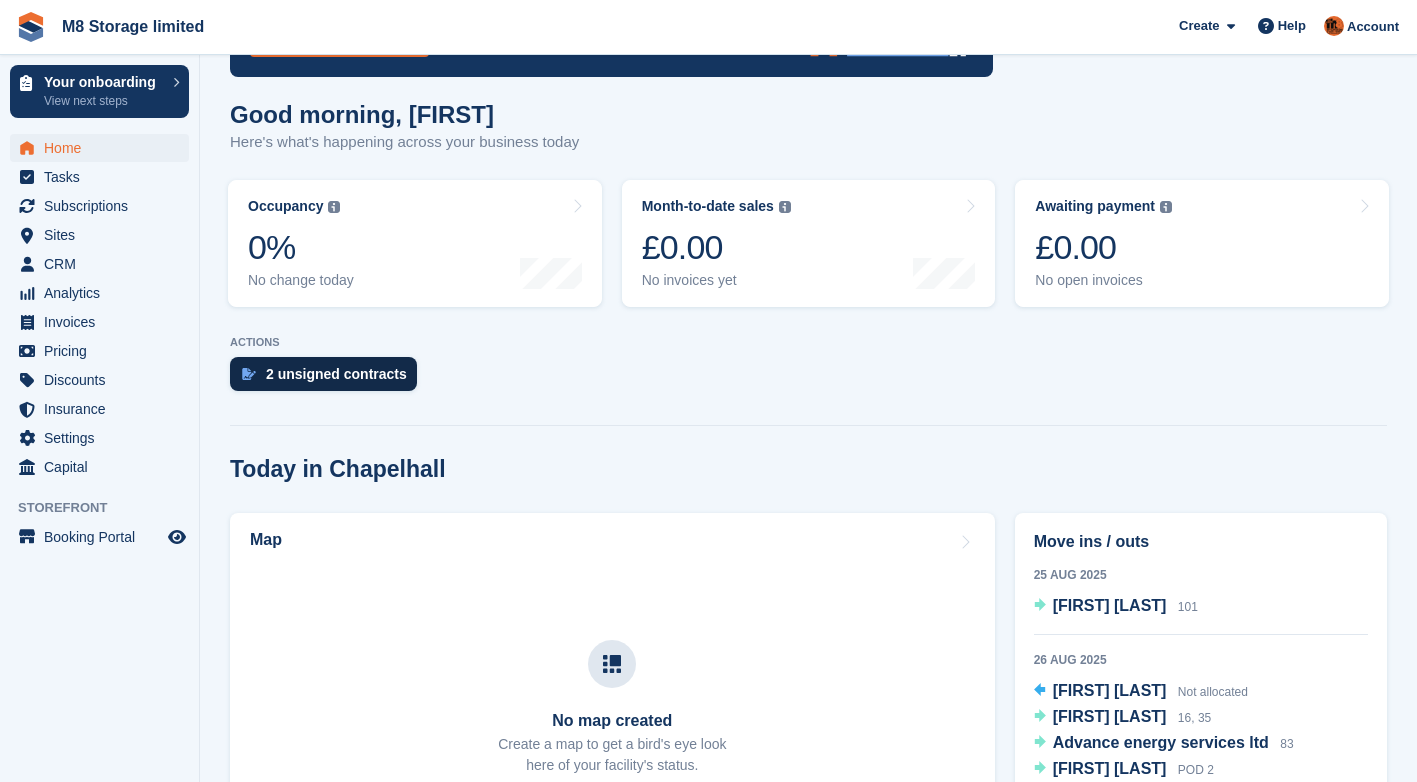 click on "2
unsigned contracts" at bounding box center (336, 374) 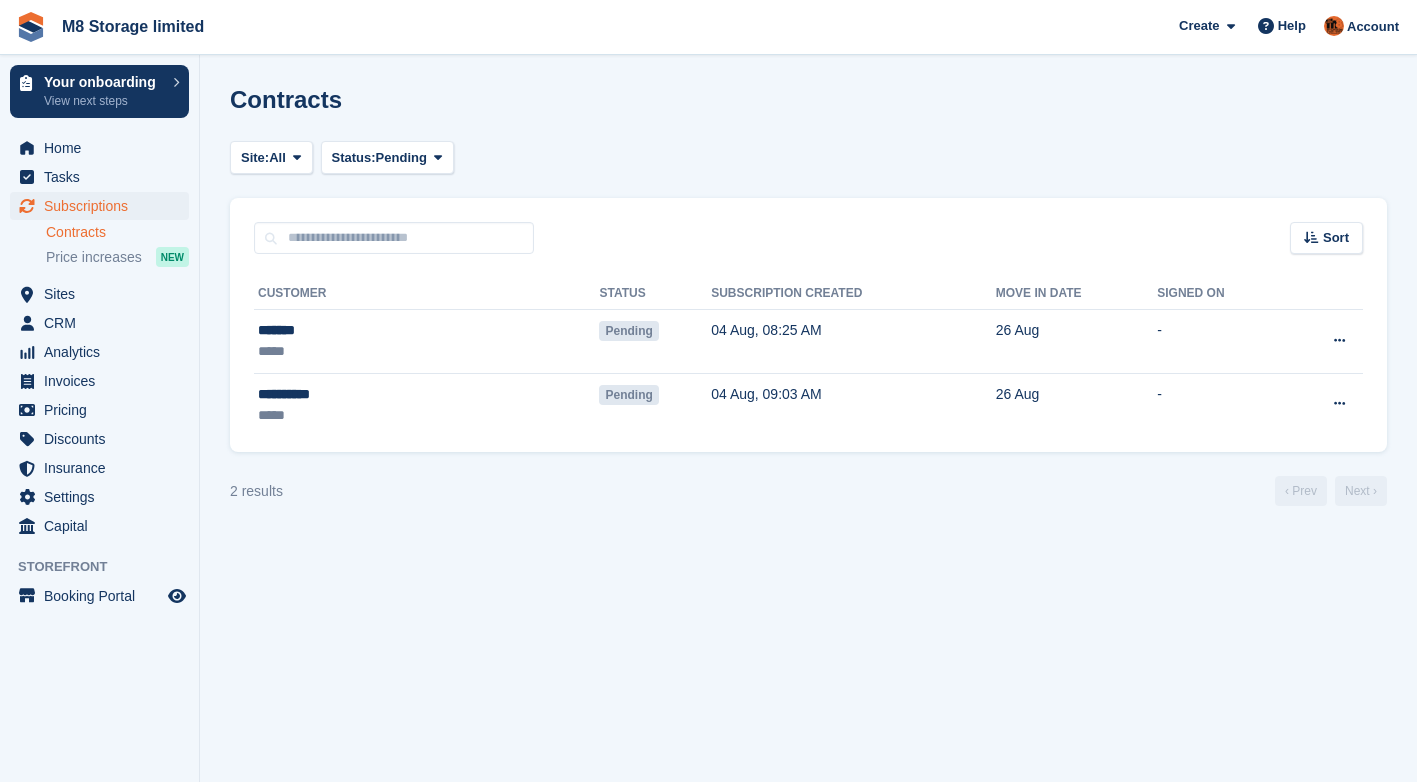 scroll, scrollTop: 0, scrollLeft: 0, axis: both 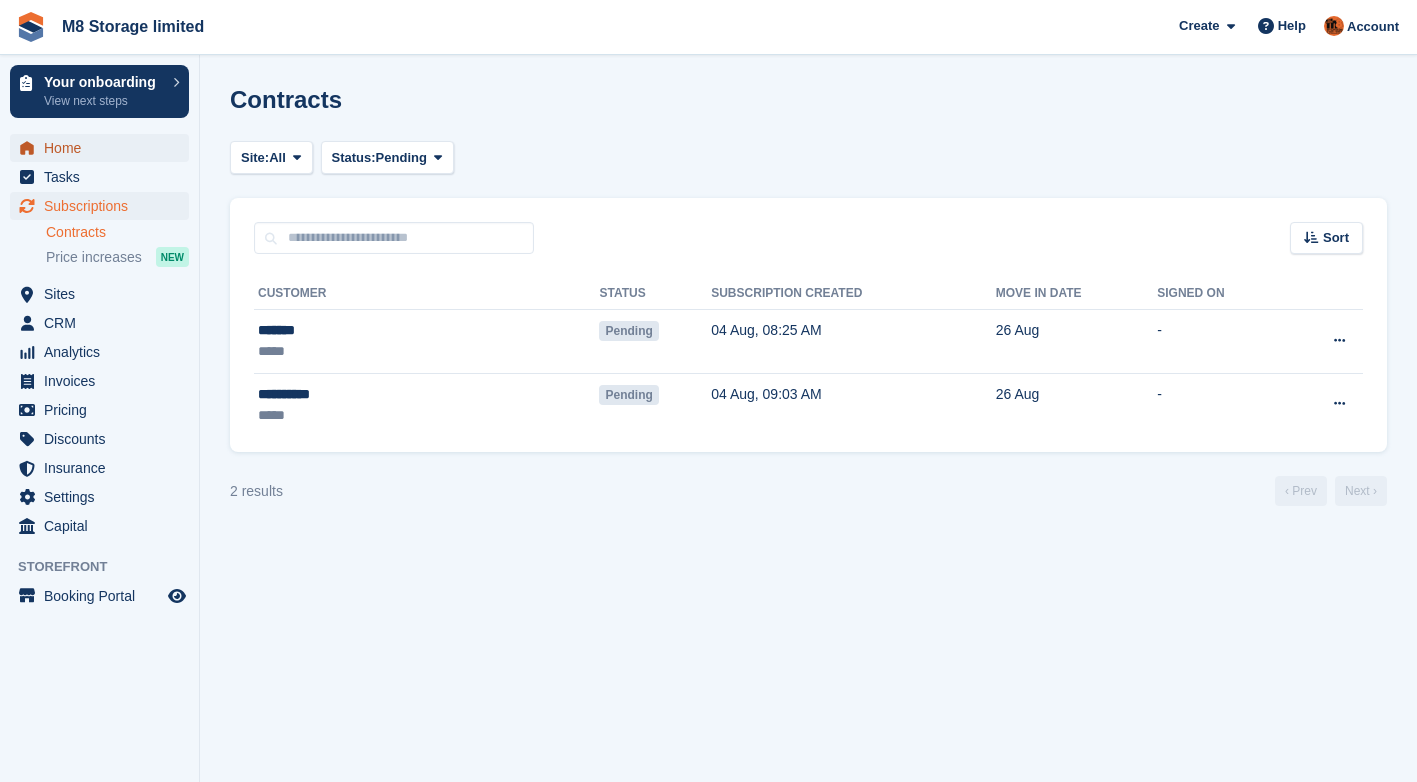 click on "Home" at bounding box center [104, 148] 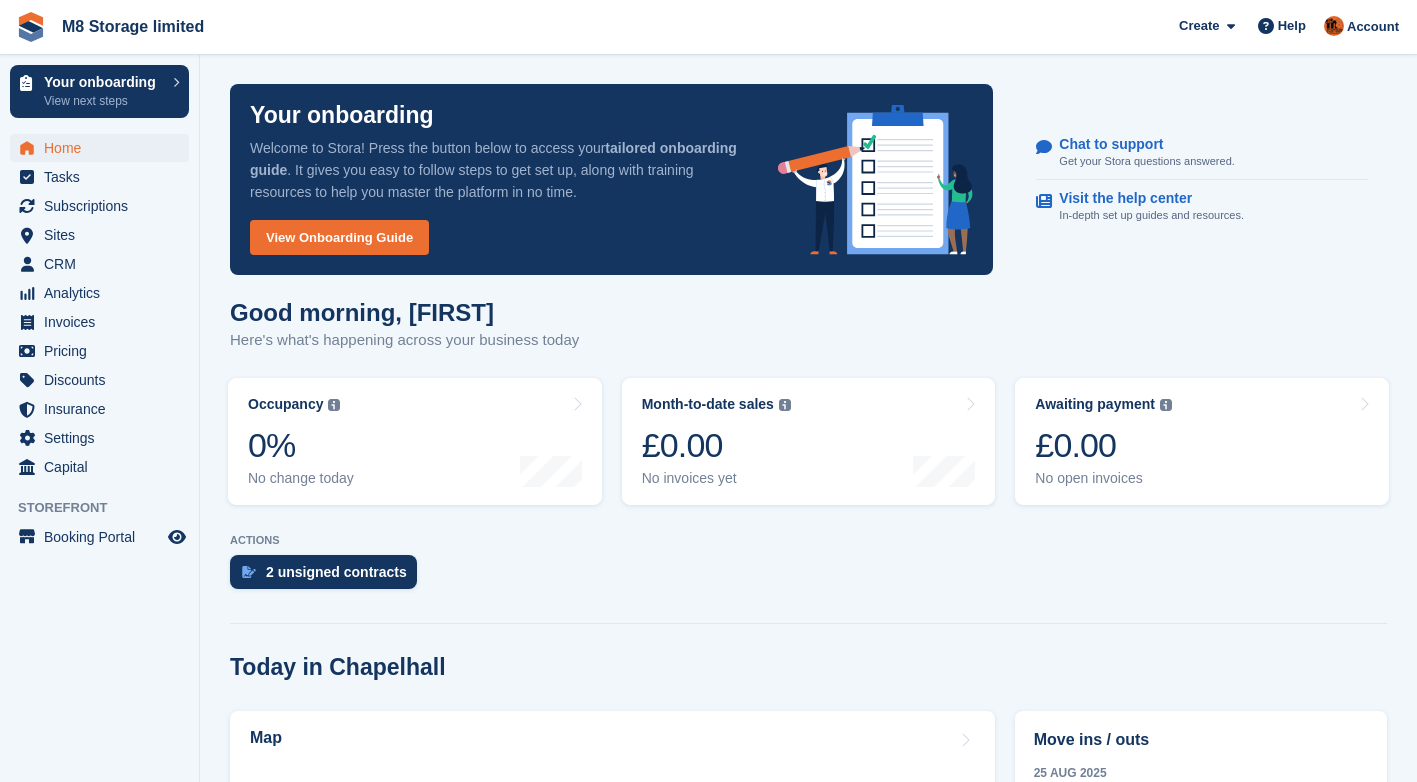 scroll, scrollTop: 0, scrollLeft: 0, axis: both 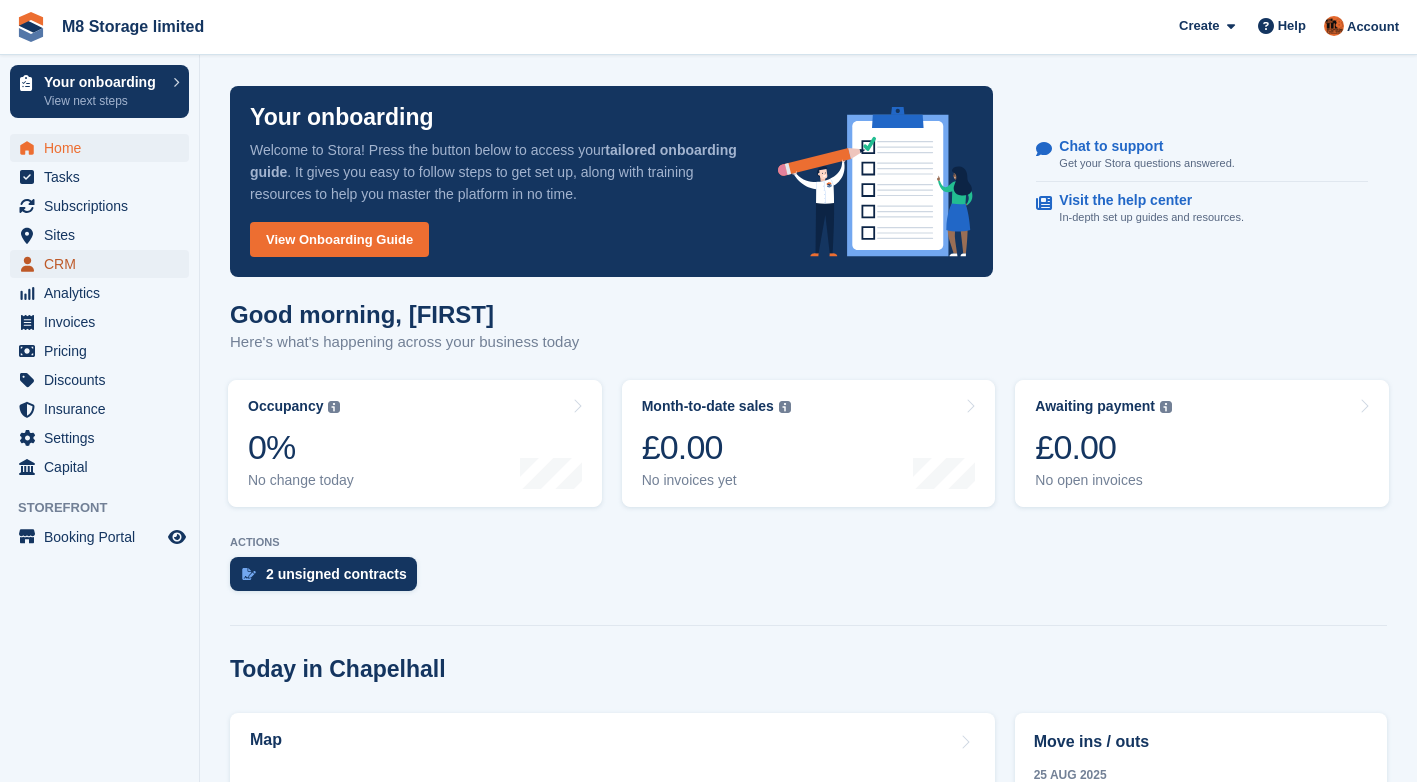 click on "CRM" at bounding box center [104, 264] 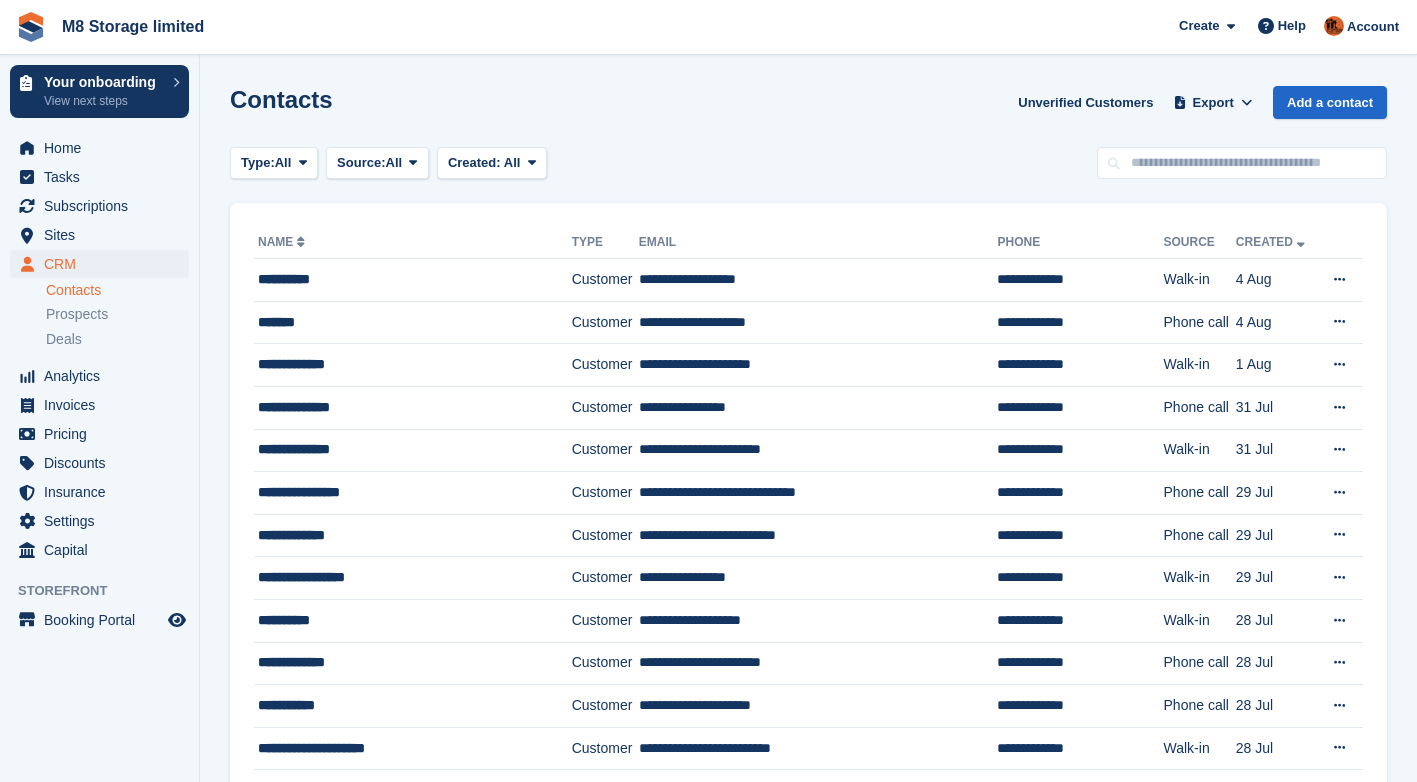 scroll, scrollTop: 0, scrollLeft: 0, axis: both 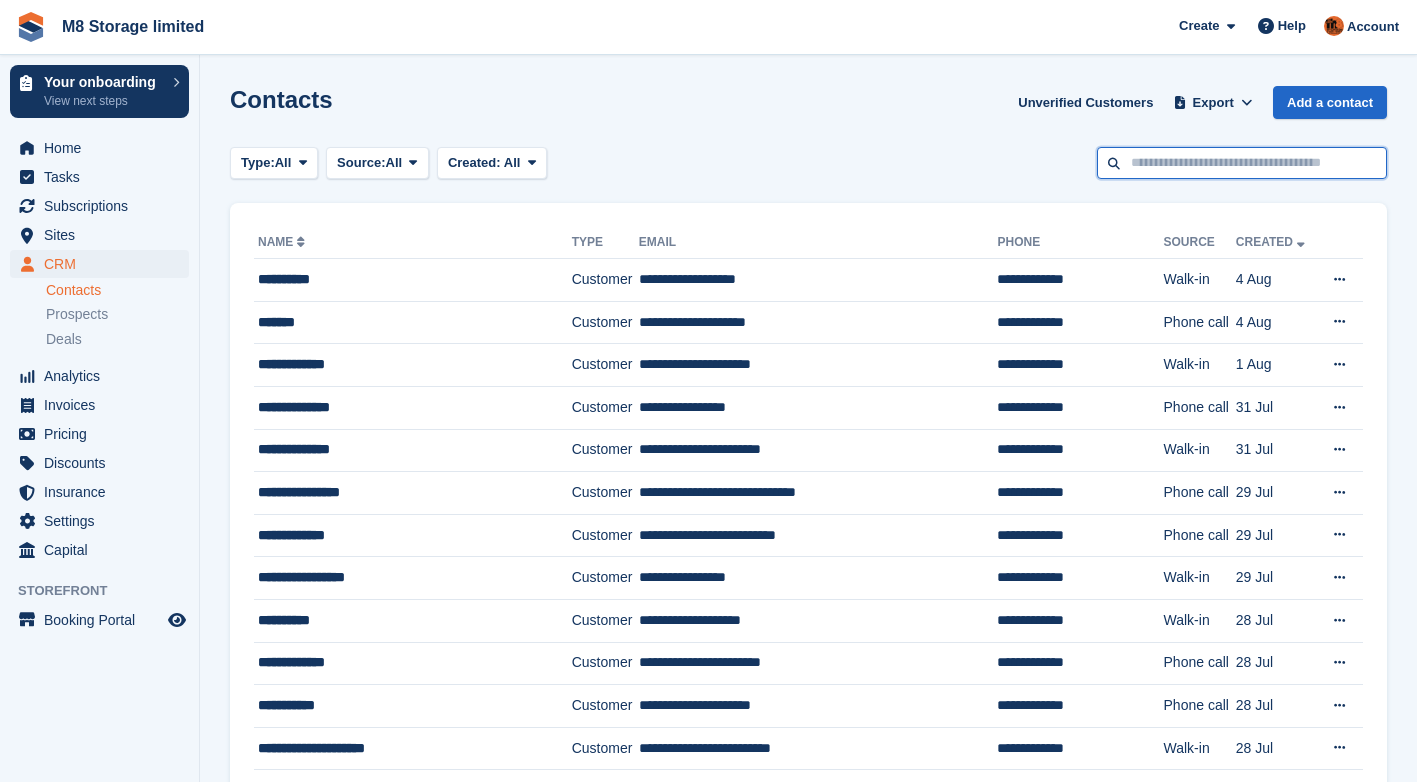 click at bounding box center (1242, 163) 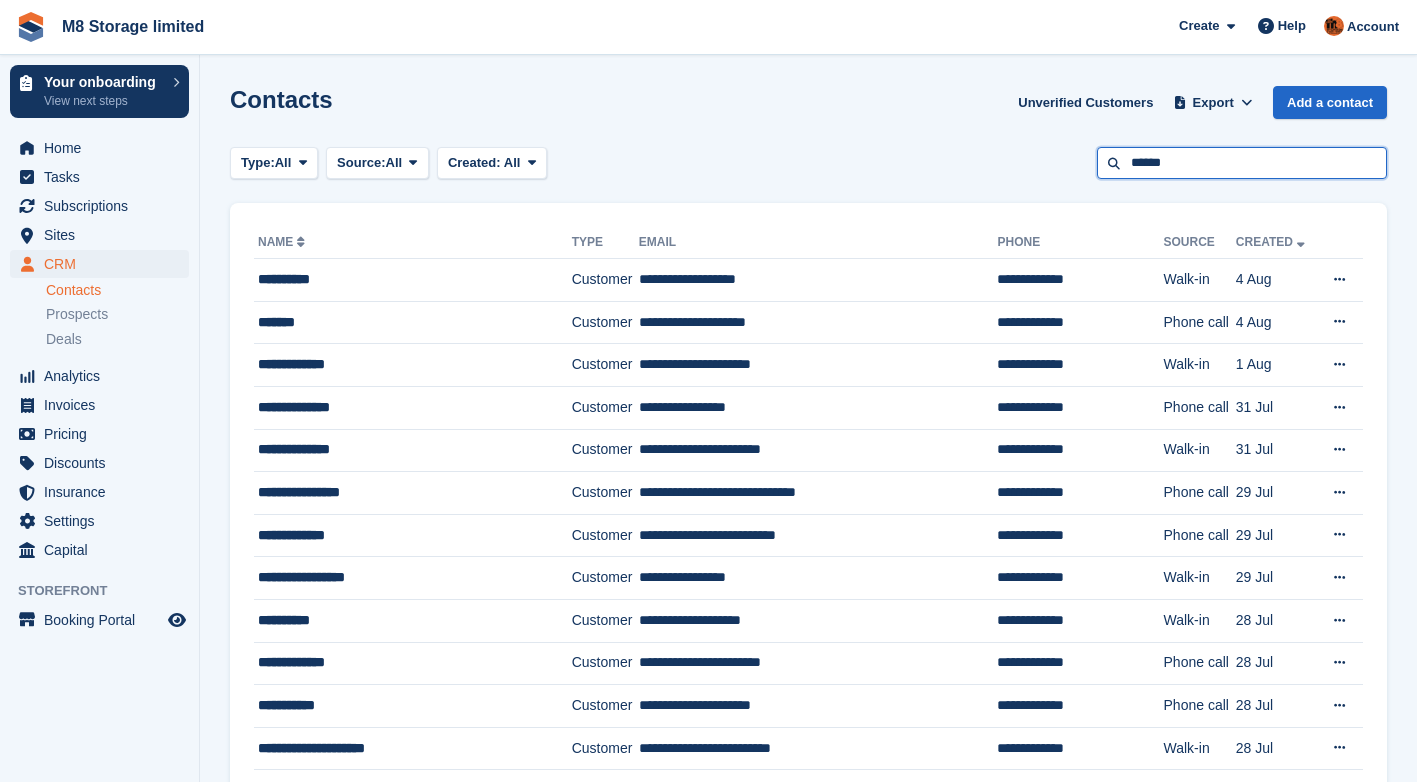 type on "******" 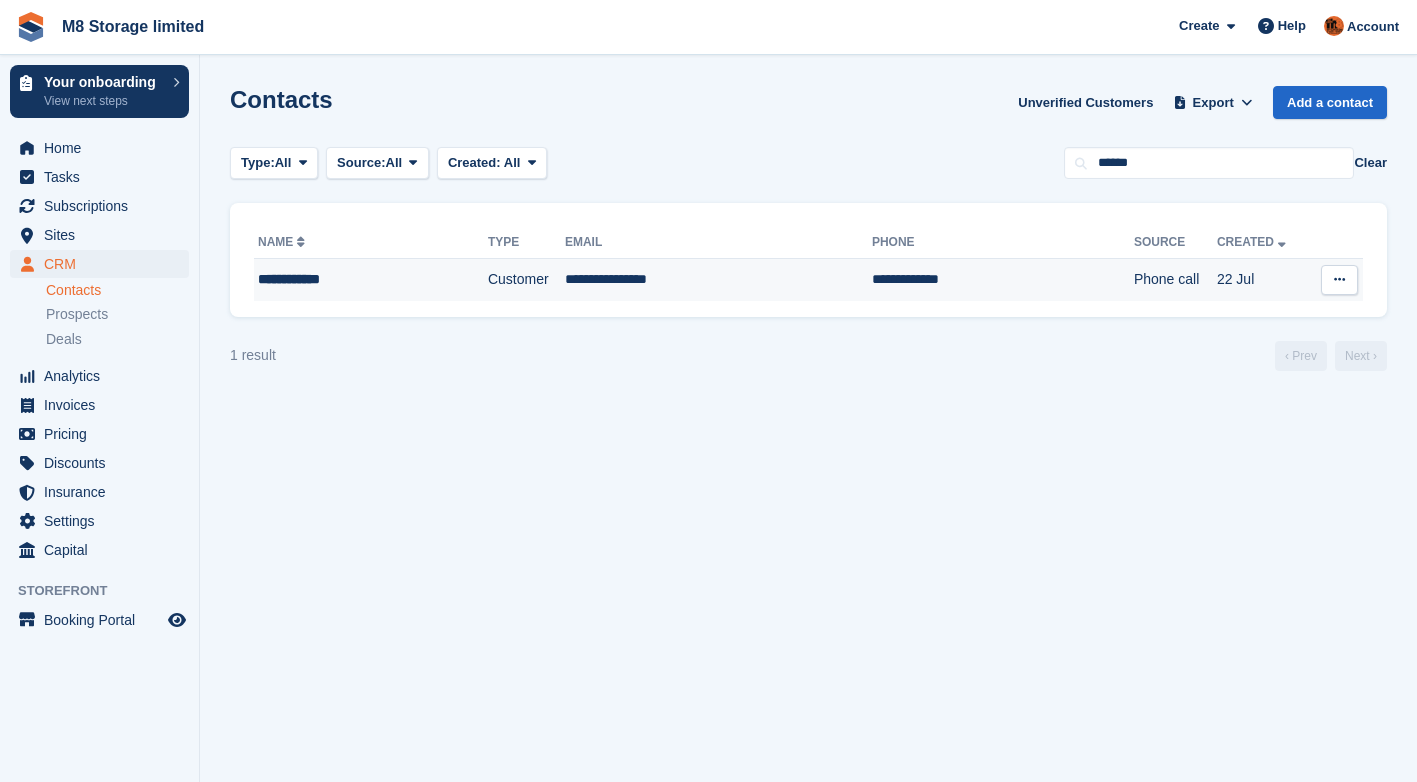 click at bounding box center (1339, 280) 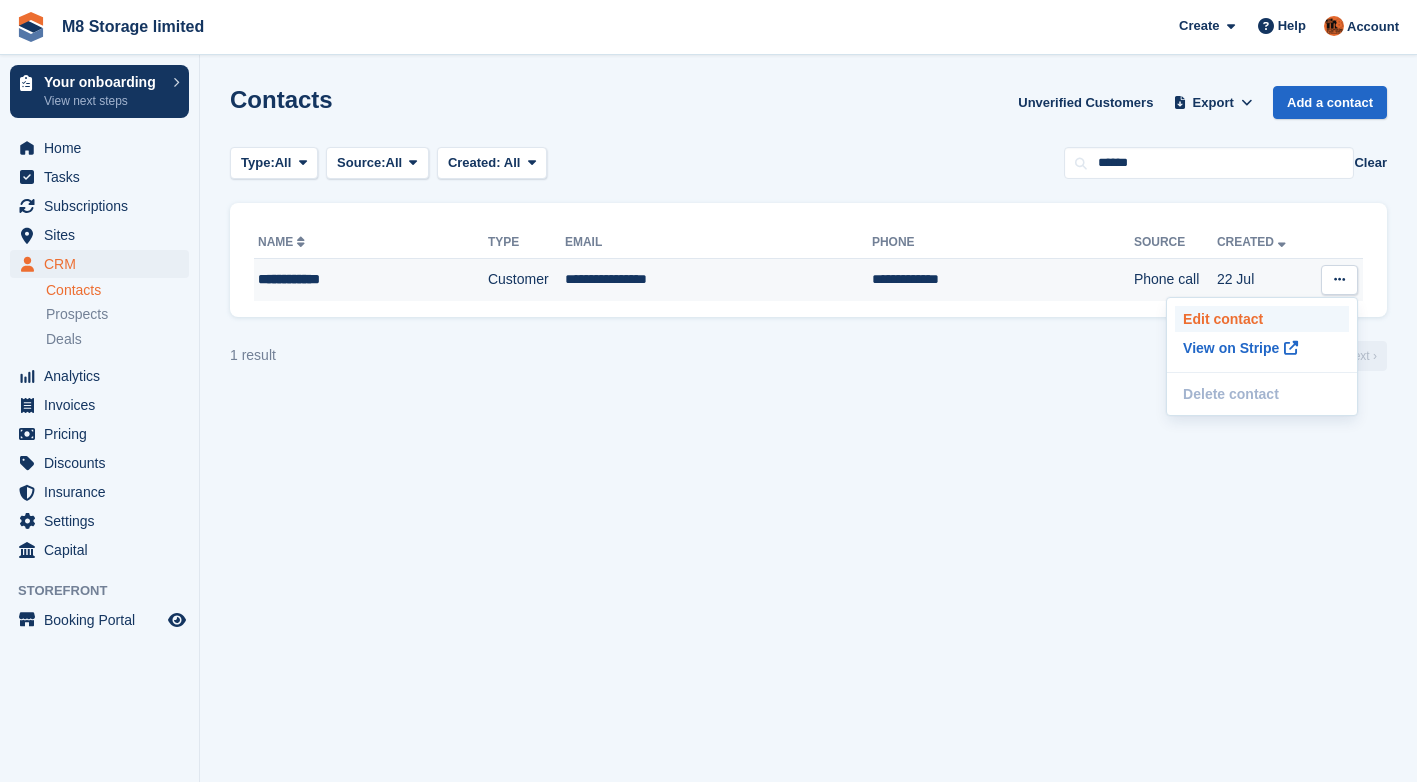 click on "Edit contact" at bounding box center (1262, 319) 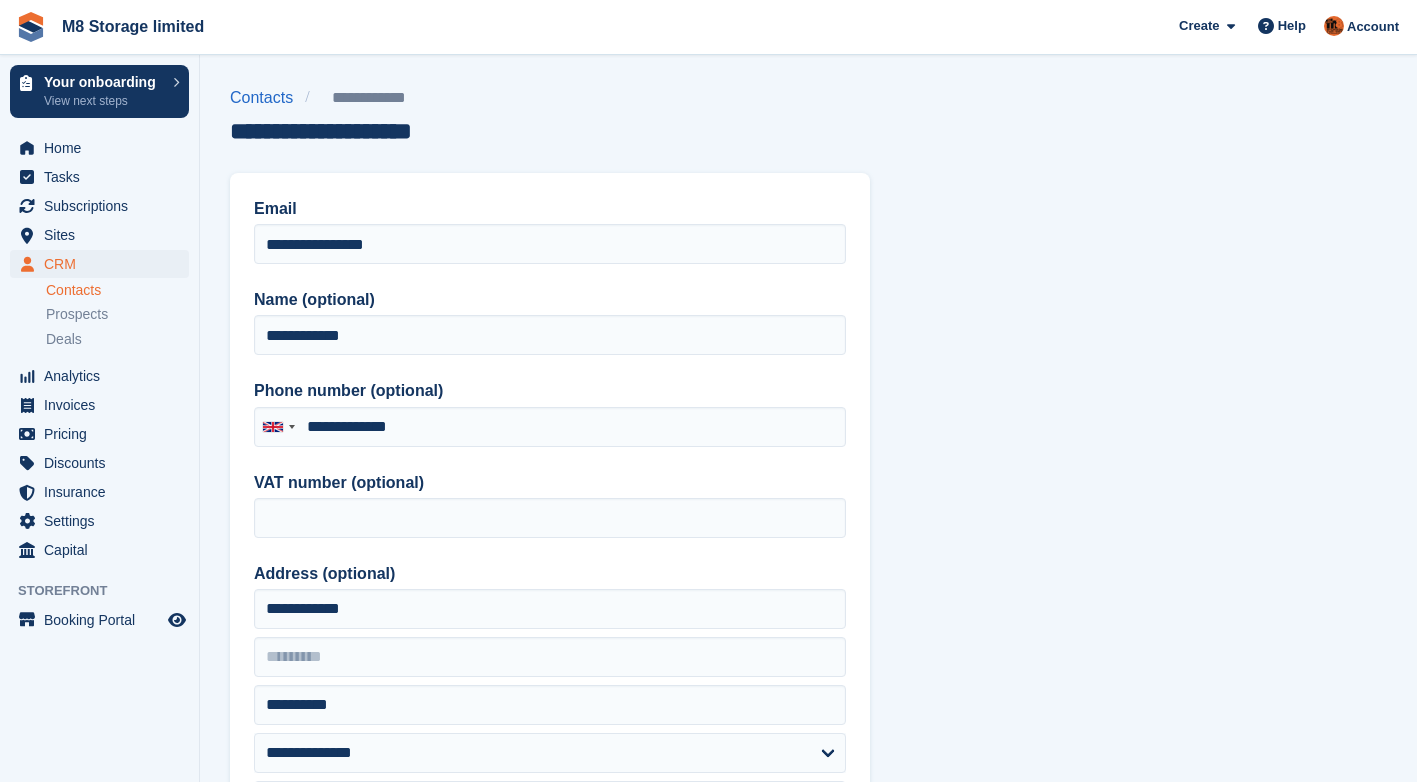 type on "**********" 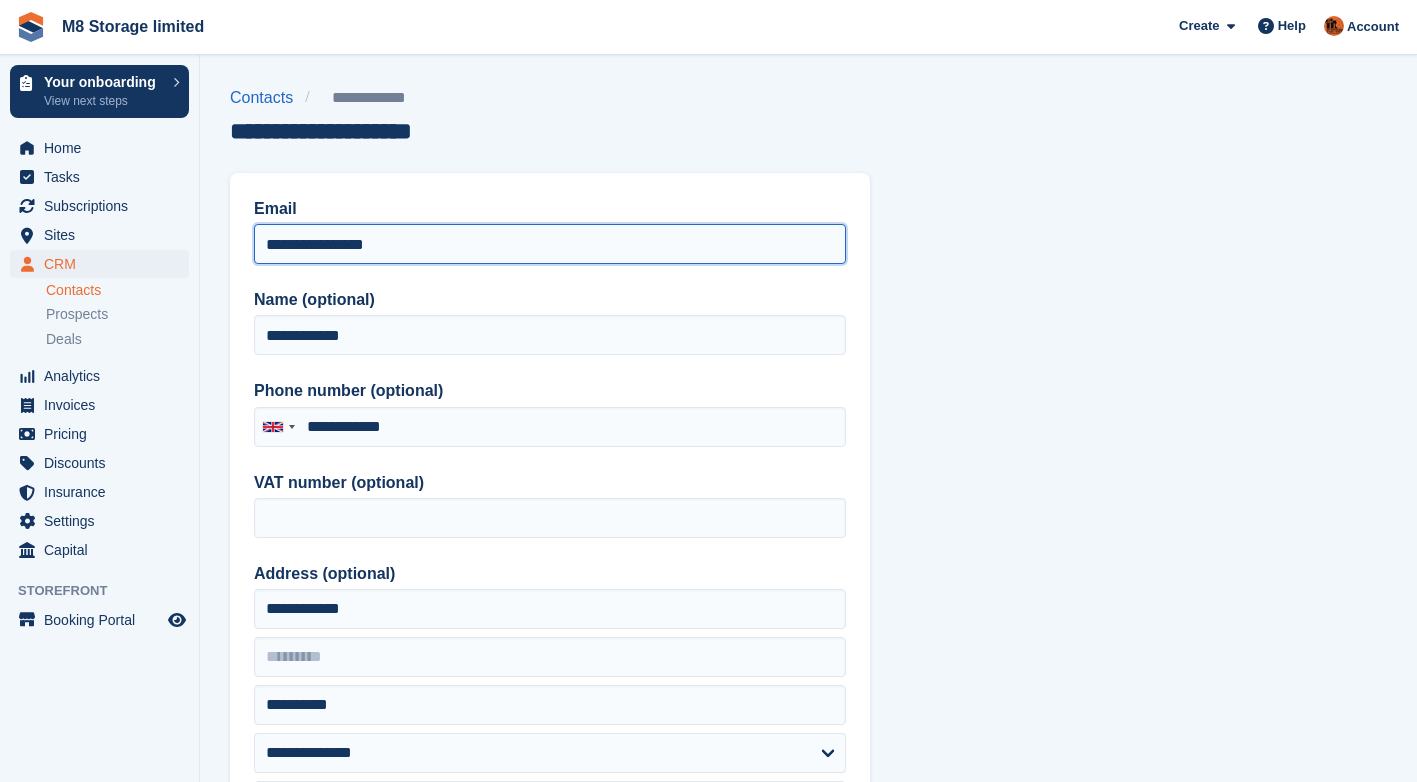 click on "**********" at bounding box center [550, 244] 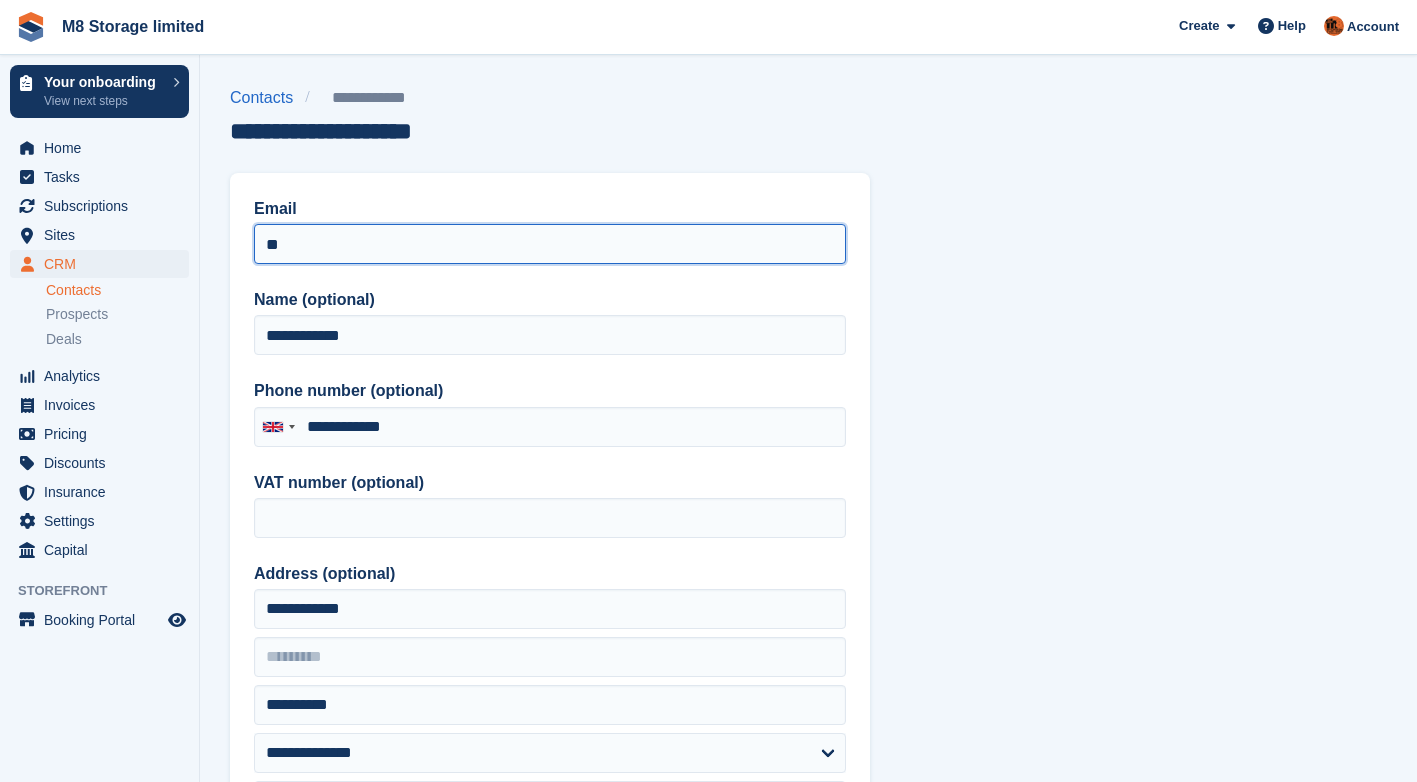type on "*" 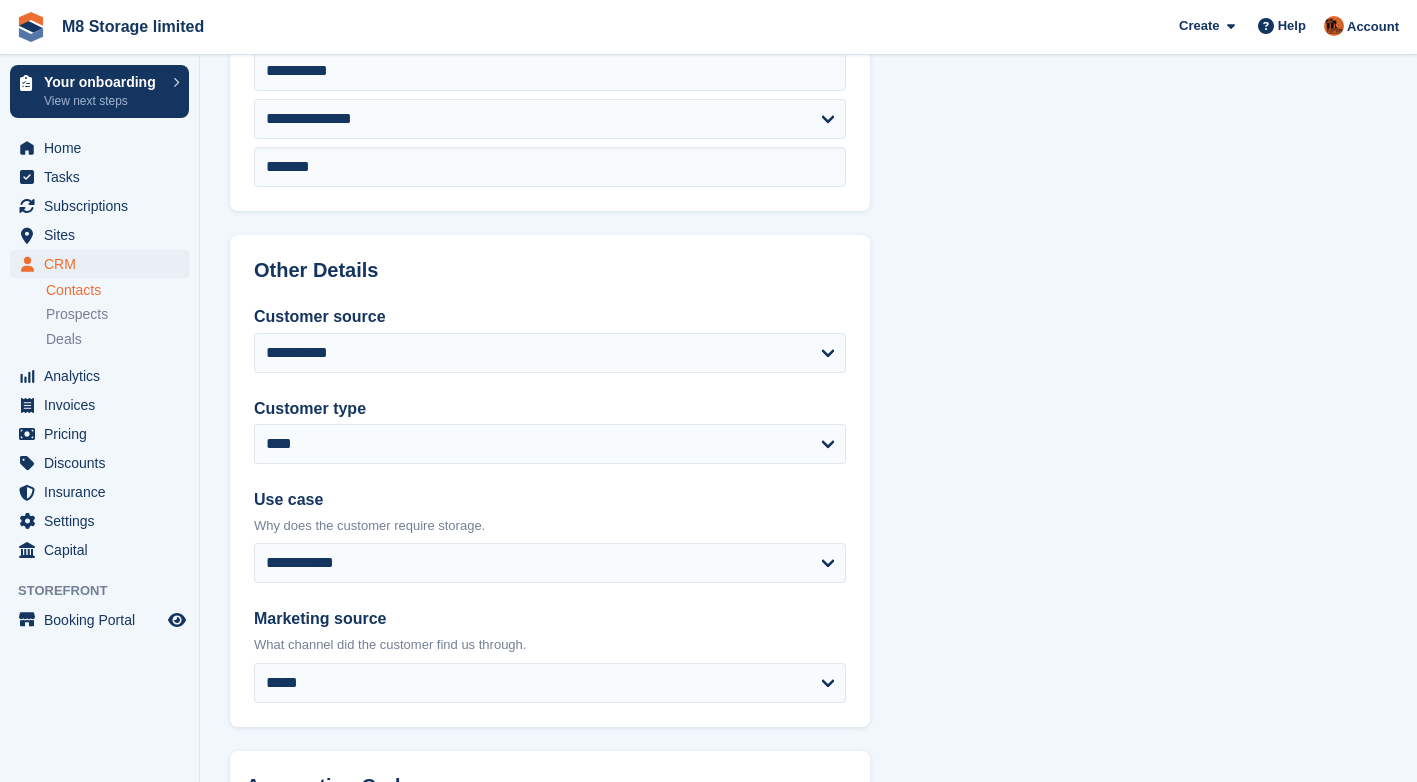 scroll, scrollTop: 922, scrollLeft: 0, axis: vertical 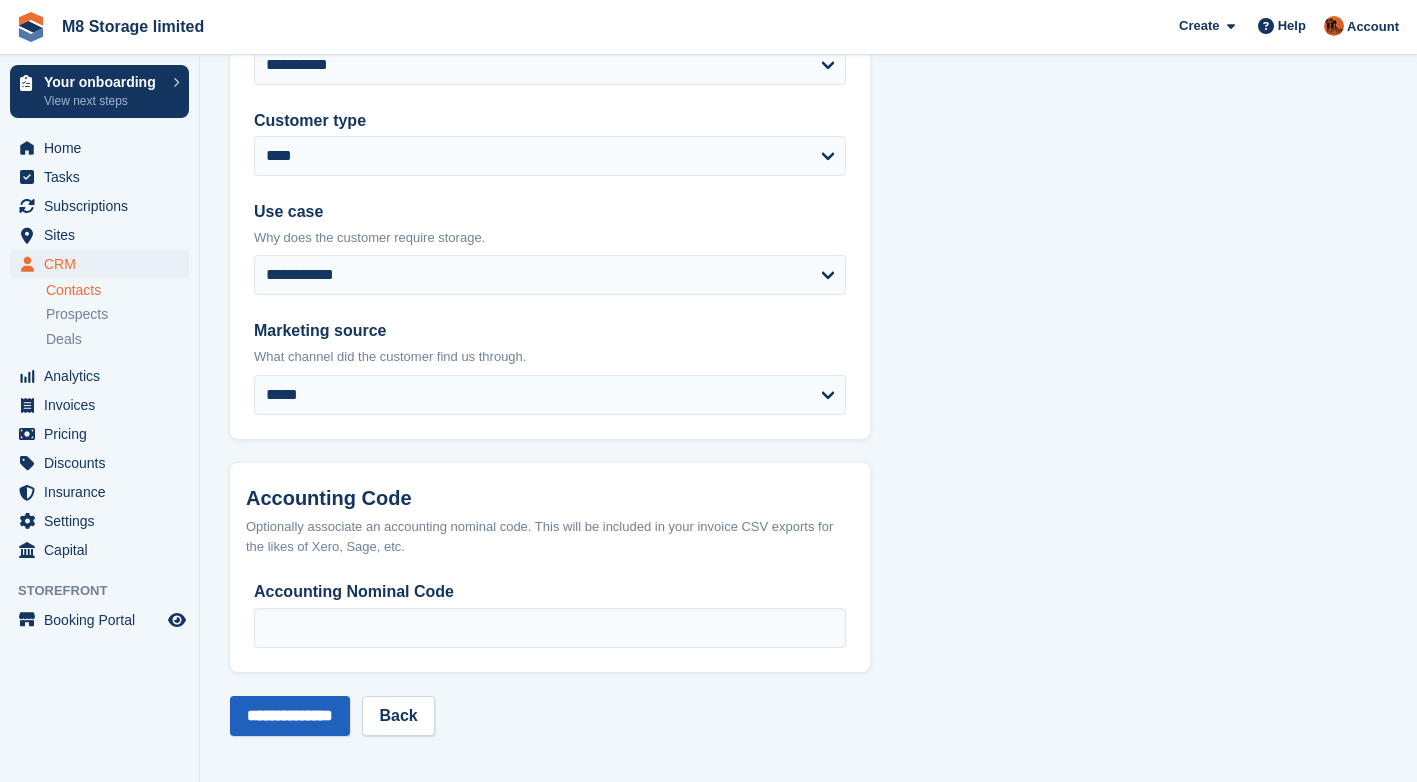 type on "**********" 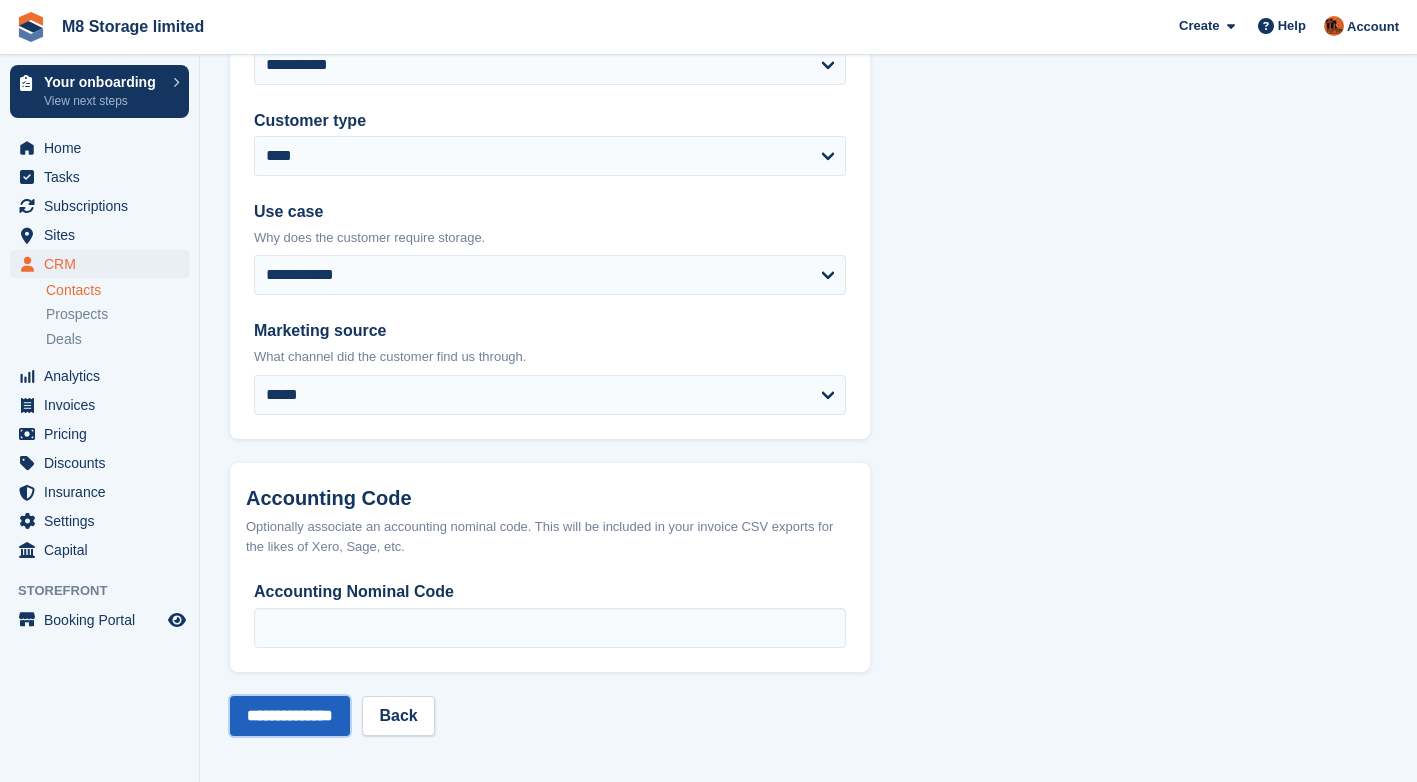 click on "**********" at bounding box center [290, 716] 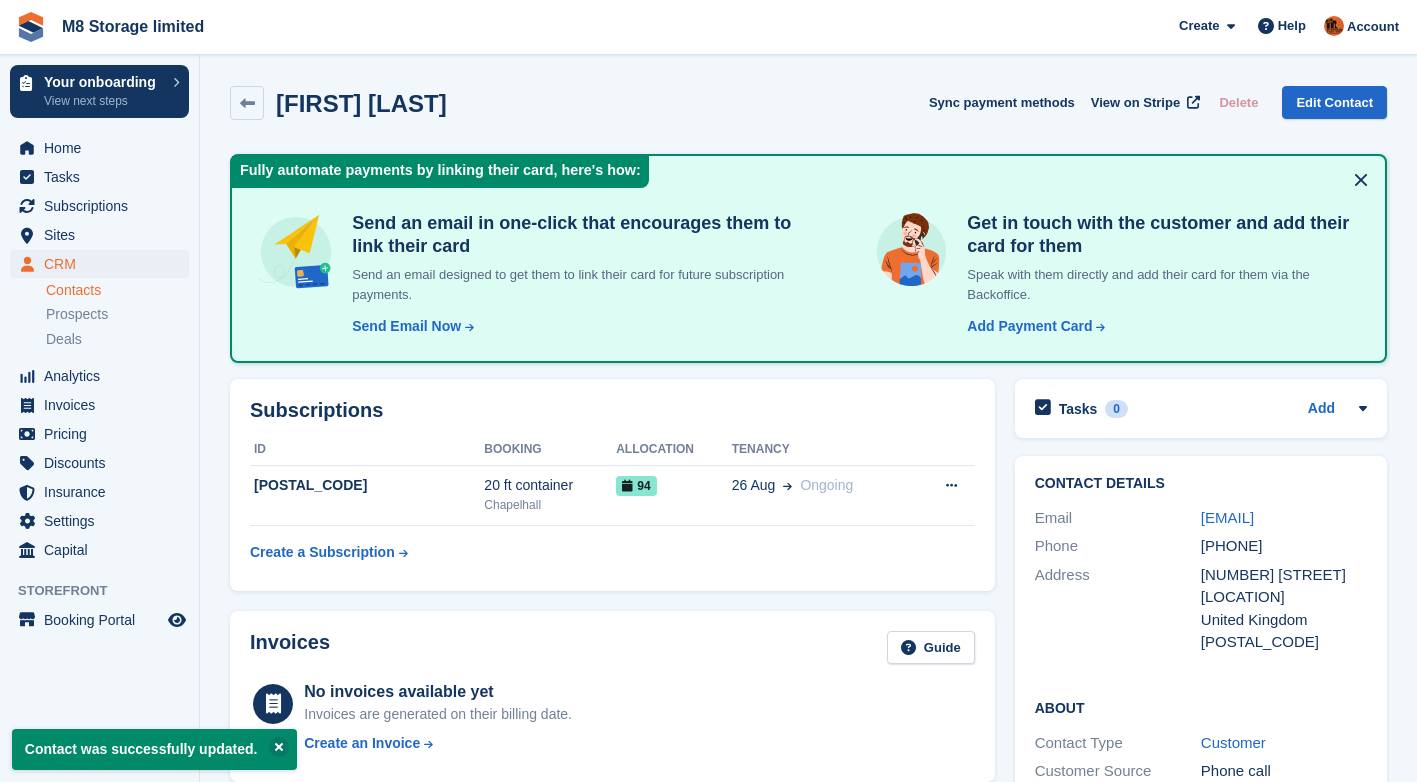 scroll, scrollTop: 0, scrollLeft: 0, axis: both 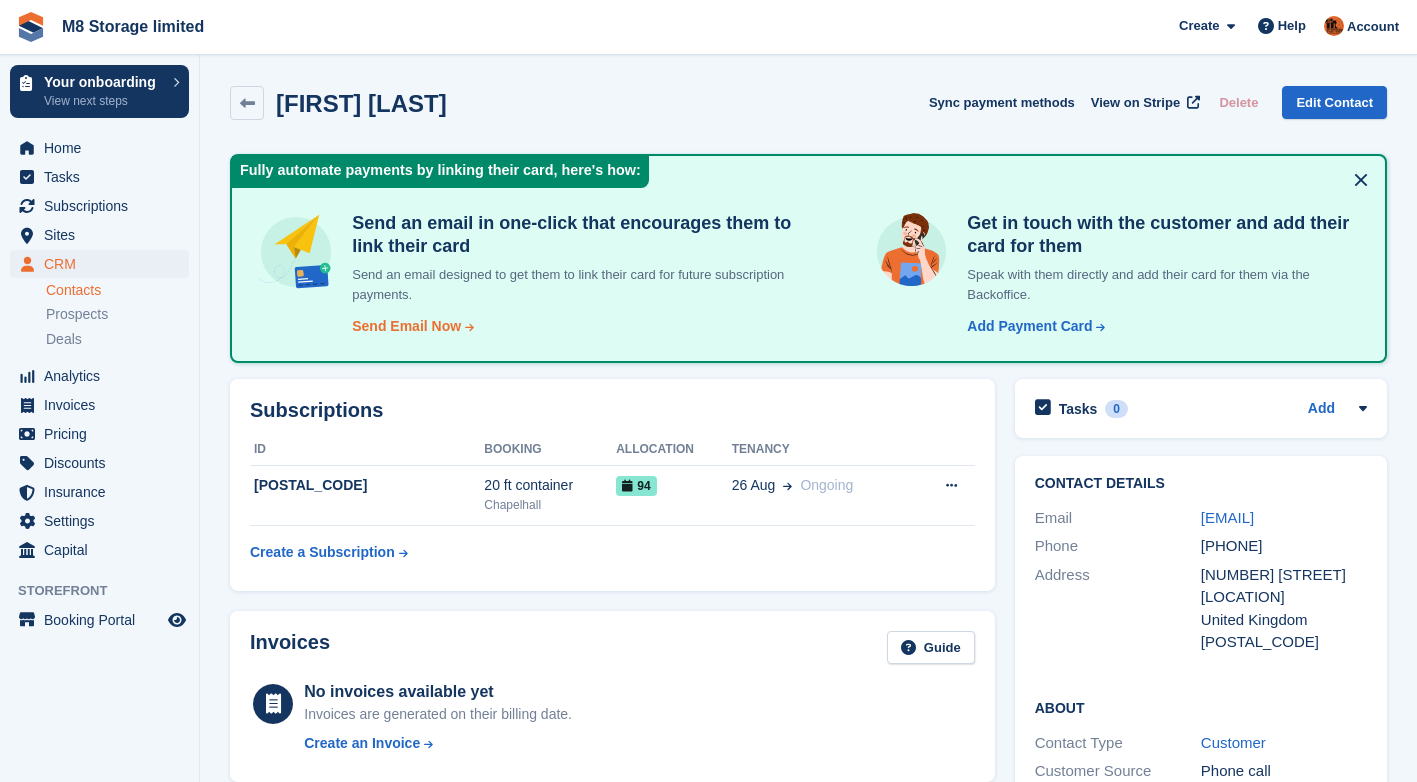 click on "Send Email Now" at bounding box center (406, 326) 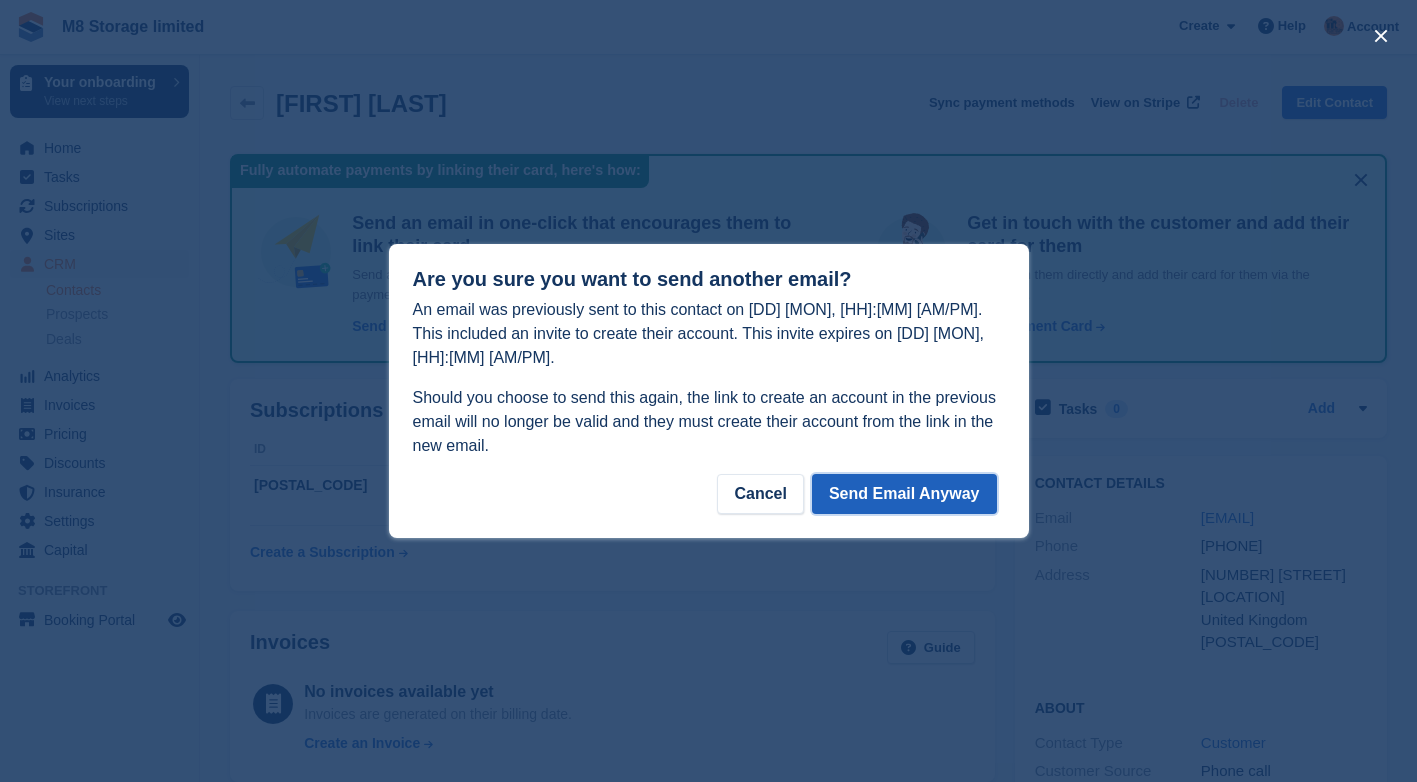 click on "Send Email Anyway" at bounding box center (904, 494) 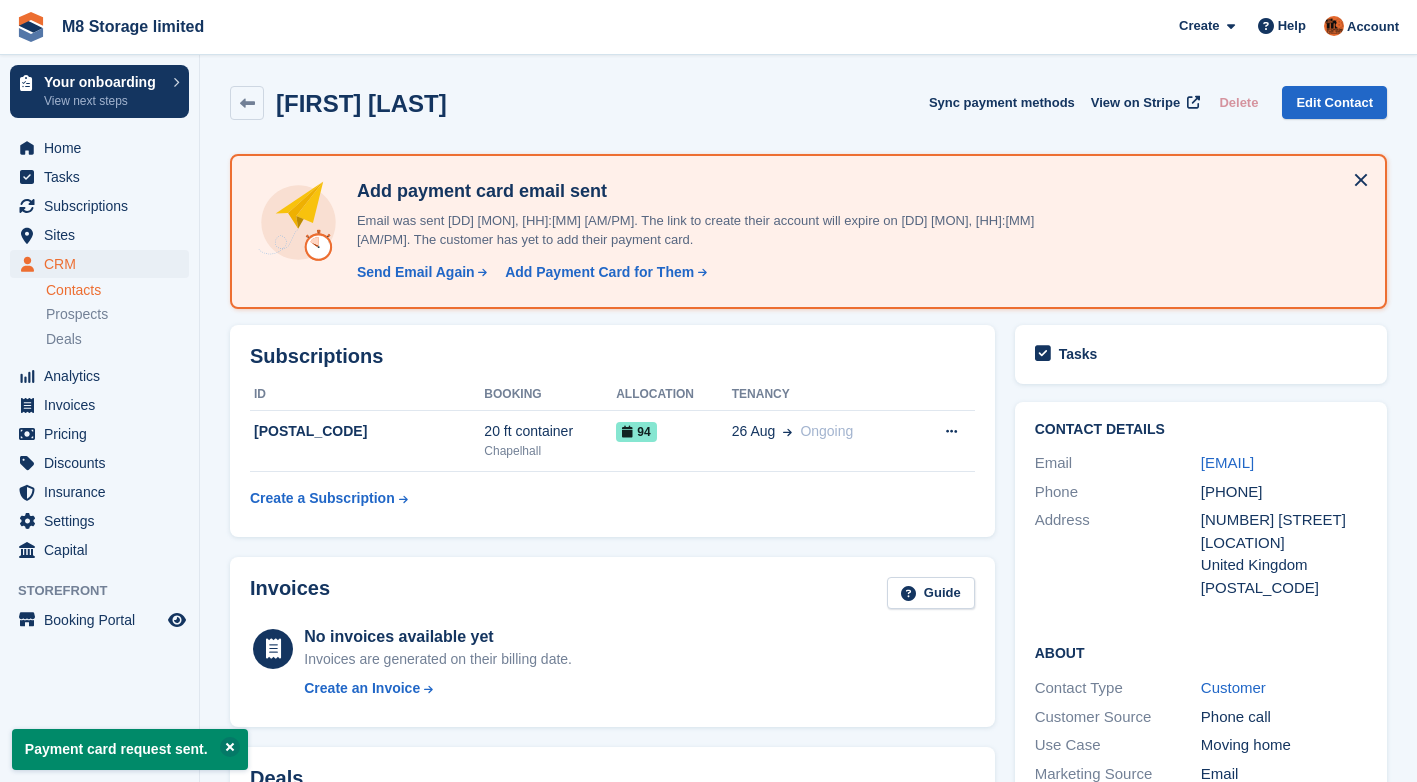 click at bounding box center (1361, 180) 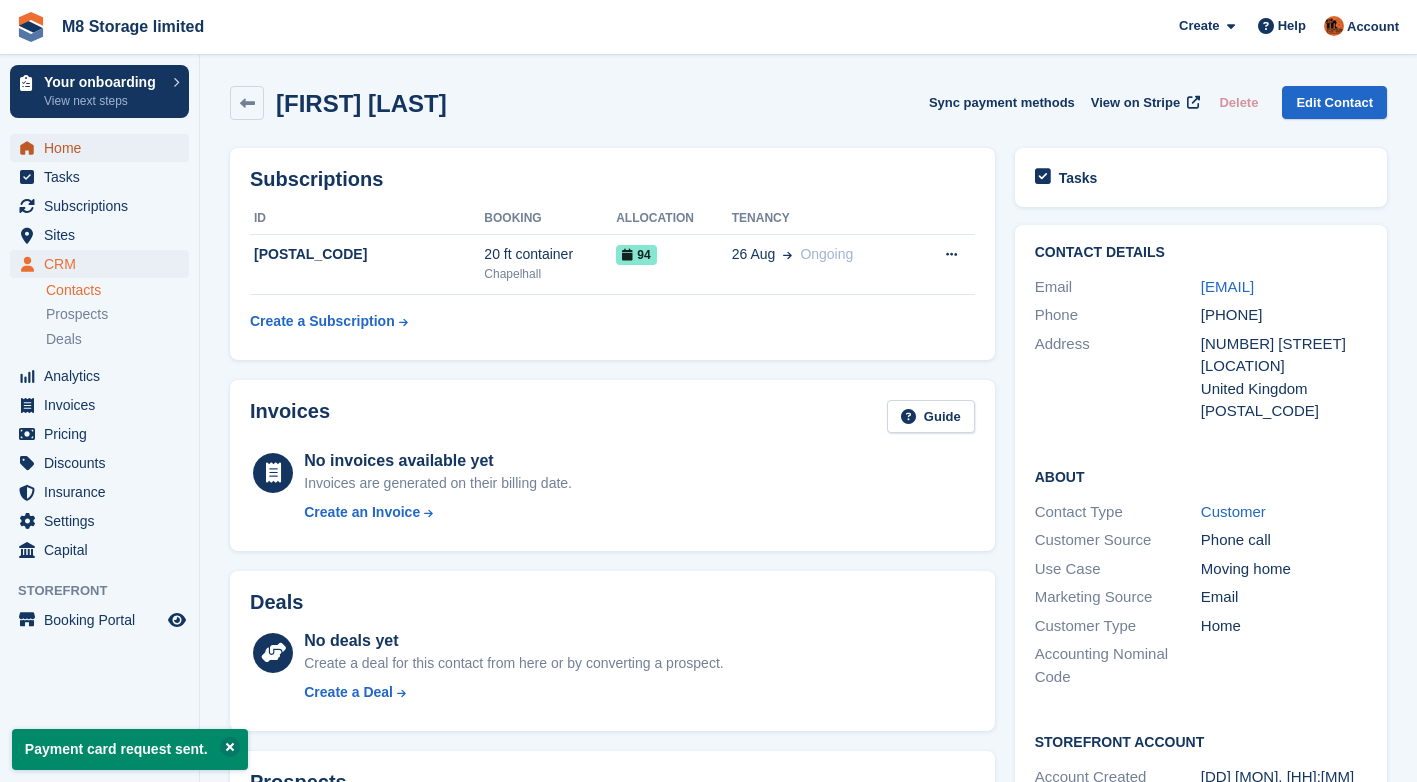click on "Home" at bounding box center [104, 148] 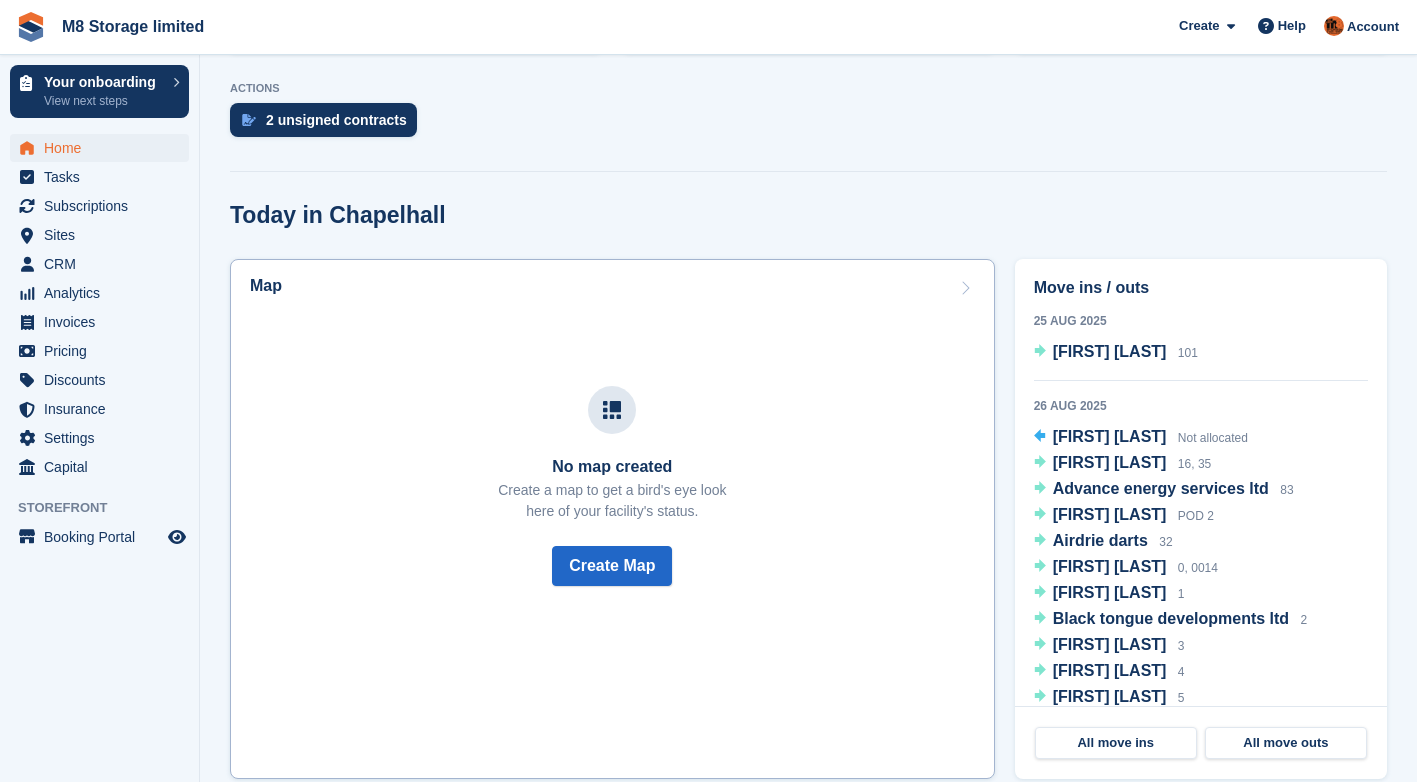 scroll, scrollTop: 600, scrollLeft: 0, axis: vertical 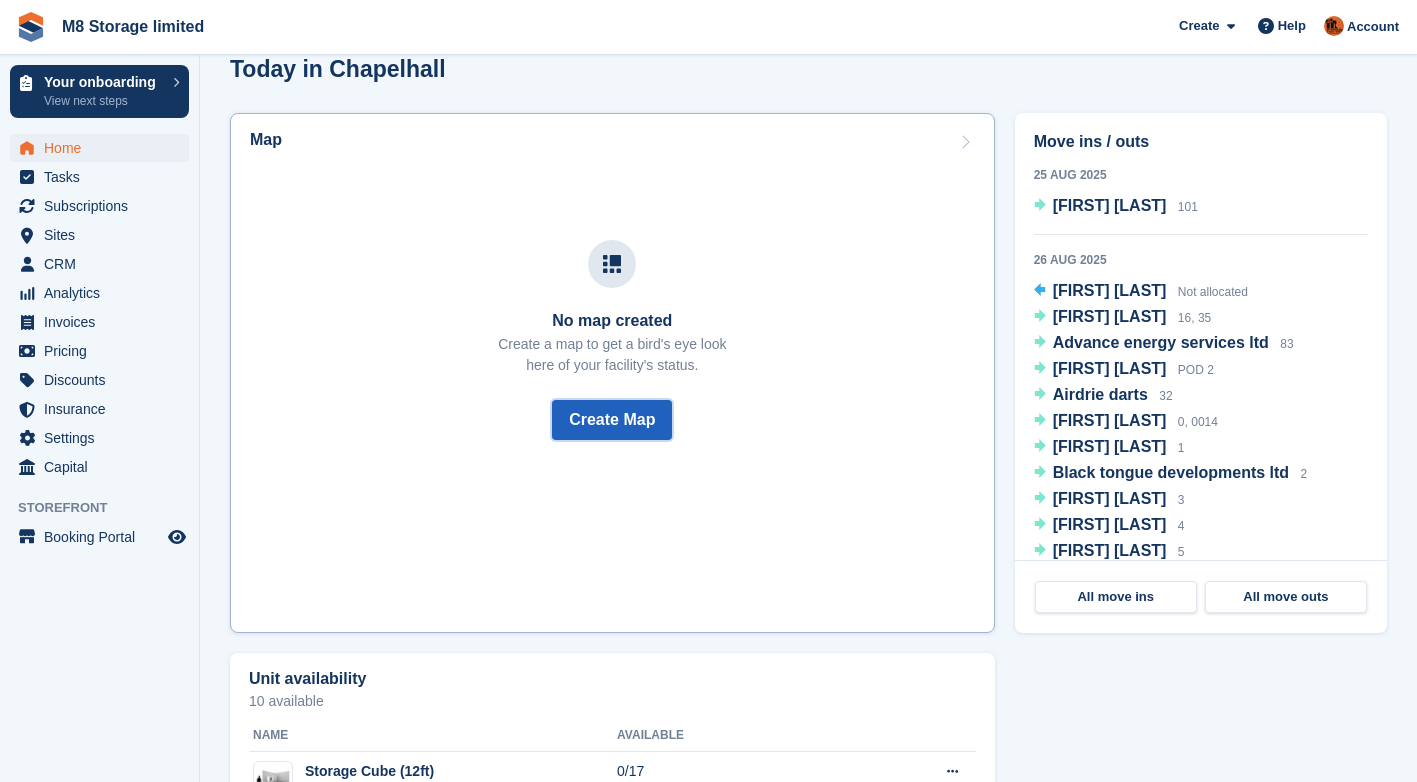 click on "Create Map" at bounding box center (612, 420) 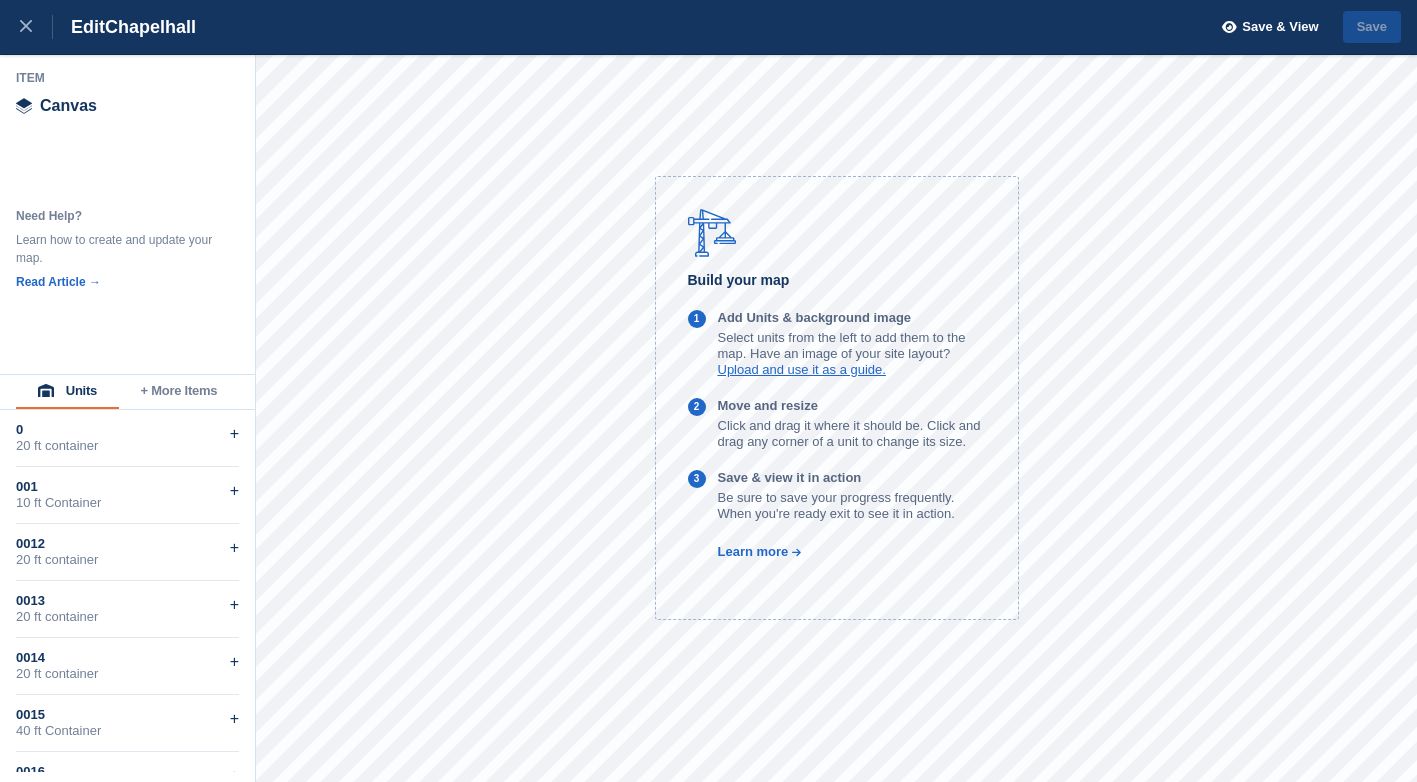 scroll, scrollTop: 0, scrollLeft: 0, axis: both 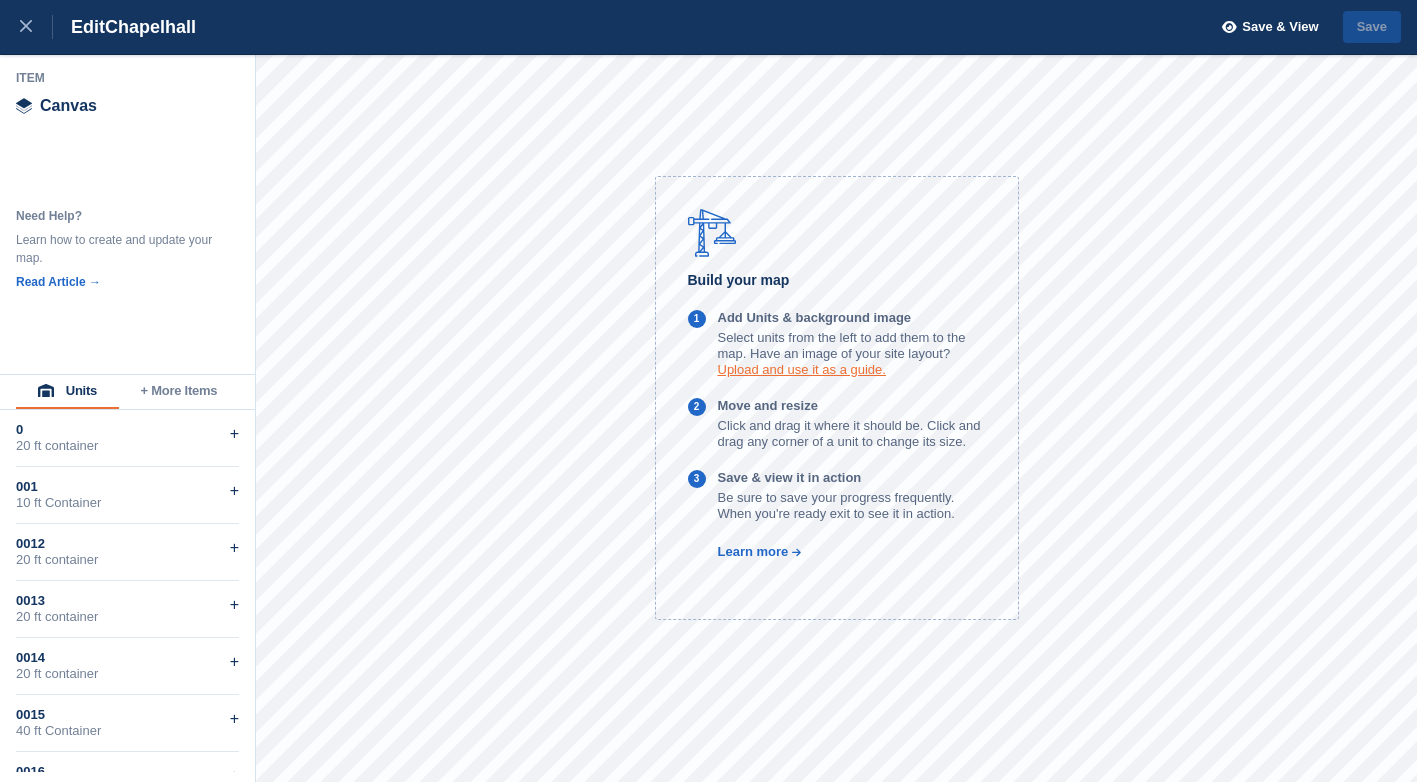 click on "Upload and use it as a guide." at bounding box center [802, 369] 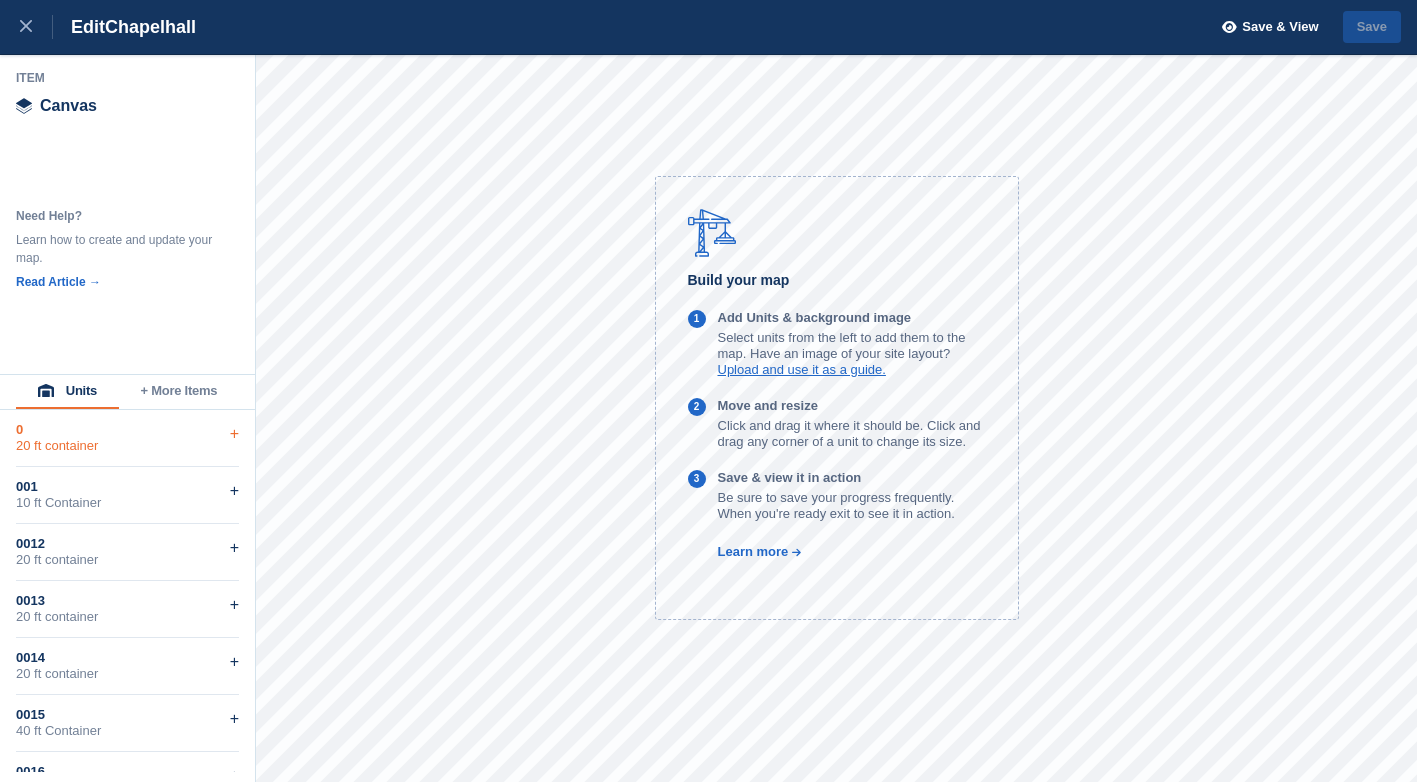 click on "+" at bounding box center (234, 434) 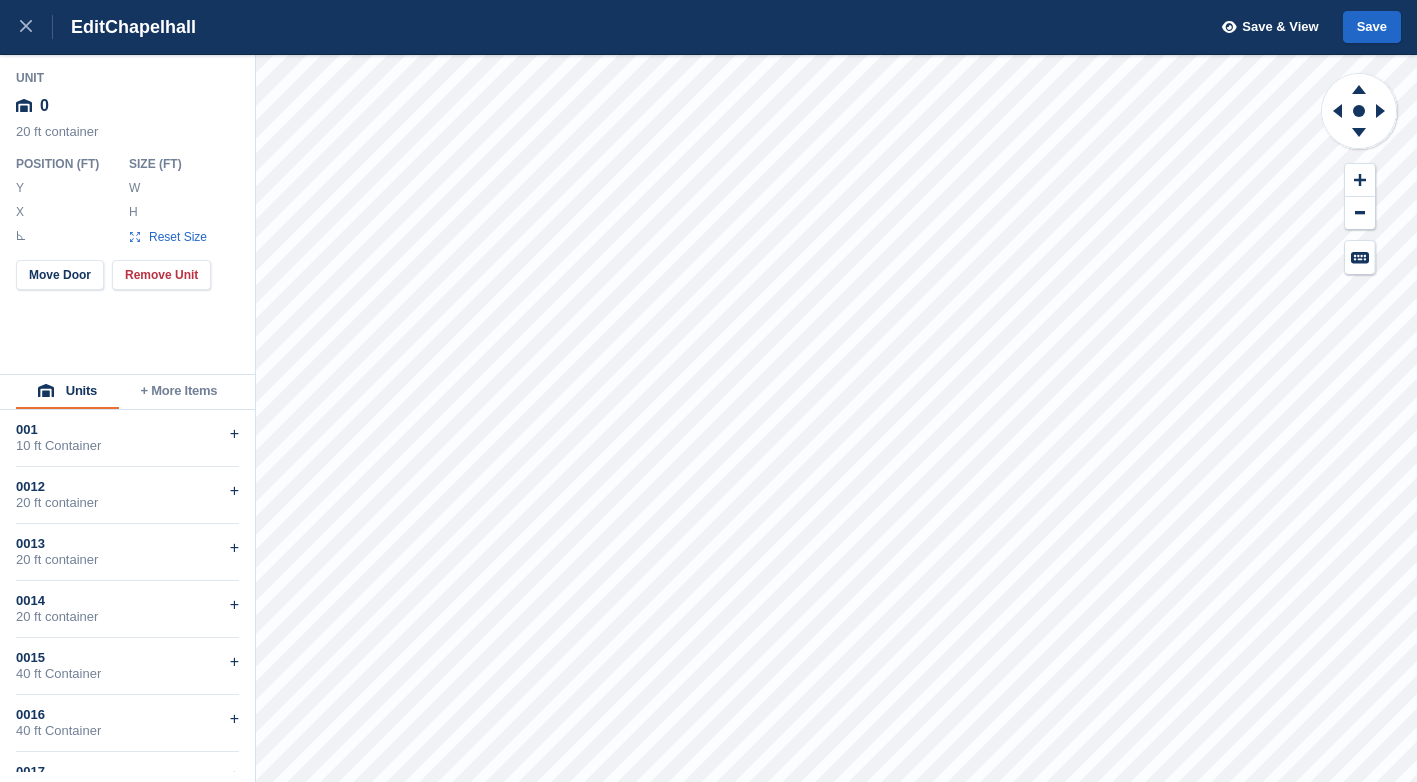 type on "*****" 